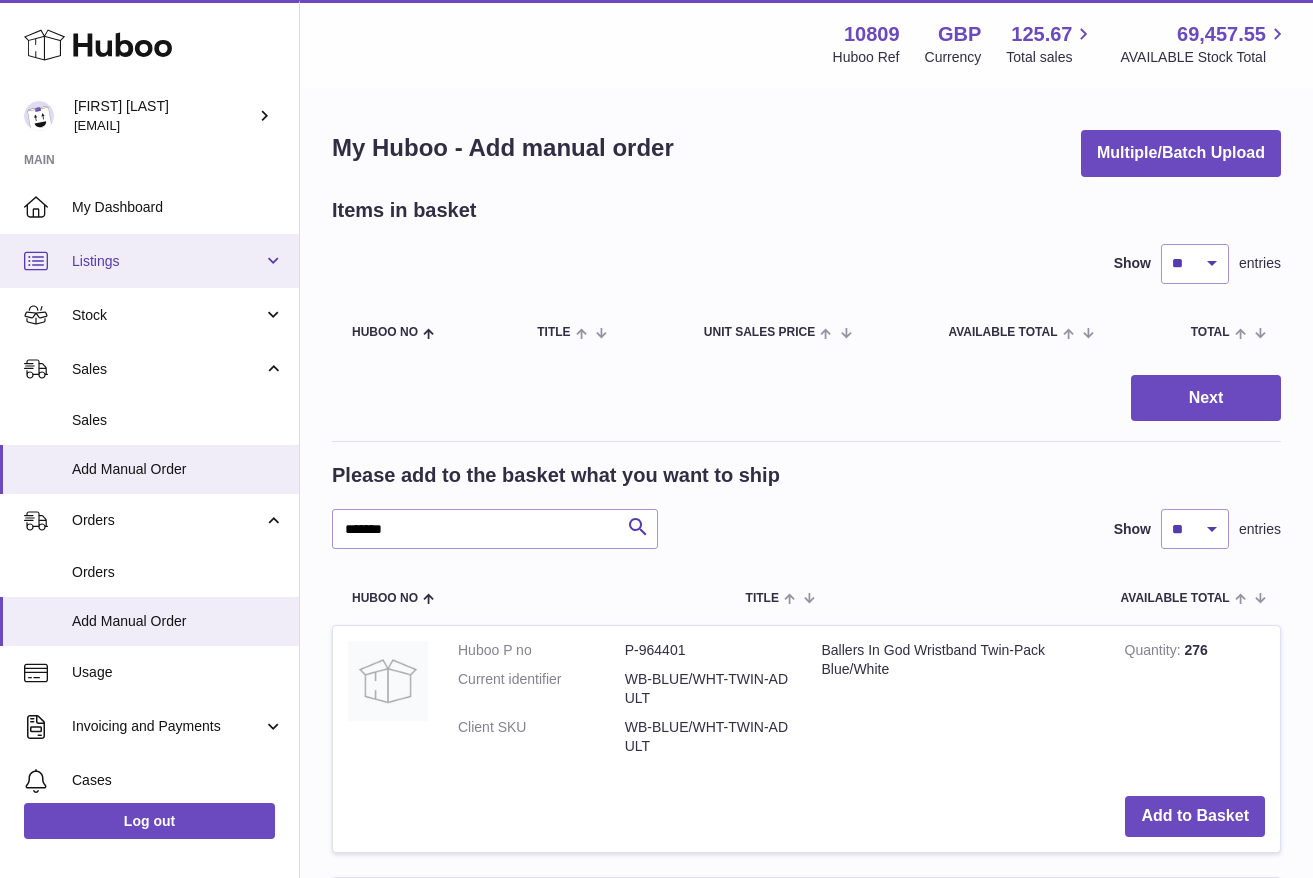 scroll, scrollTop: 0, scrollLeft: 0, axis: both 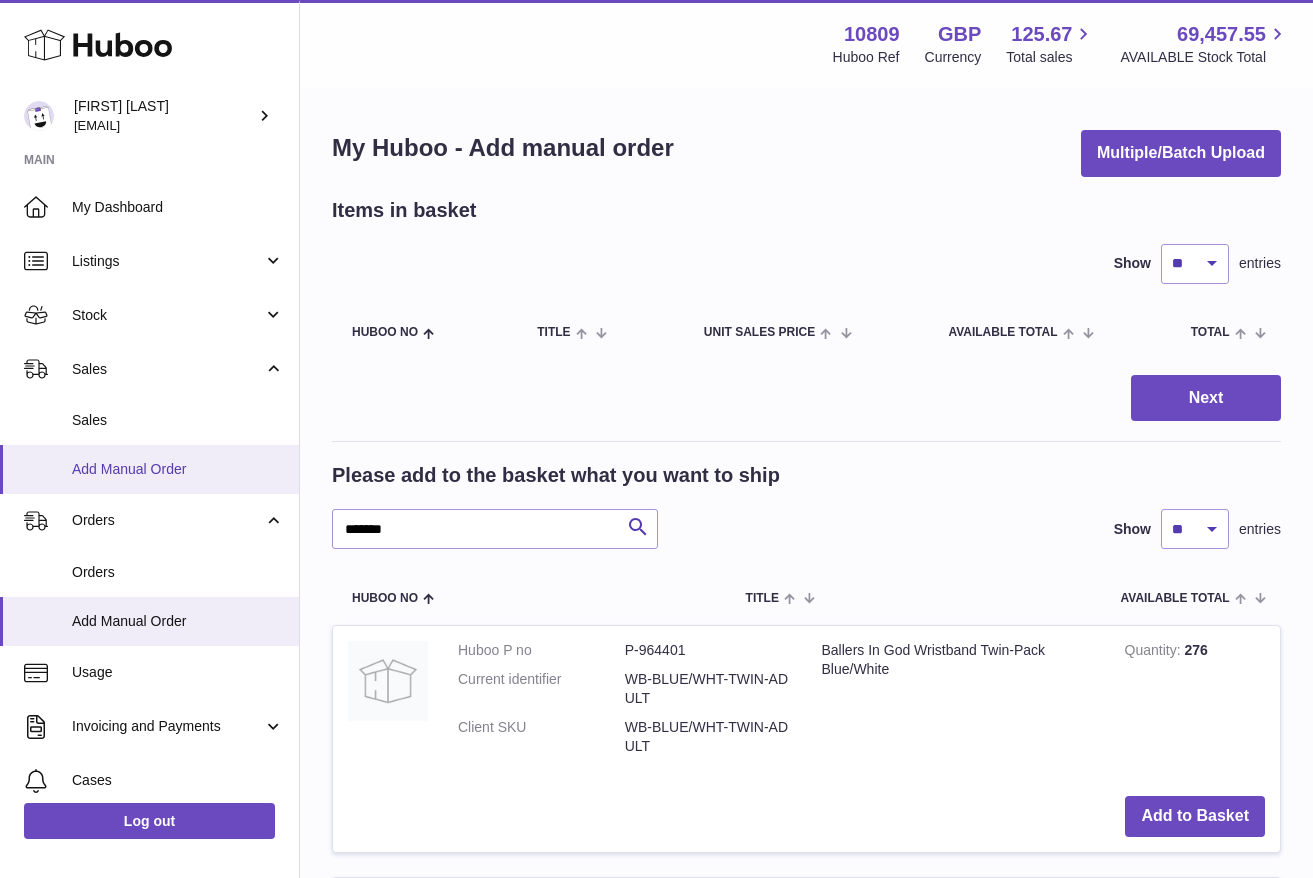 click on "Add Manual Order" at bounding box center [149, 469] 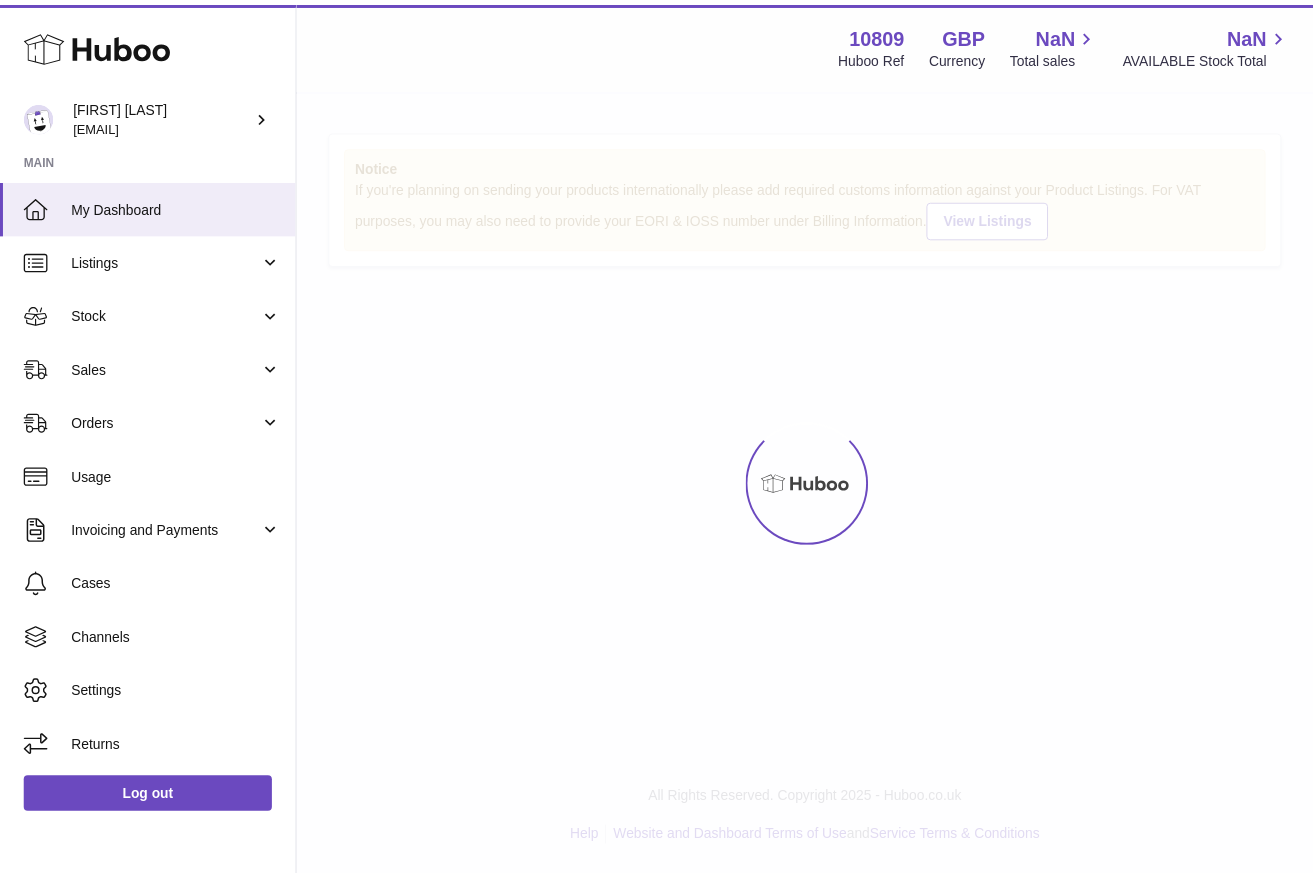 scroll, scrollTop: 0, scrollLeft: 0, axis: both 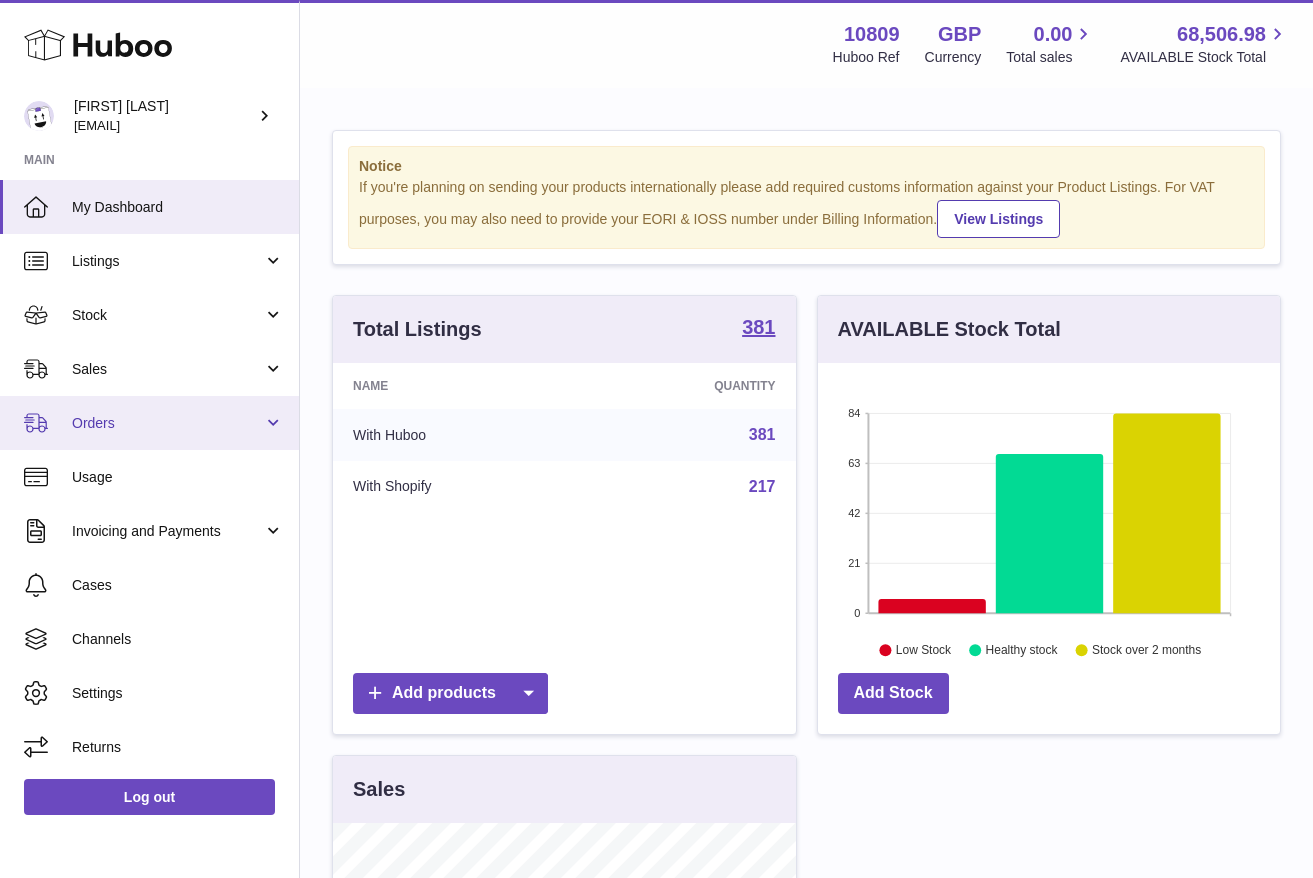 click on "Orders" at bounding box center (167, 423) 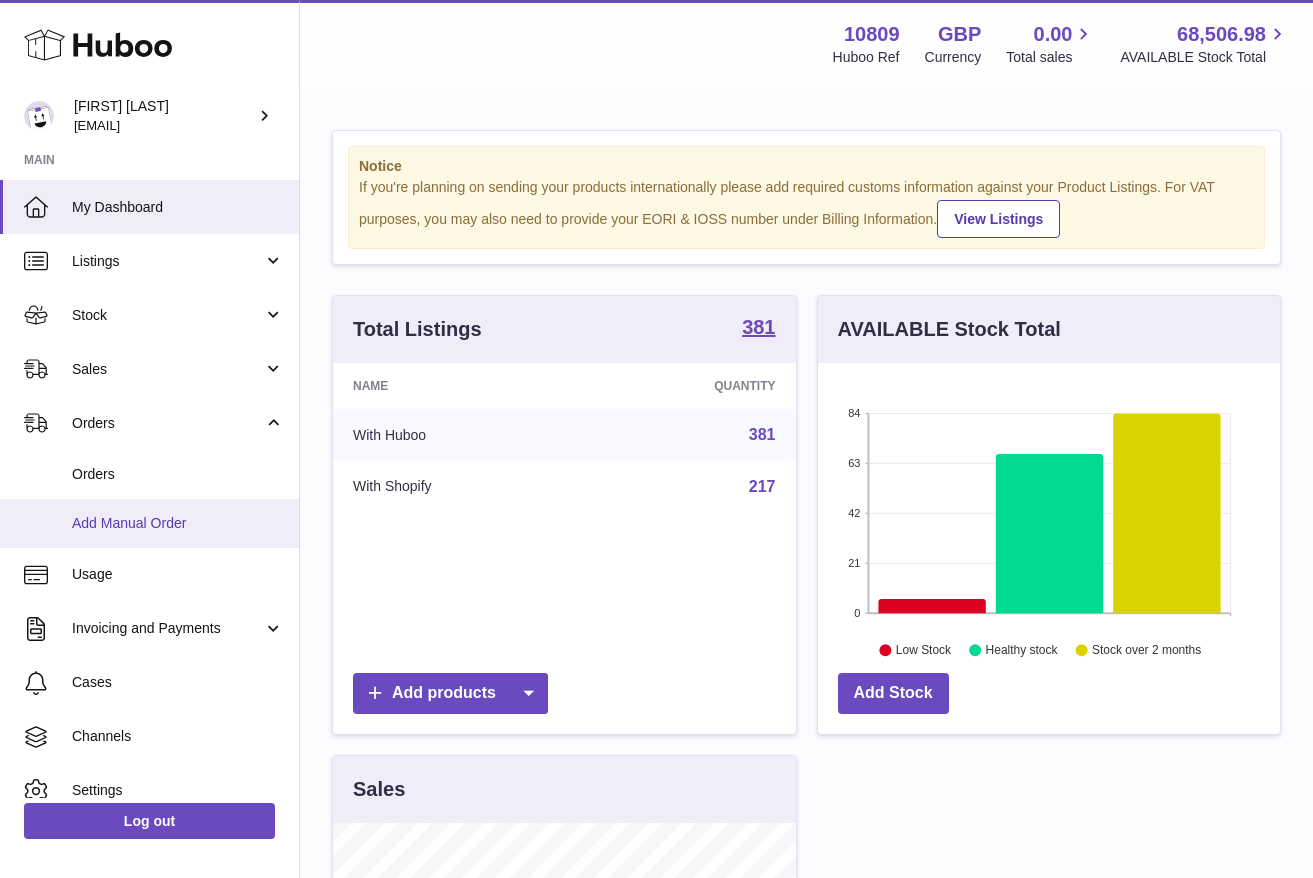 click on "Add Manual Order" at bounding box center [149, 523] 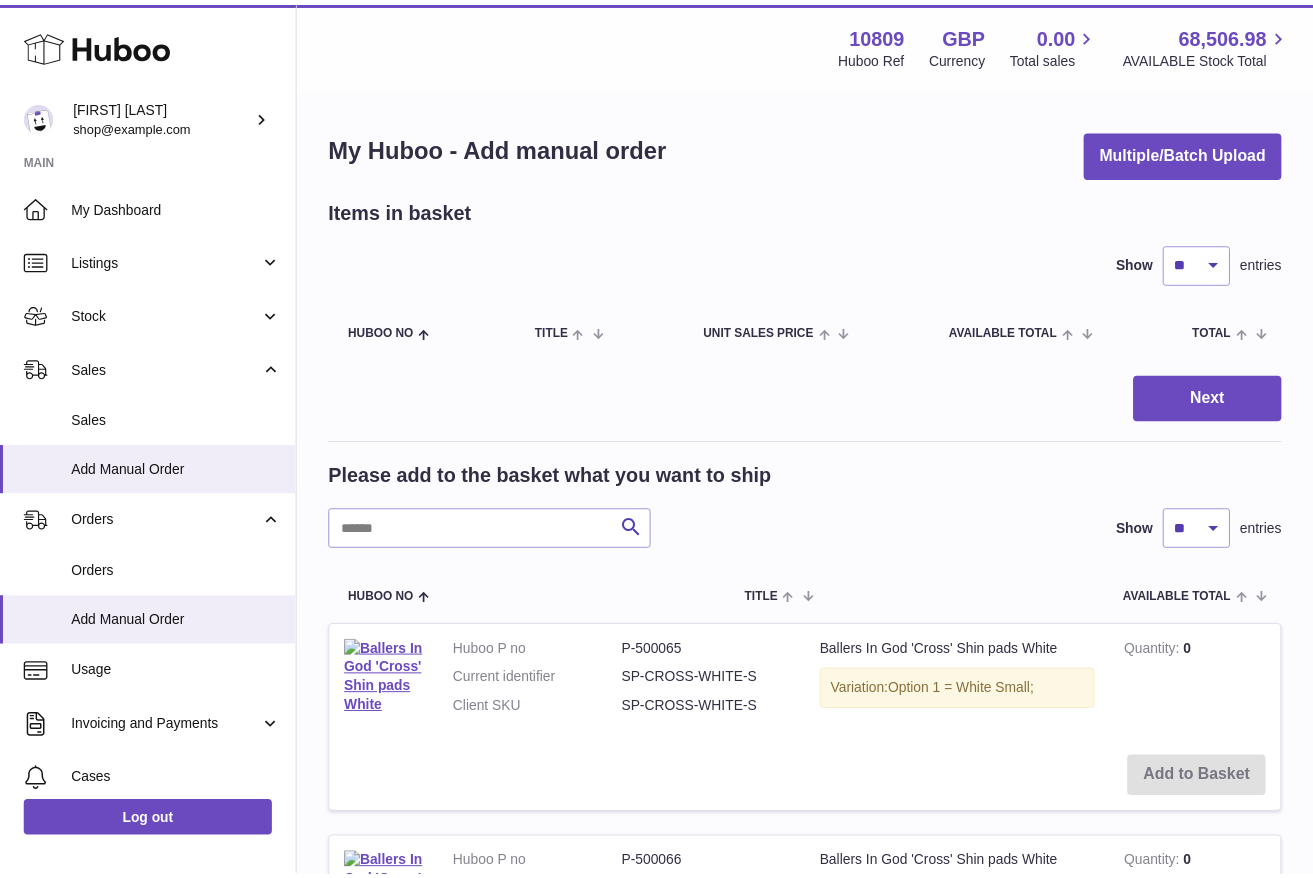 scroll, scrollTop: 0, scrollLeft: 0, axis: both 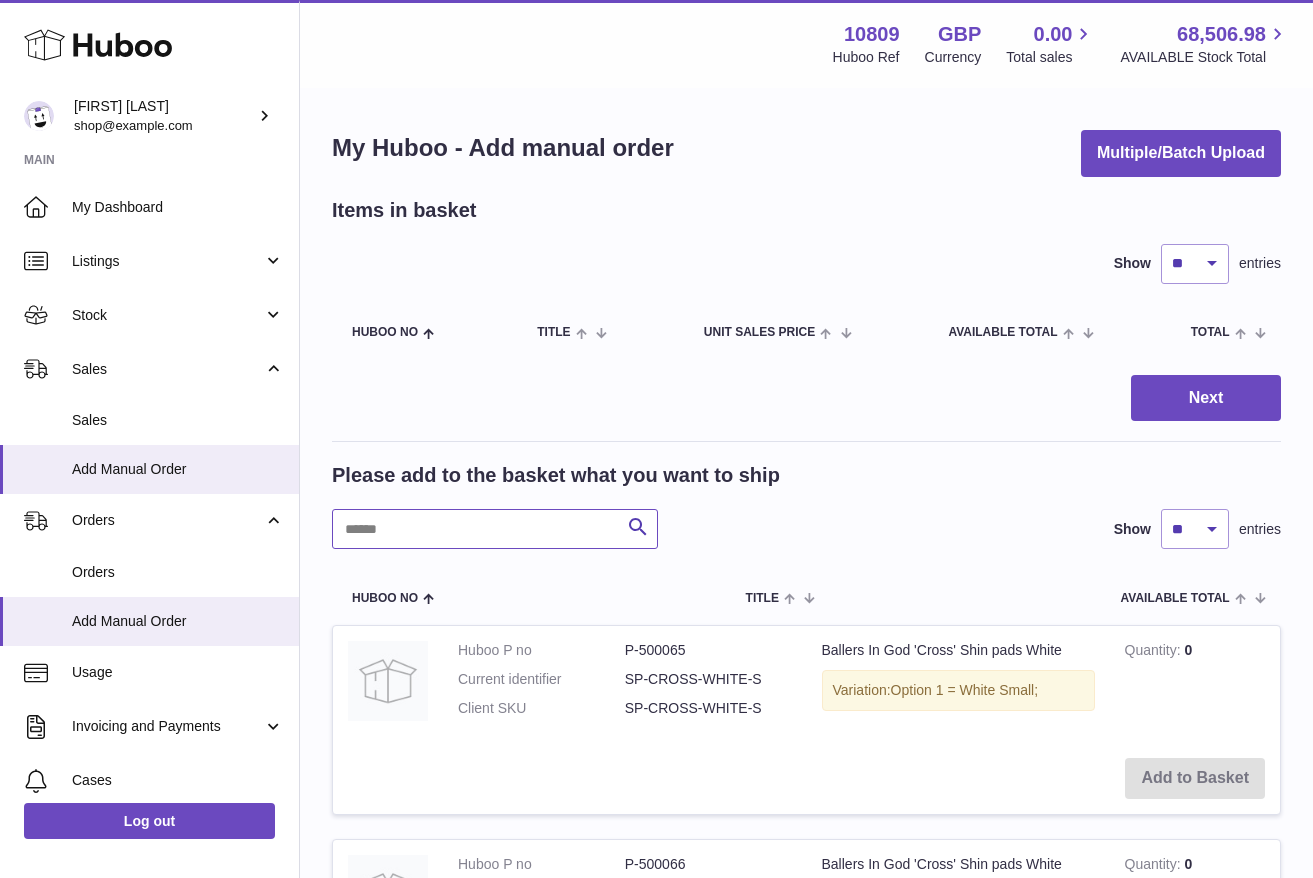 click at bounding box center (495, 529) 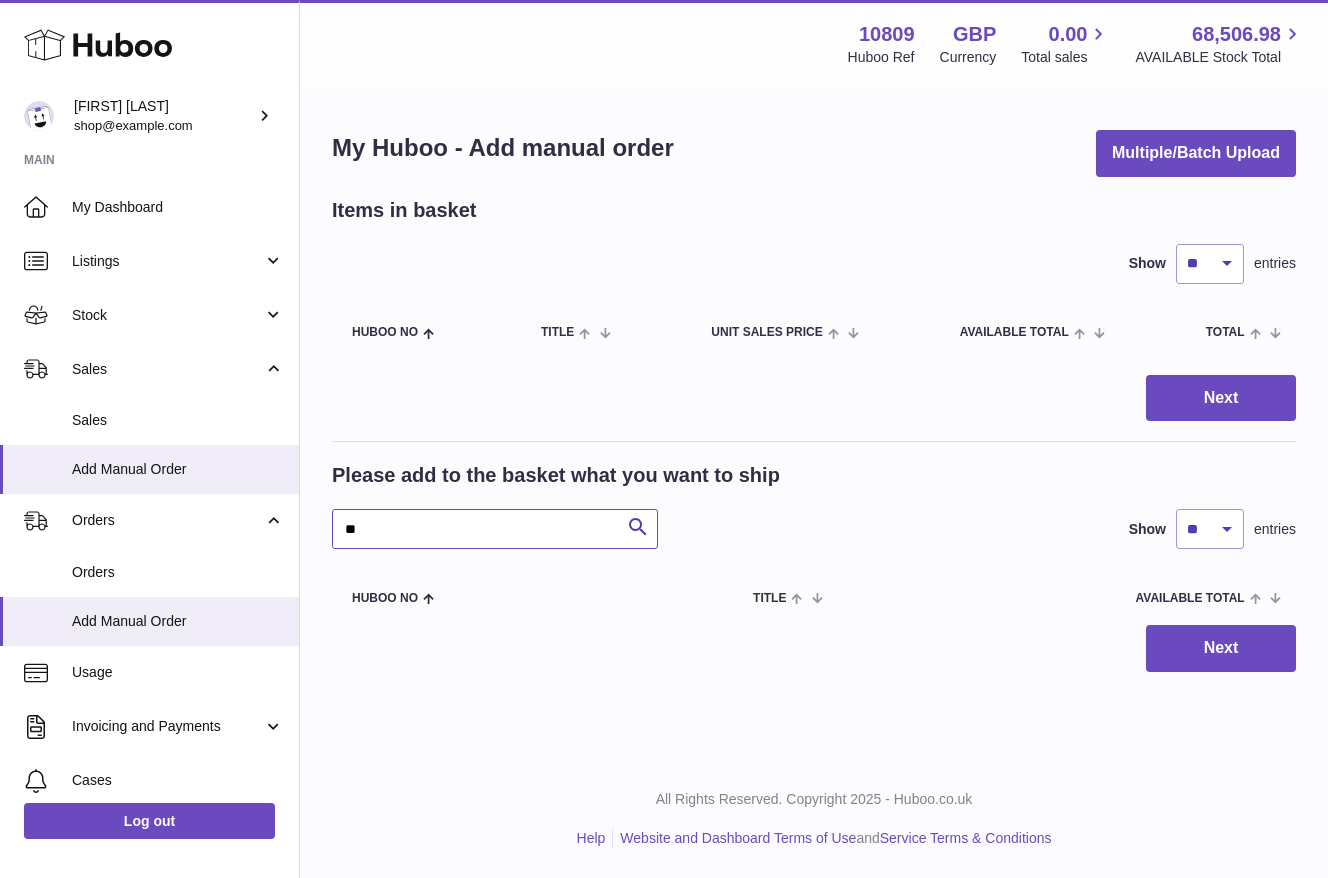 type on "*" 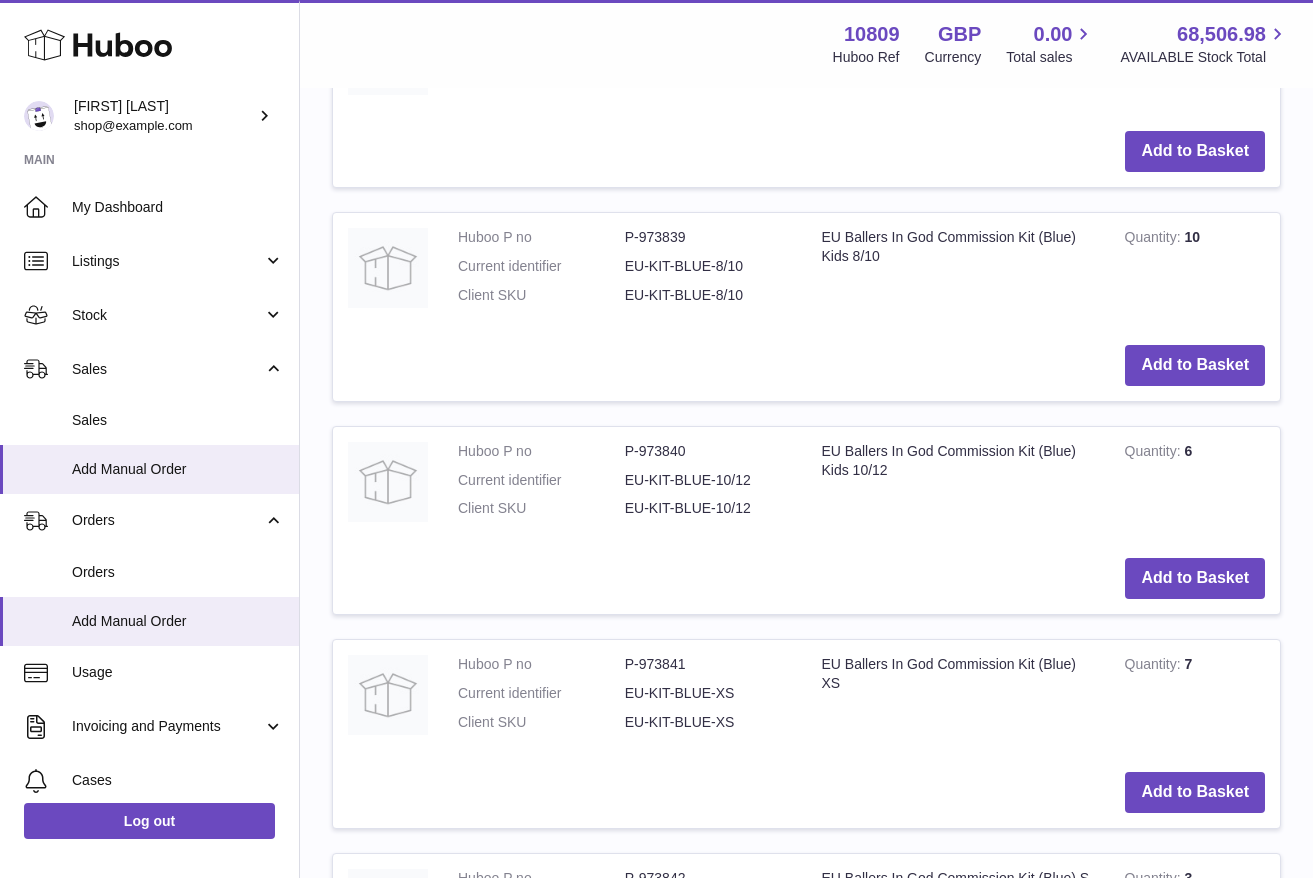 scroll, scrollTop: 960, scrollLeft: 0, axis: vertical 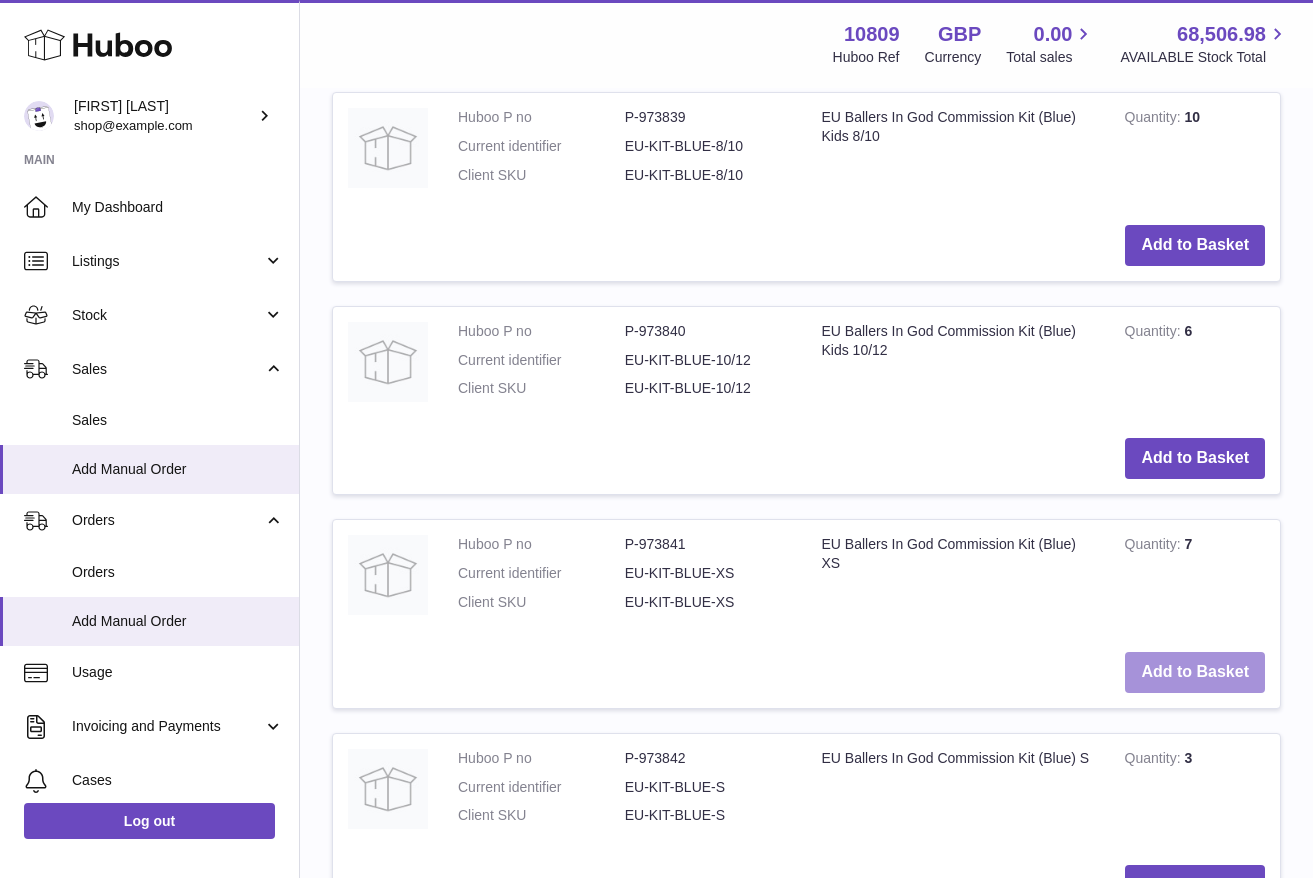 type on "*********" 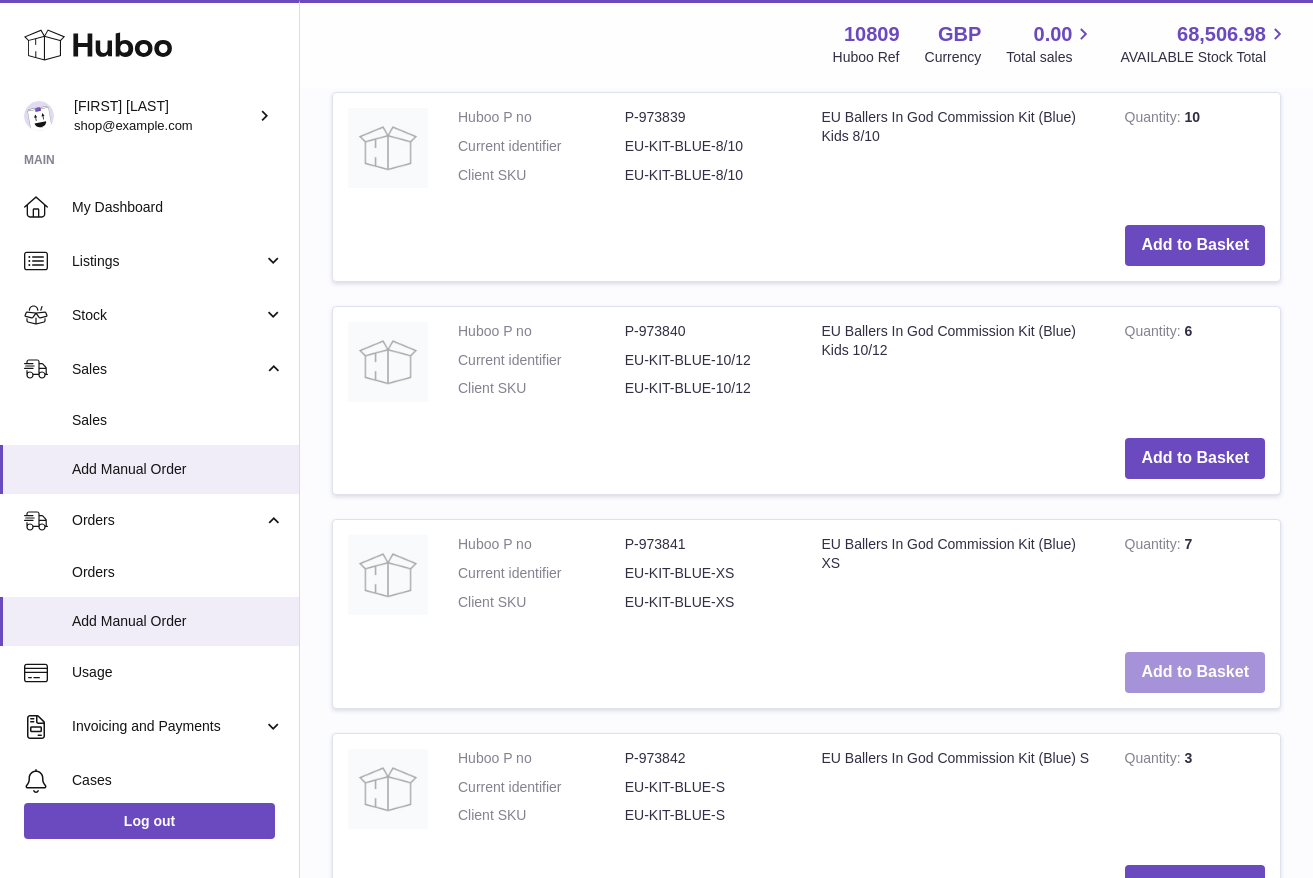 click on "Add to Basket" at bounding box center [1195, 672] 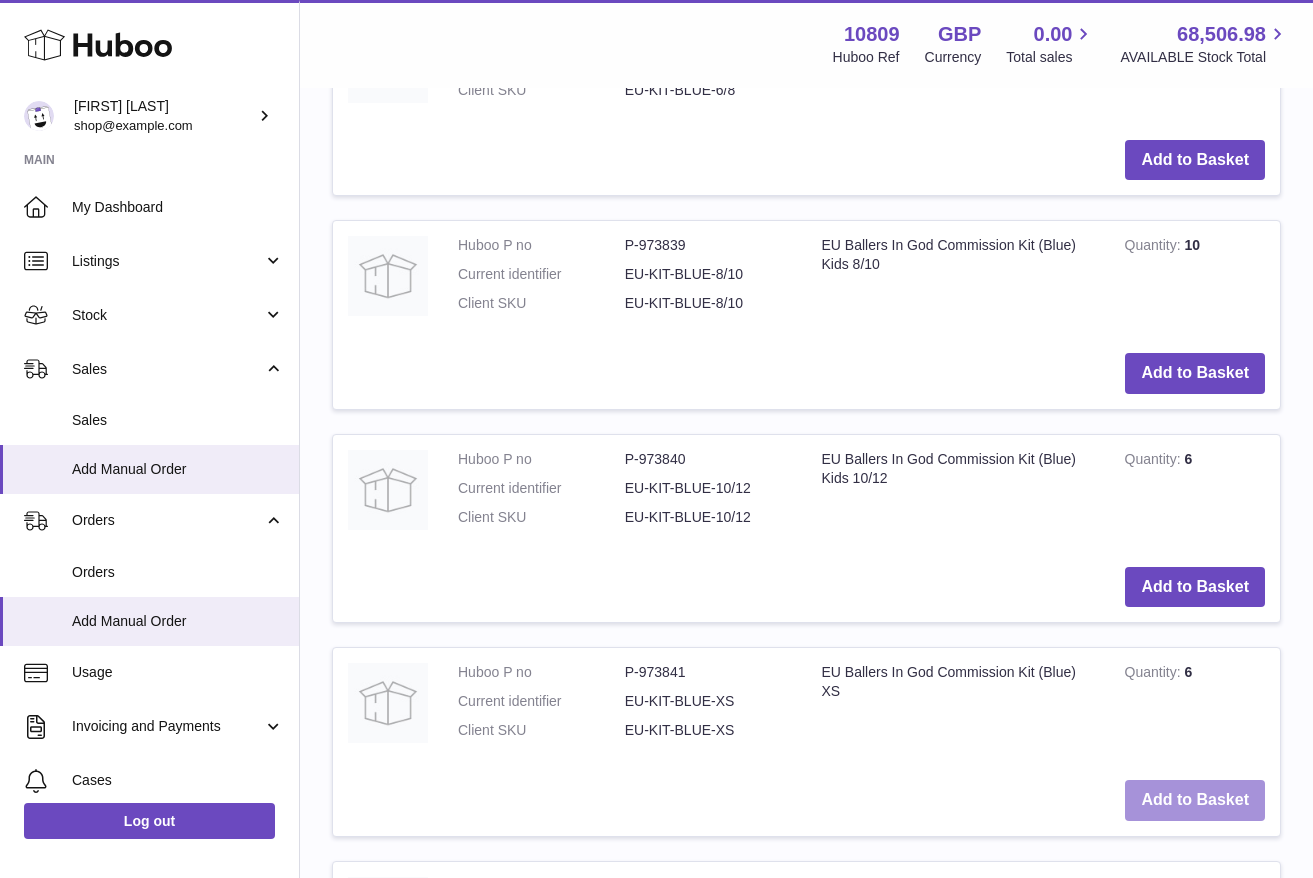 scroll, scrollTop: 92, scrollLeft: 0, axis: vertical 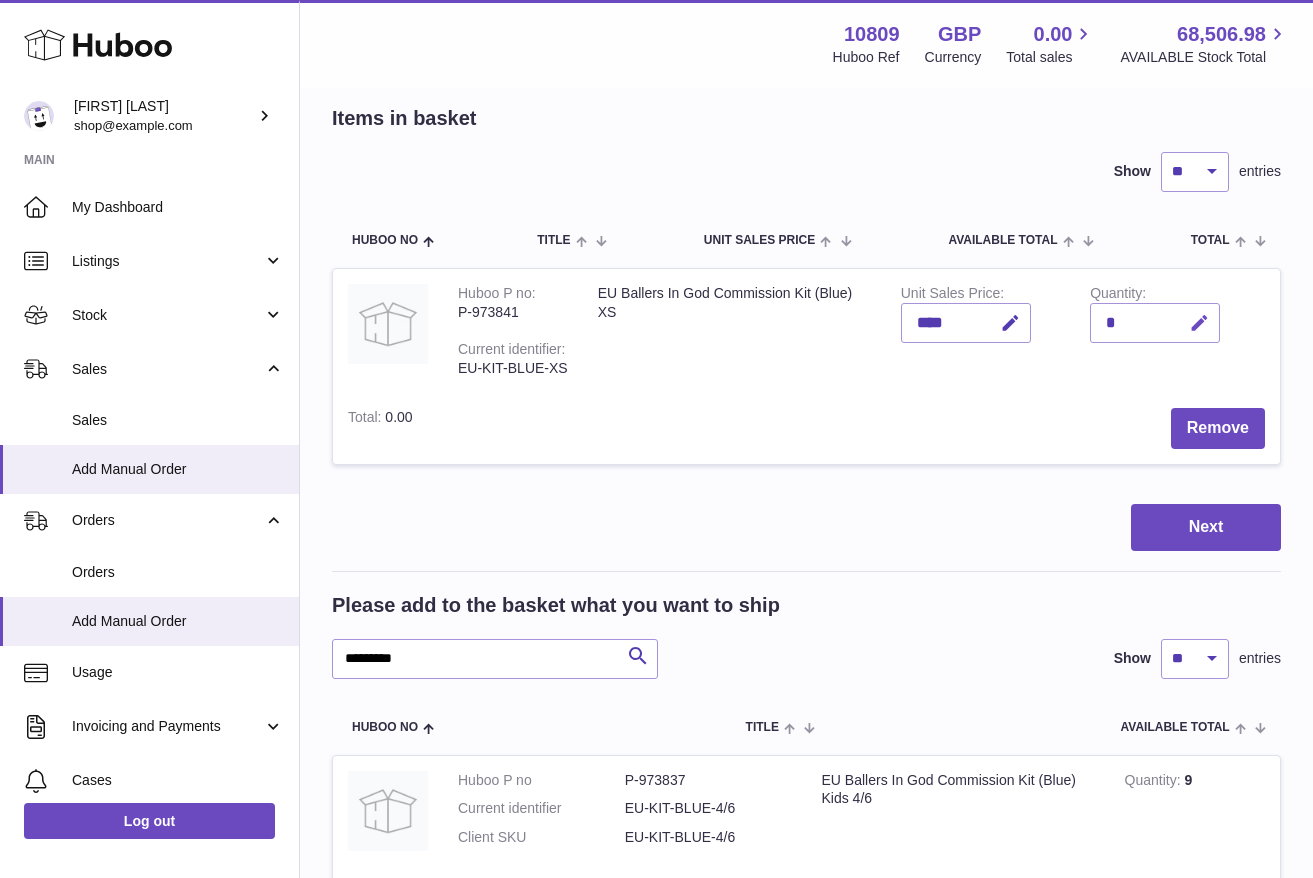 click at bounding box center (1199, 323) 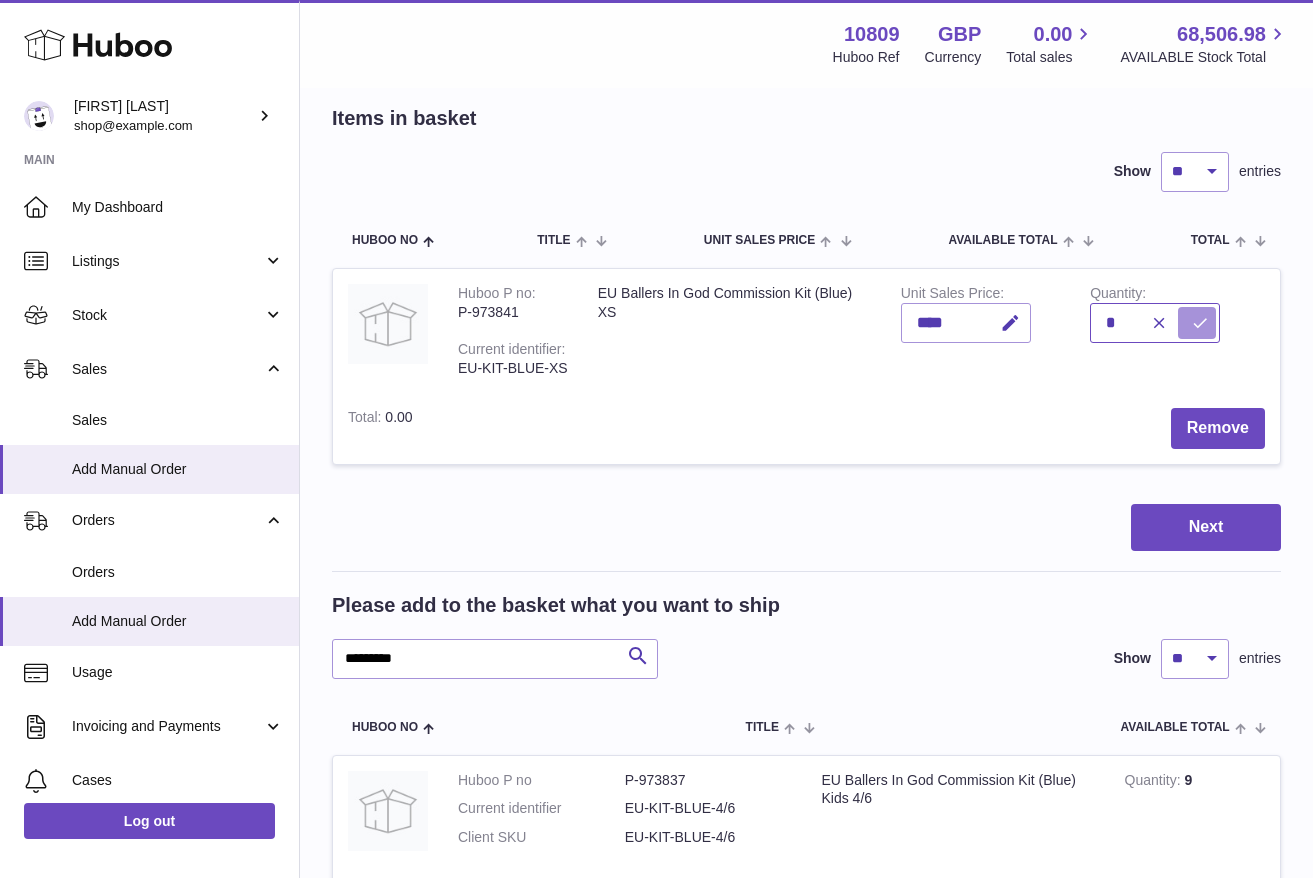 type on "*" 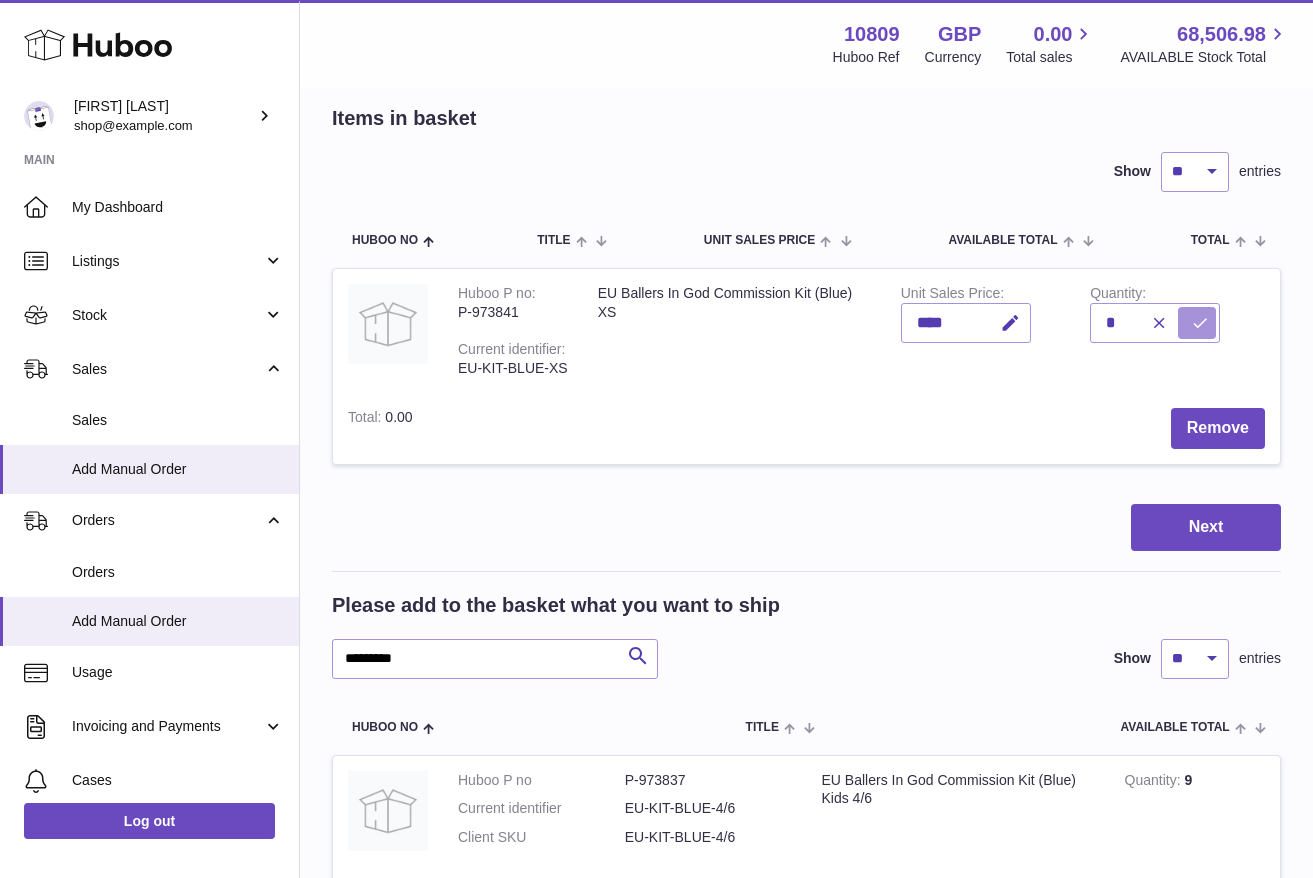 click at bounding box center [1200, 323] 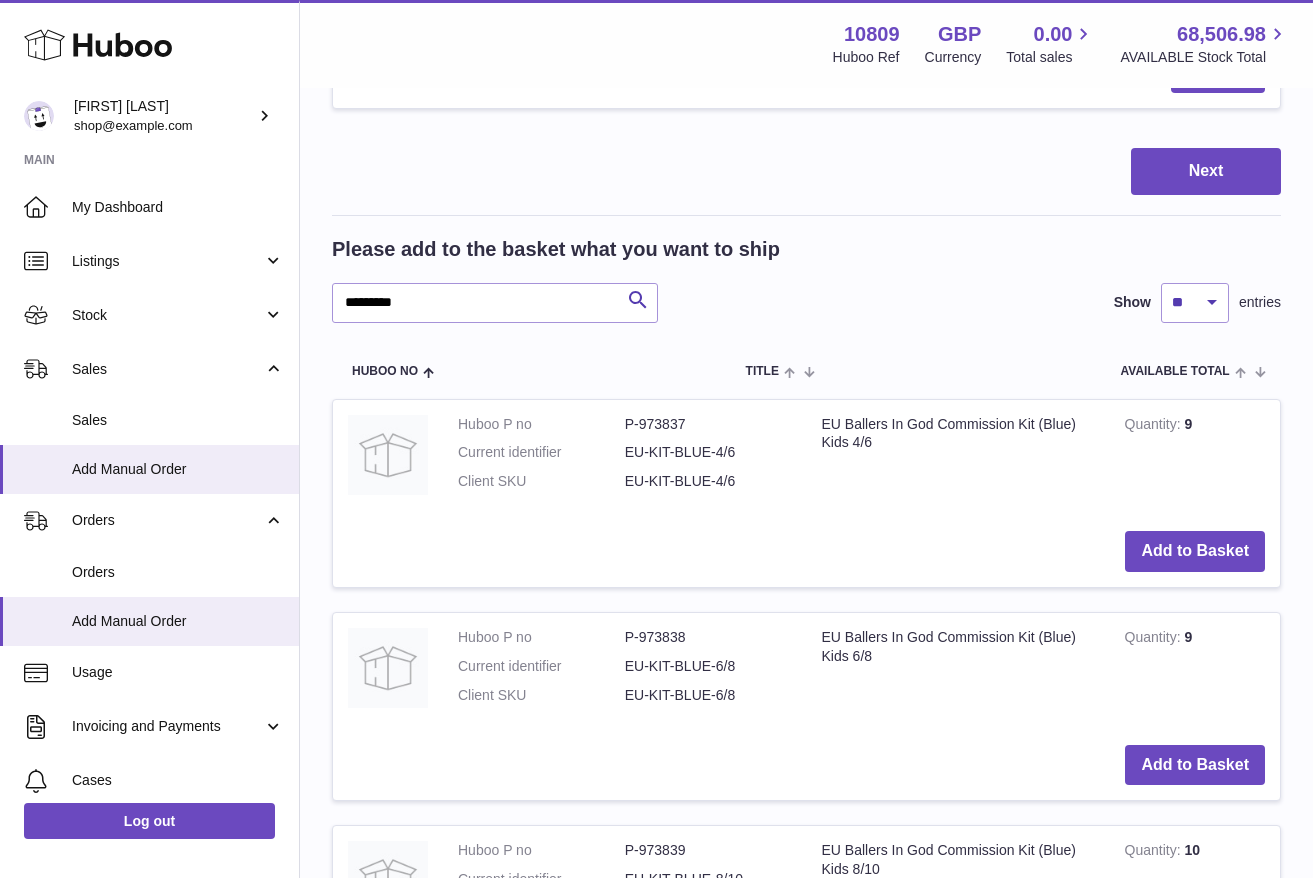 scroll, scrollTop: 0, scrollLeft: 0, axis: both 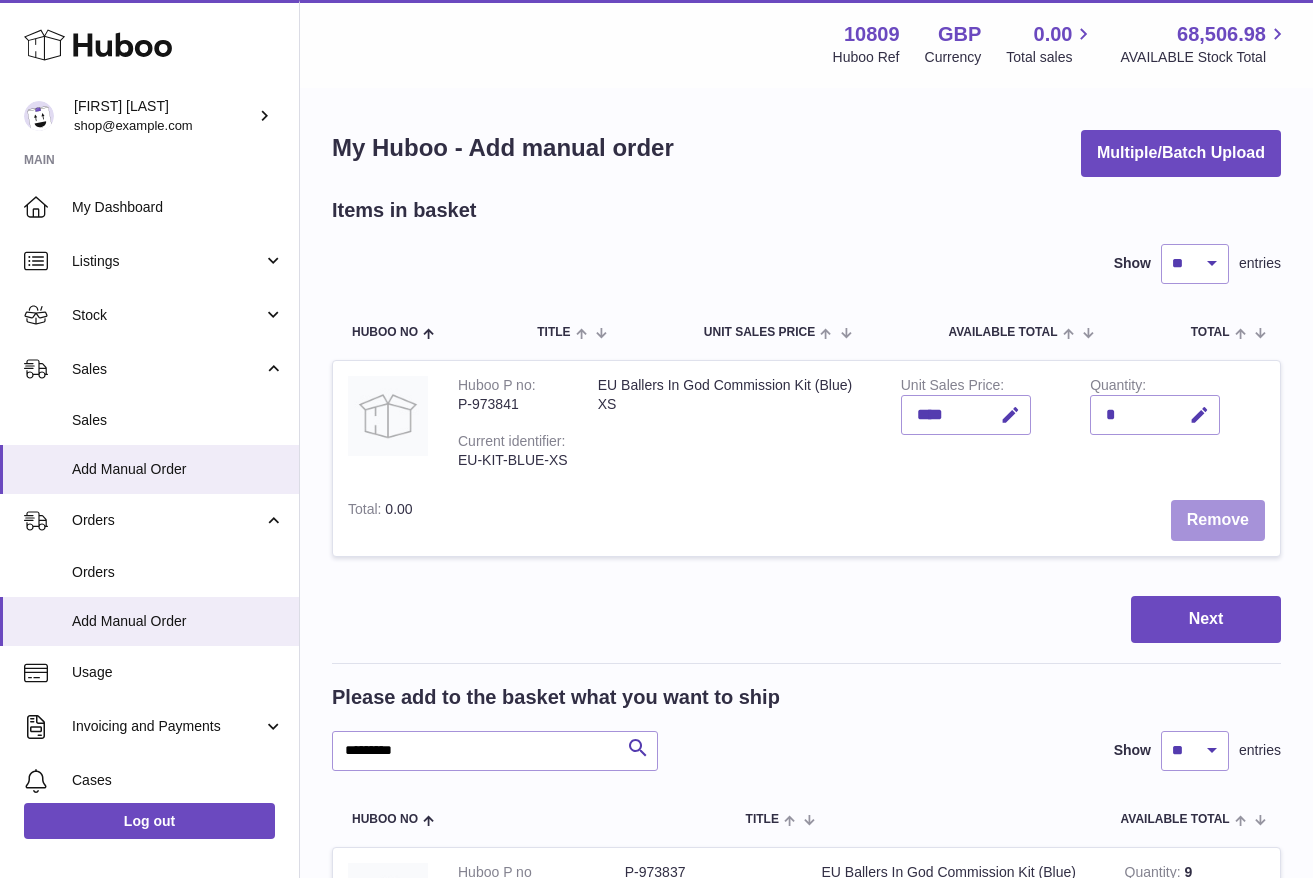 click on "Remove" at bounding box center [1218, 520] 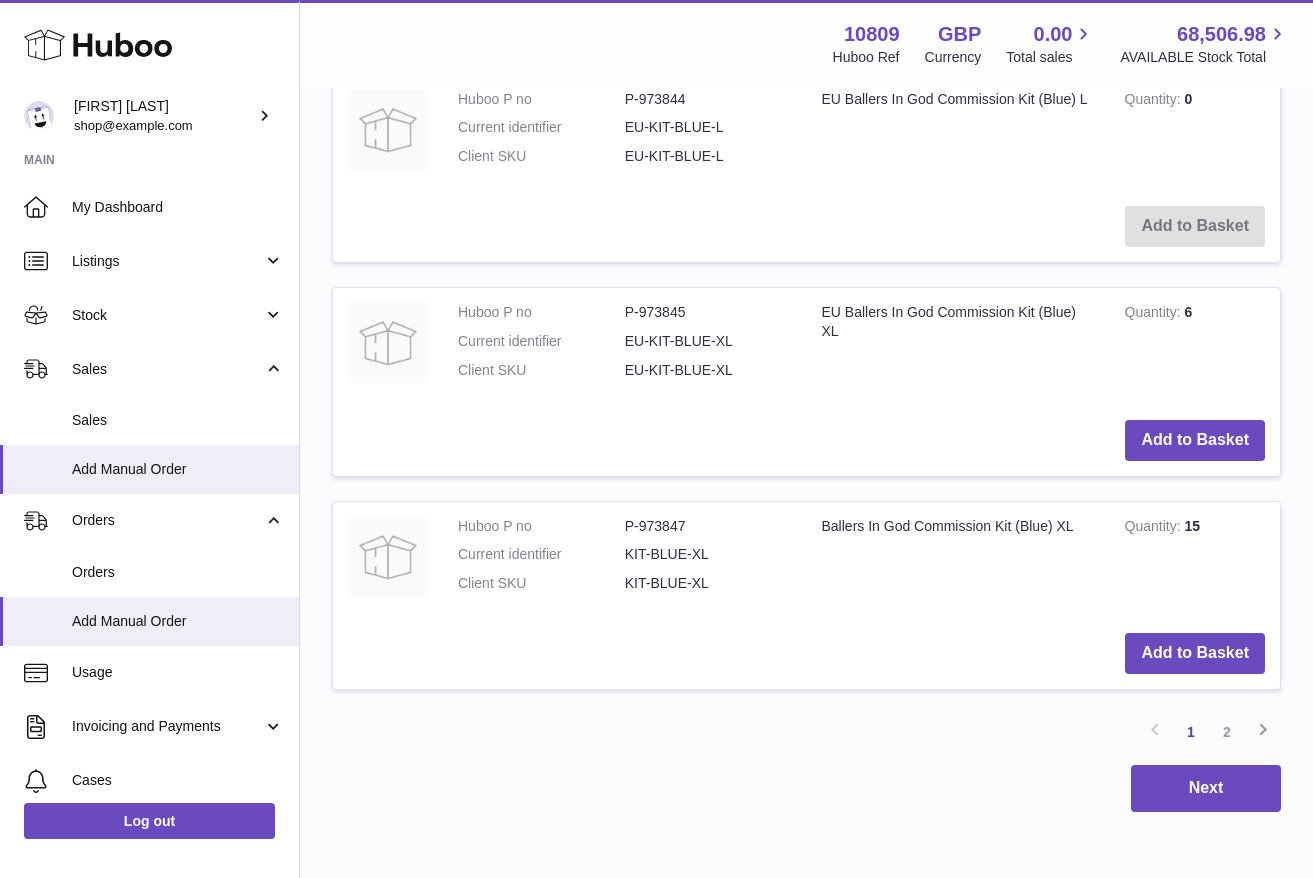 scroll, scrollTop: 2138, scrollLeft: 0, axis: vertical 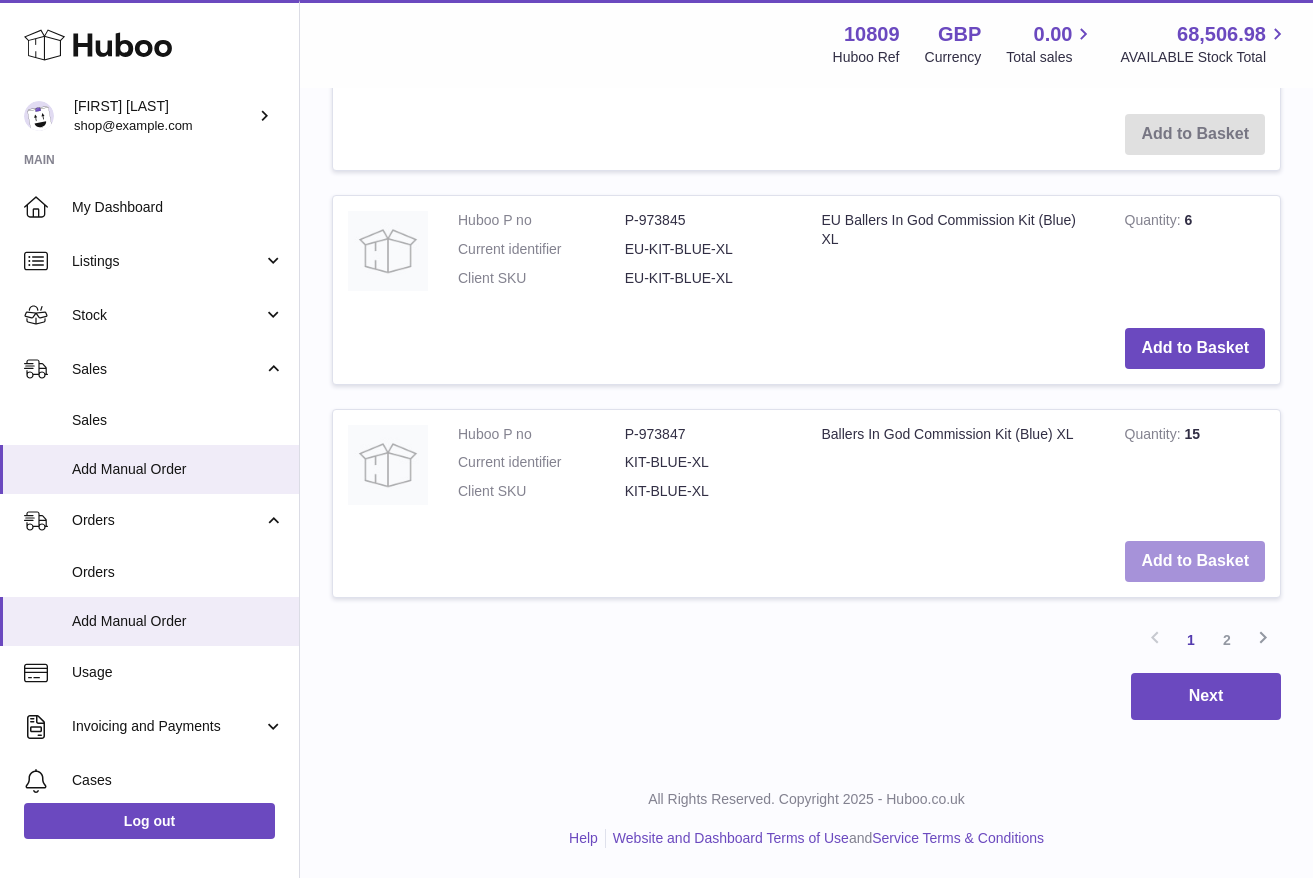 click on "Add to Basket" at bounding box center (1195, 561) 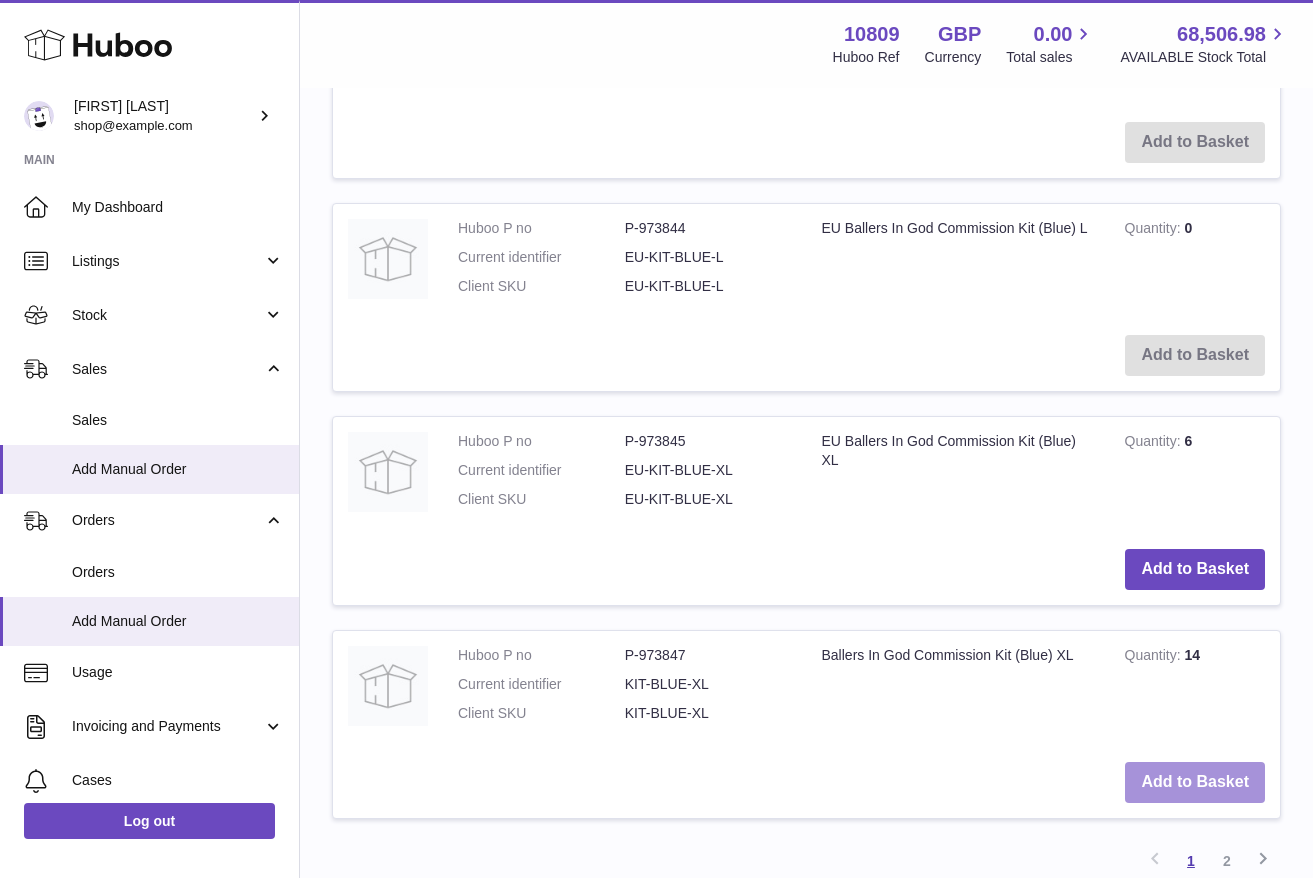 scroll, scrollTop: 2359, scrollLeft: 0, axis: vertical 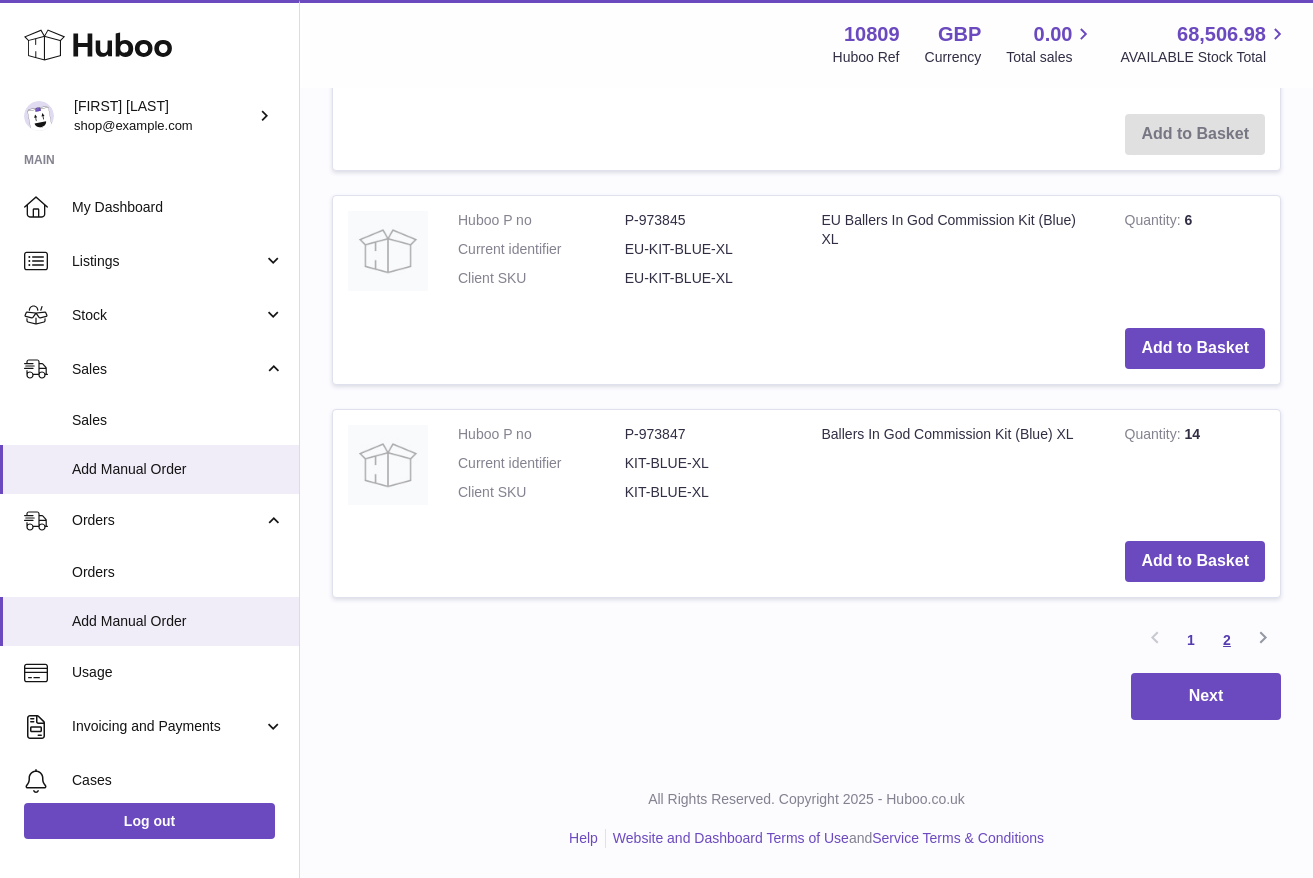 click on "2" at bounding box center (1227, 640) 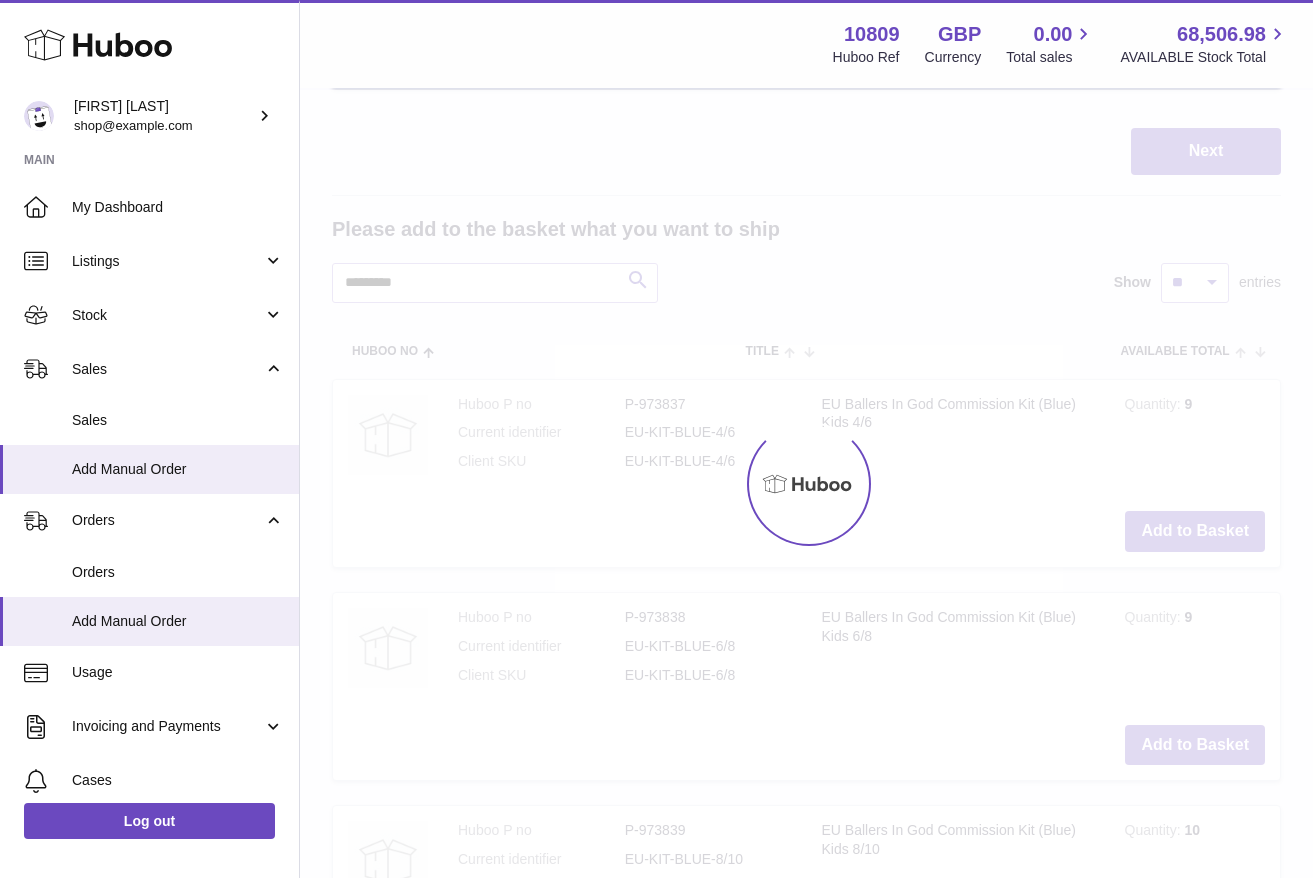 scroll, scrollTop: 90, scrollLeft: 0, axis: vertical 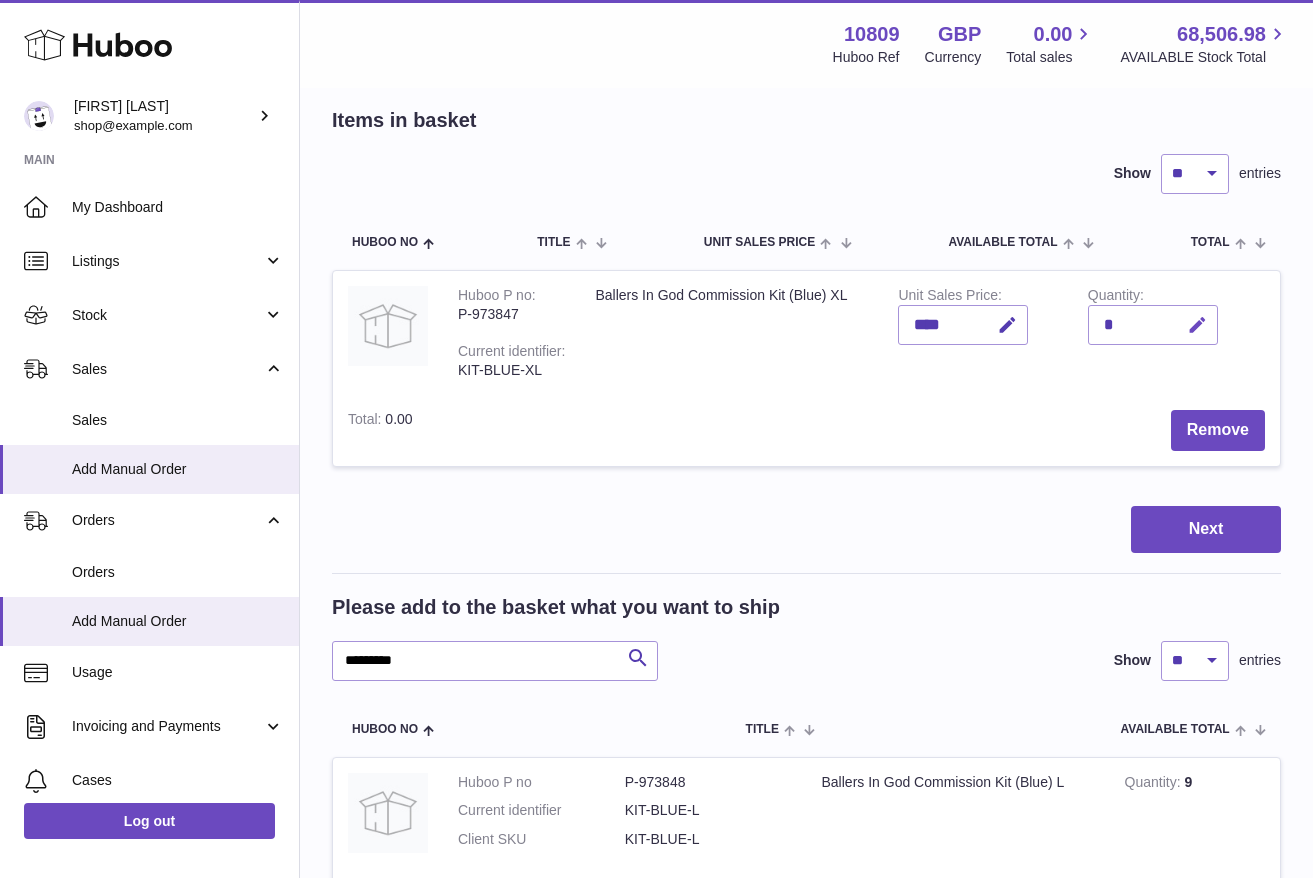click at bounding box center (1197, 325) 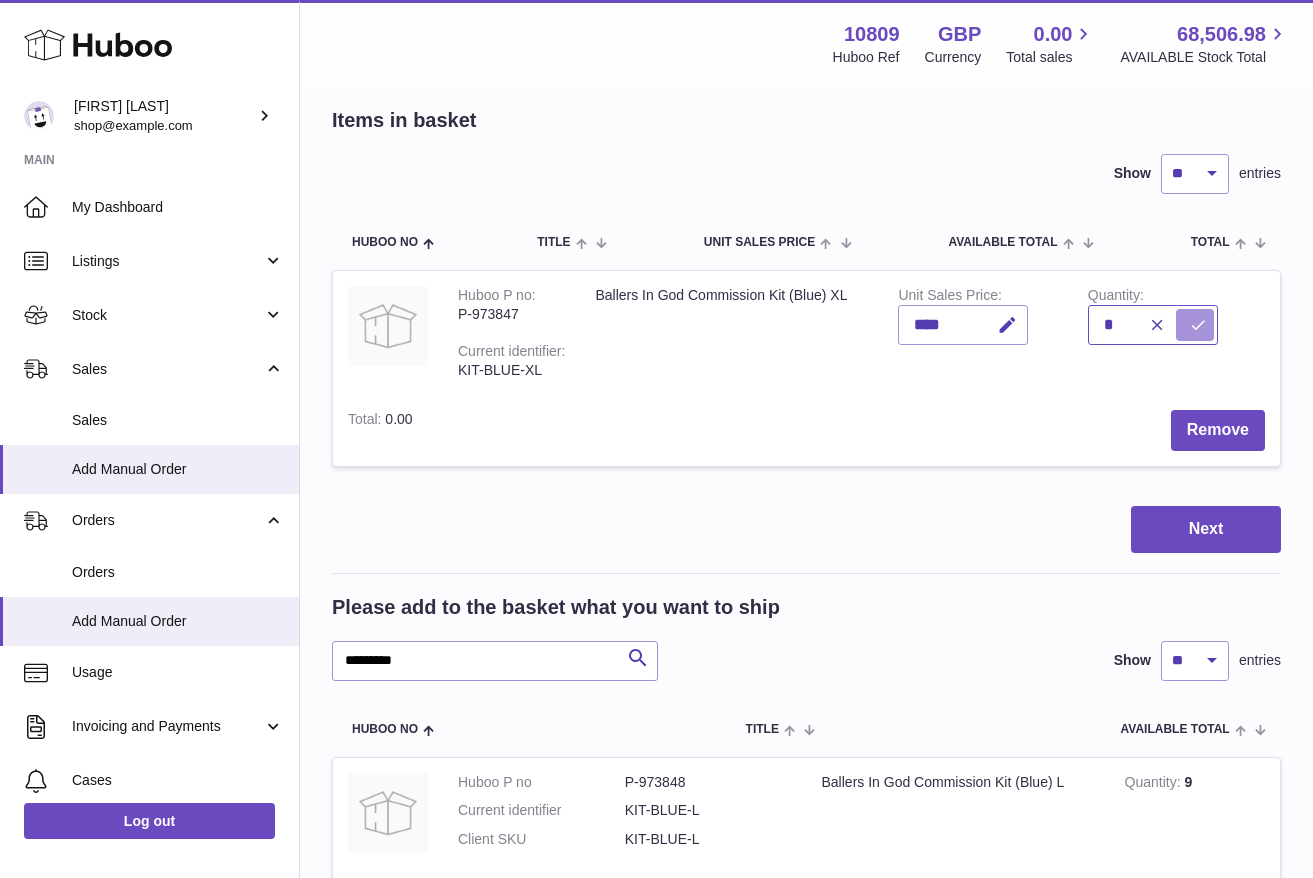 type on "*" 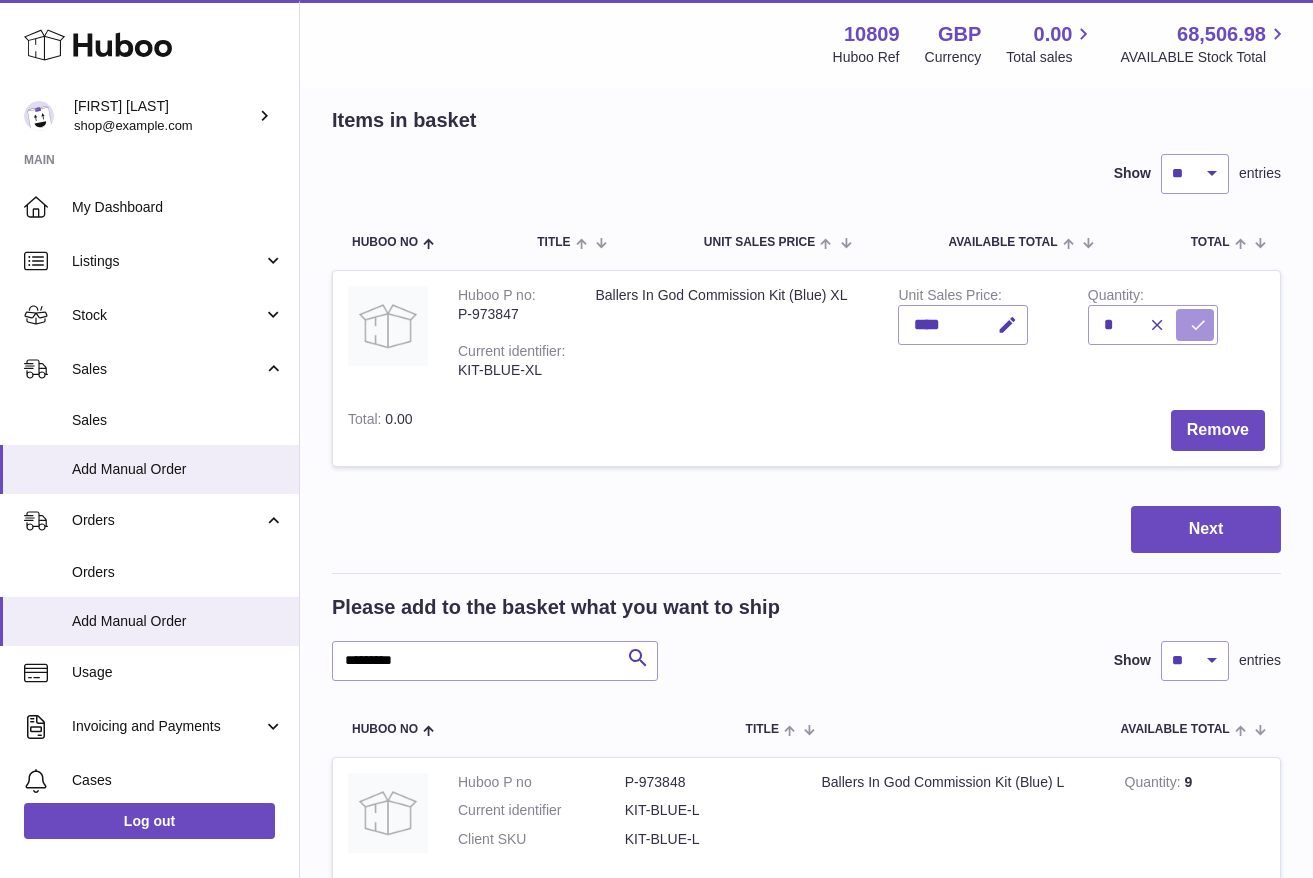 click at bounding box center (1198, 325) 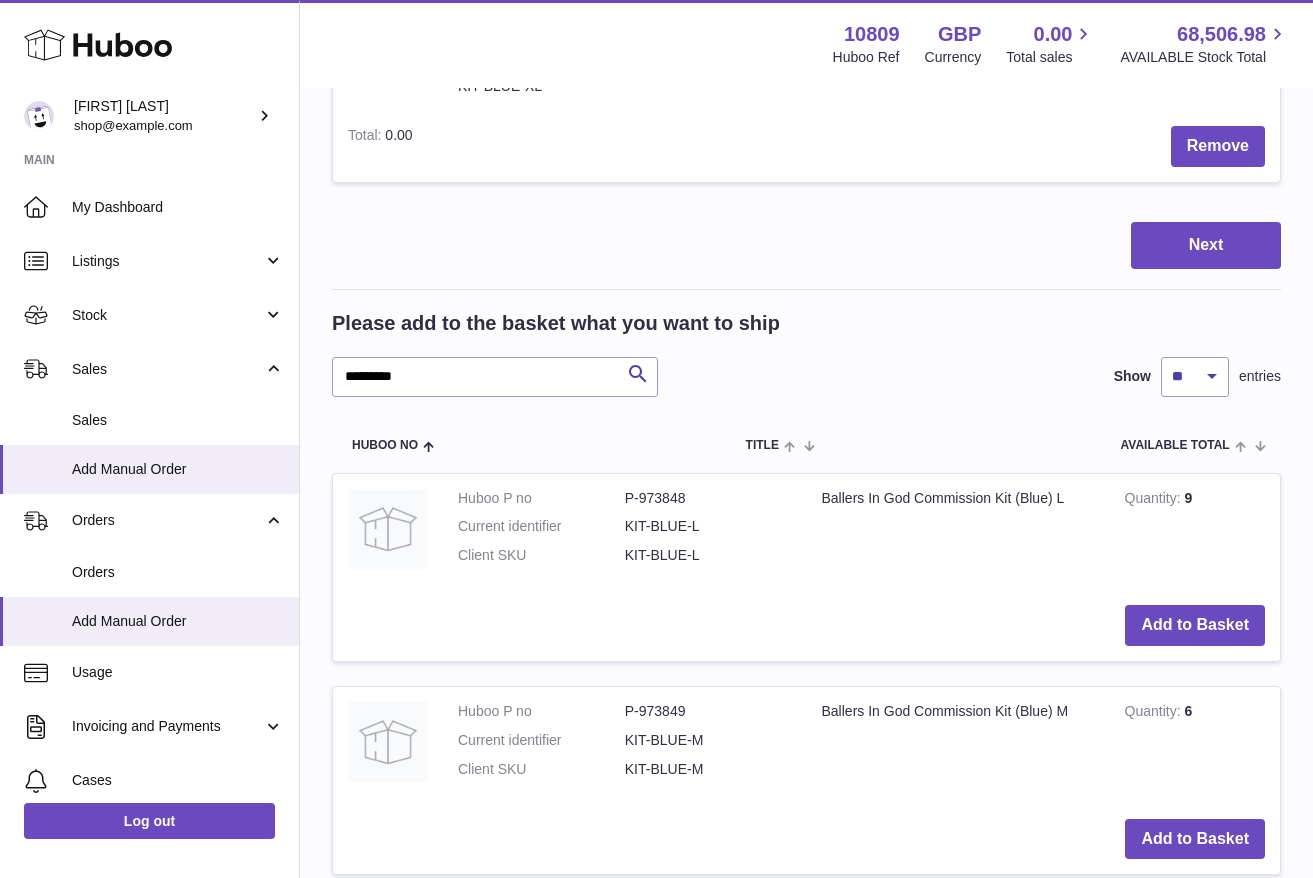 scroll, scrollTop: 437, scrollLeft: 0, axis: vertical 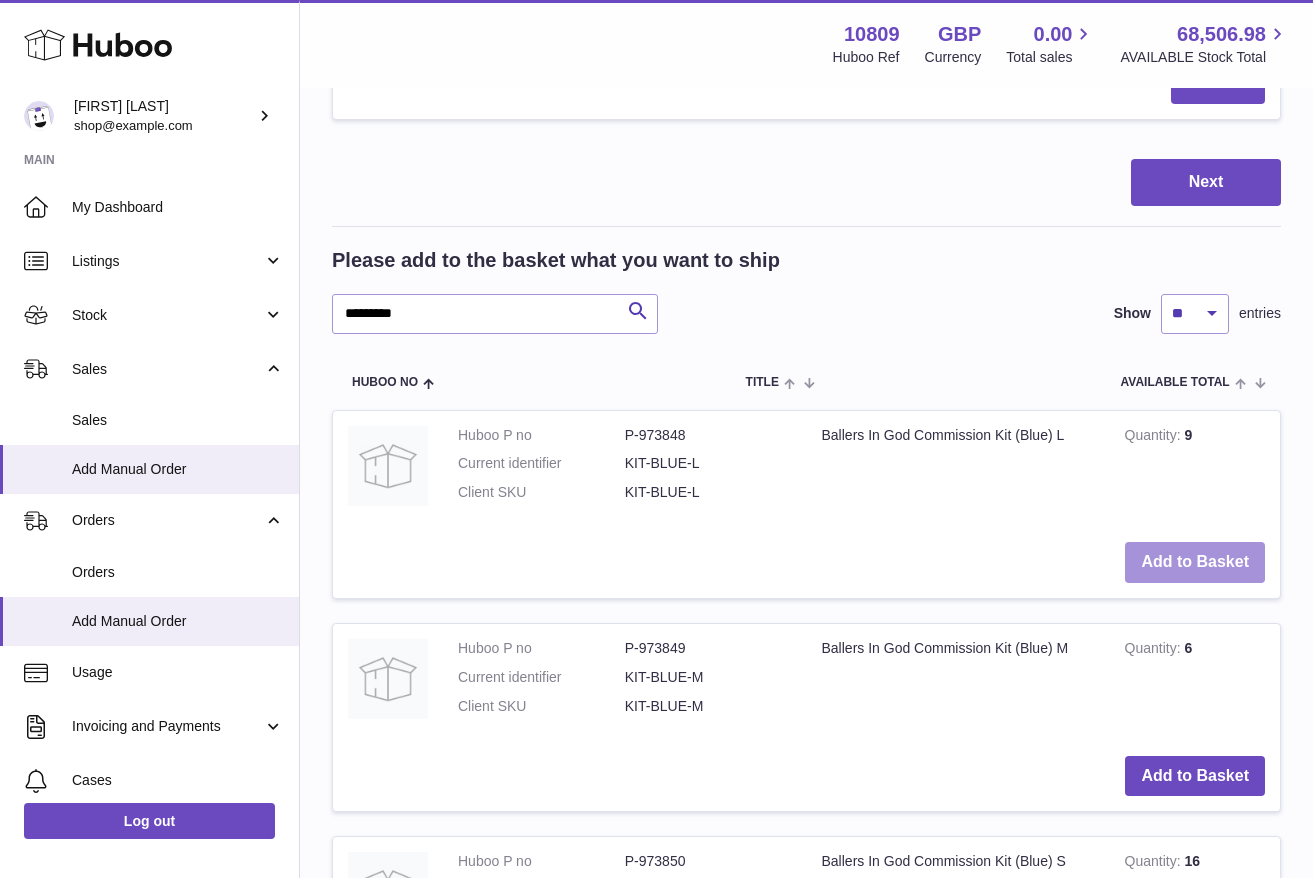 click on "Add to Basket" at bounding box center [1195, 562] 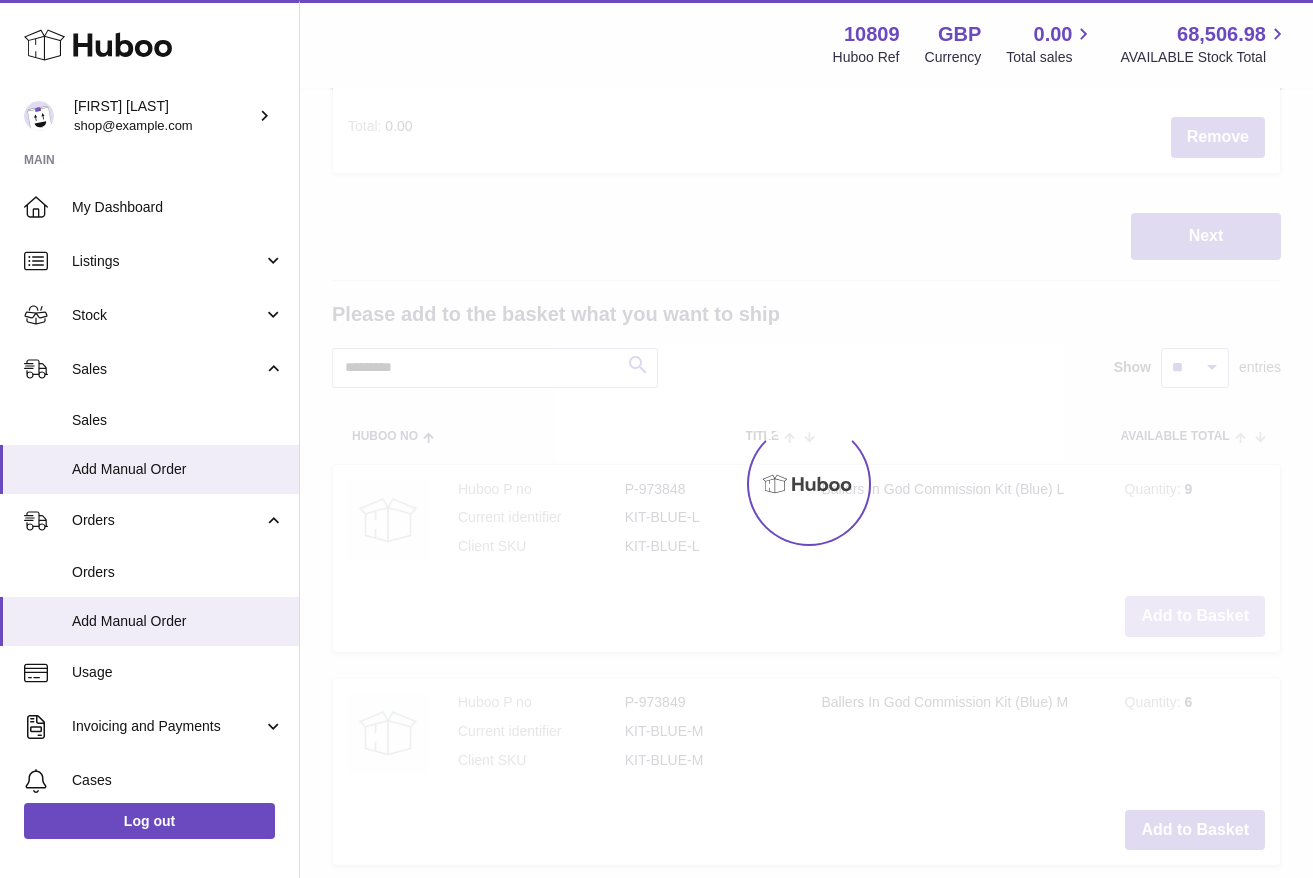 scroll, scrollTop: 68, scrollLeft: 0, axis: vertical 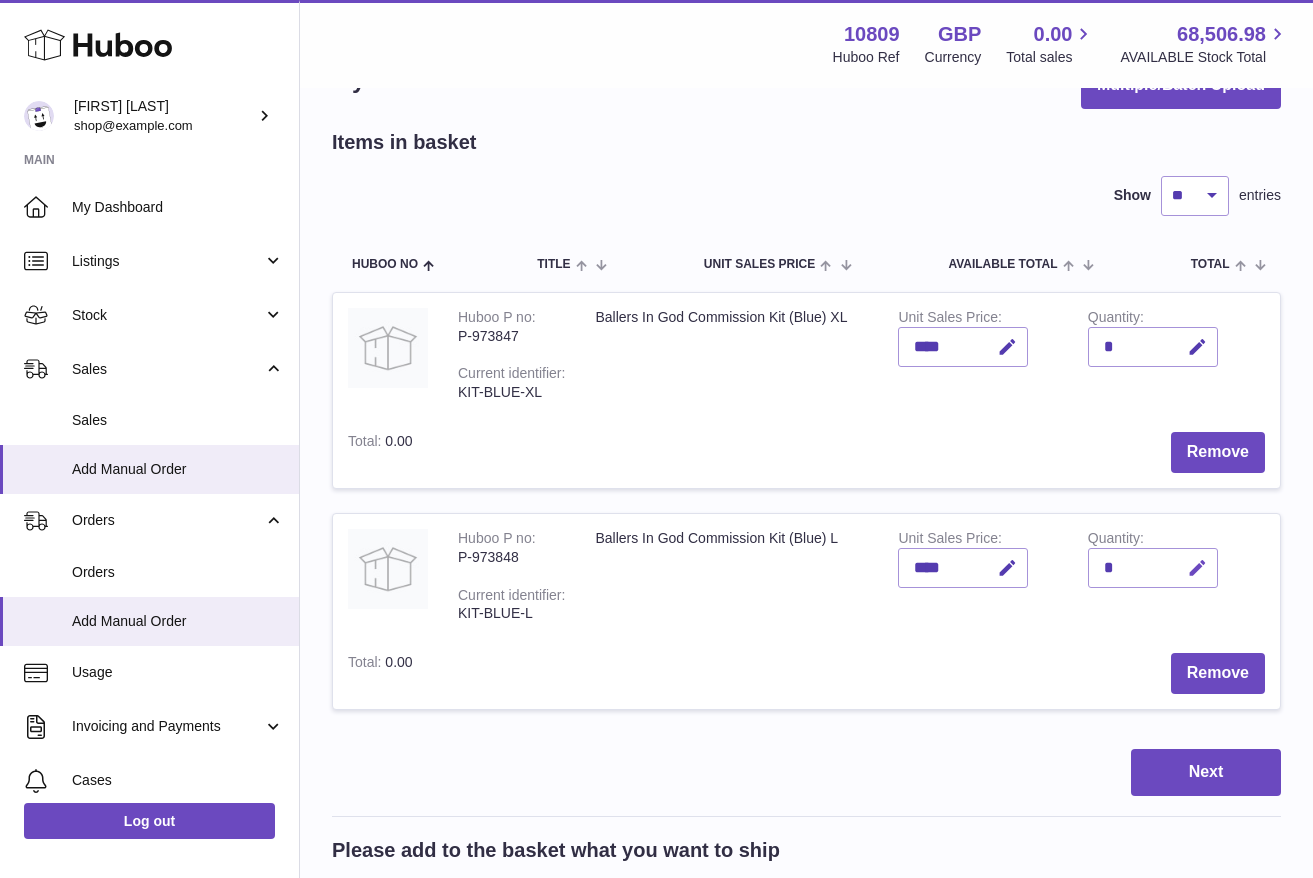 click at bounding box center (1197, 568) 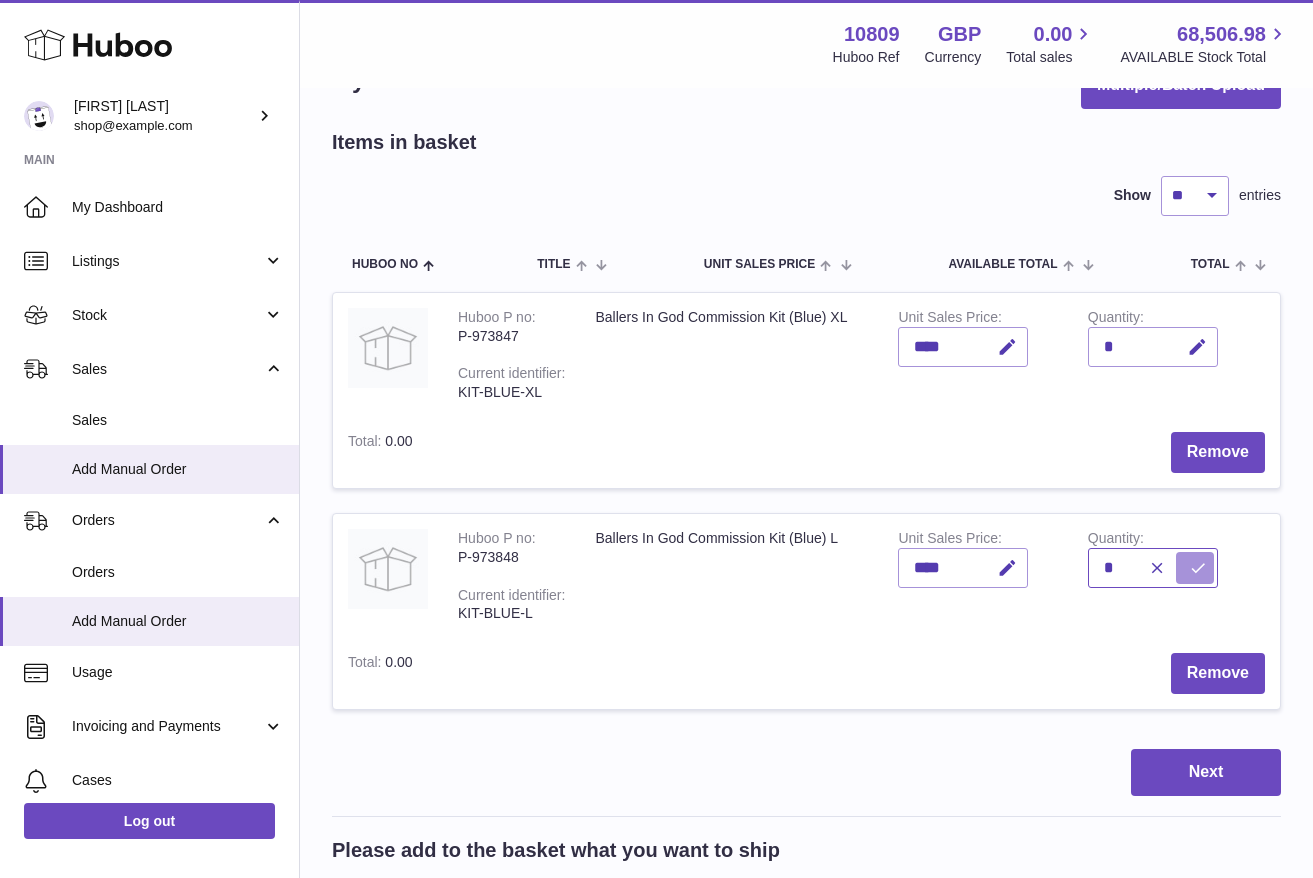 type on "*" 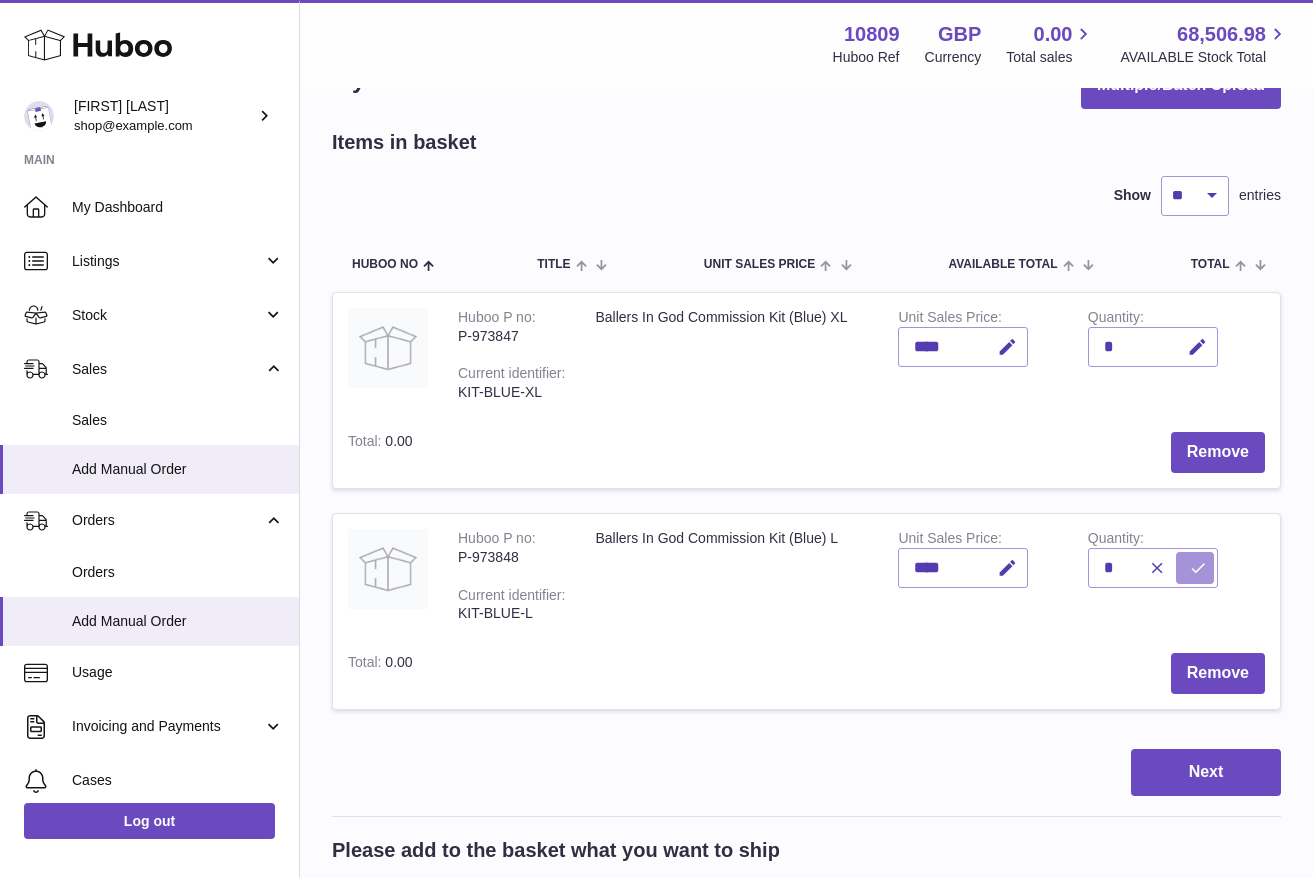 click at bounding box center (1195, 568) 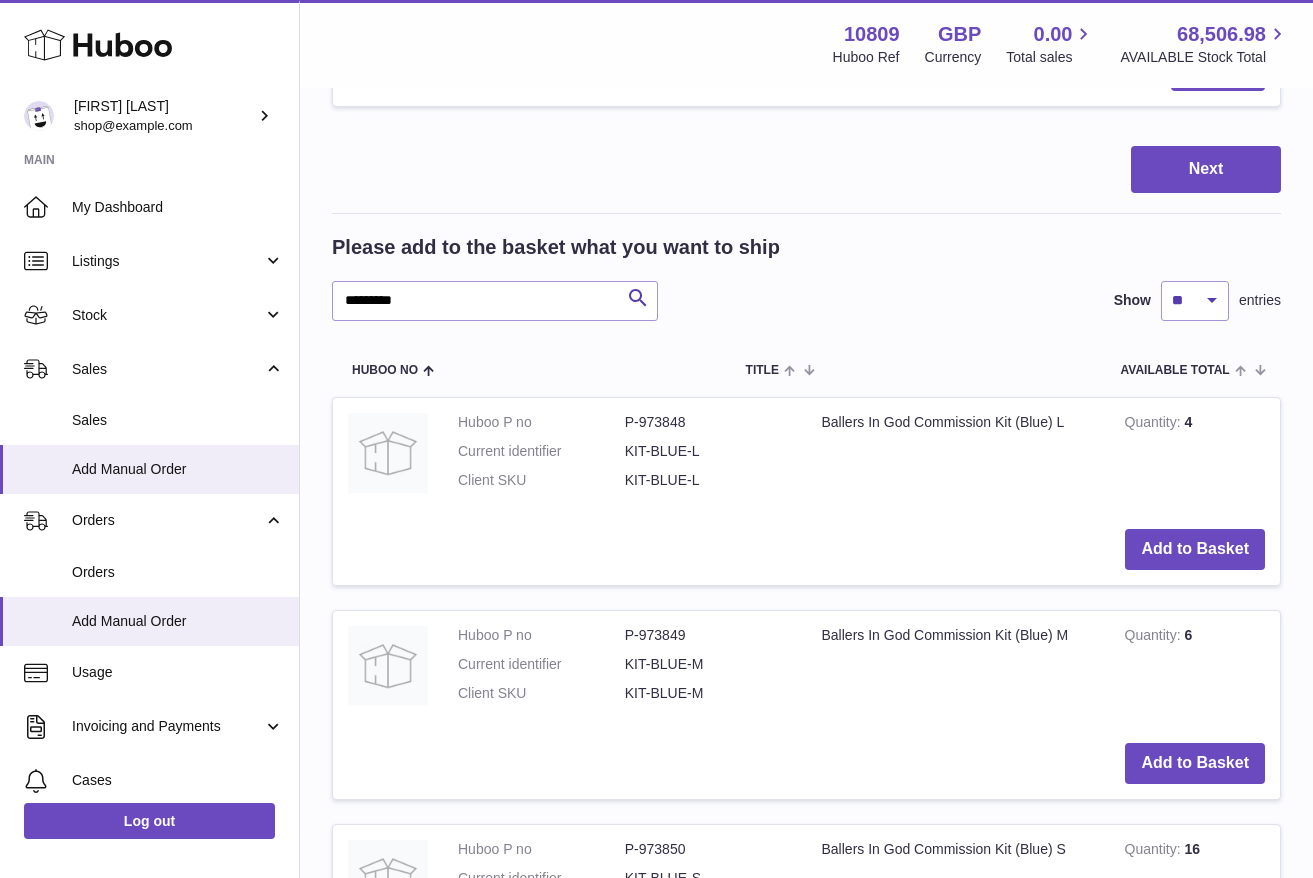 scroll, scrollTop: 684, scrollLeft: 0, axis: vertical 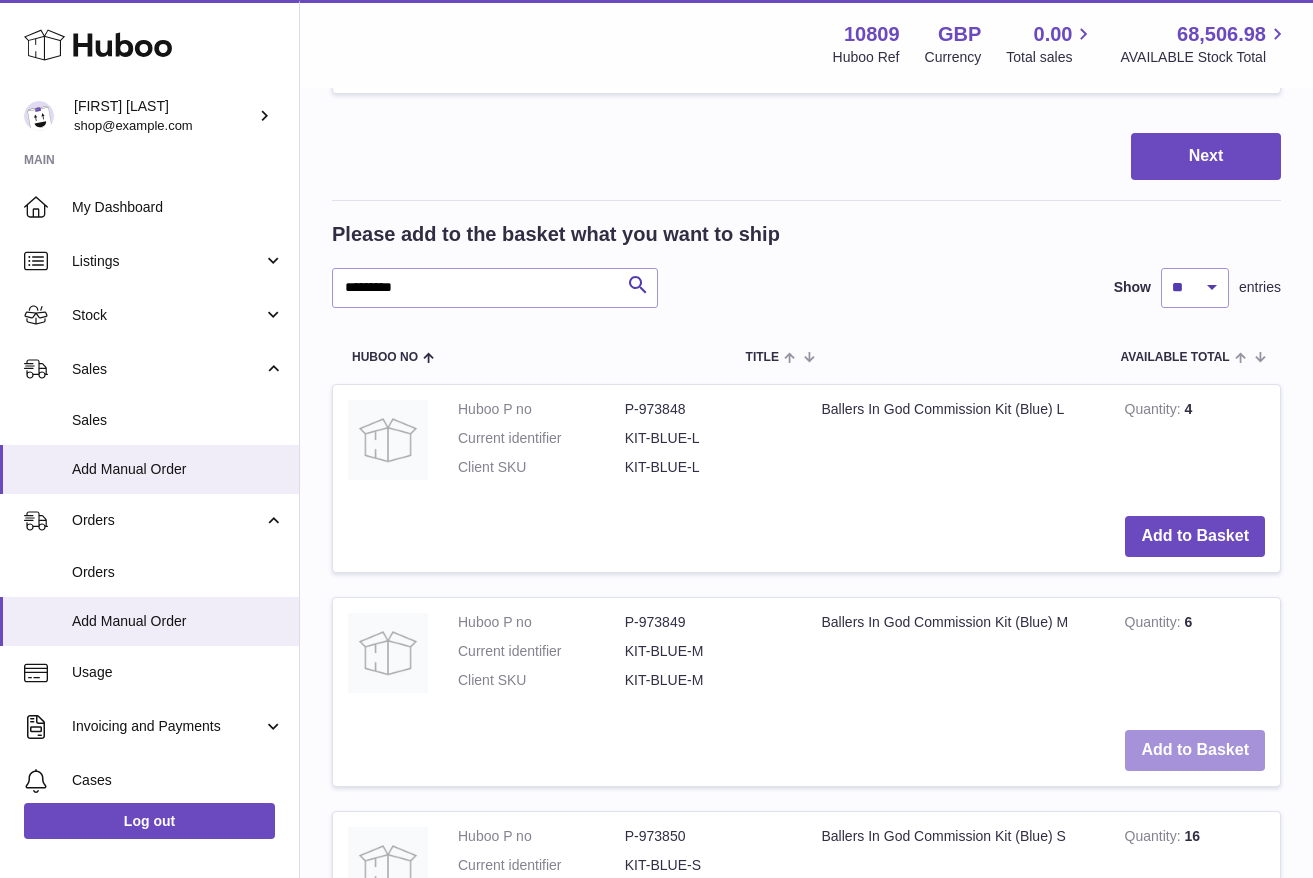 click on "Add to Basket" at bounding box center [1195, 750] 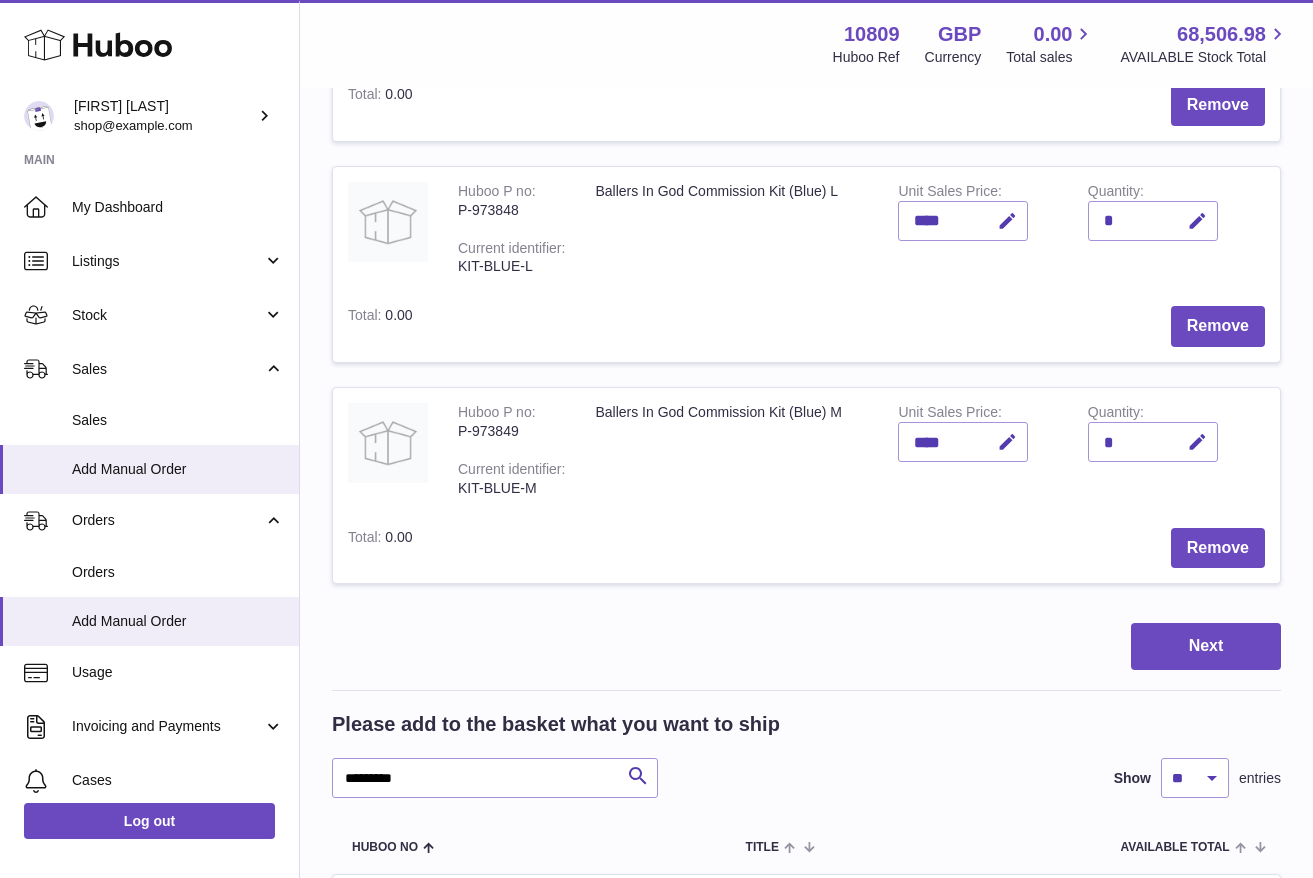 scroll, scrollTop: 327, scrollLeft: 0, axis: vertical 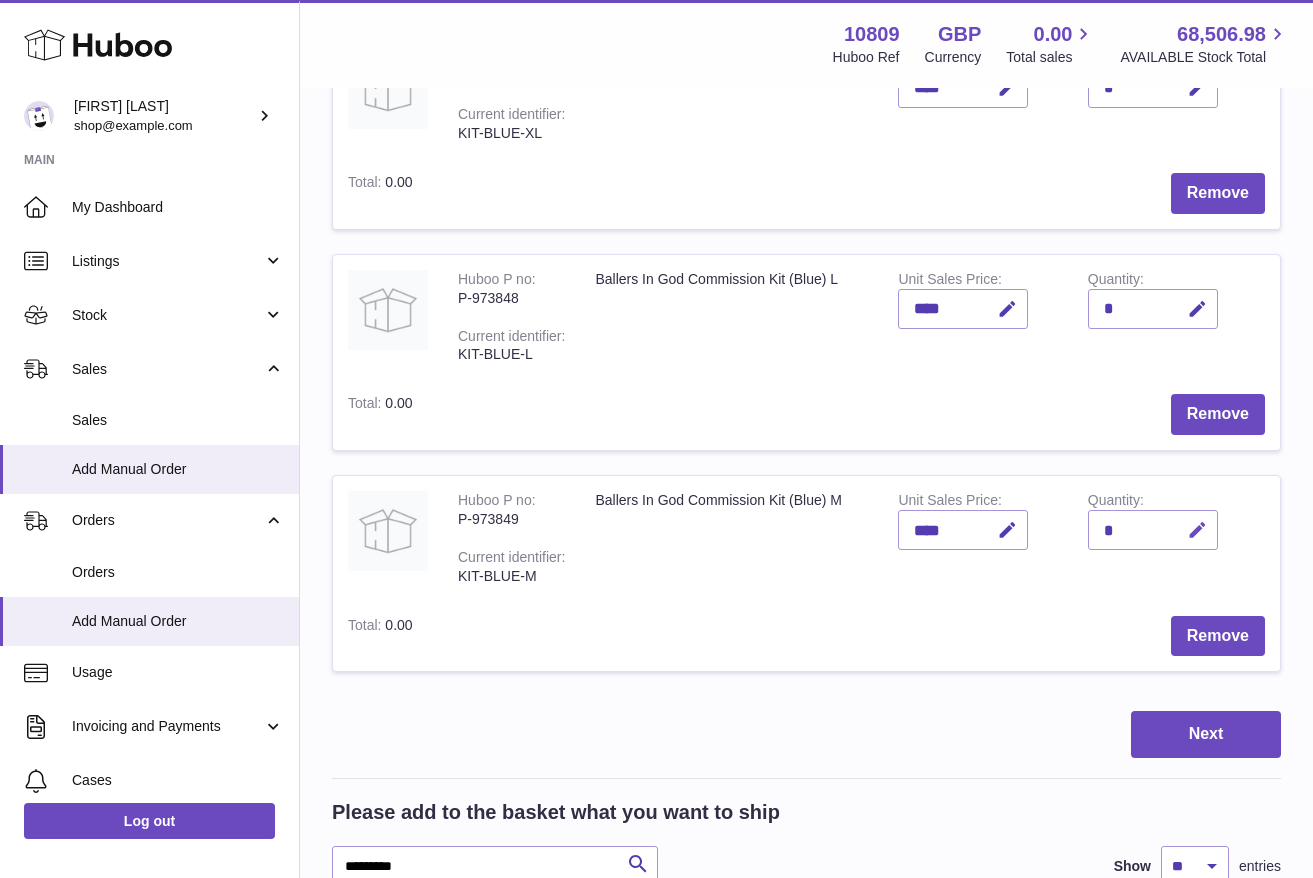 click at bounding box center (1197, 530) 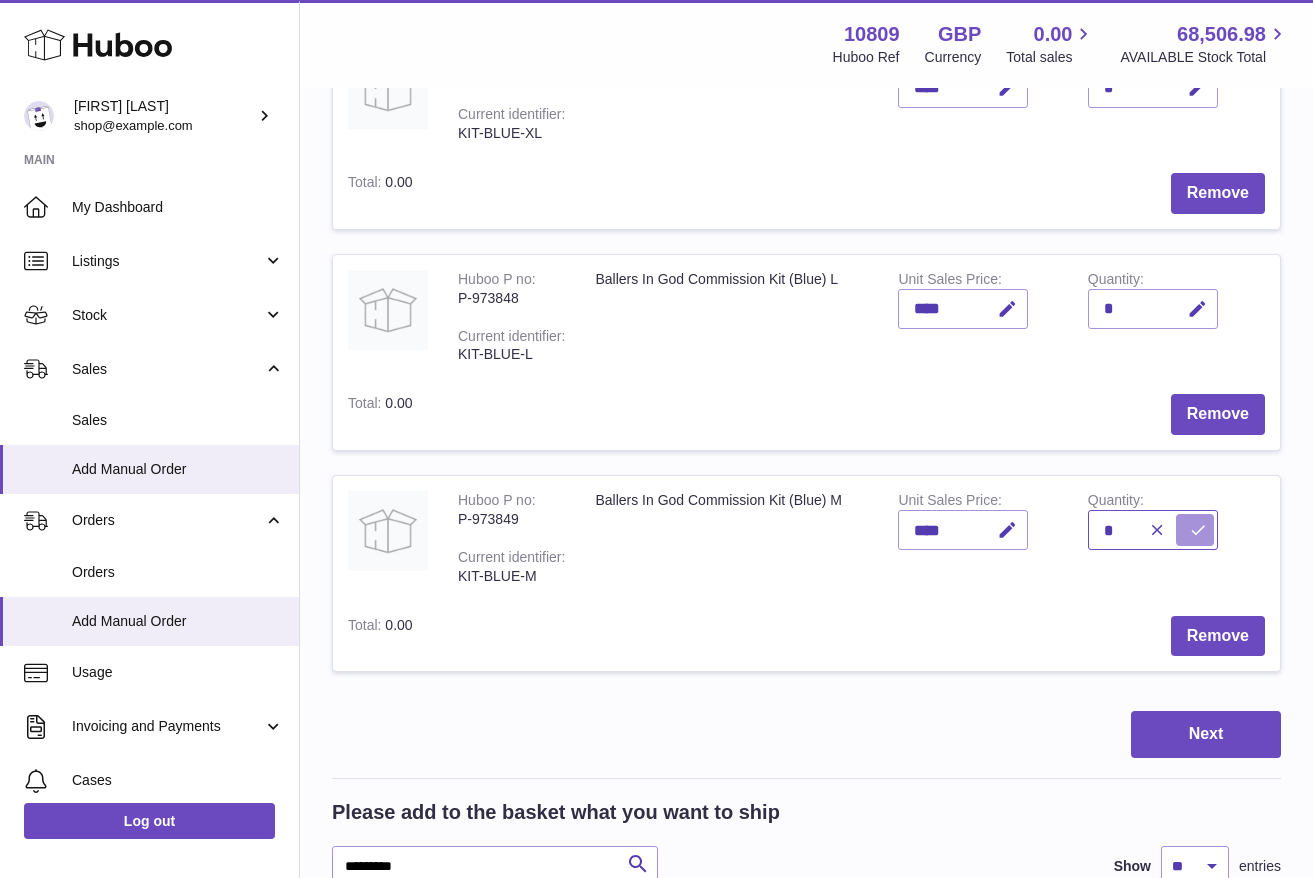 type on "*" 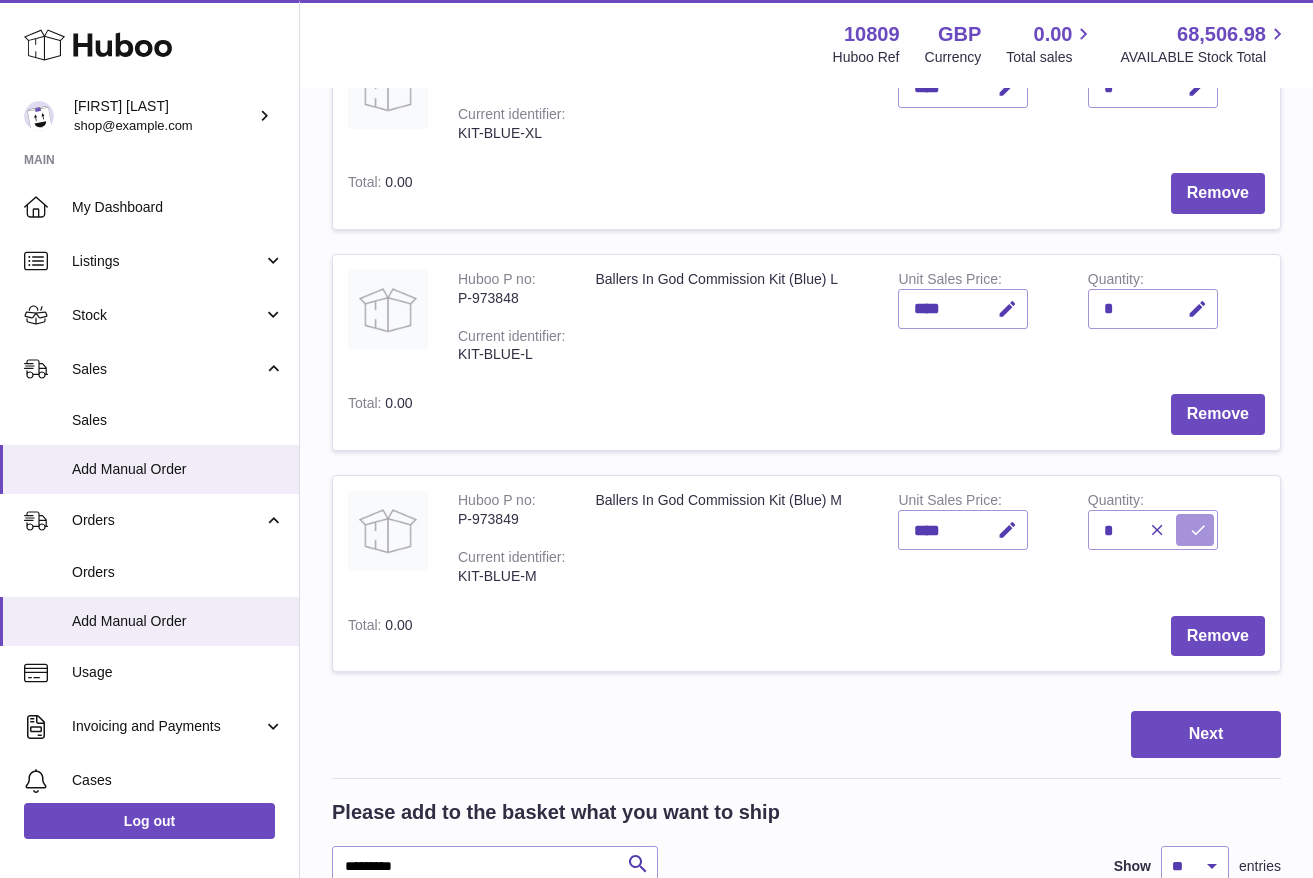 click at bounding box center (1195, 530) 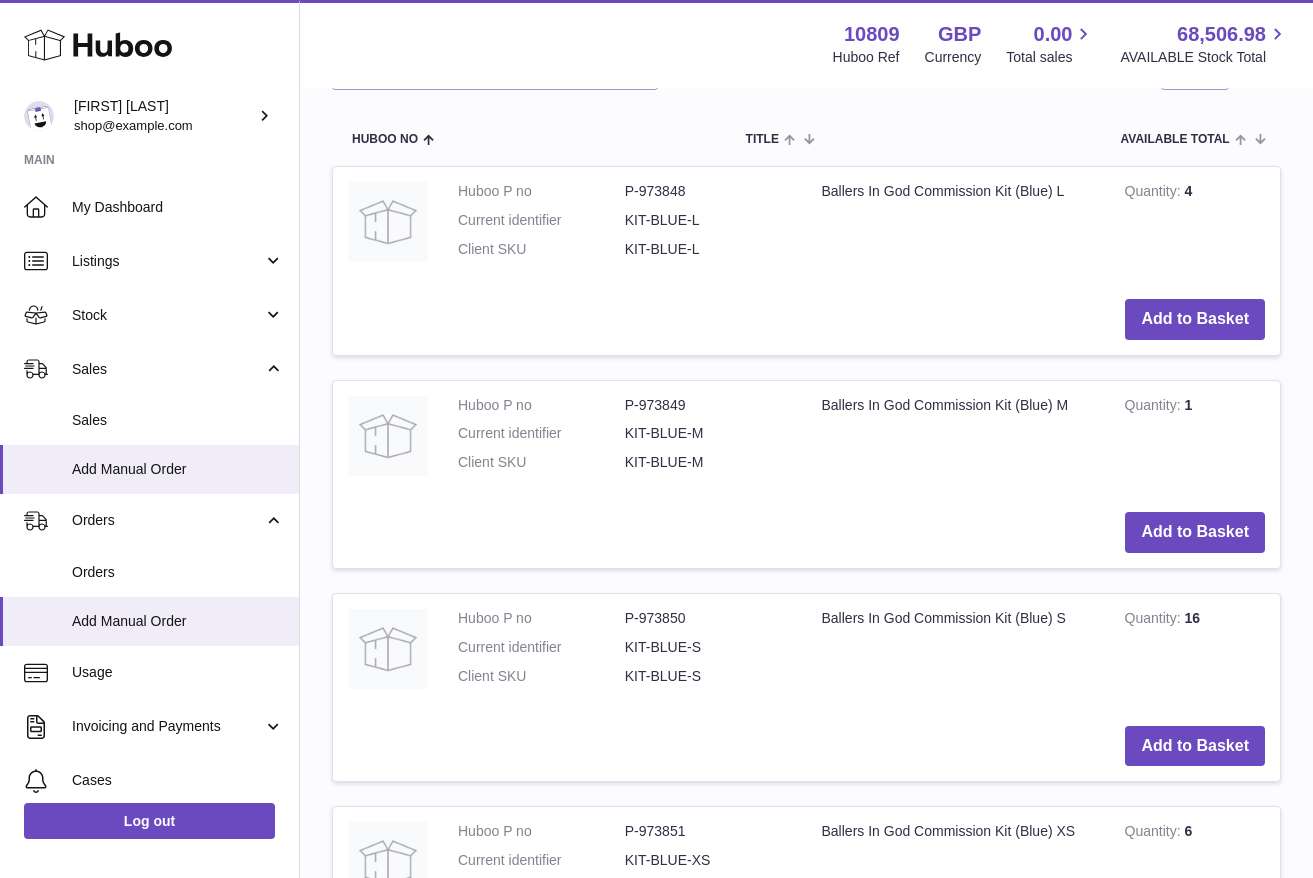 scroll, scrollTop: 1166, scrollLeft: 0, axis: vertical 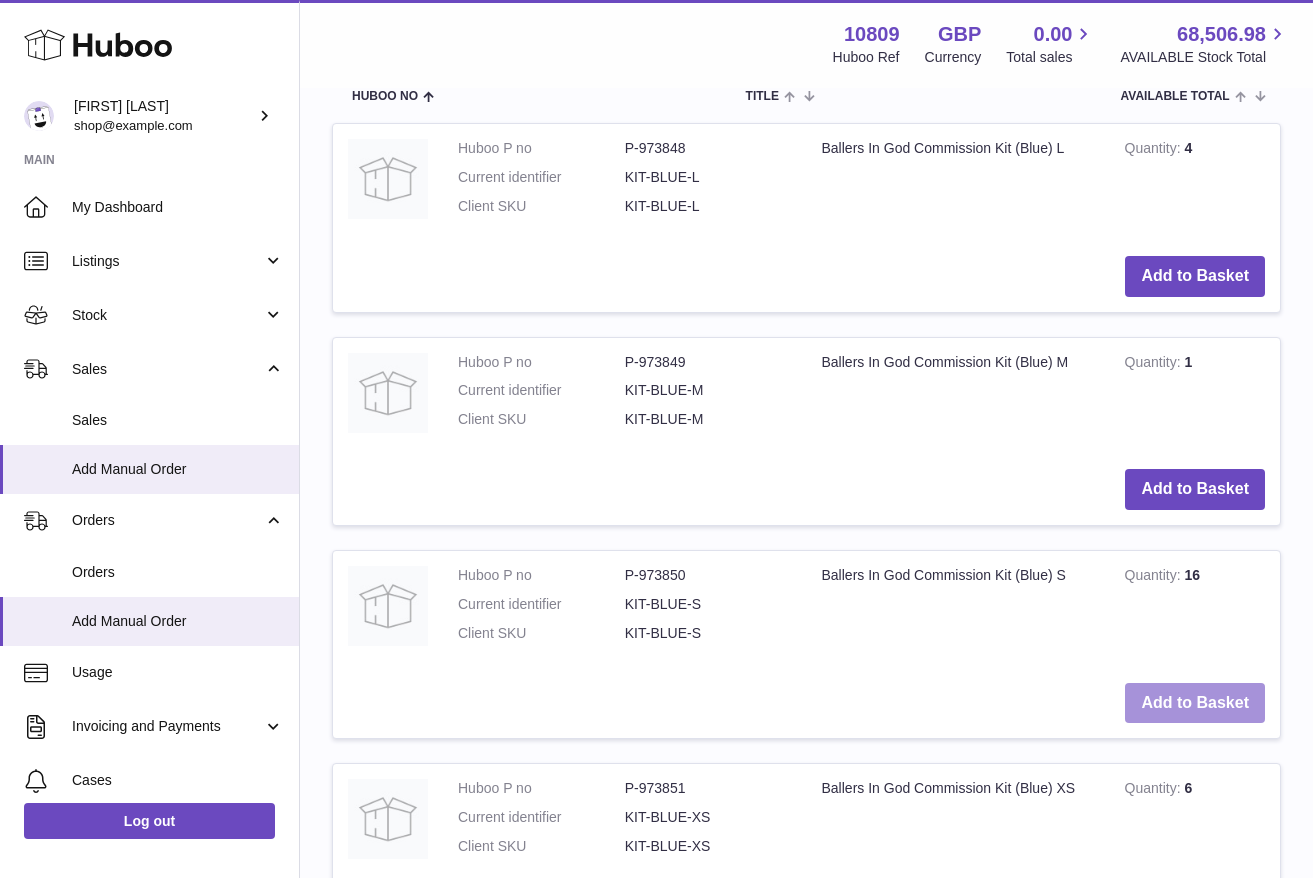 click on "Add to Basket" at bounding box center [1195, 703] 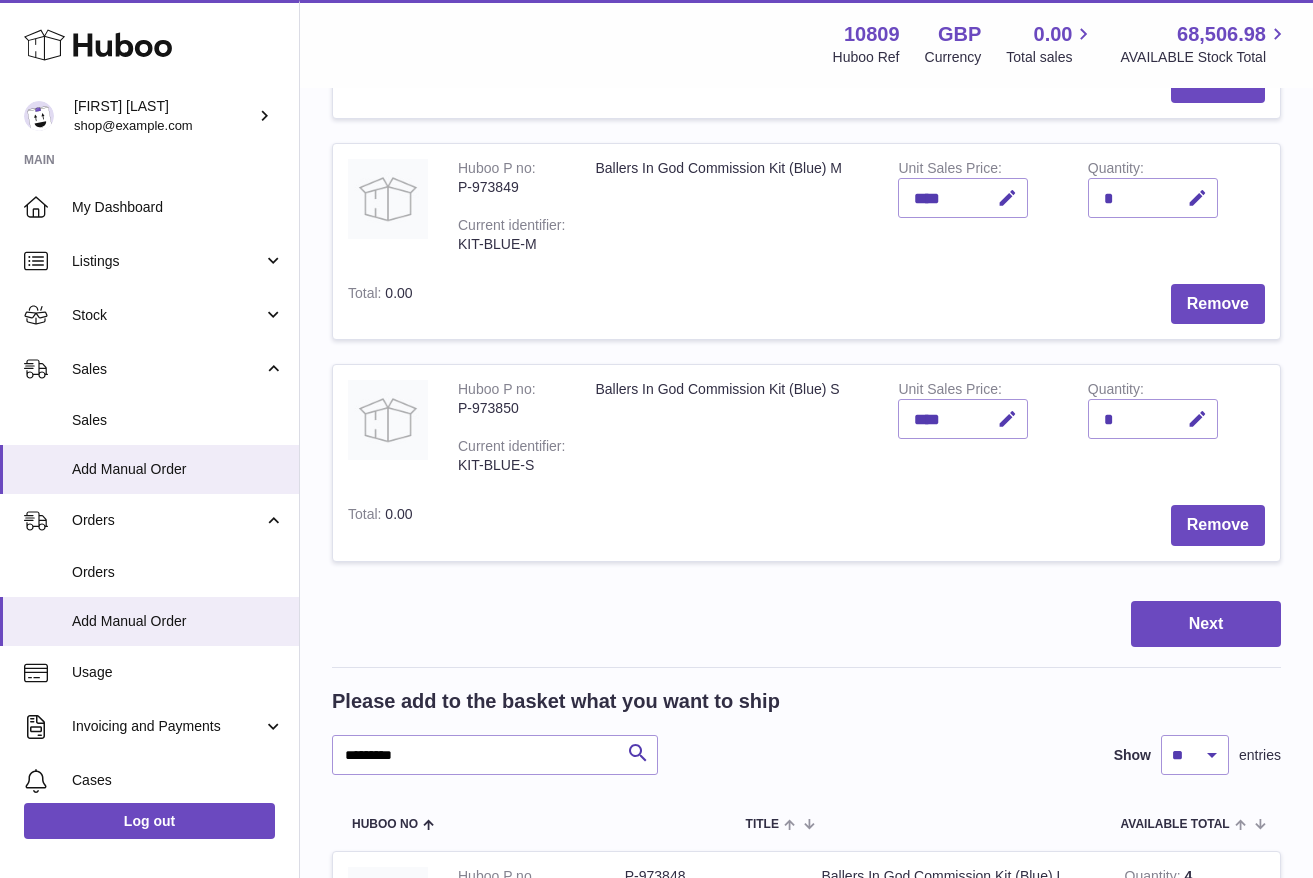 scroll, scrollTop: 570, scrollLeft: 0, axis: vertical 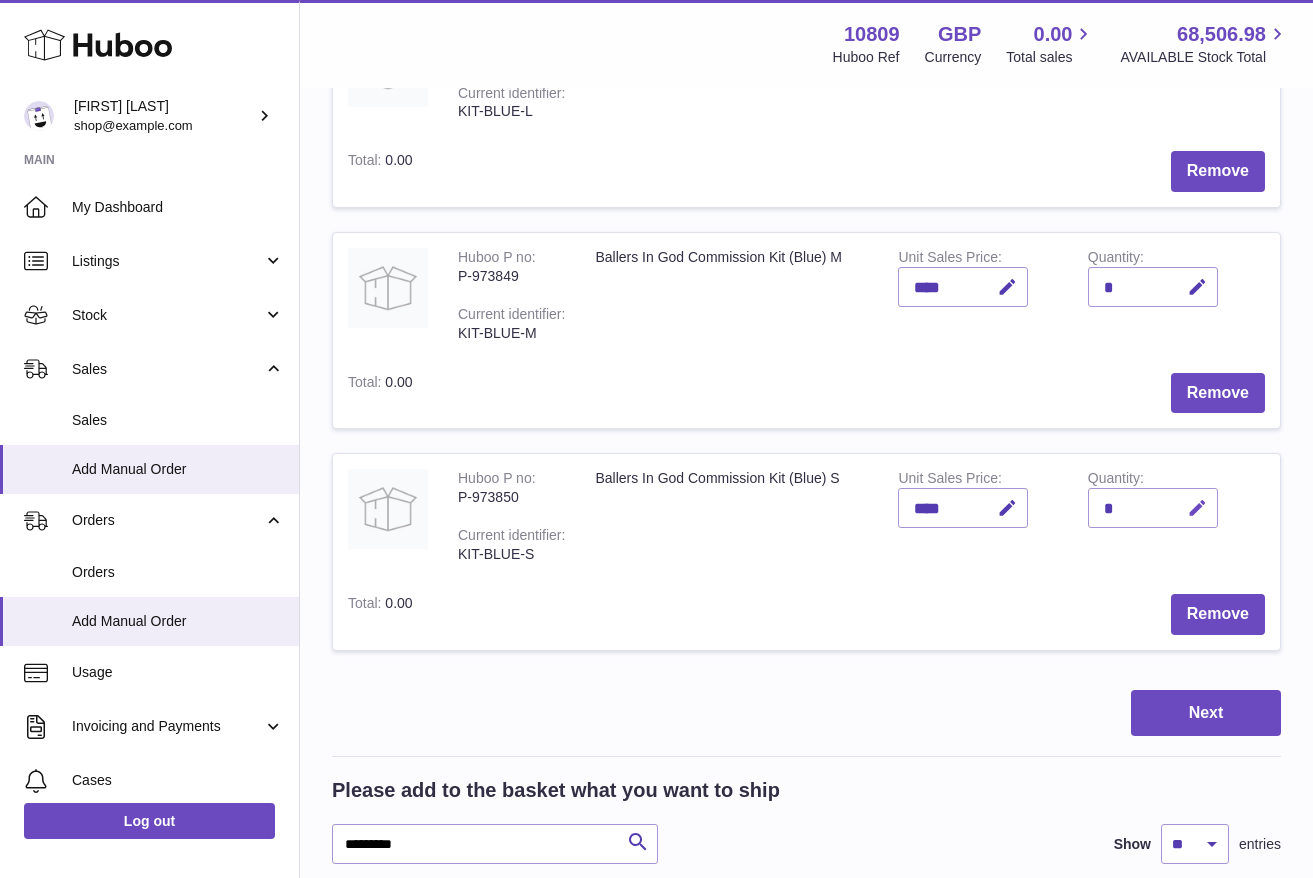 click at bounding box center [1197, 508] 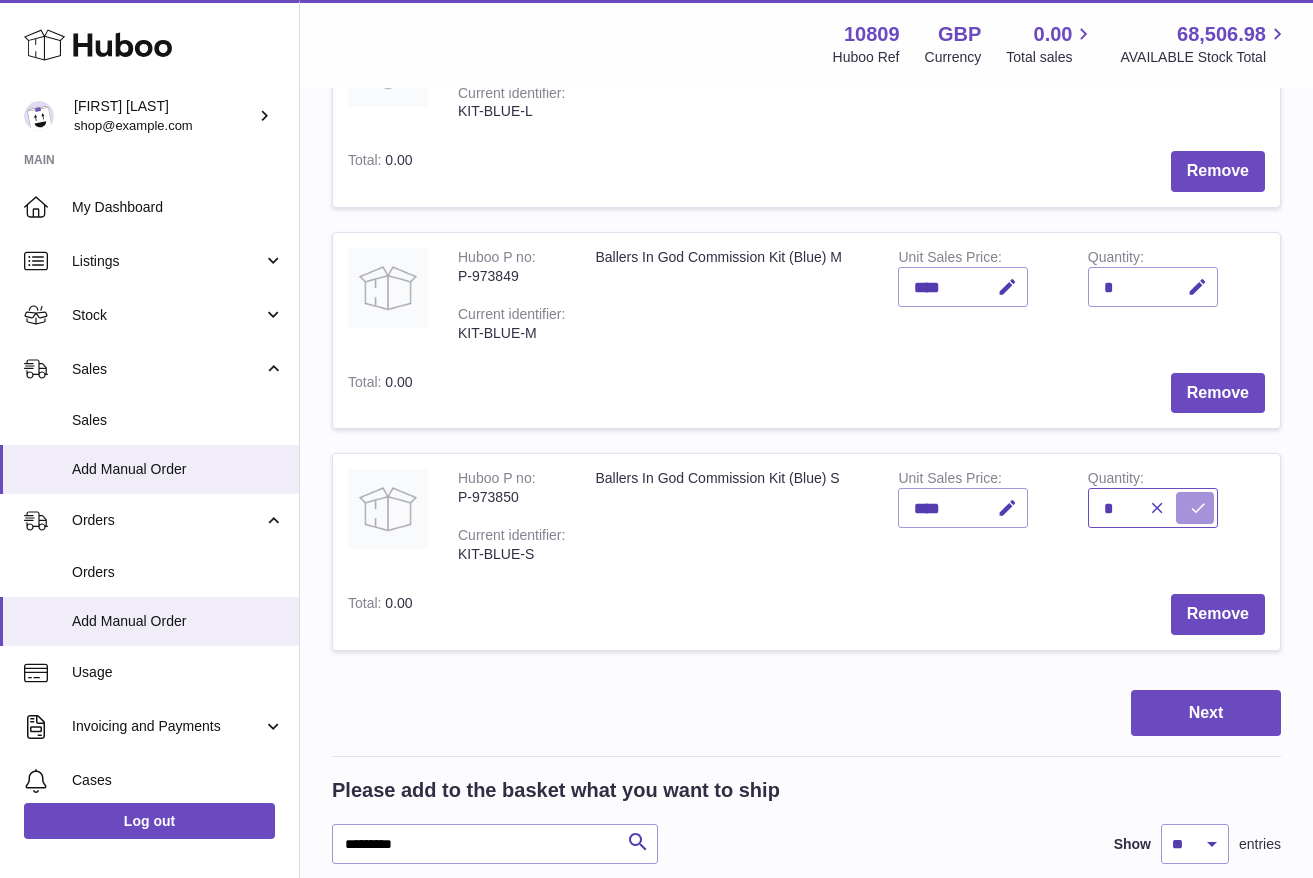 type on "*" 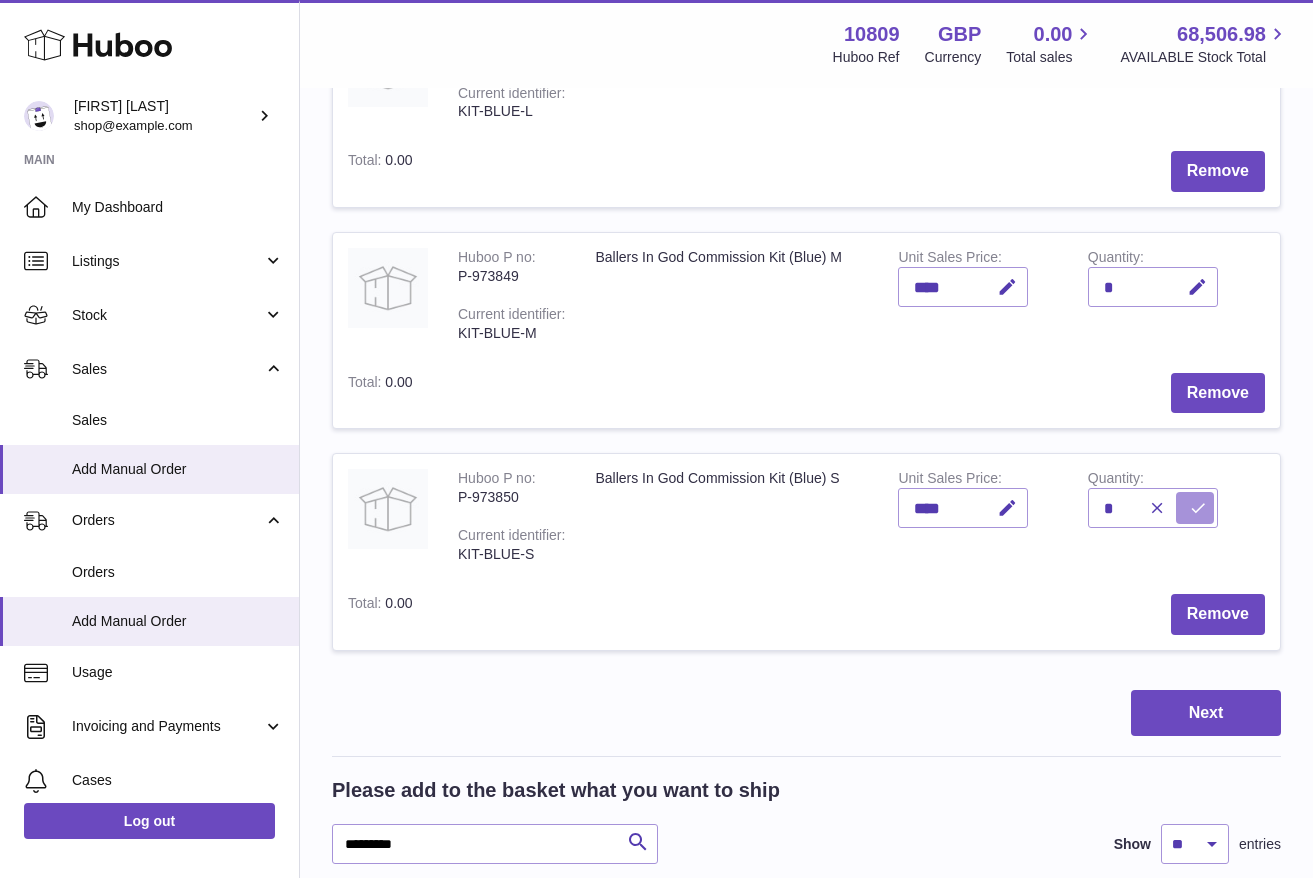 click at bounding box center [1198, 508] 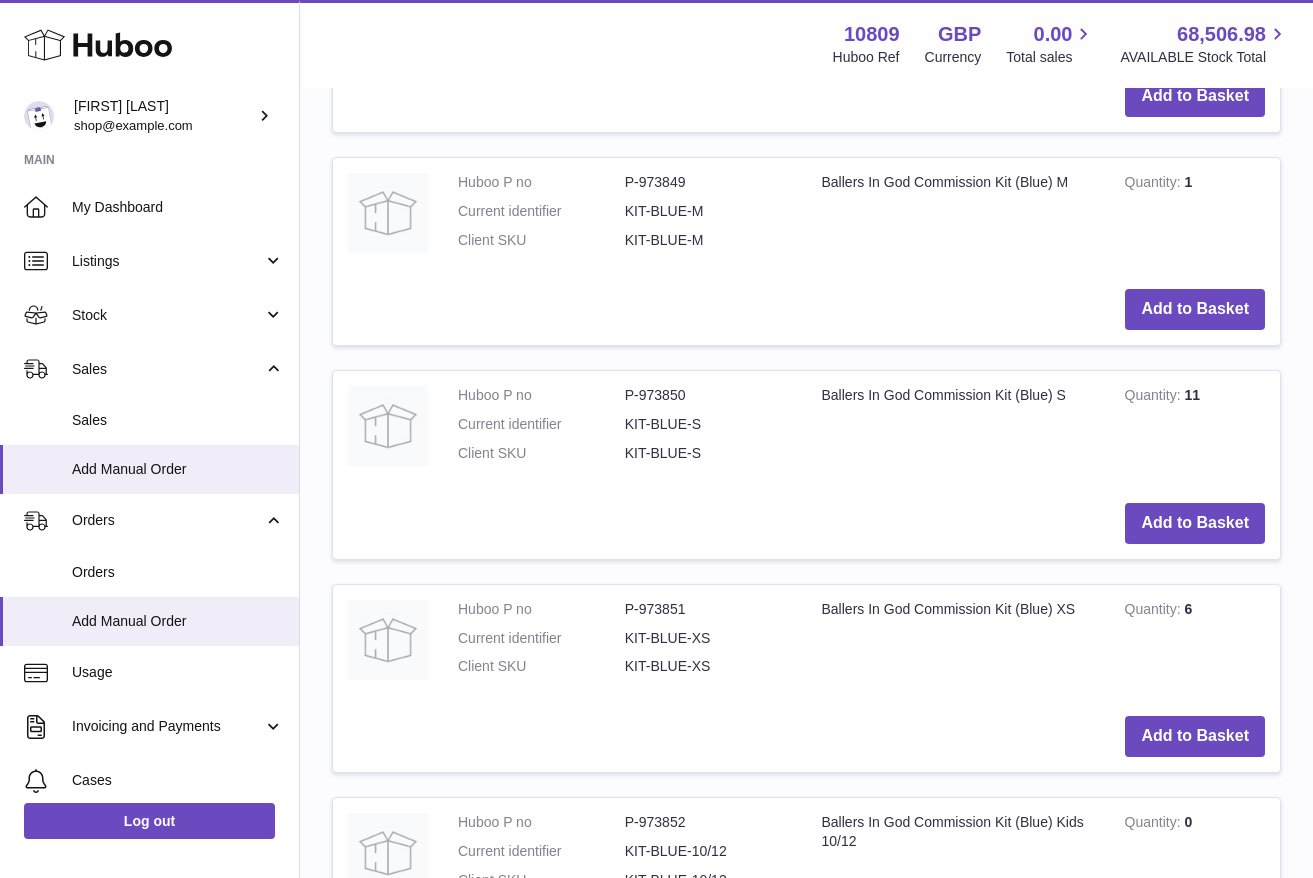scroll, scrollTop: 1924, scrollLeft: 0, axis: vertical 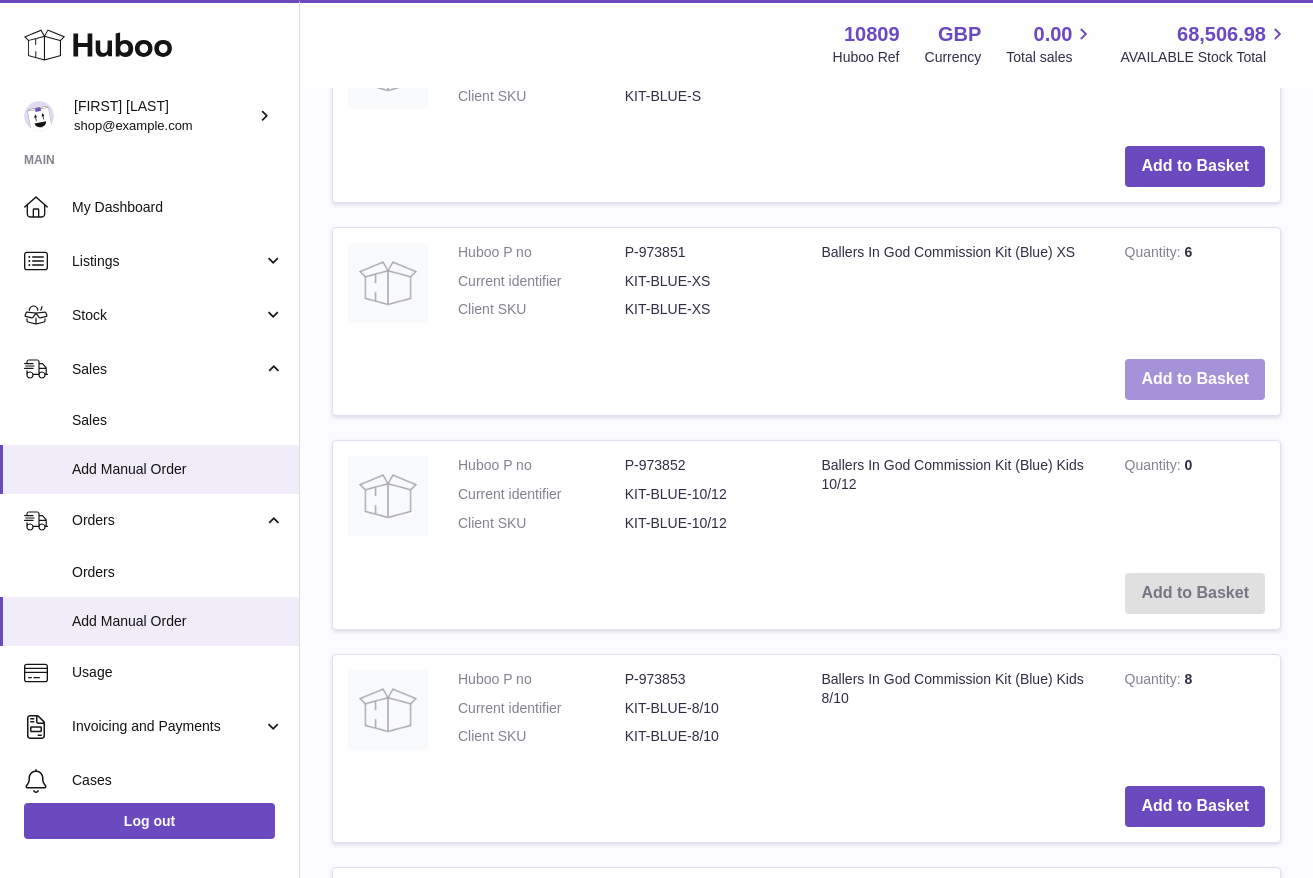 click on "Add to Basket" at bounding box center (1195, 379) 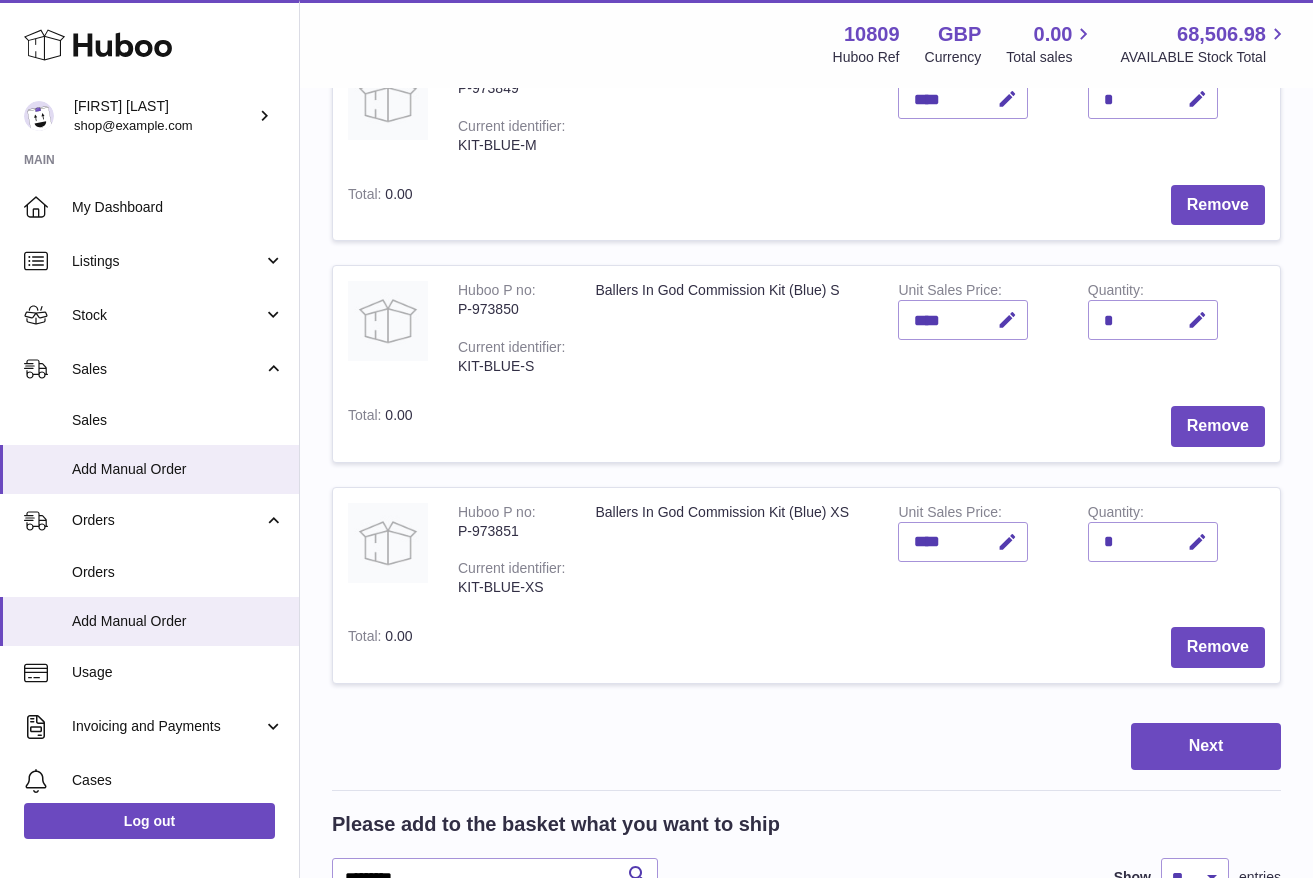 scroll, scrollTop: 552, scrollLeft: 0, axis: vertical 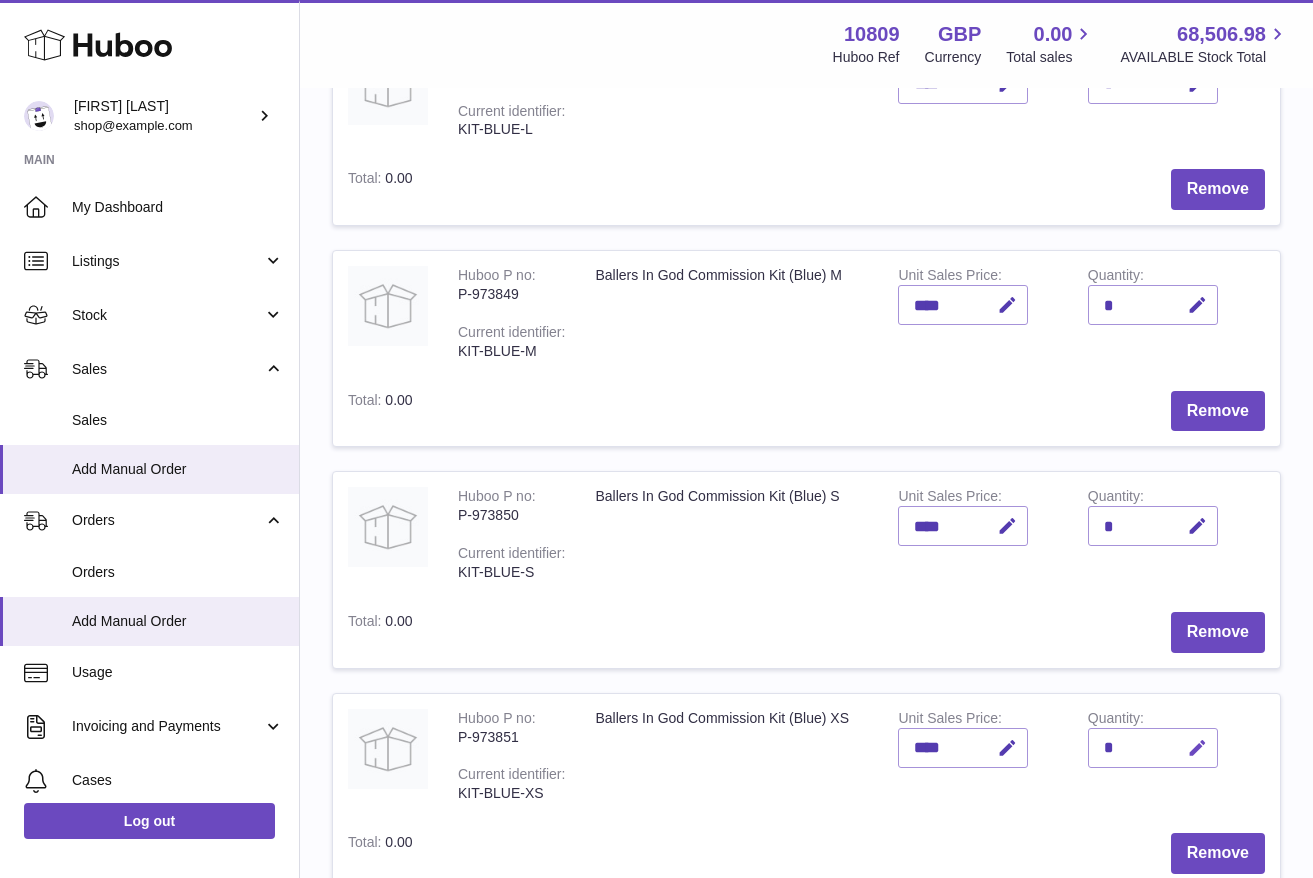click at bounding box center [1197, 748] 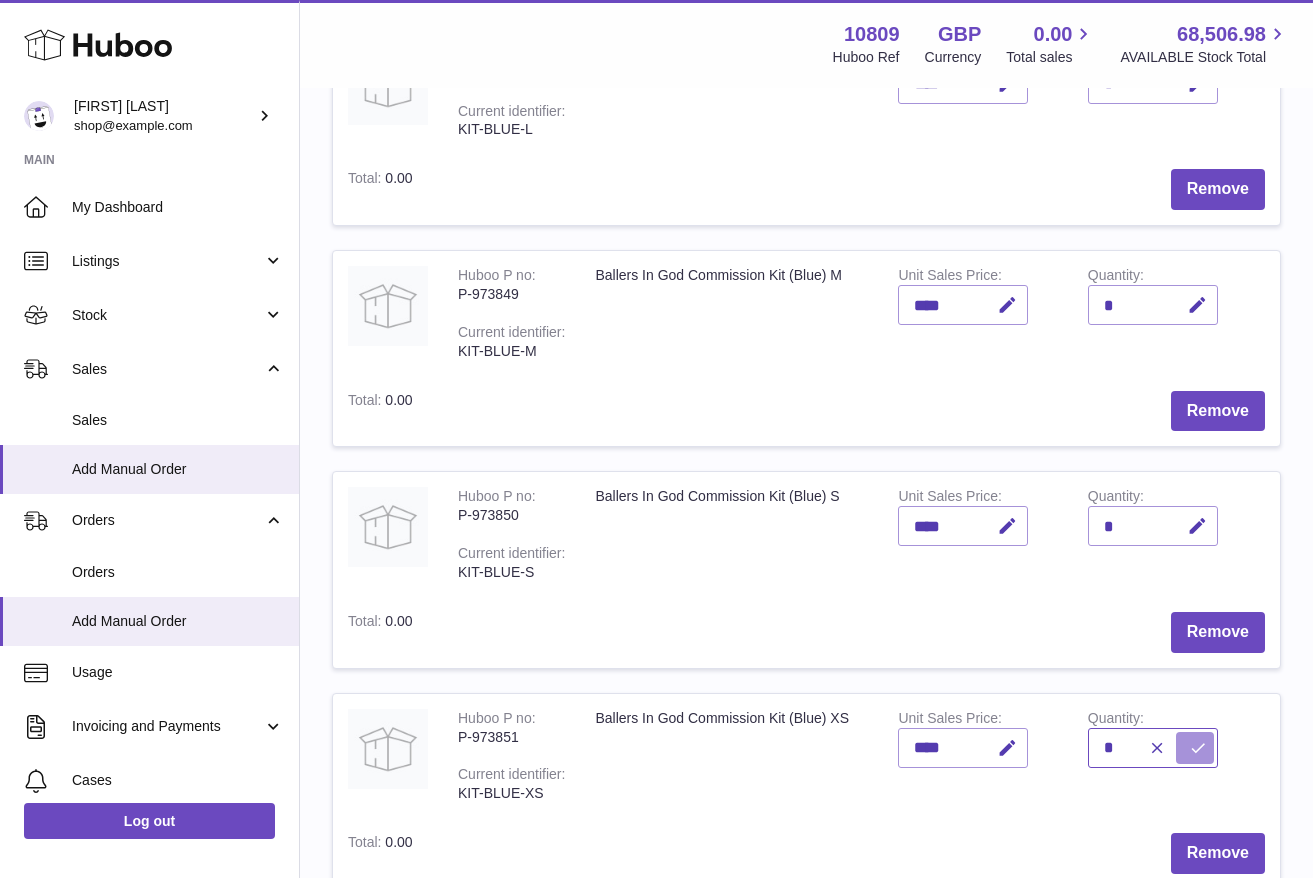 type on "*" 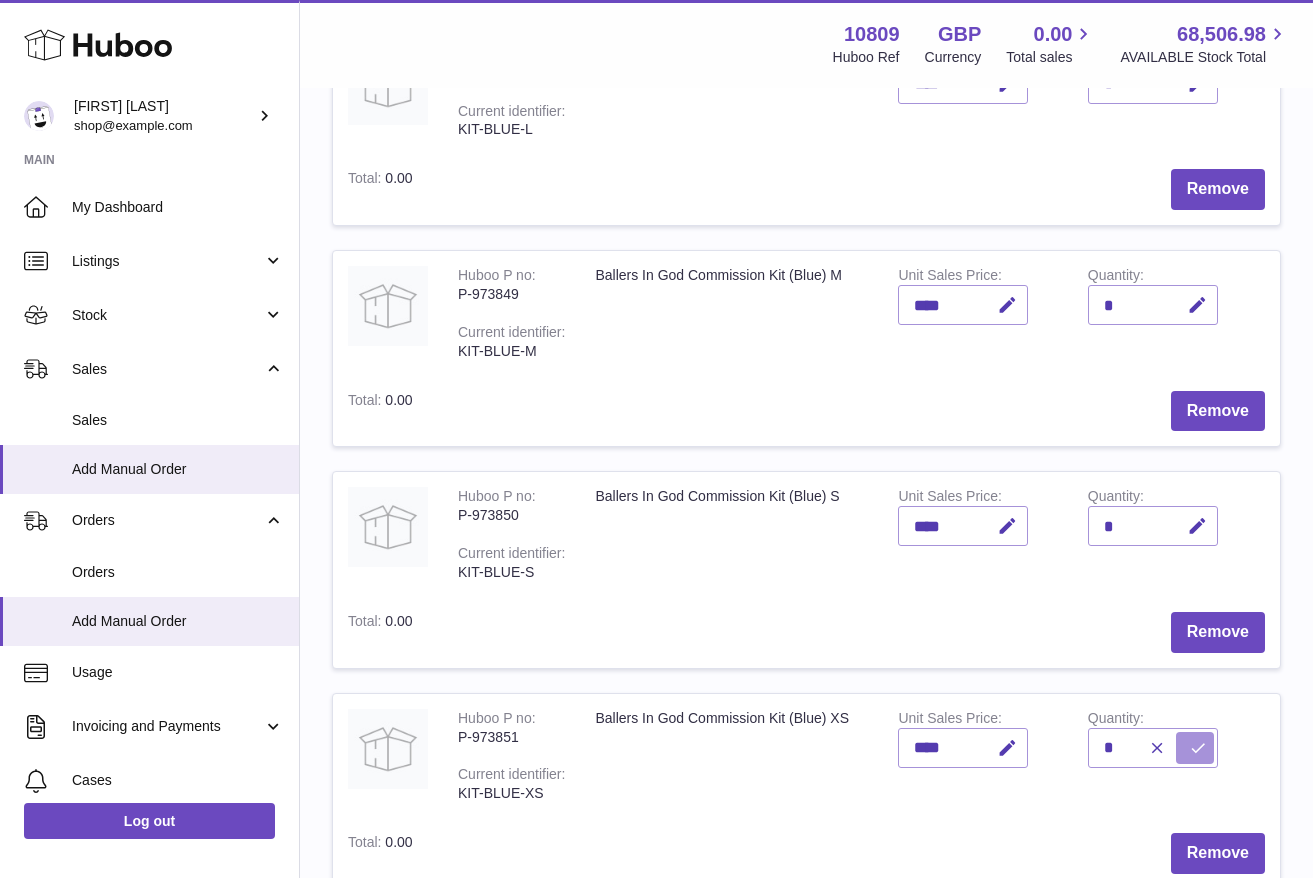 click at bounding box center (1198, 748) 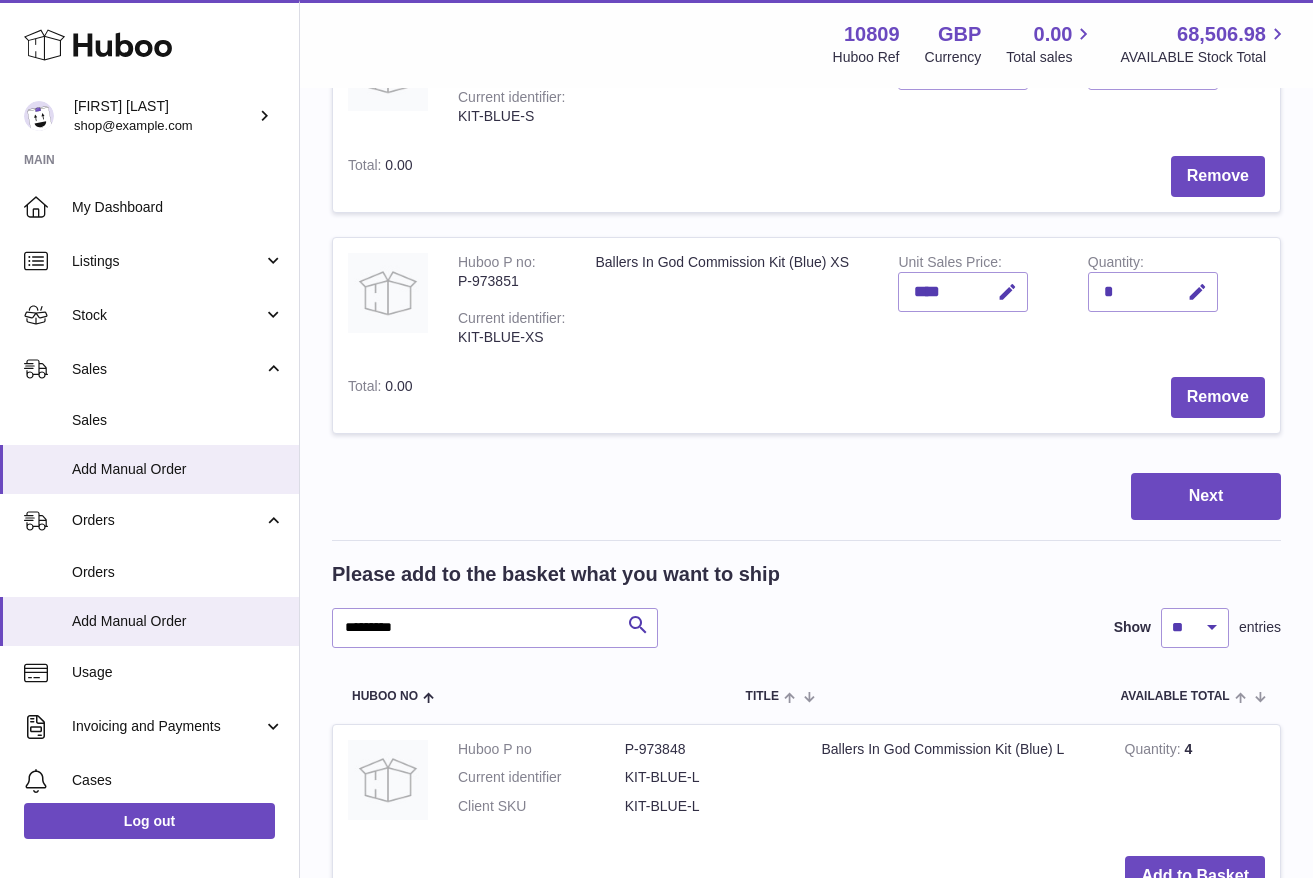 scroll, scrollTop: 1035, scrollLeft: 0, axis: vertical 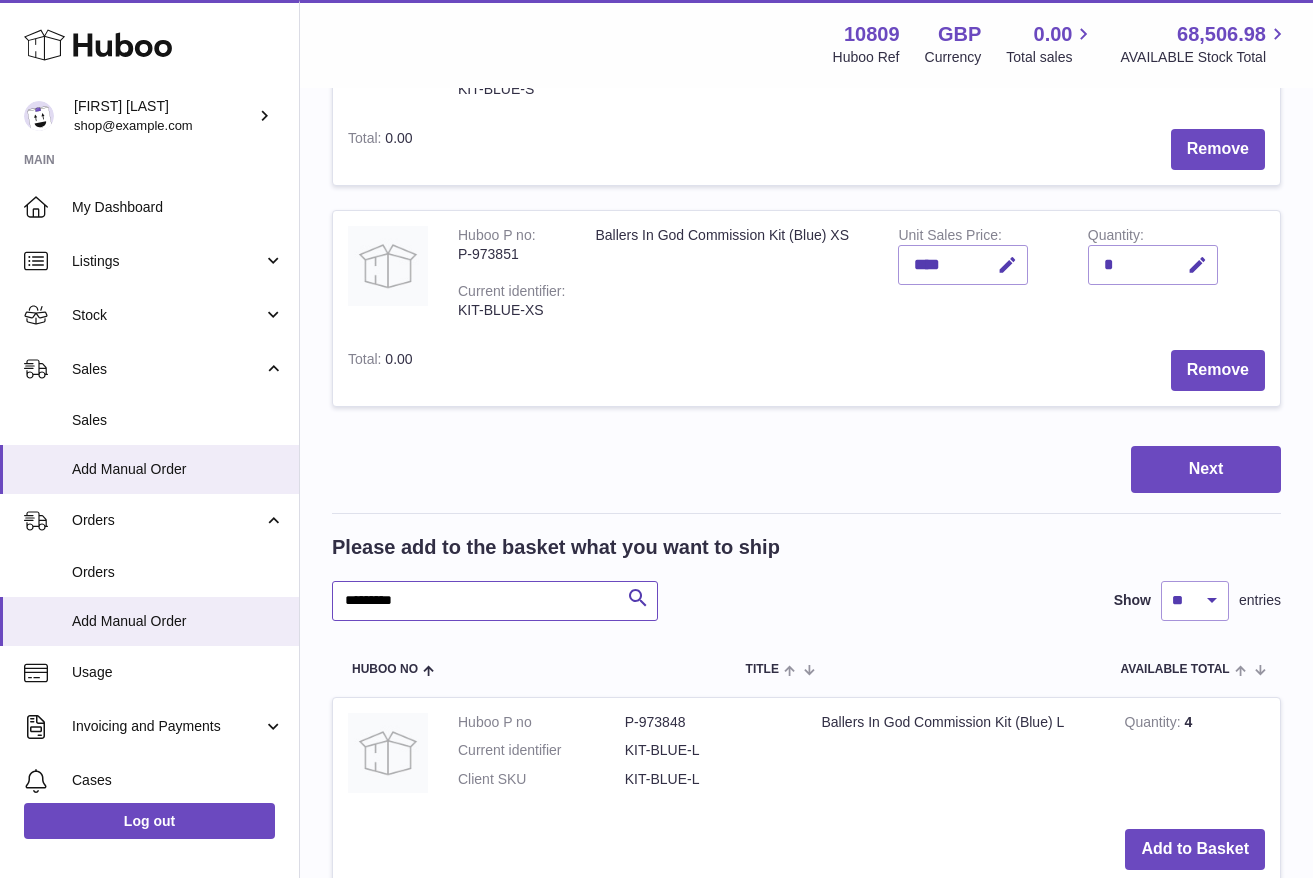 drag, startPoint x: 500, startPoint y: 589, endPoint x: 437, endPoint y: 603, distance: 64.53681 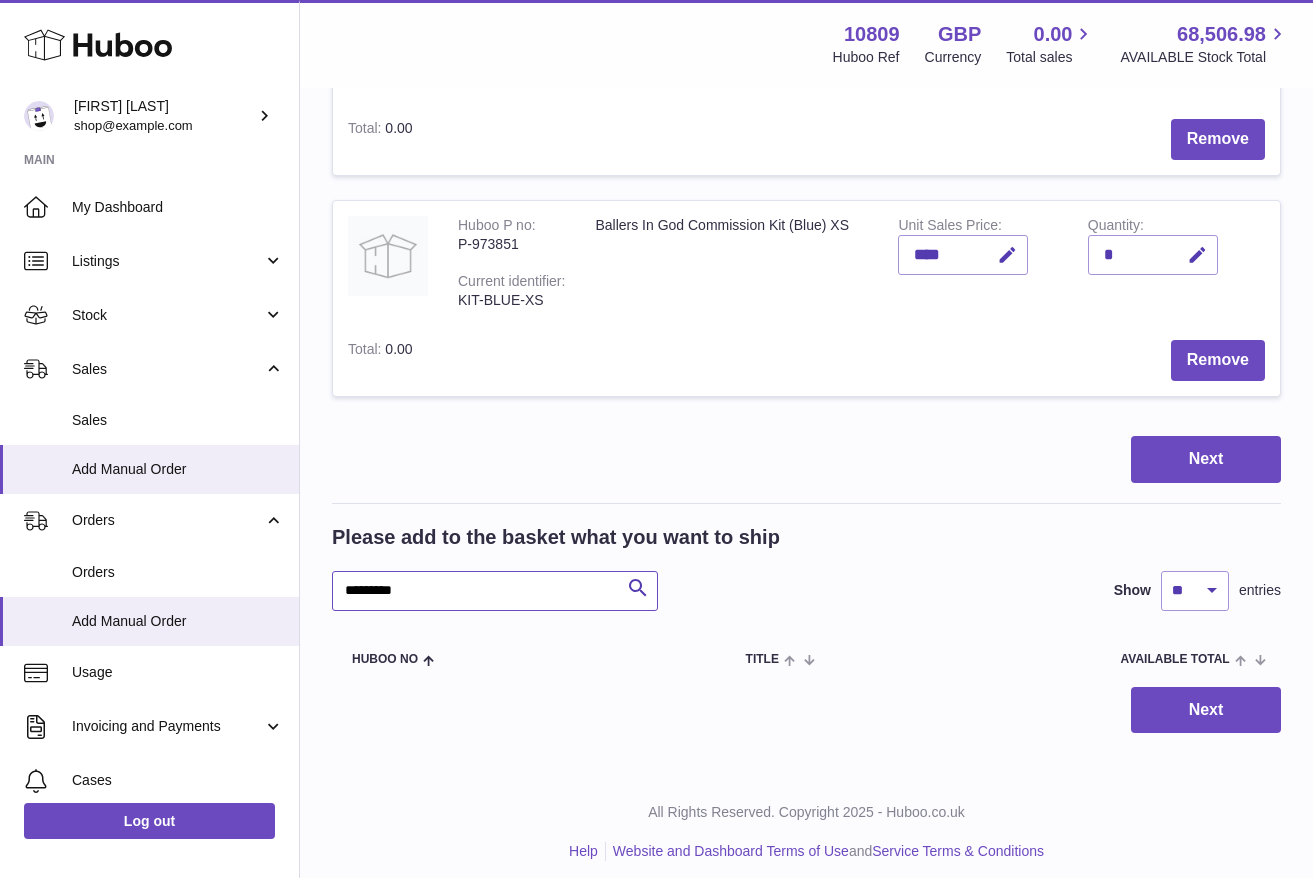 scroll, scrollTop: 1058, scrollLeft: 0, axis: vertical 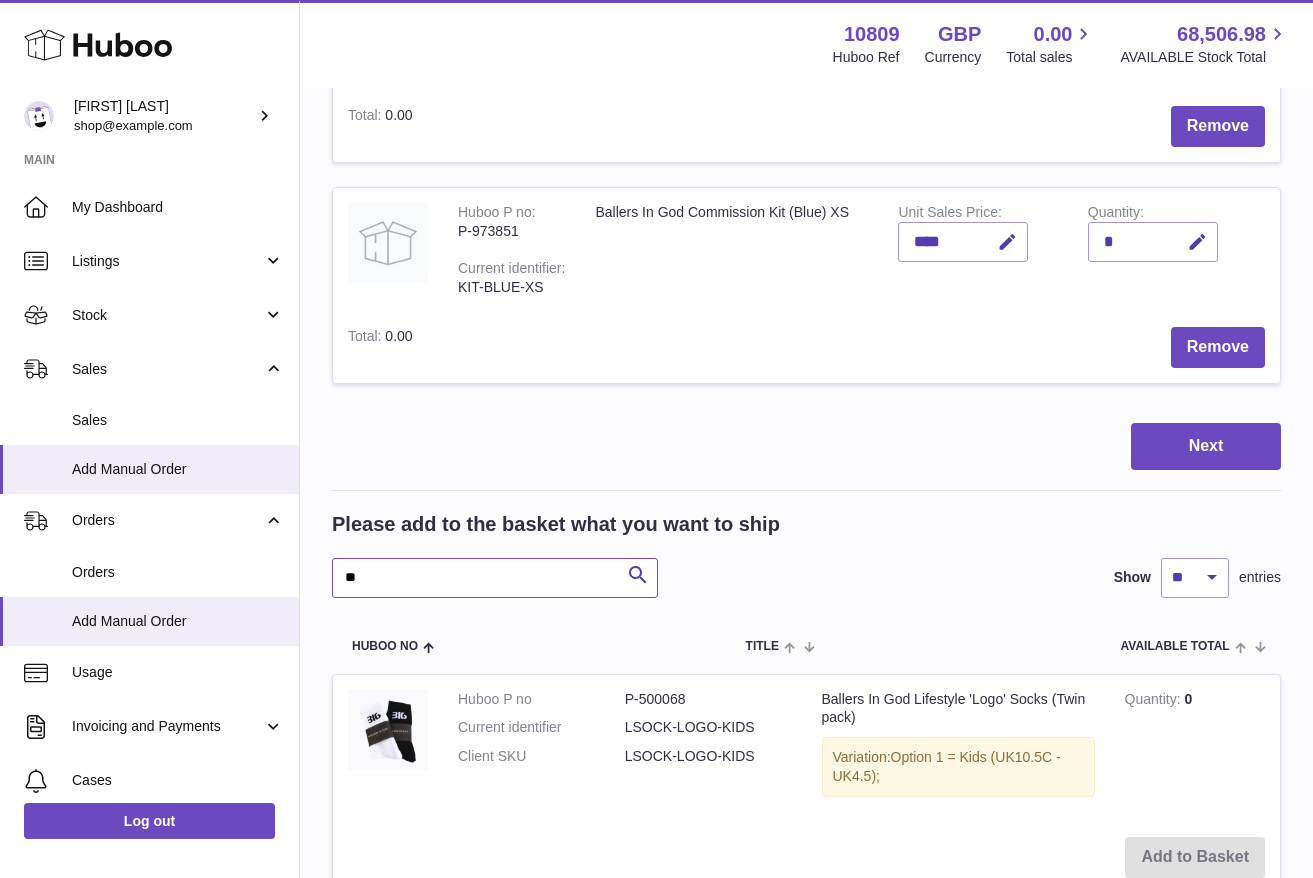 type on "*" 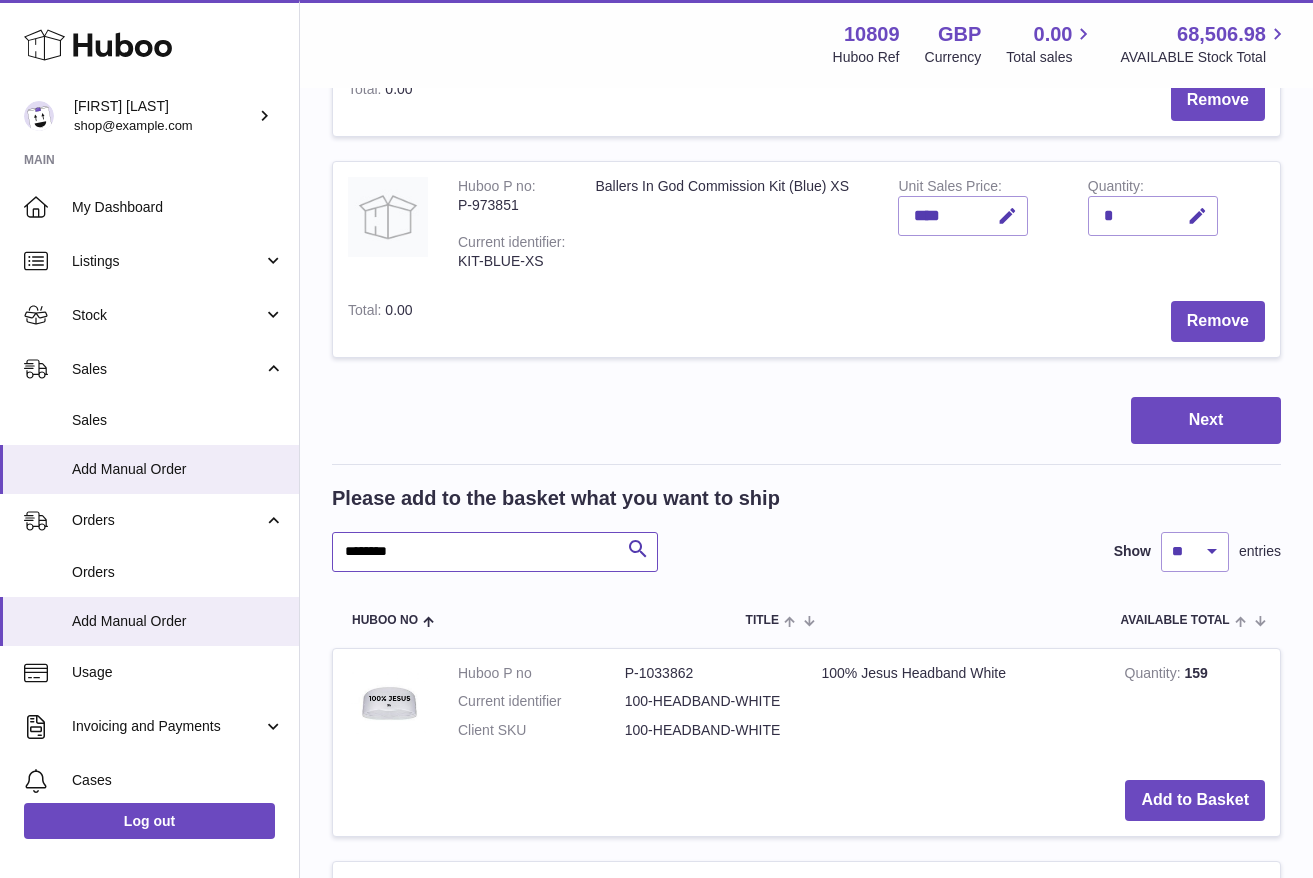 scroll, scrollTop: 1096, scrollLeft: 0, axis: vertical 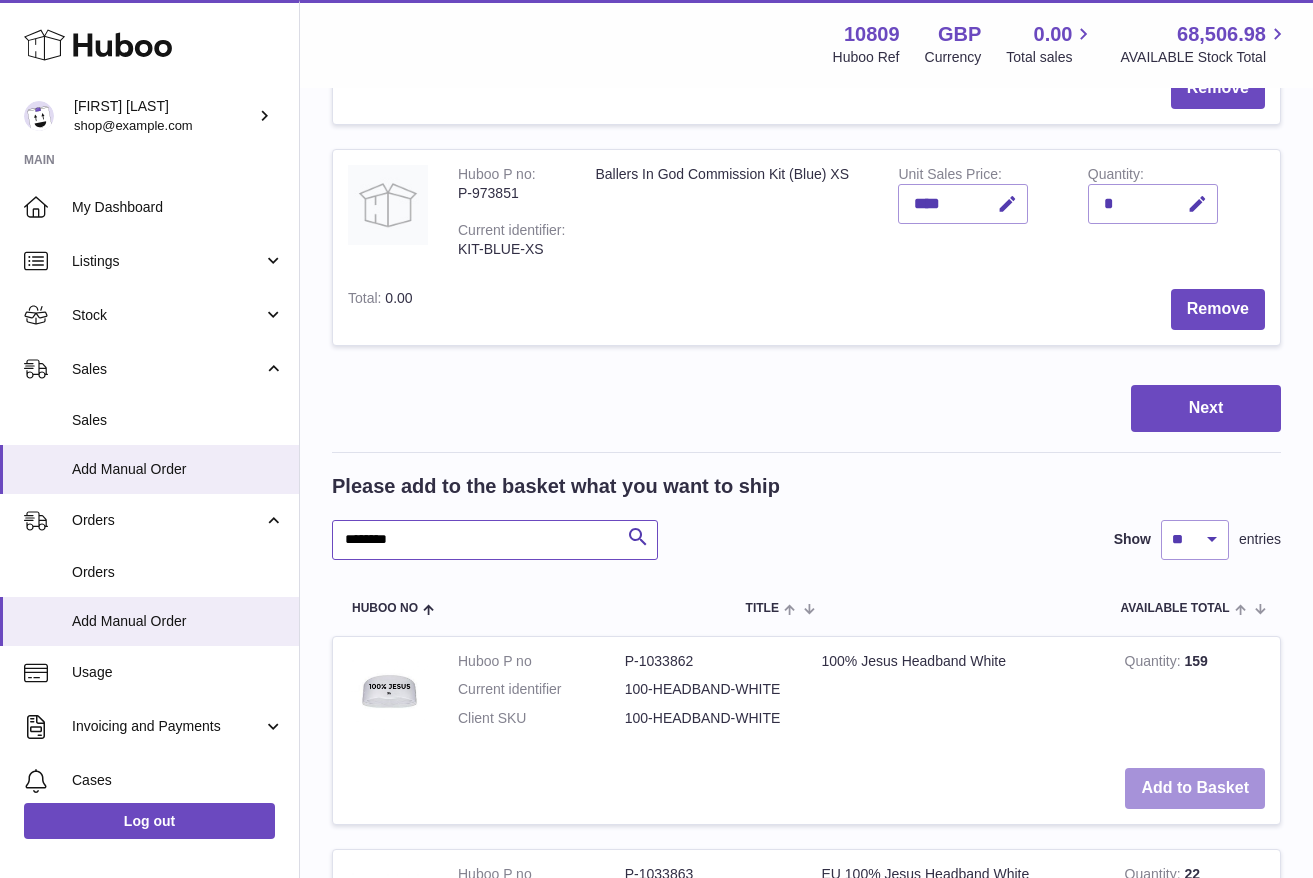 type on "********" 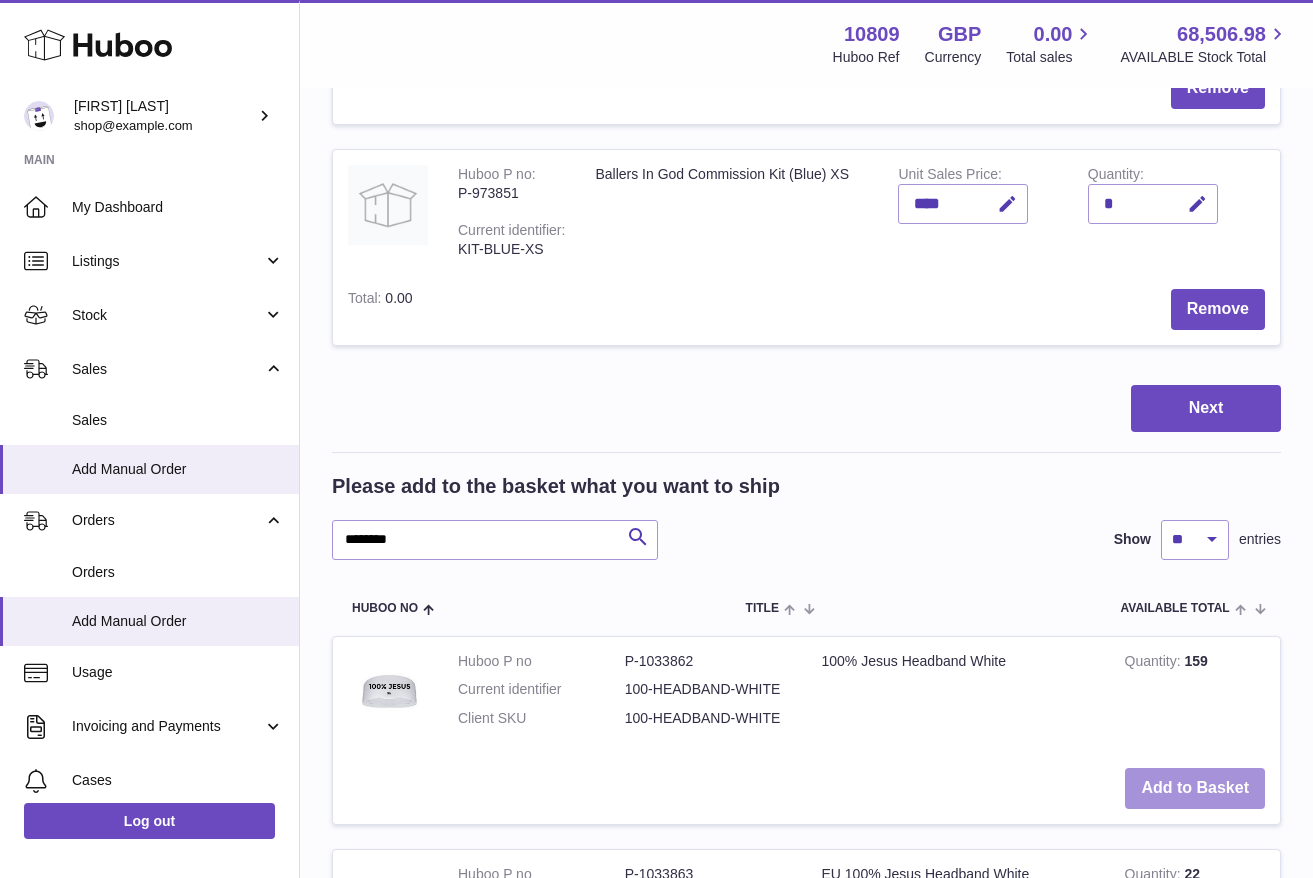 click on "Add to Basket" at bounding box center (1195, 788) 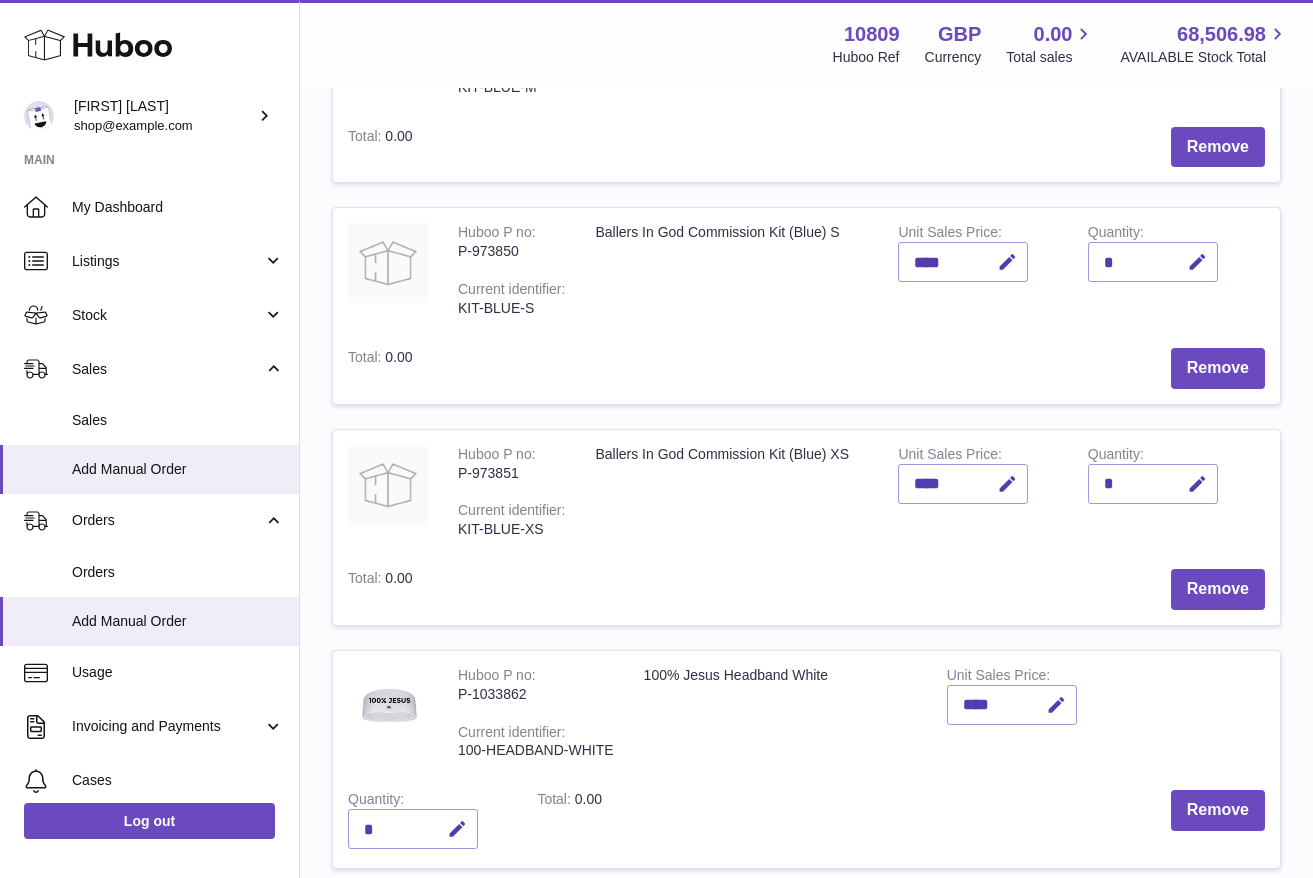 scroll, scrollTop: 1015, scrollLeft: 0, axis: vertical 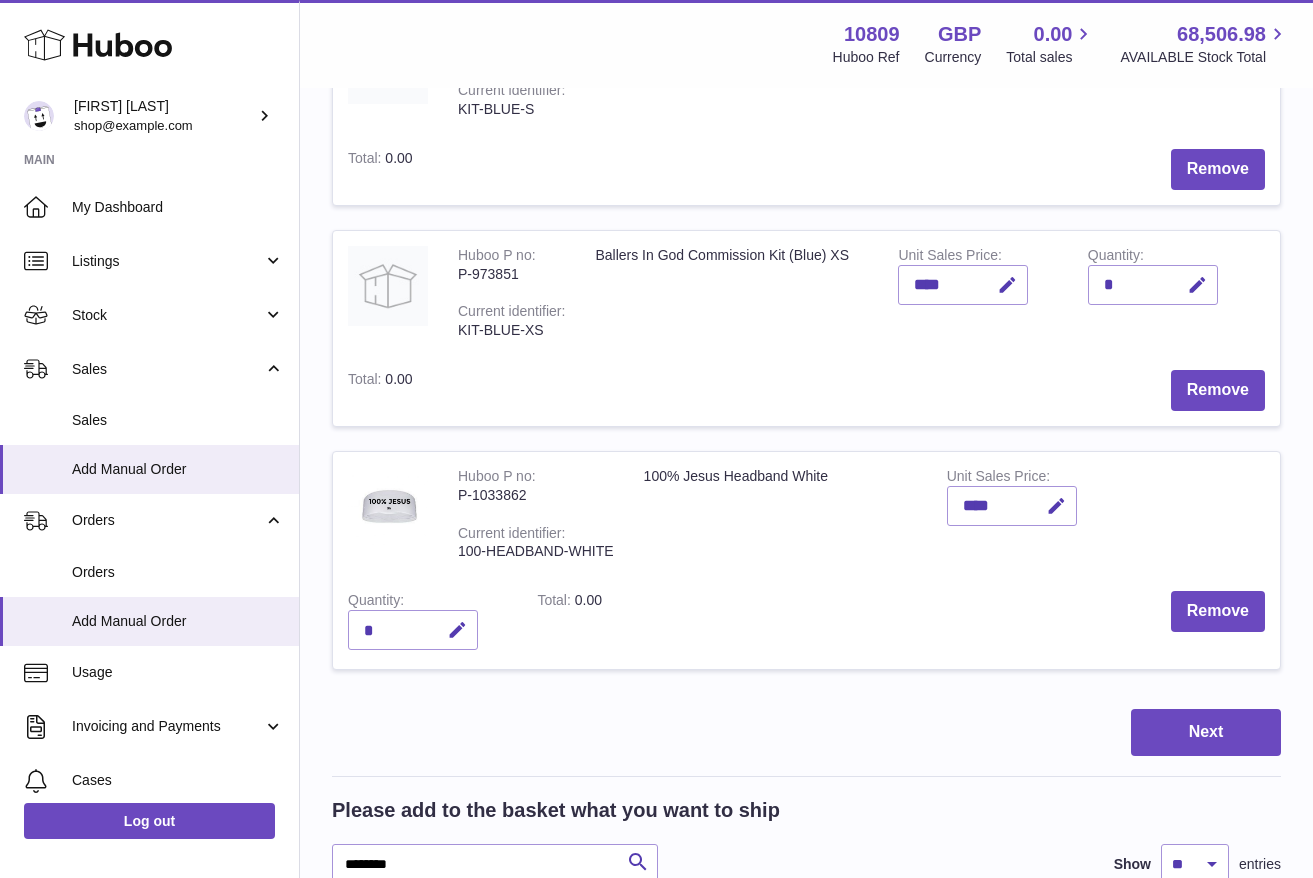 click on "*" at bounding box center [413, 630] 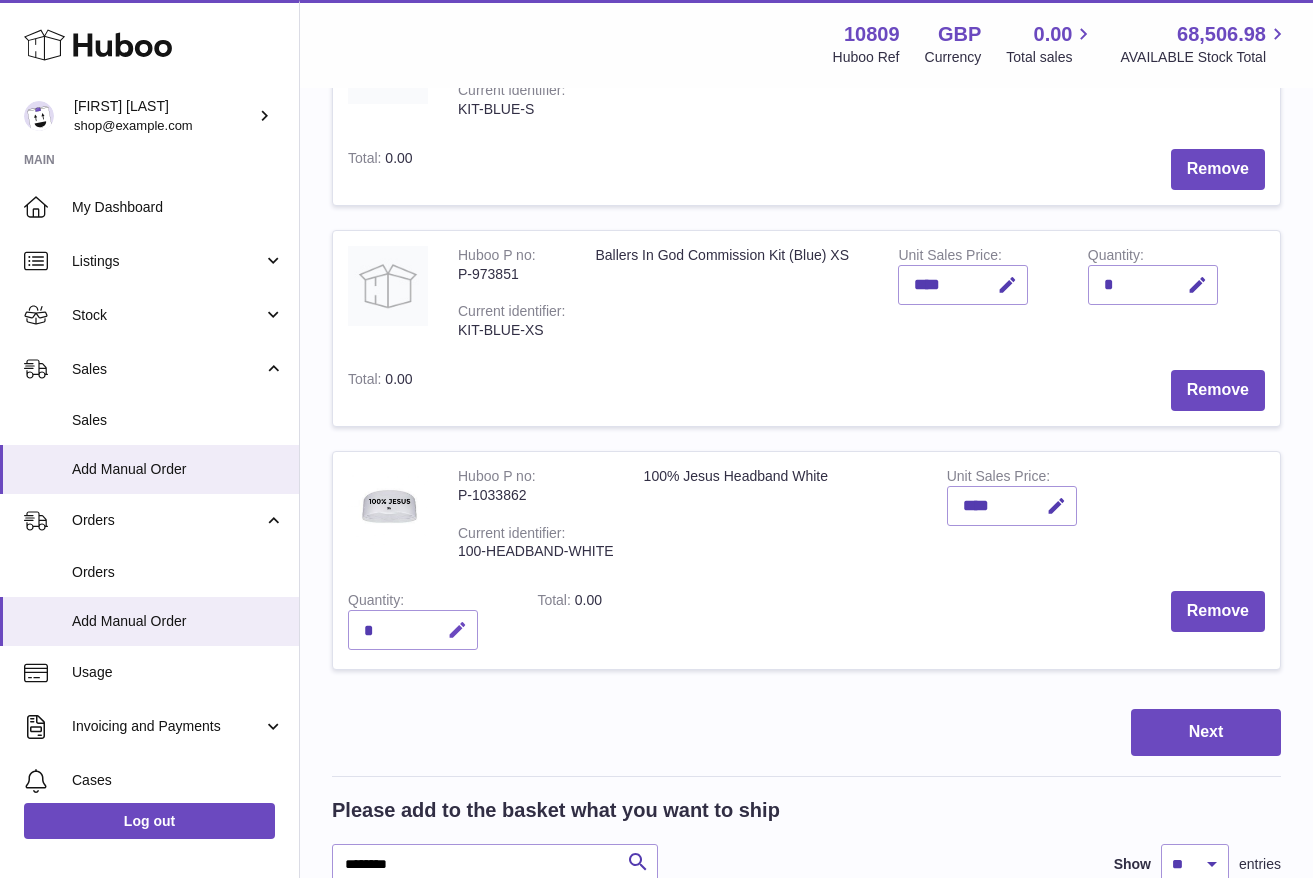 click at bounding box center [457, 630] 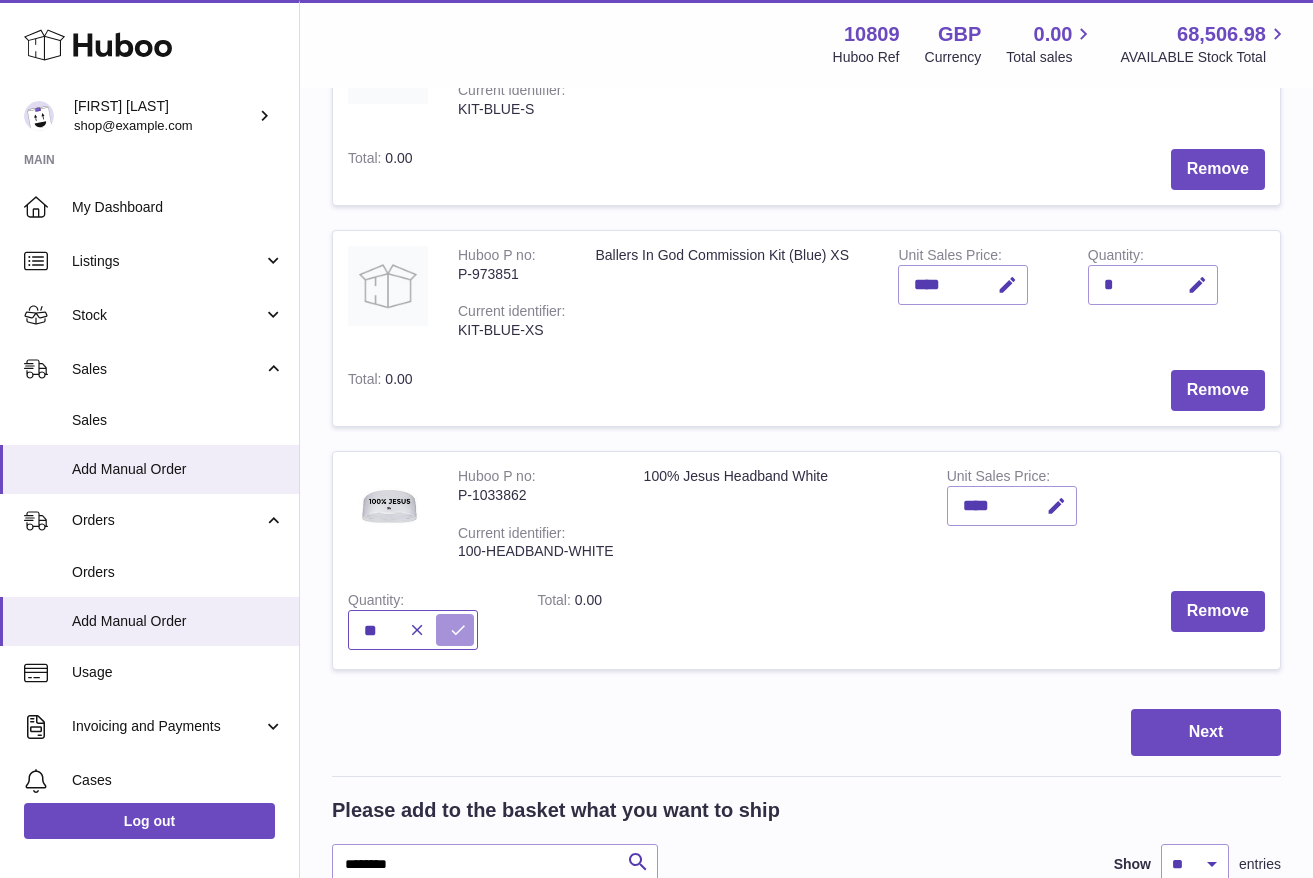 type on "**" 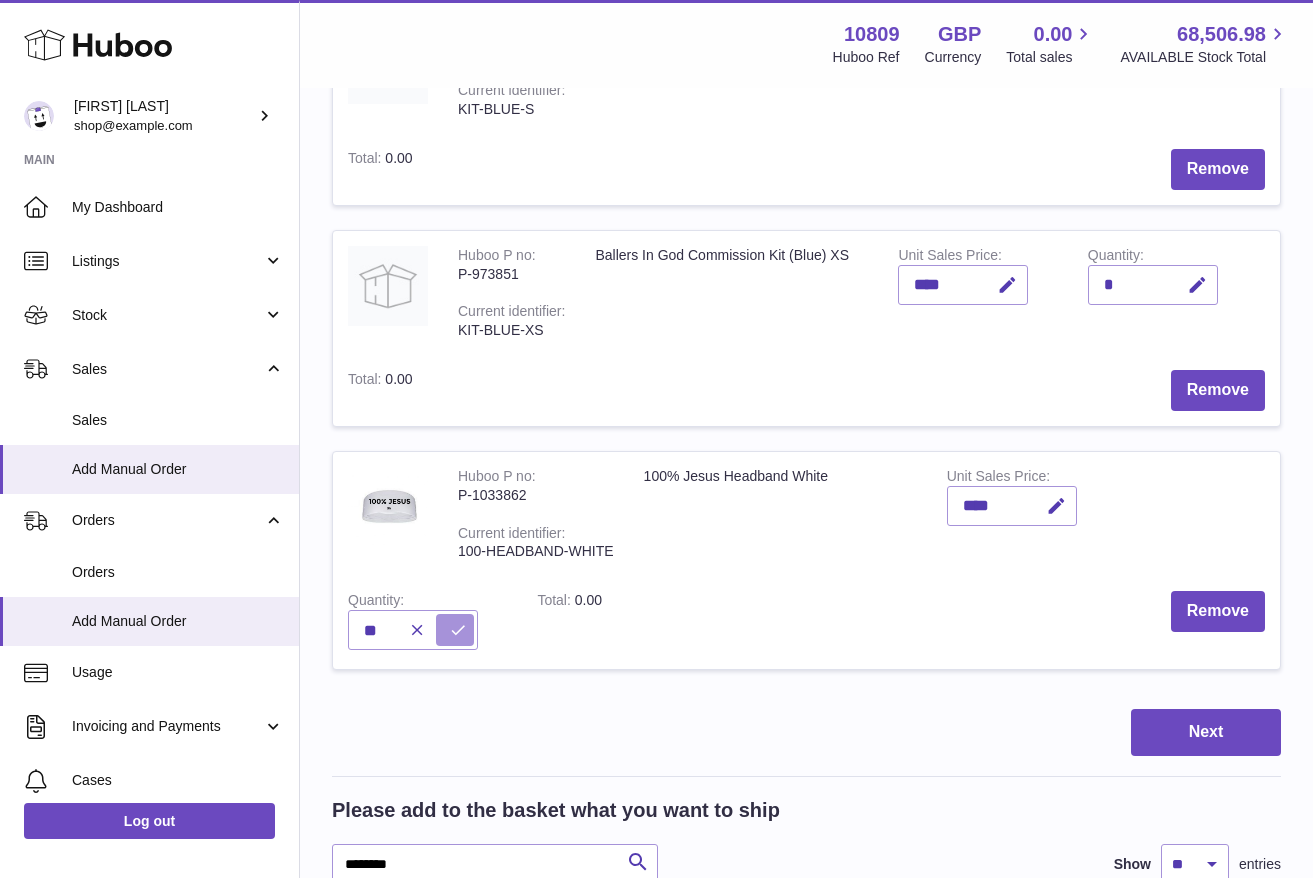 click at bounding box center [458, 630] 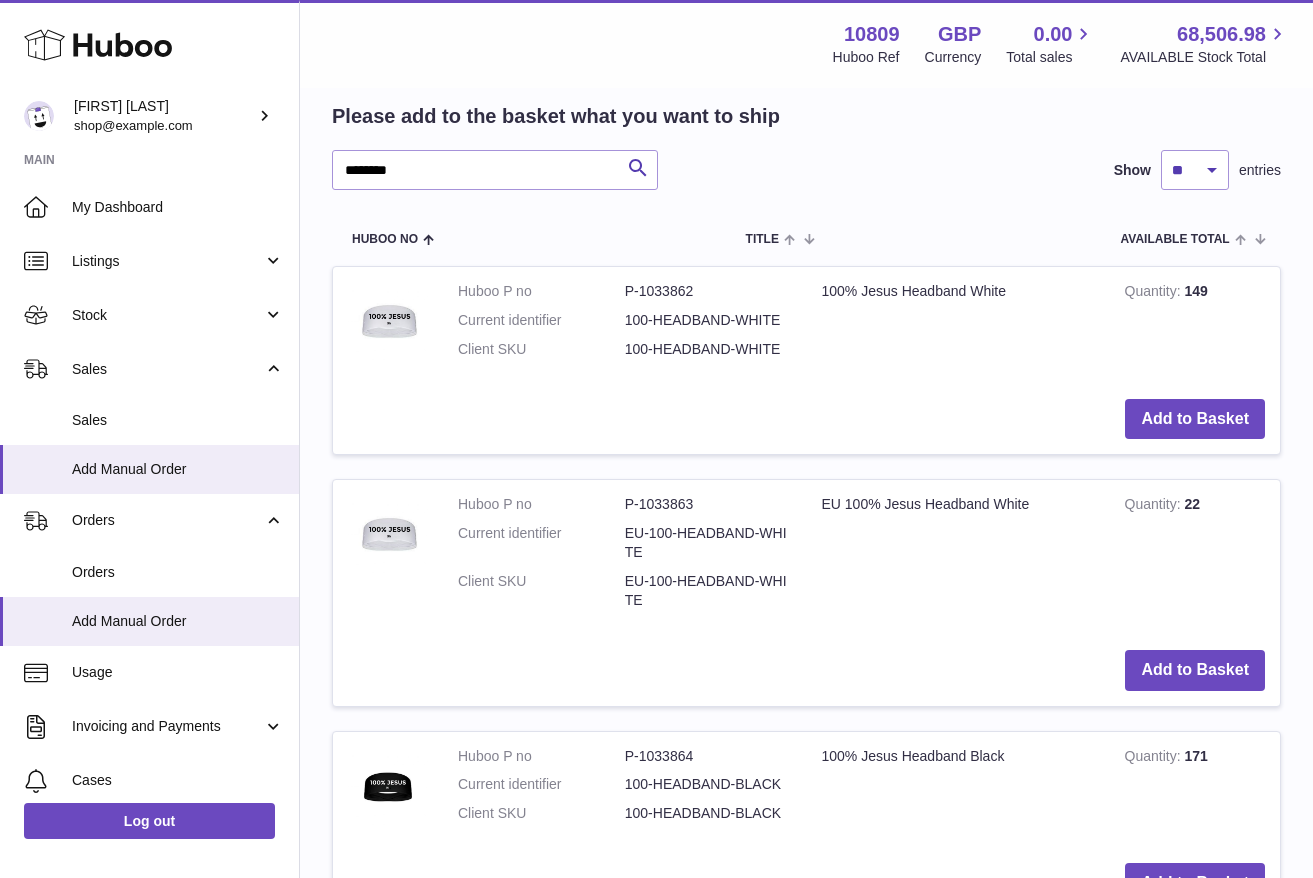 scroll, scrollTop: 1906, scrollLeft: 0, axis: vertical 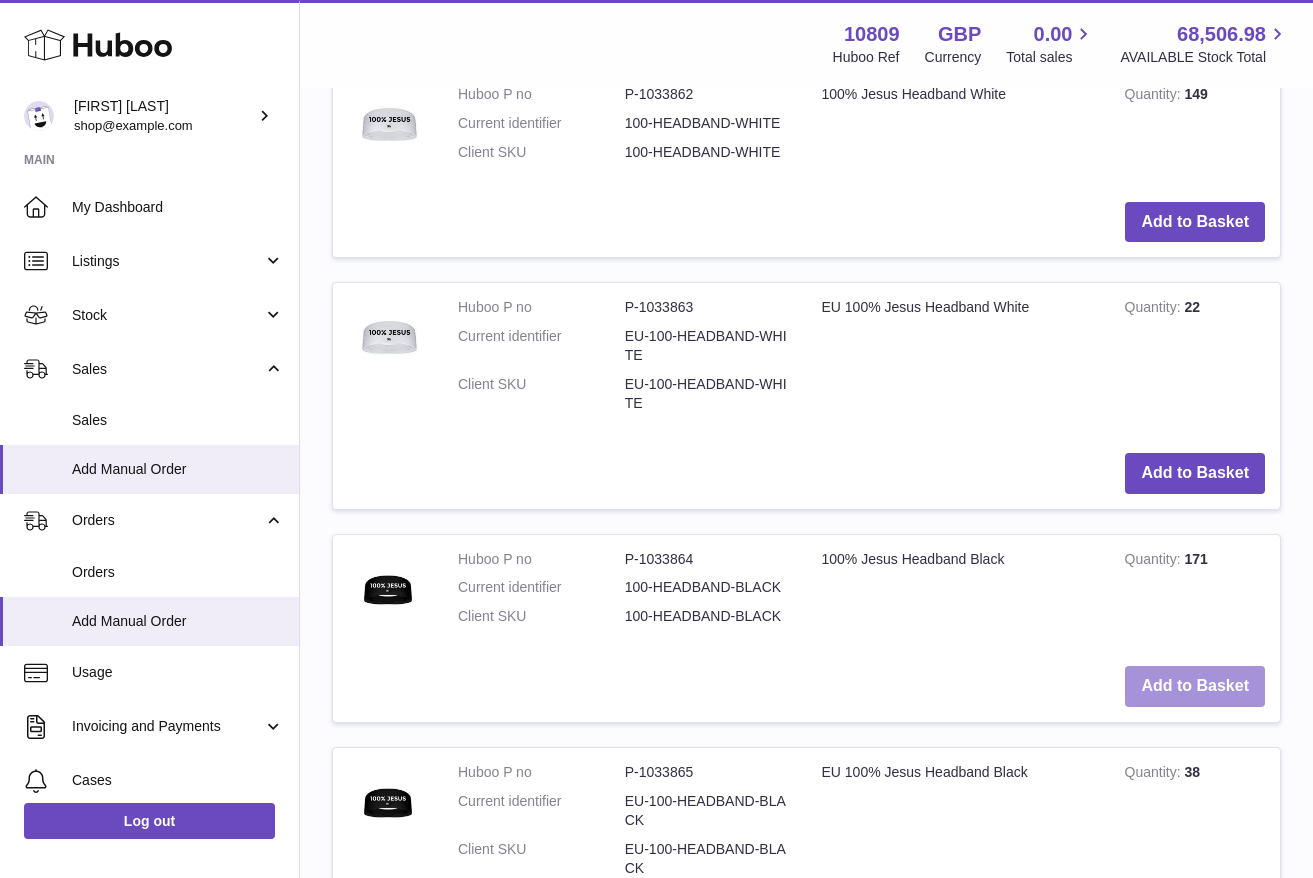 click on "Add to Basket" at bounding box center (1195, 686) 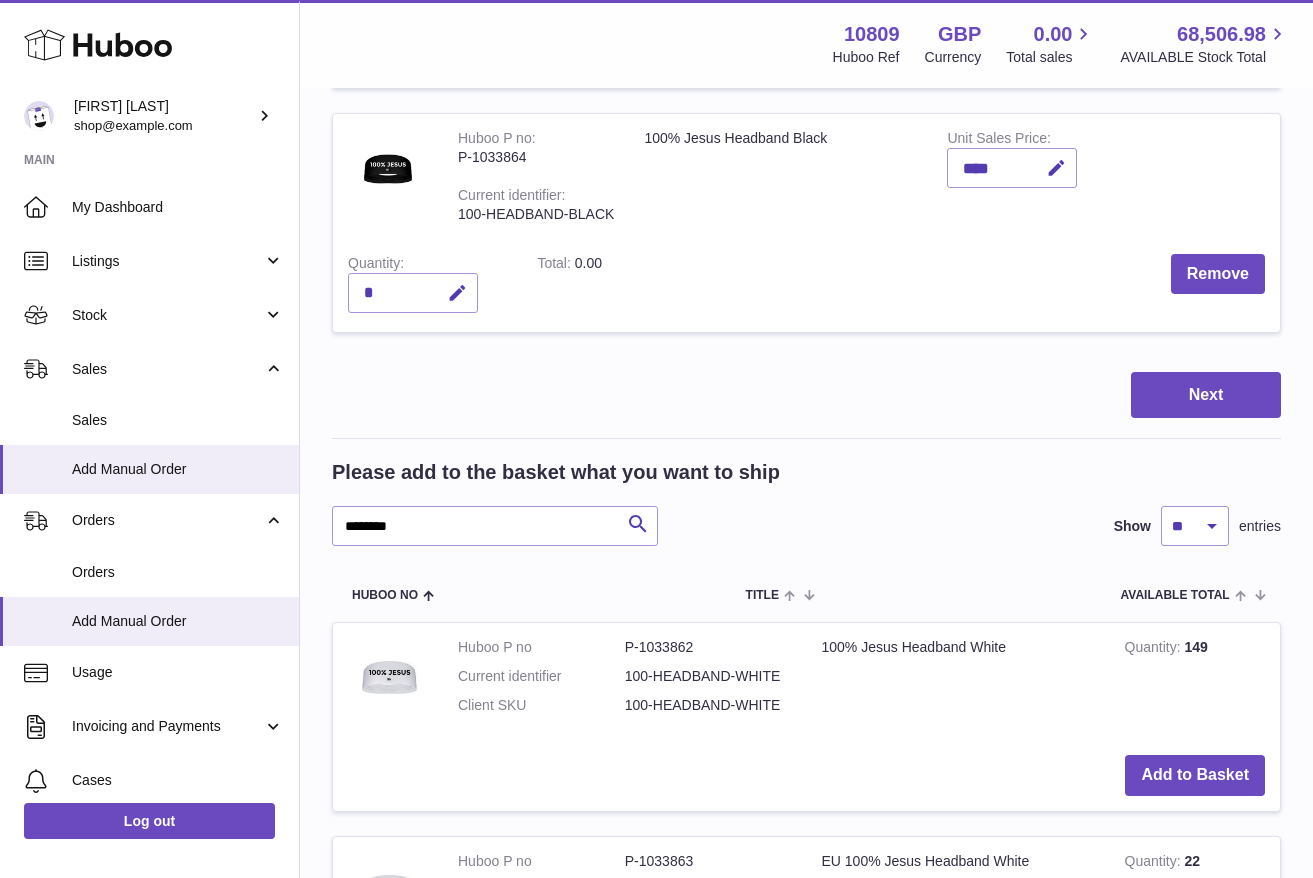 scroll, scrollTop: 1363, scrollLeft: 0, axis: vertical 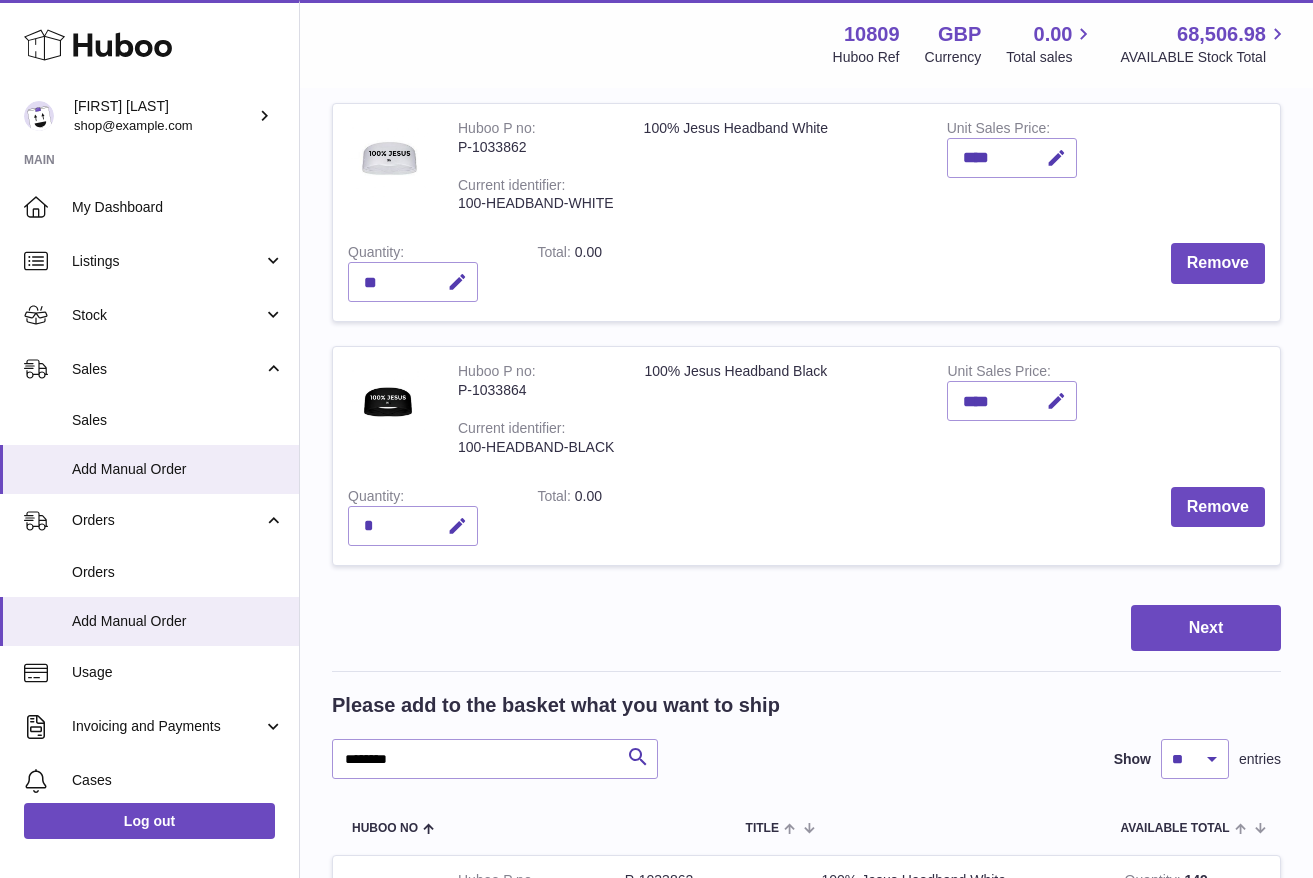 click on "*" at bounding box center [413, 526] 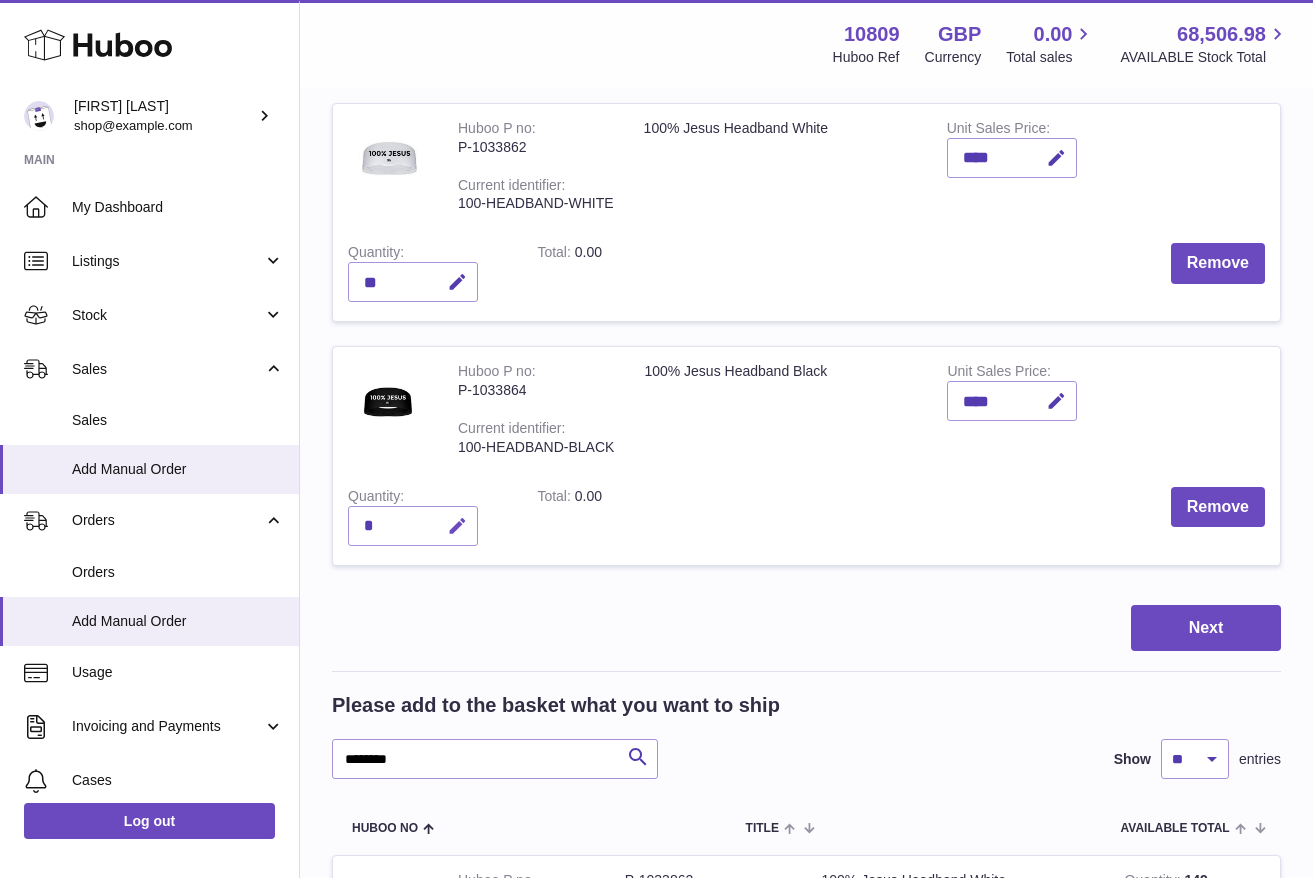 click at bounding box center (457, 526) 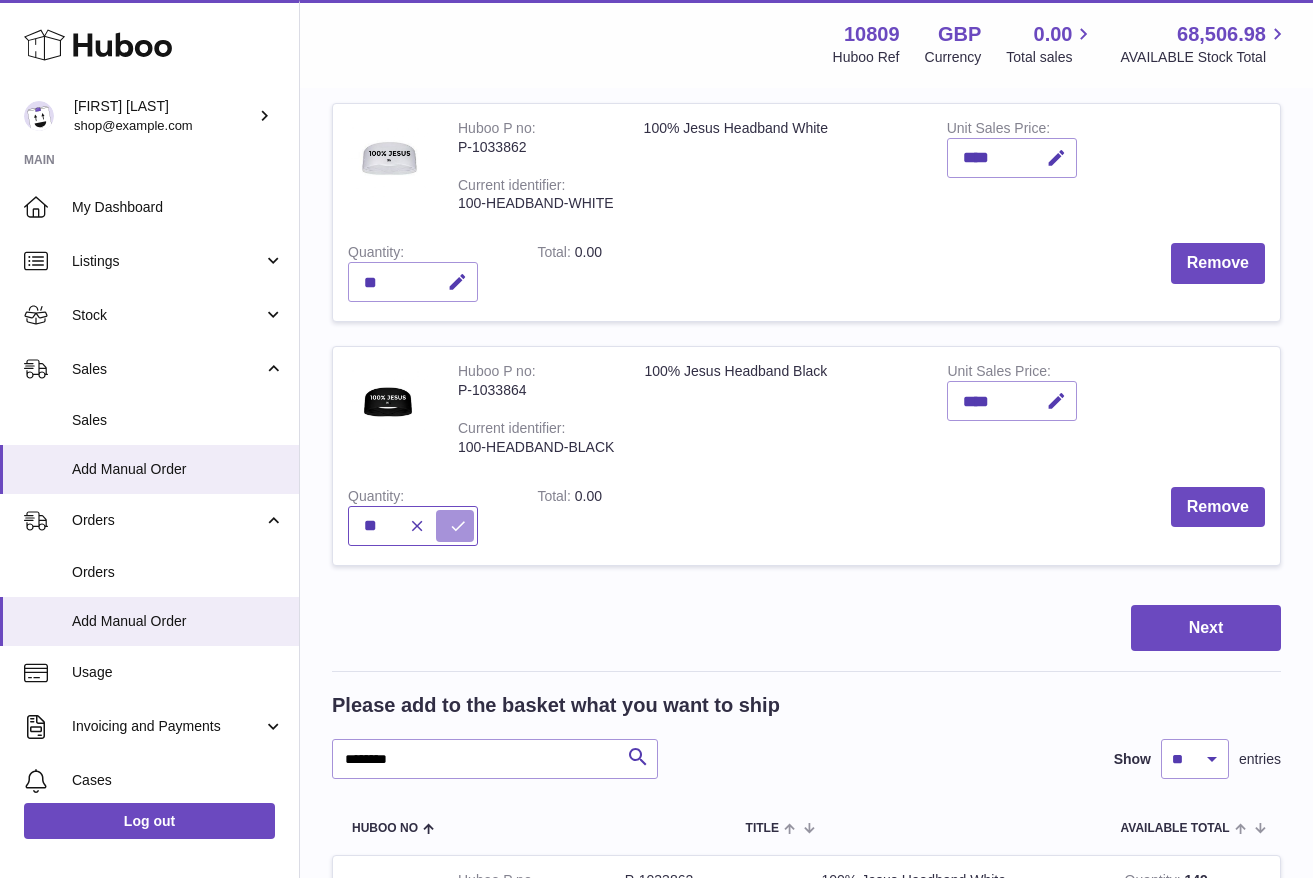 type on "**" 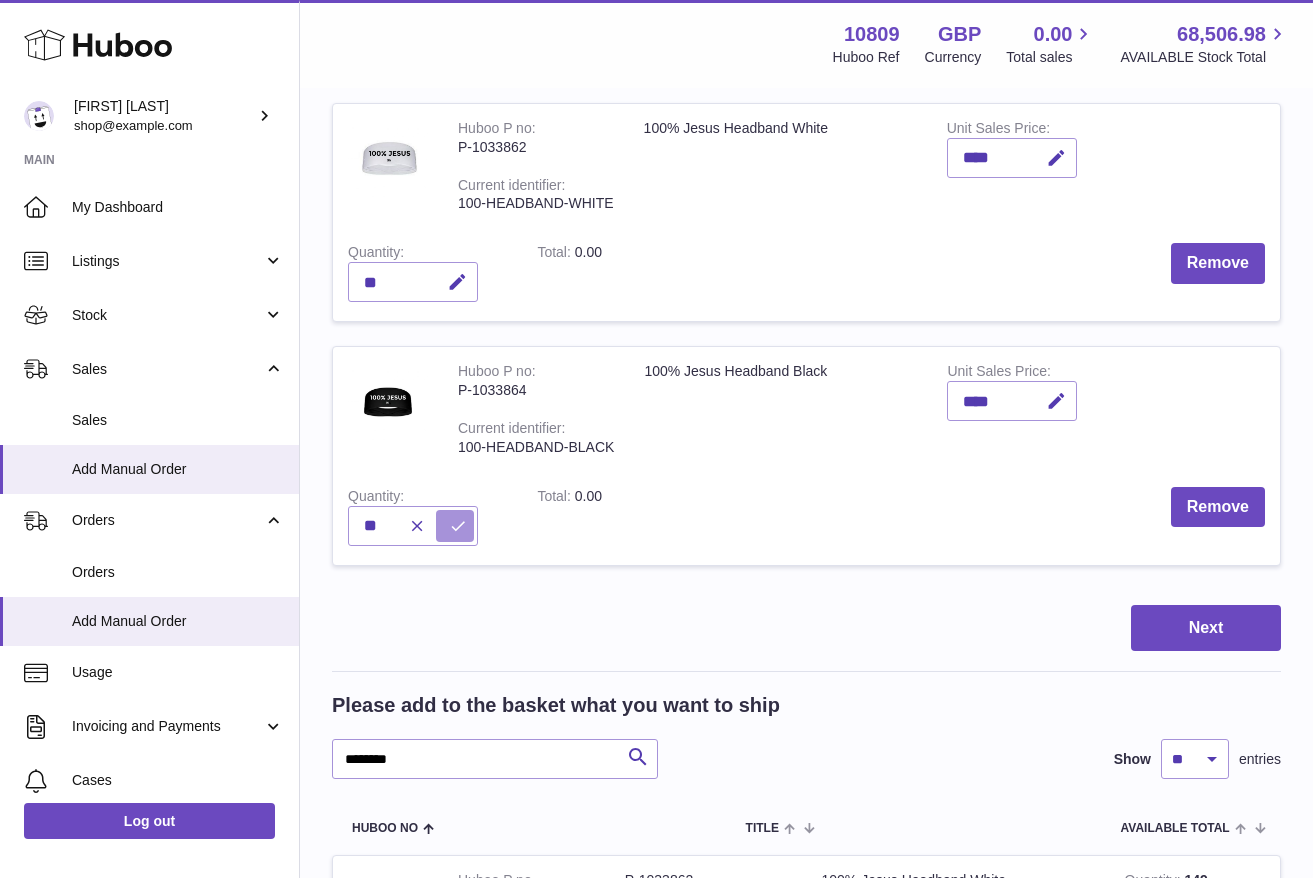 click at bounding box center [458, 526] 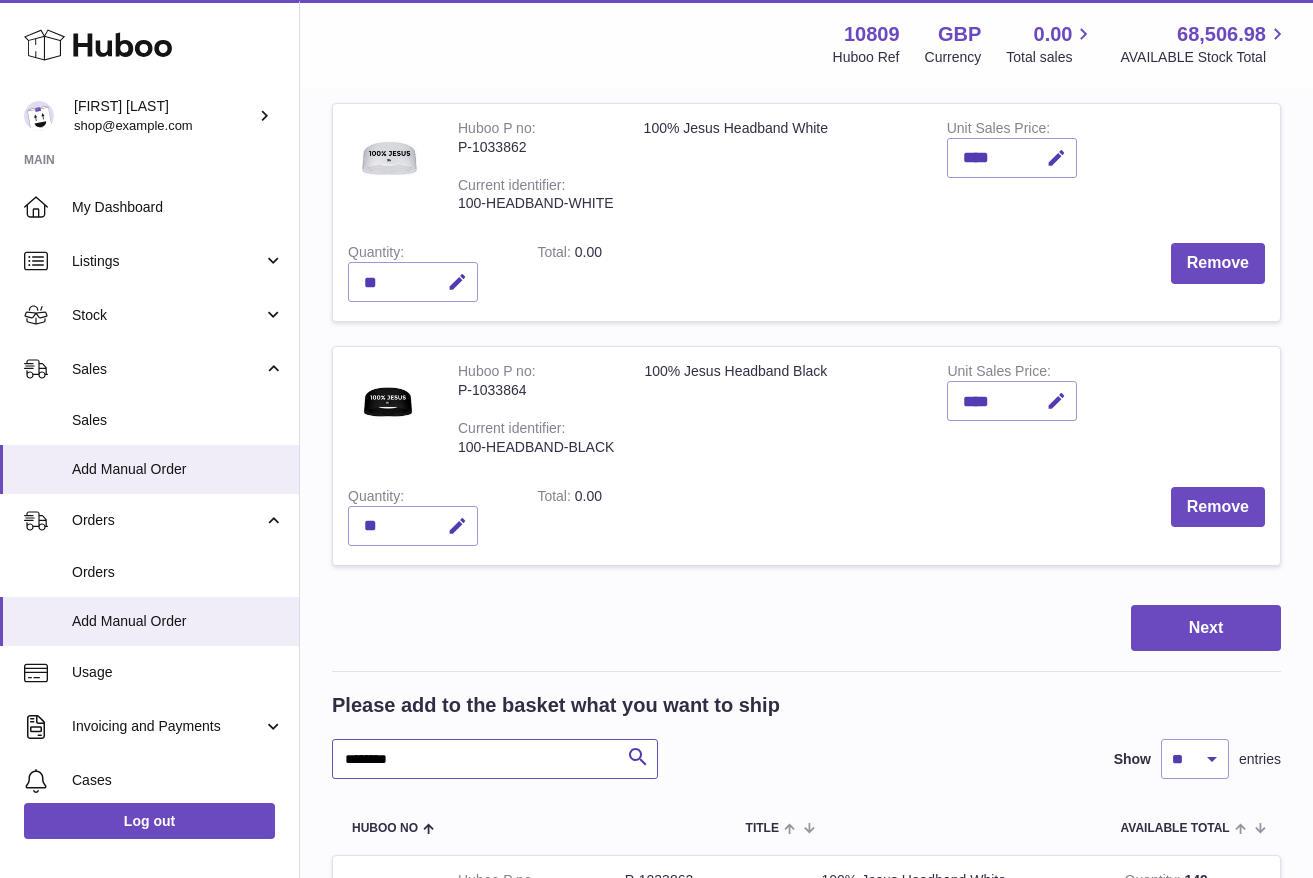 drag, startPoint x: 527, startPoint y: 772, endPoint x: 334, endPoint y: 656, distance: 225.1777 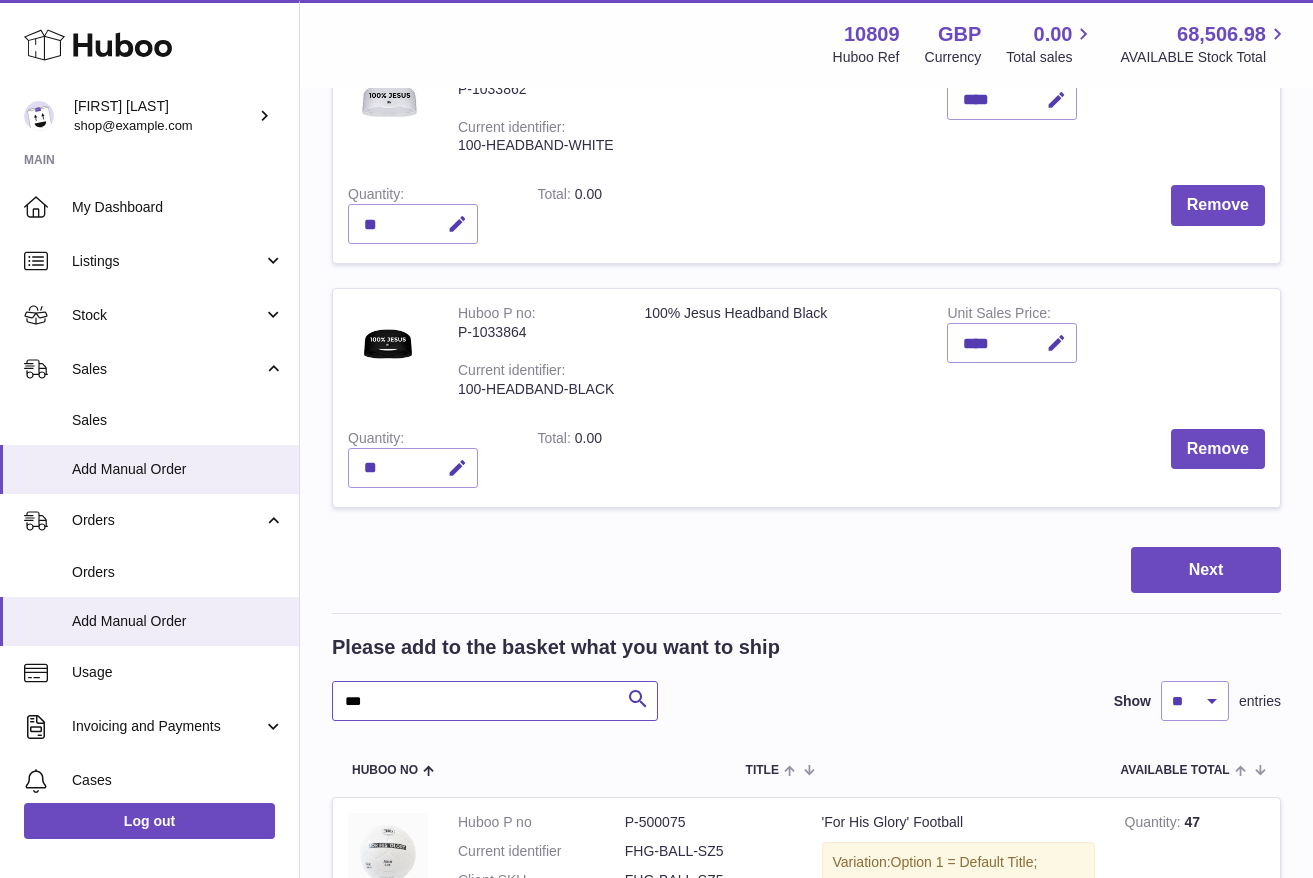scroll, scrollTop: 1550, scrollLeft: 0, axis: vertical 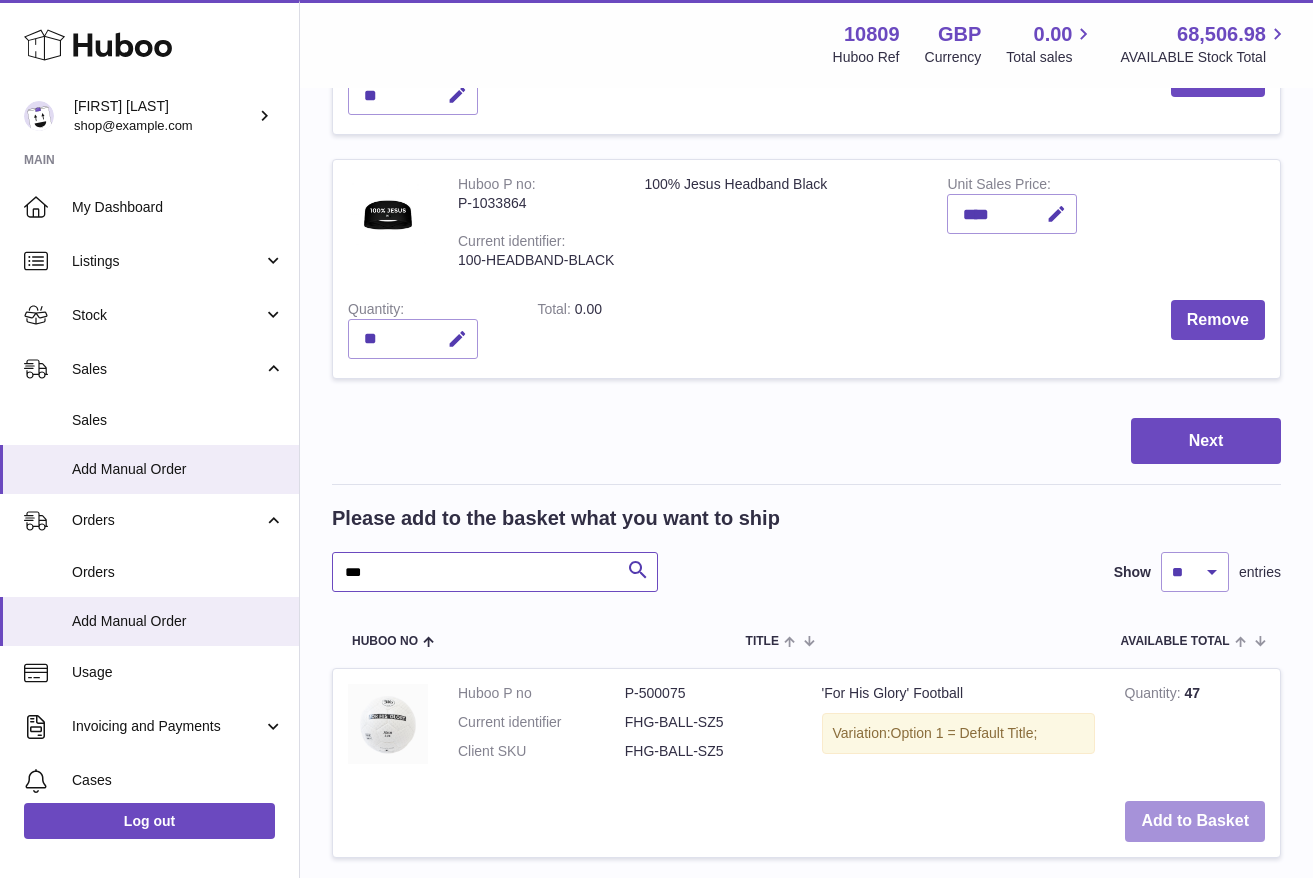 type on "***" 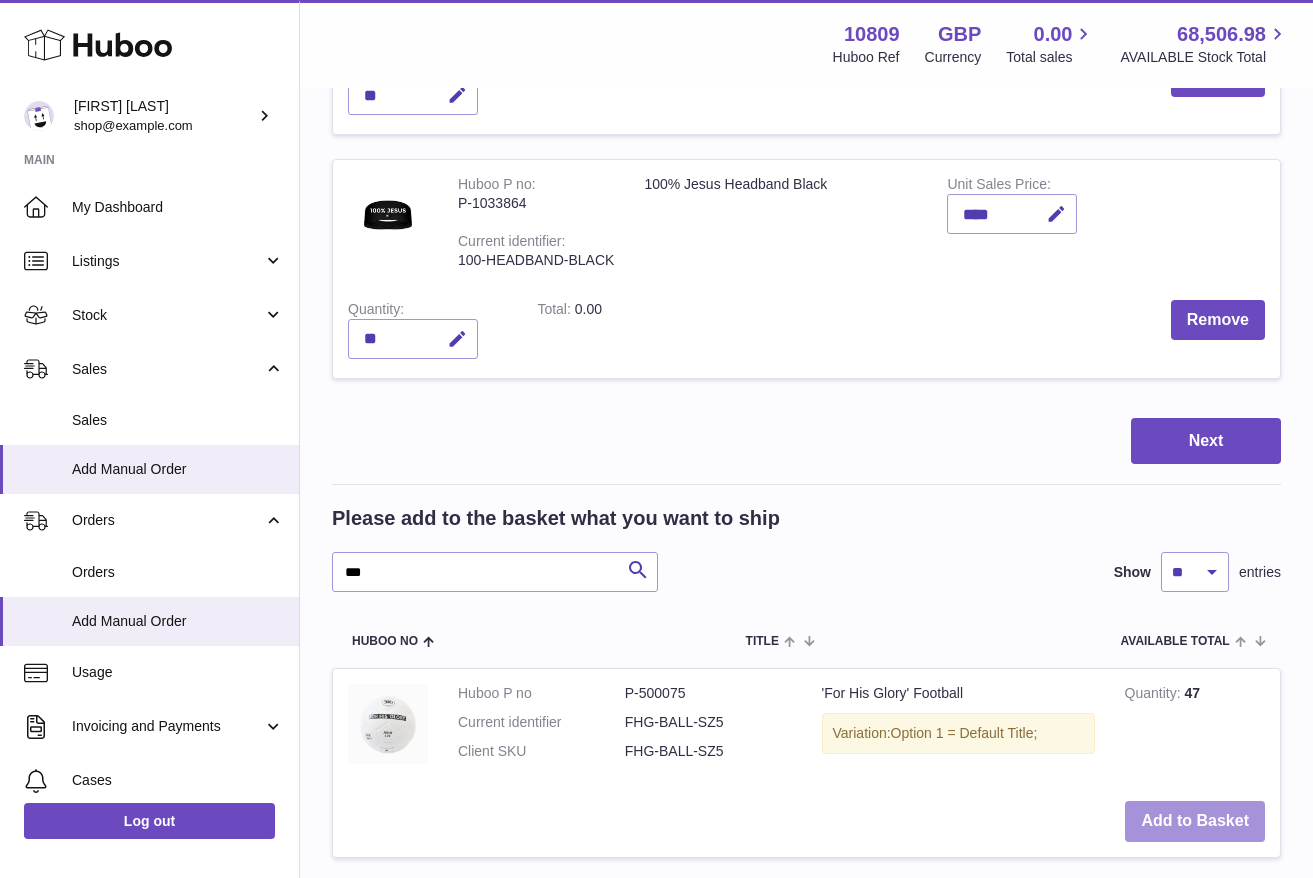 click on "Add to Basket" at bounding box center (1195, 821) 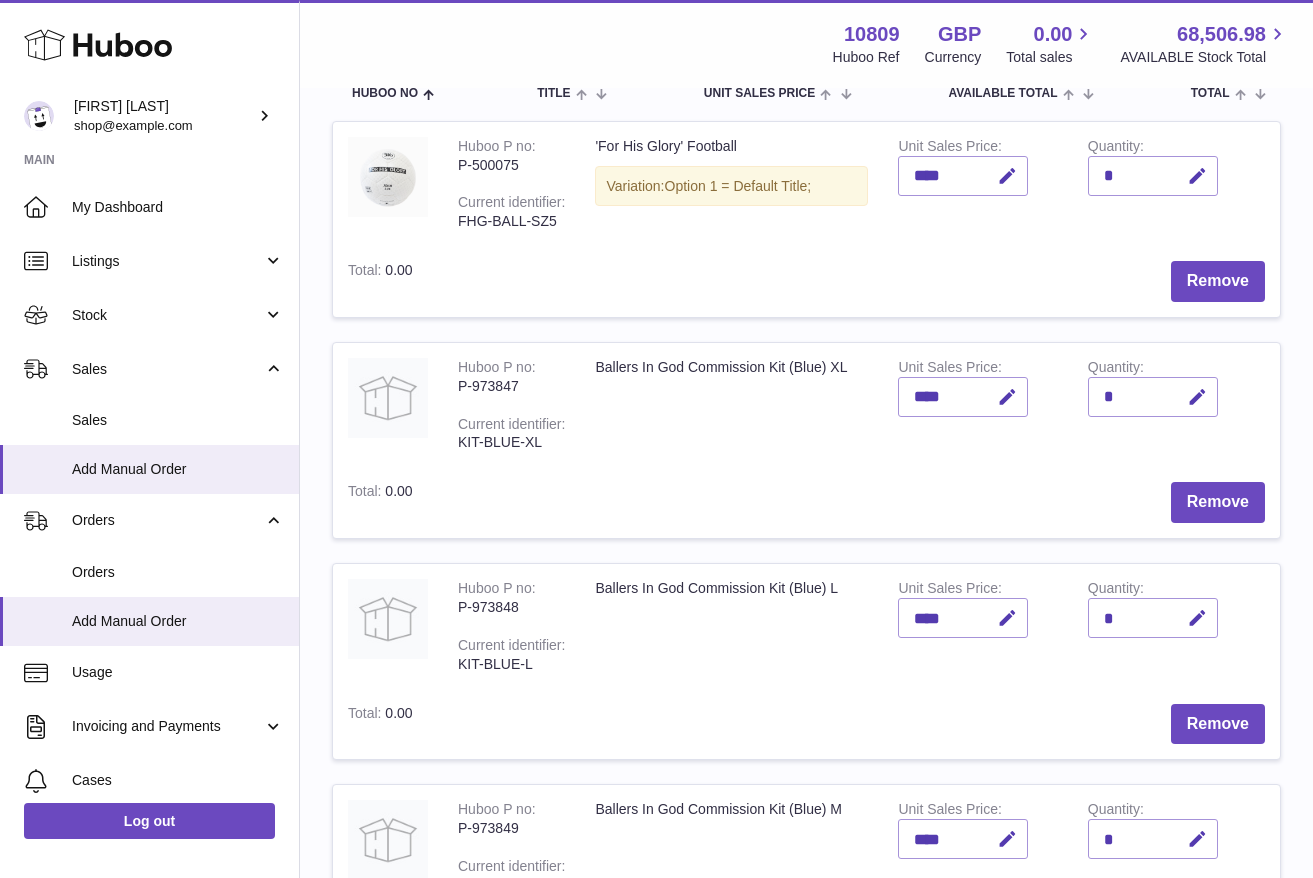 scroll, scrollTop: 87, scrollLeft: 0, axis: vertical 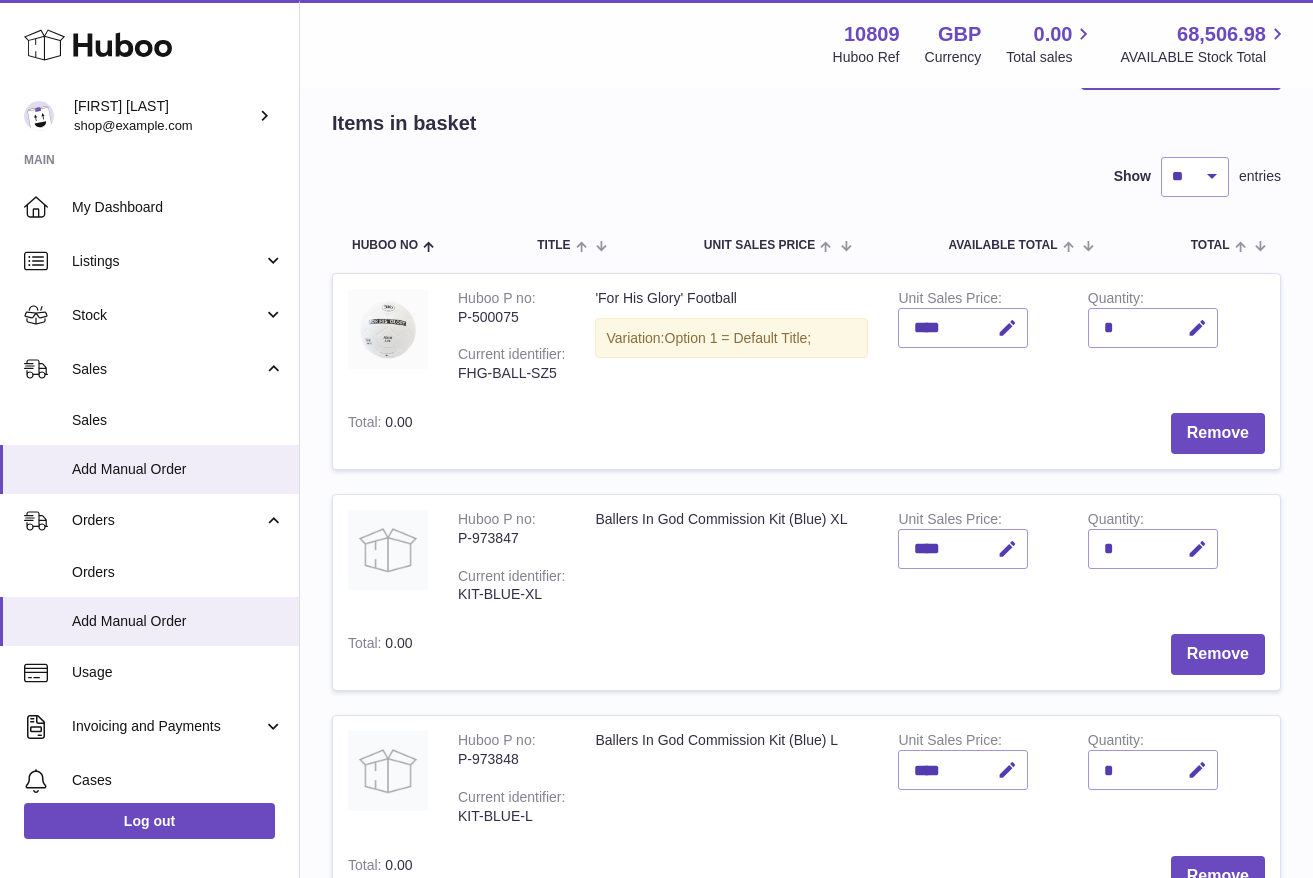 click on "*" at bounding box center (1153, 328) 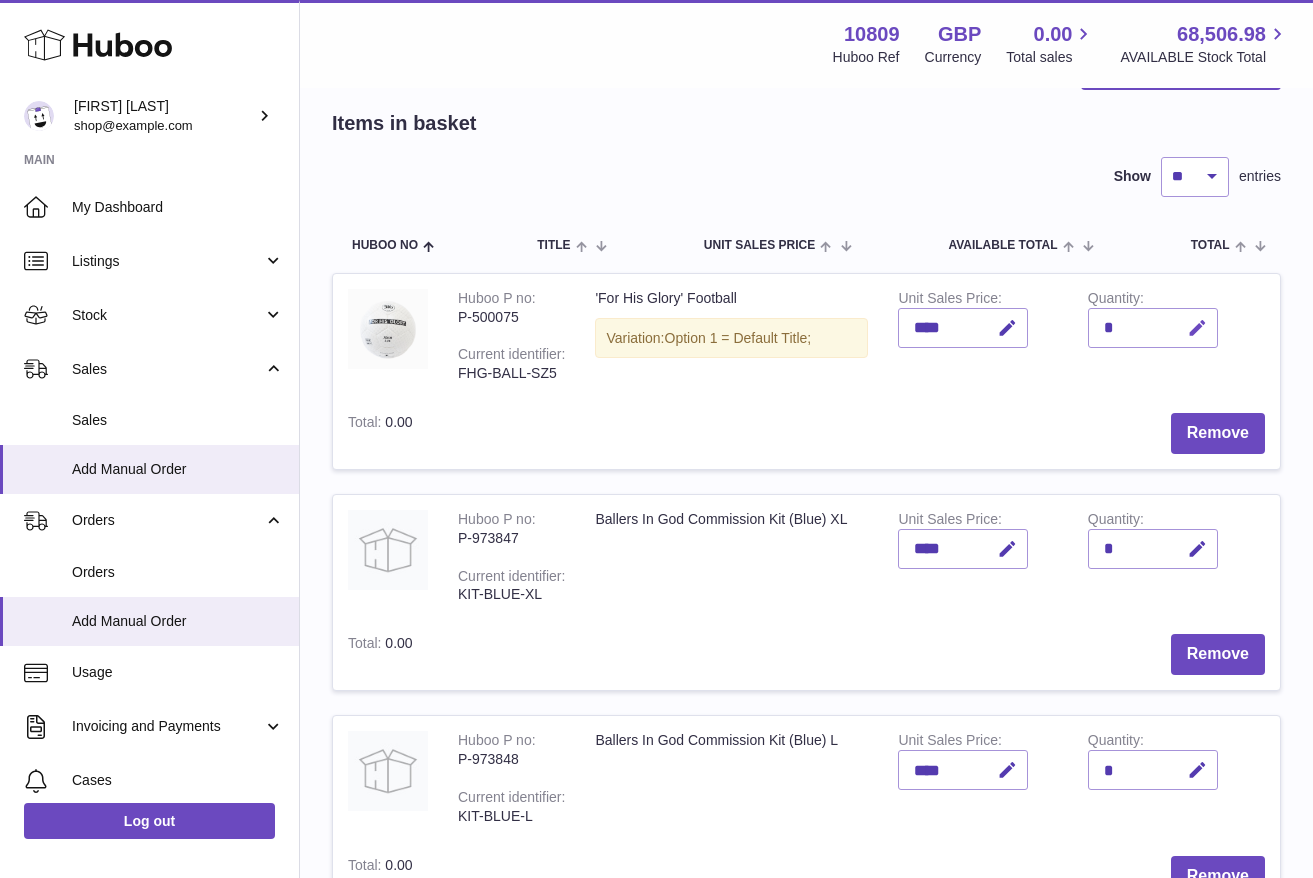 click at bounding box center [1197, 328] 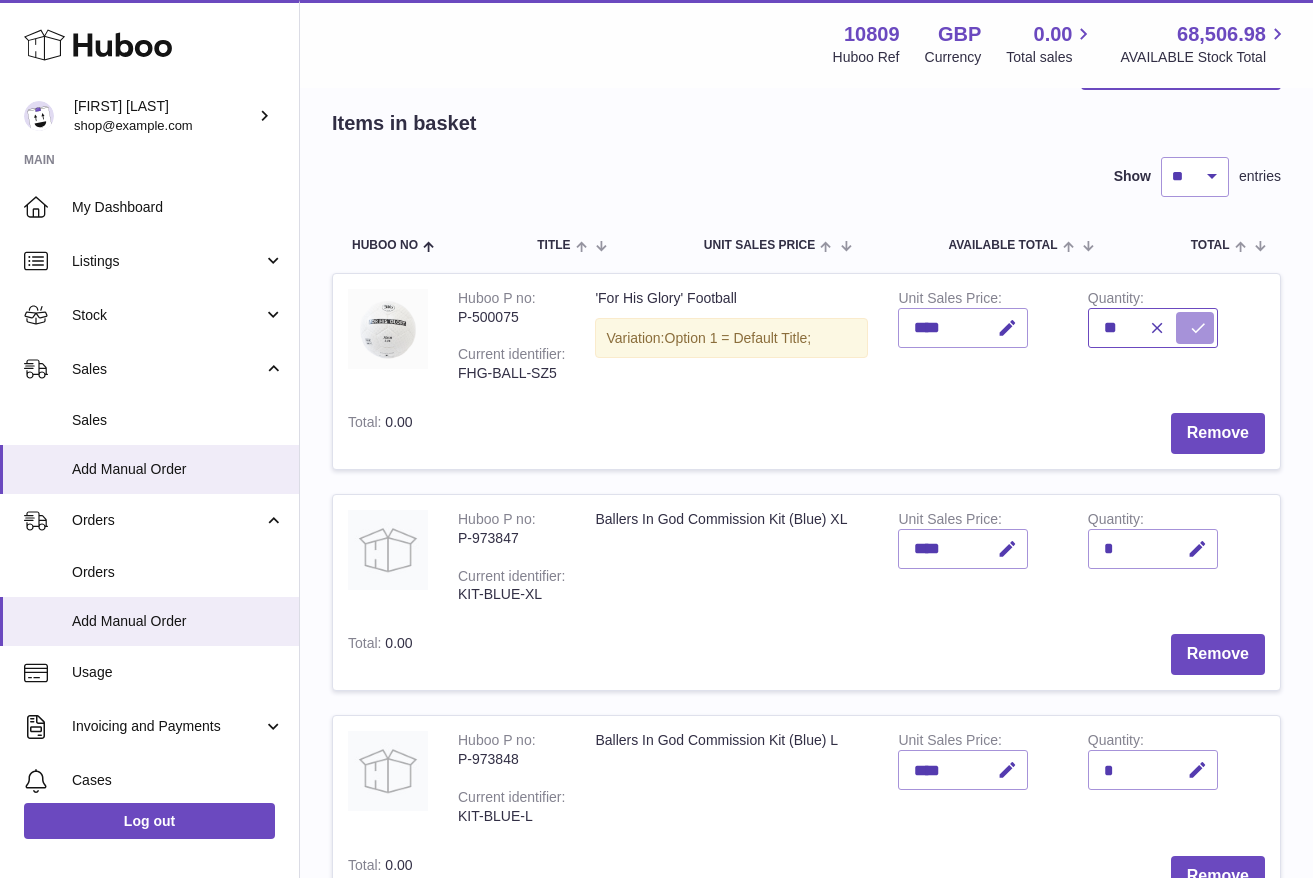 type on "**" 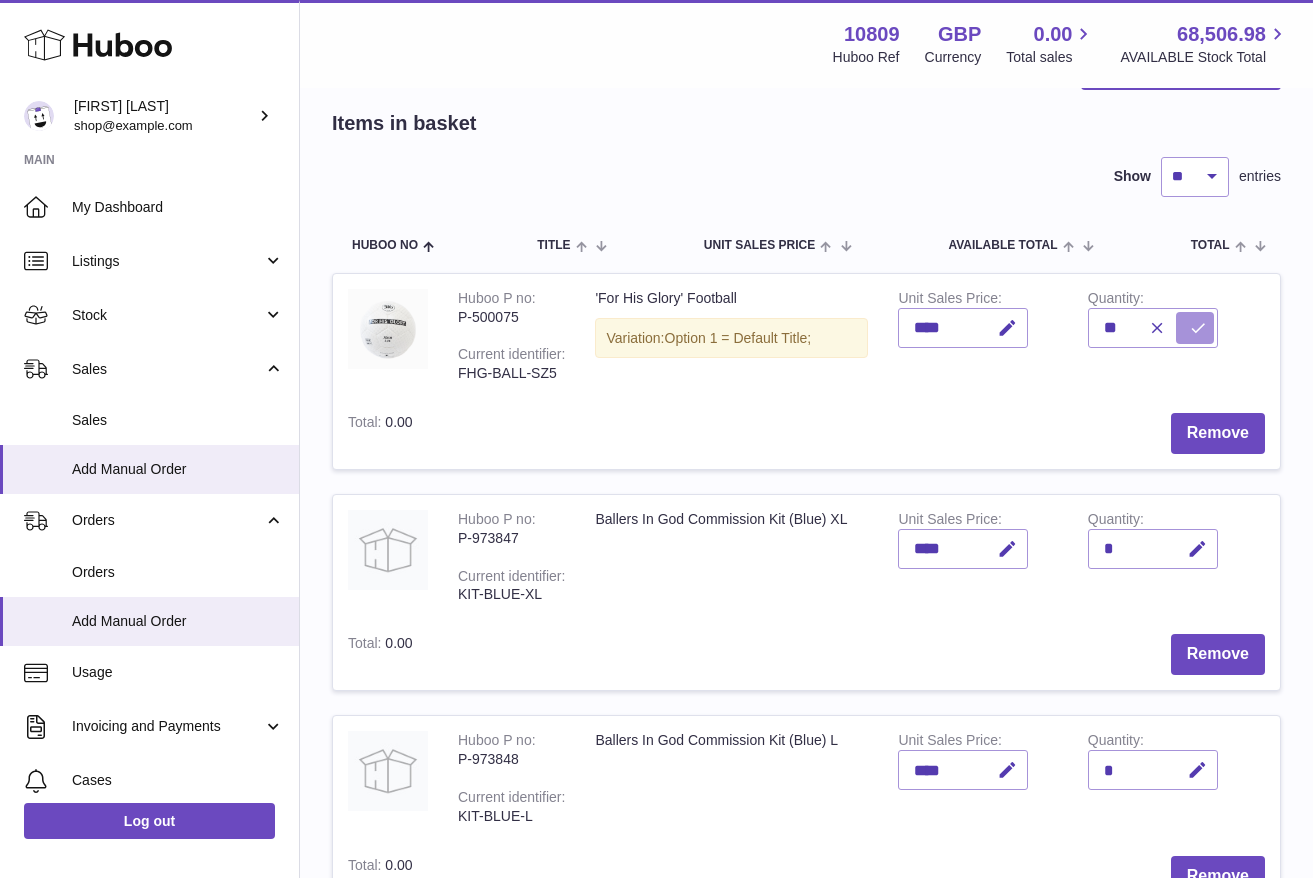 click at bounding box center (1198, 328) 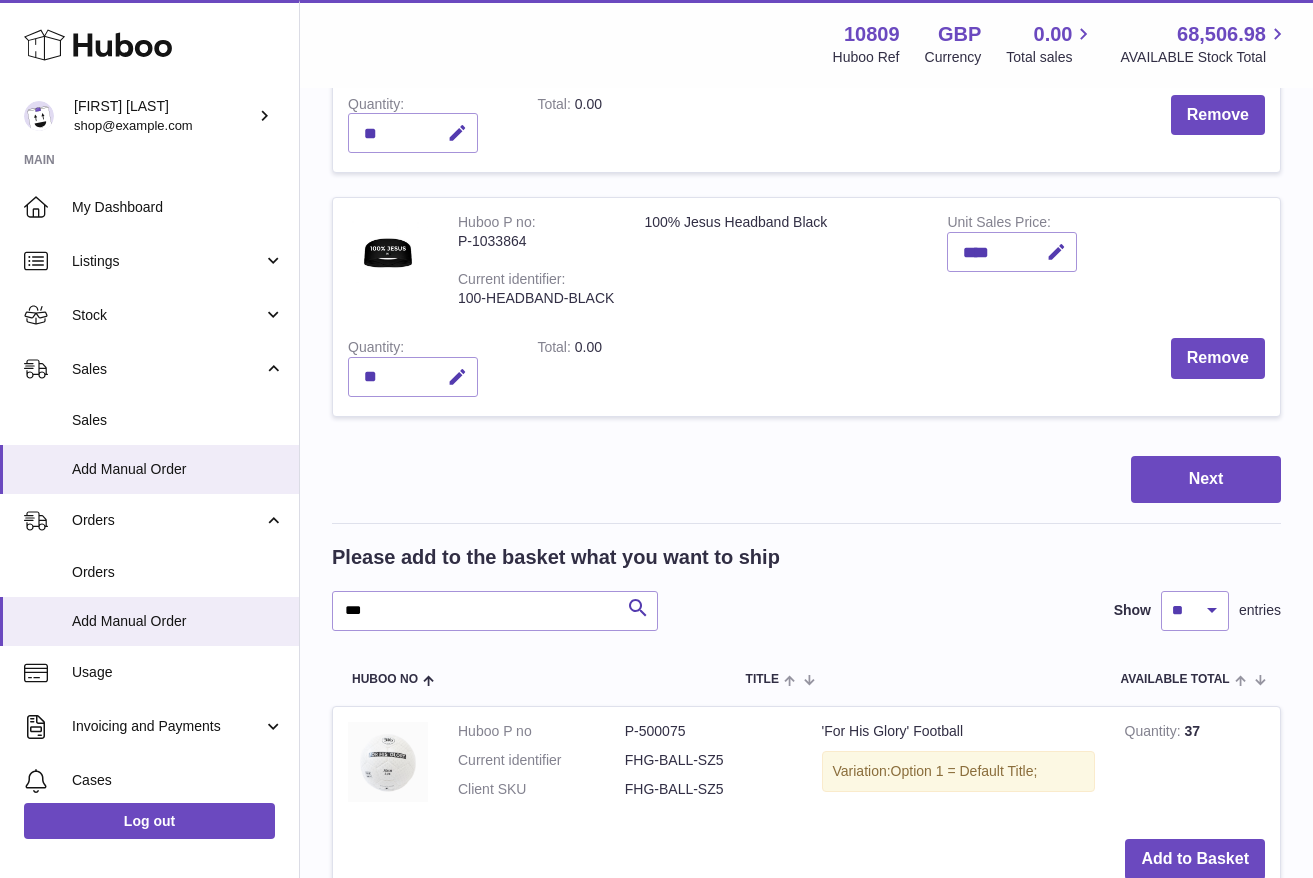 scroll, scrollTop: 1738, scrollLeft: 0, axis: vertical 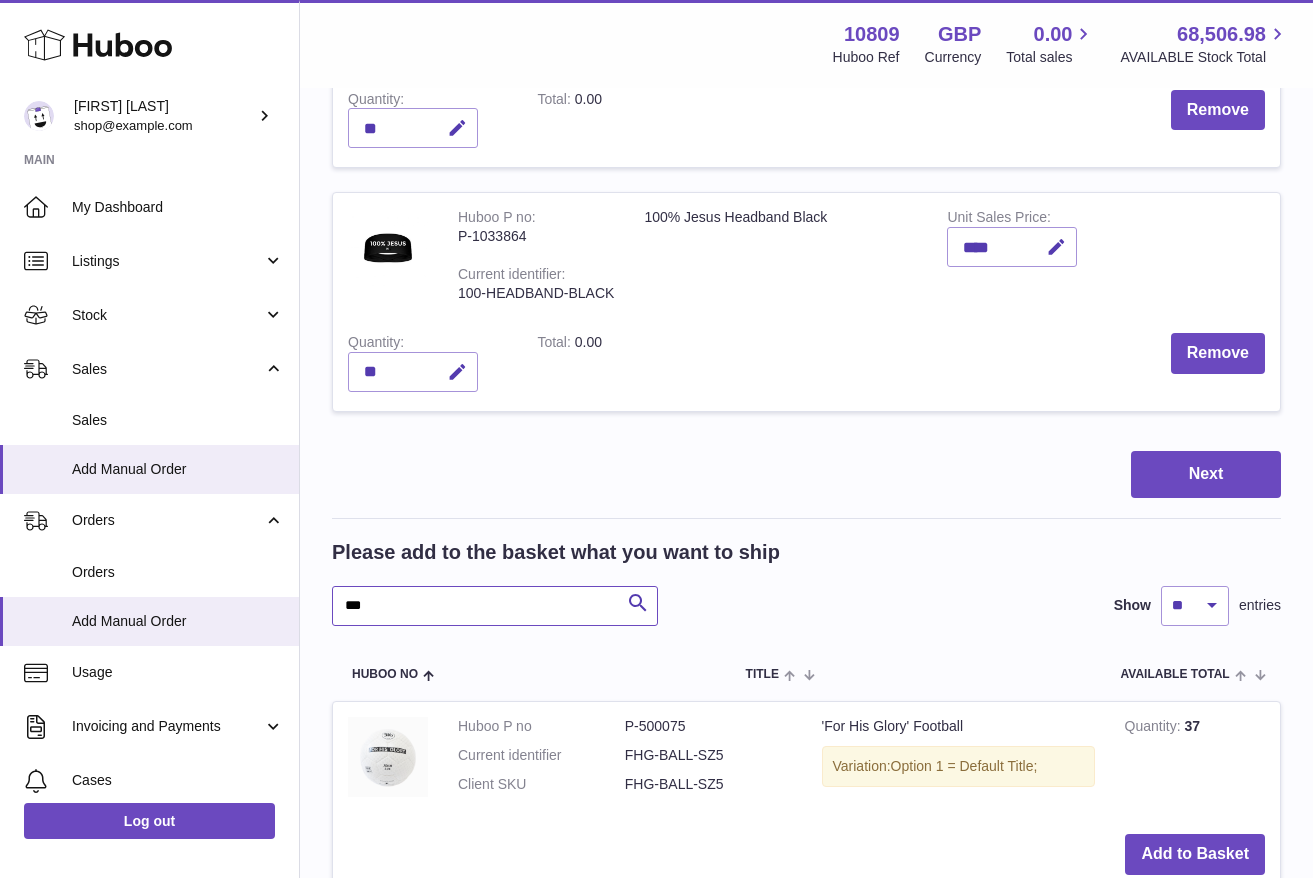 drag, startPoint x: 484, startPoint y: 610, endPoint x: 304, endPoint y: 571, distance: 184.17654 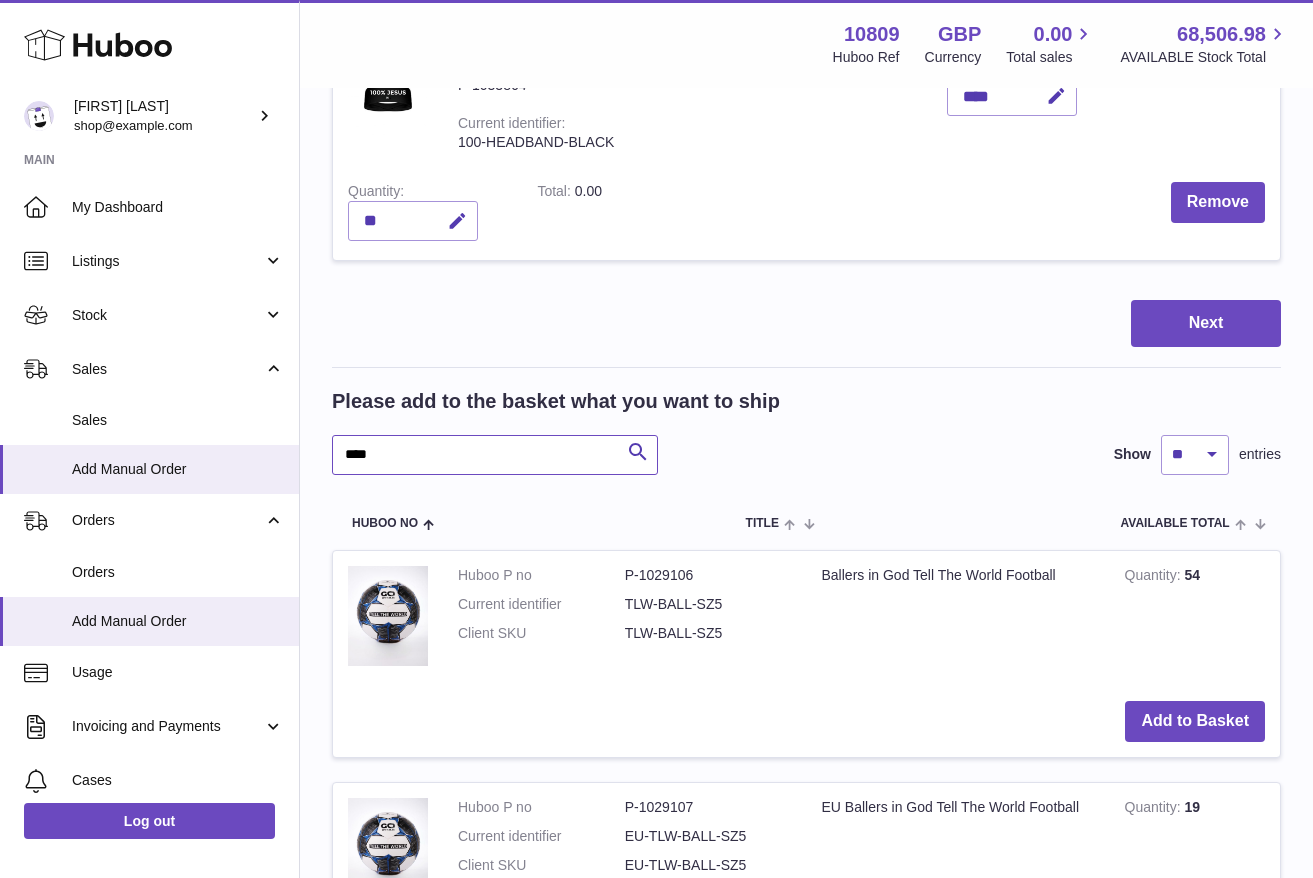 scroll, scrollTop: 1892, scrollLeft: 0, axis: vertical 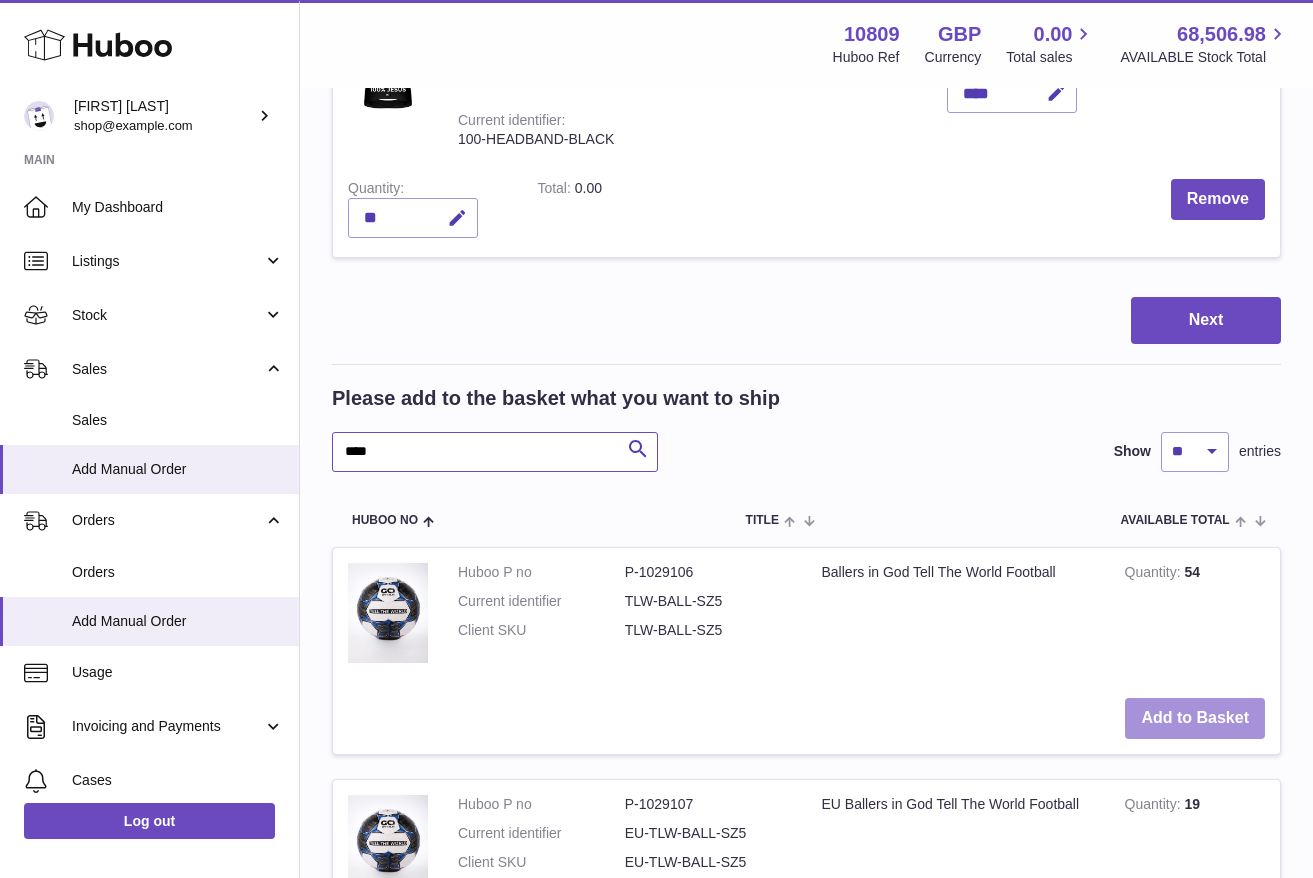 type on "****" 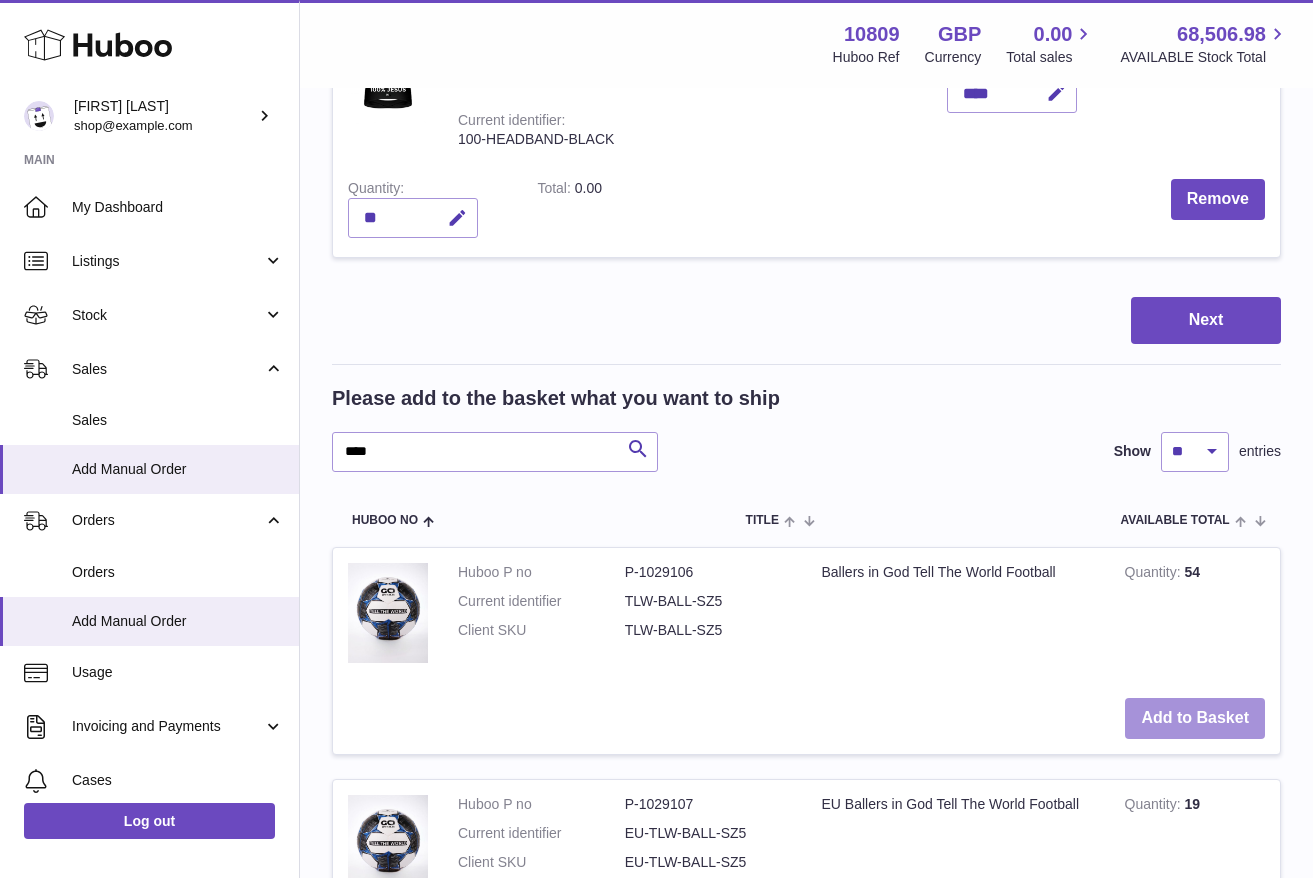 click on "Add to Basket" at bounding box center (1195, 718) 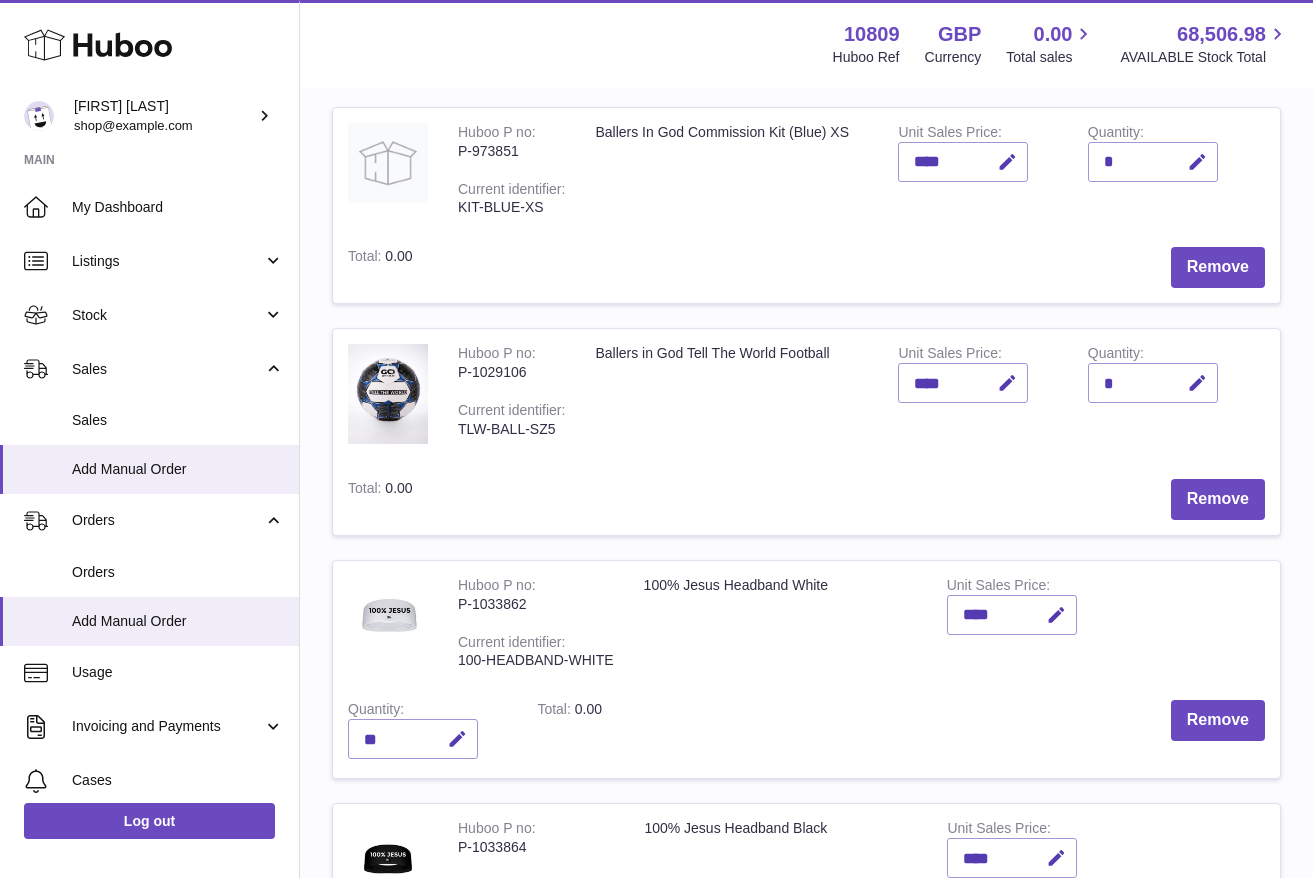 scroll, scrollTop: 1126, scrollLeft: 0, axis: vertical 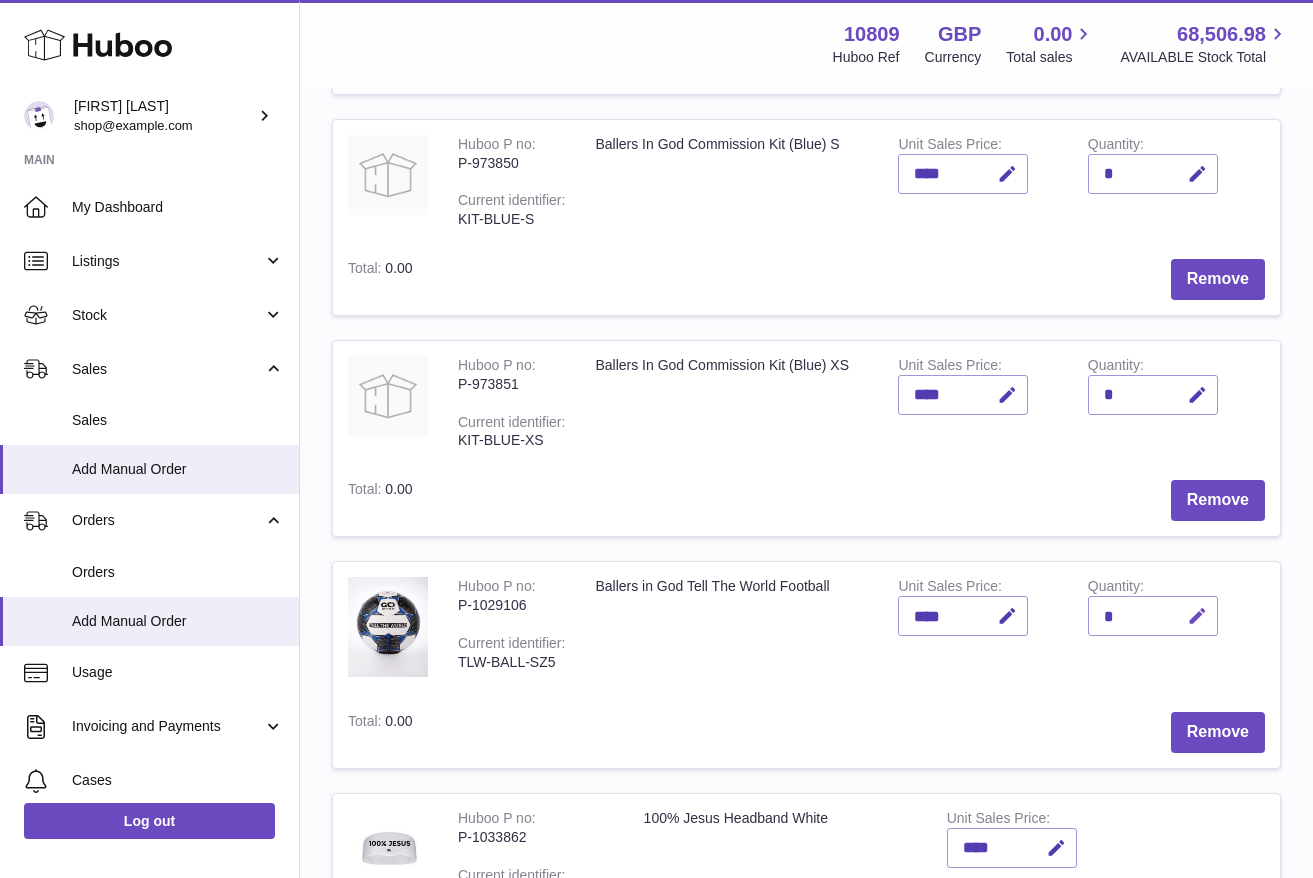 click at bounding box center [1197, 616] 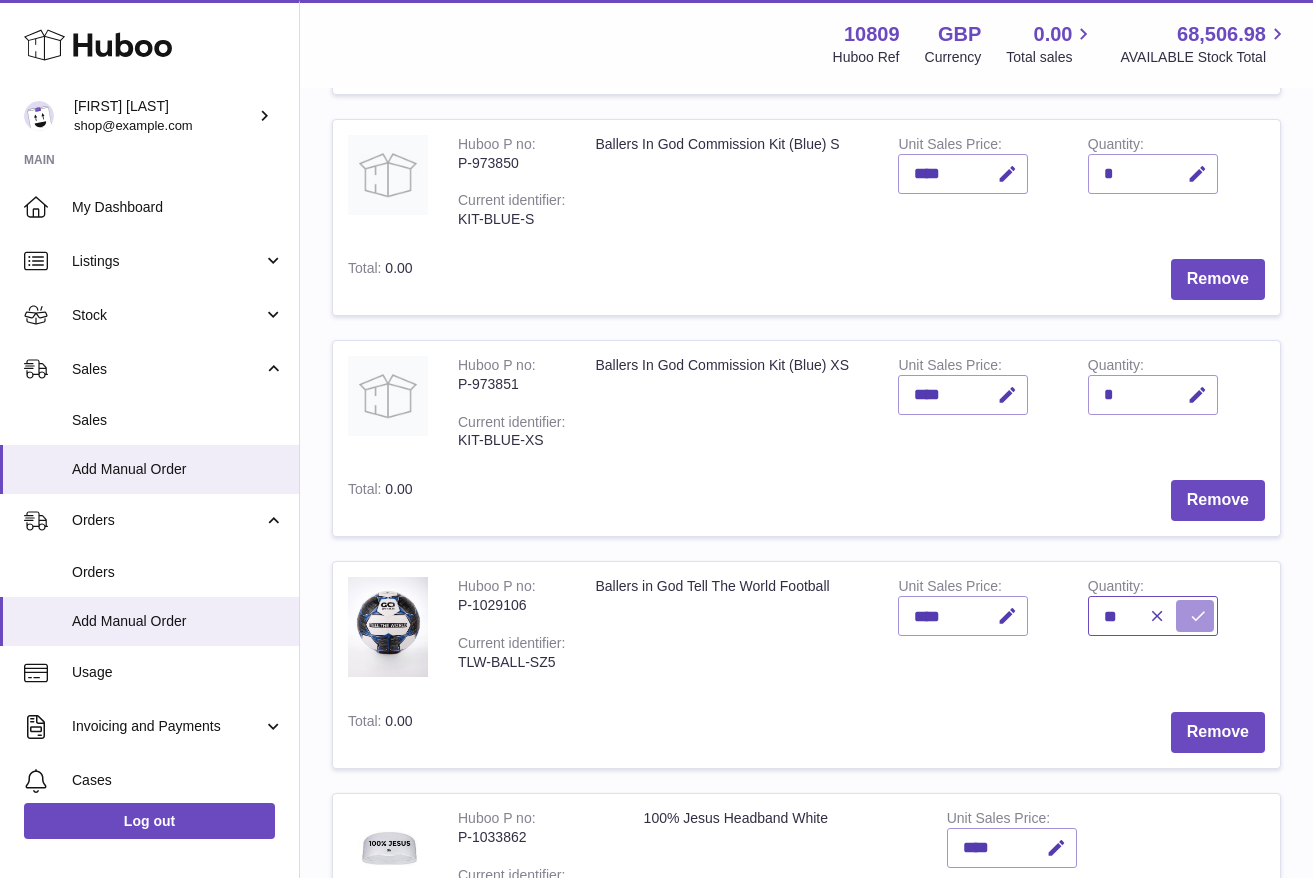 type on "**" 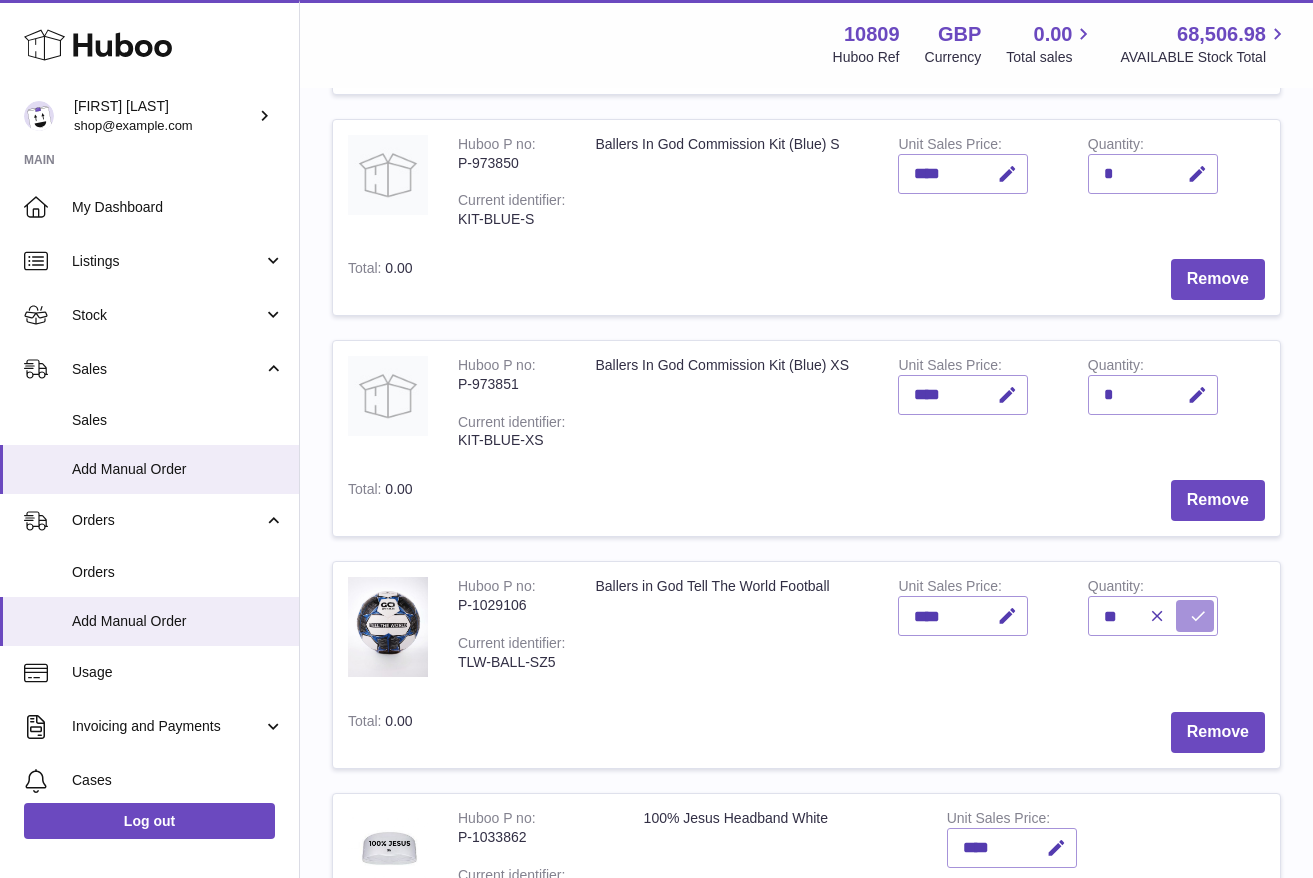 click at bounding box center [1198, 616] 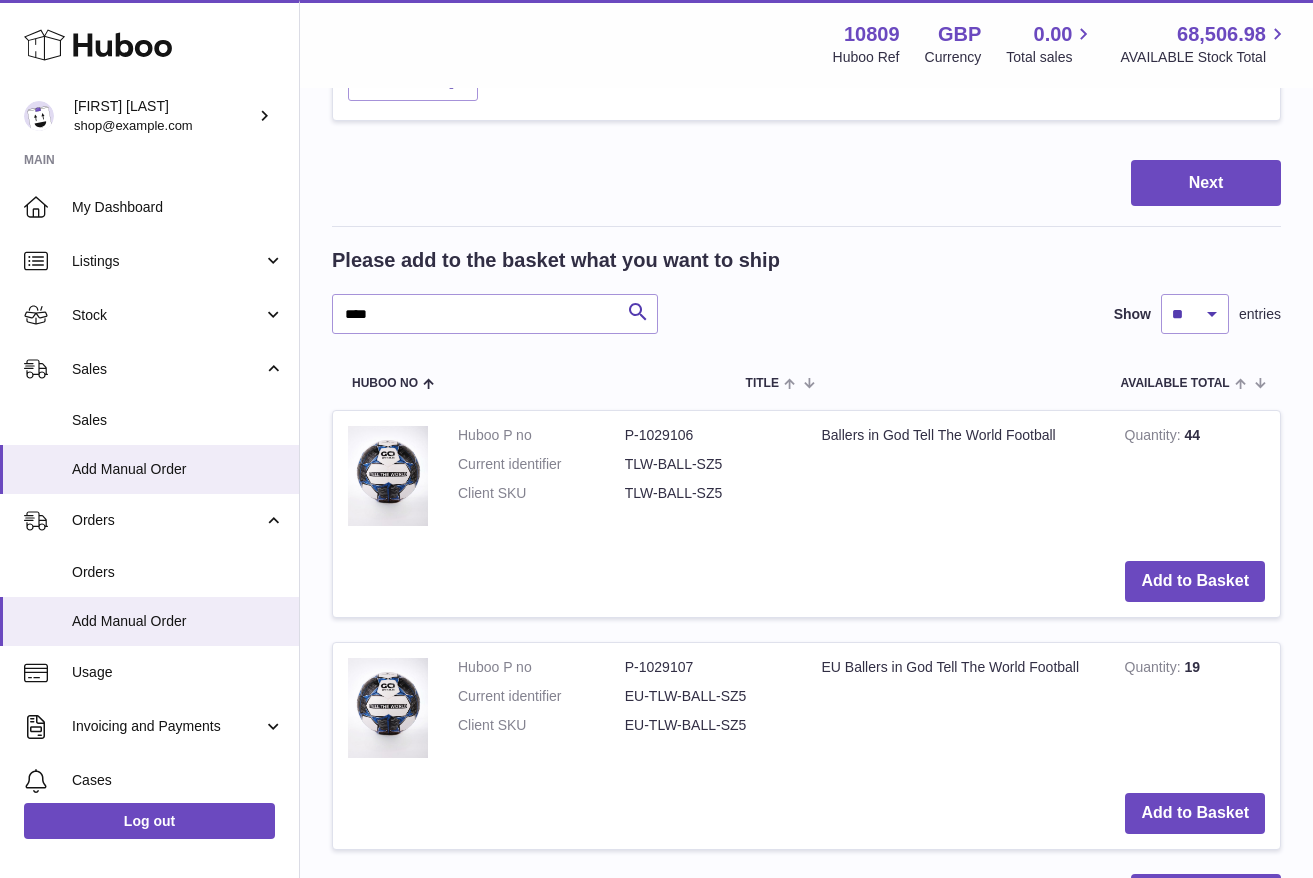 scroll, scrollTop: 2262, scrollLeft: 0, axis: vertical 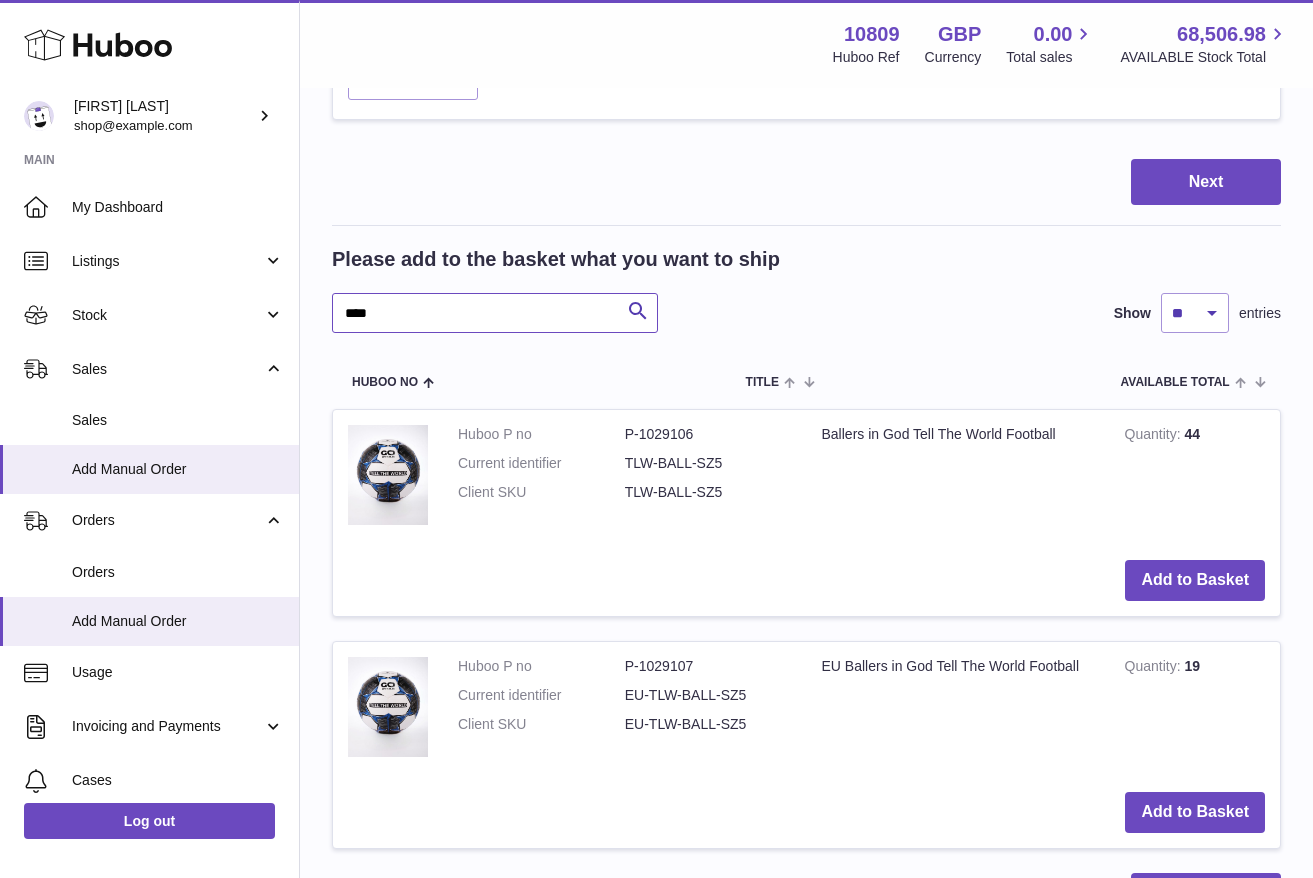 click on "****" at bounding box center [495, 313] 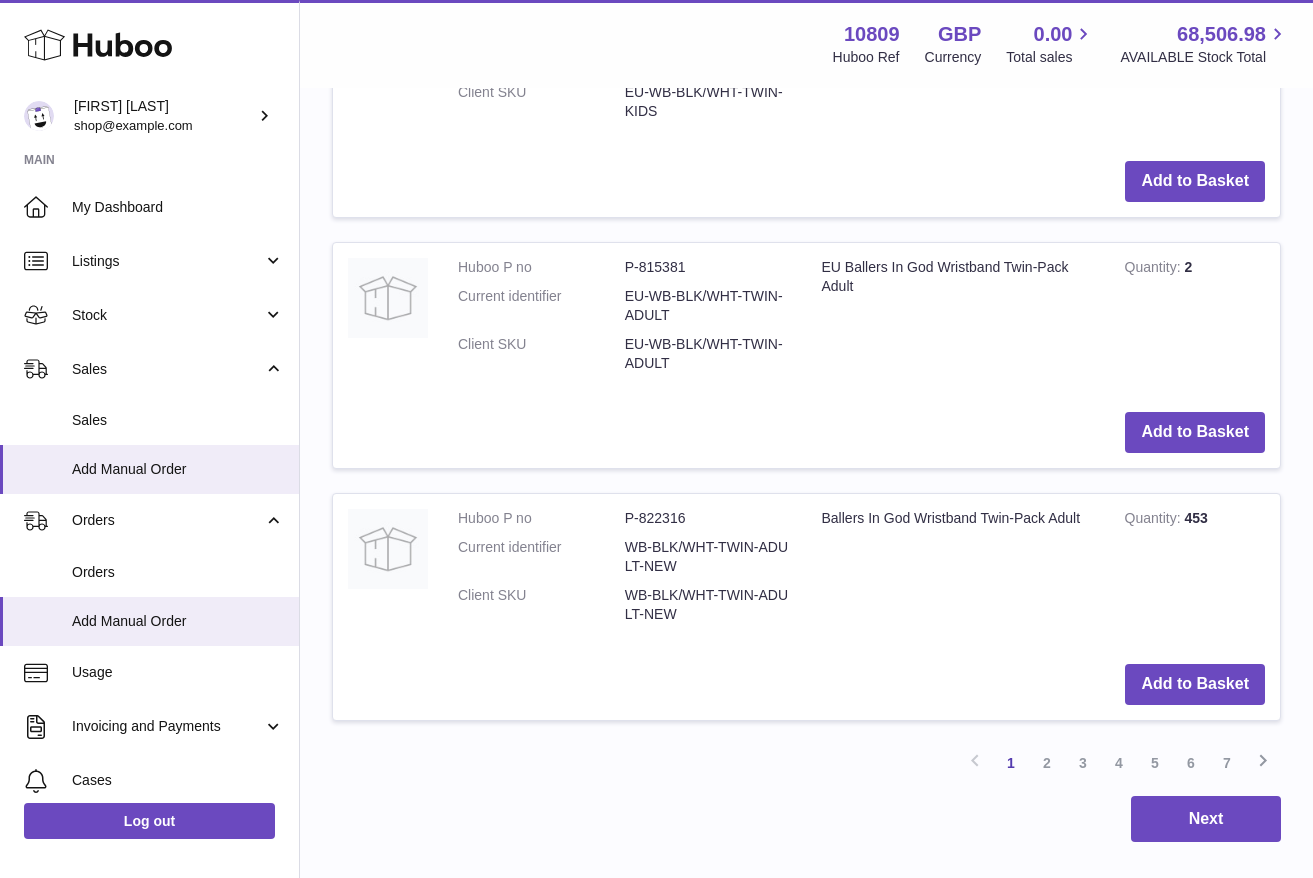 scroll, scrollTop: 4292, scrollLeft: 0, axis: vertical 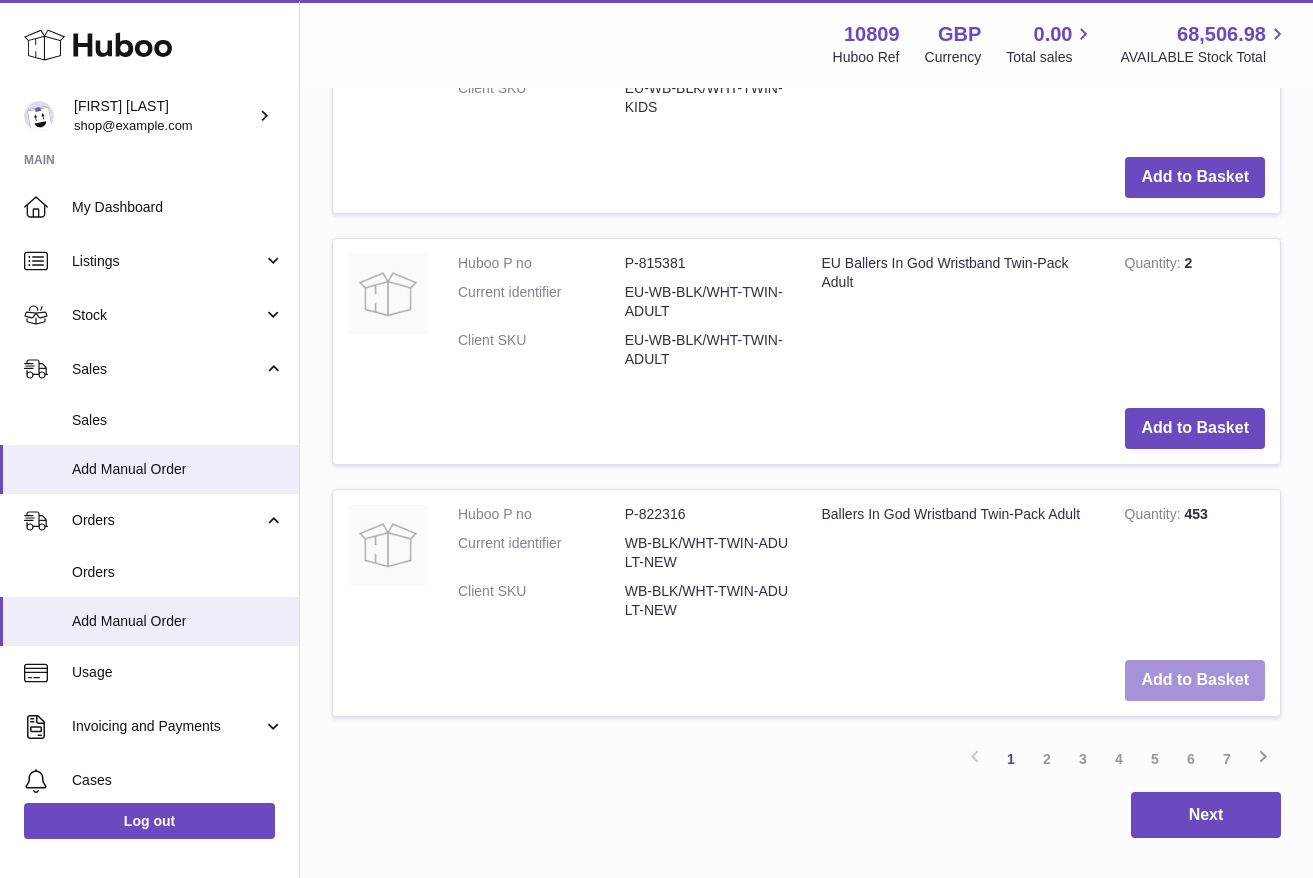 type on "***" 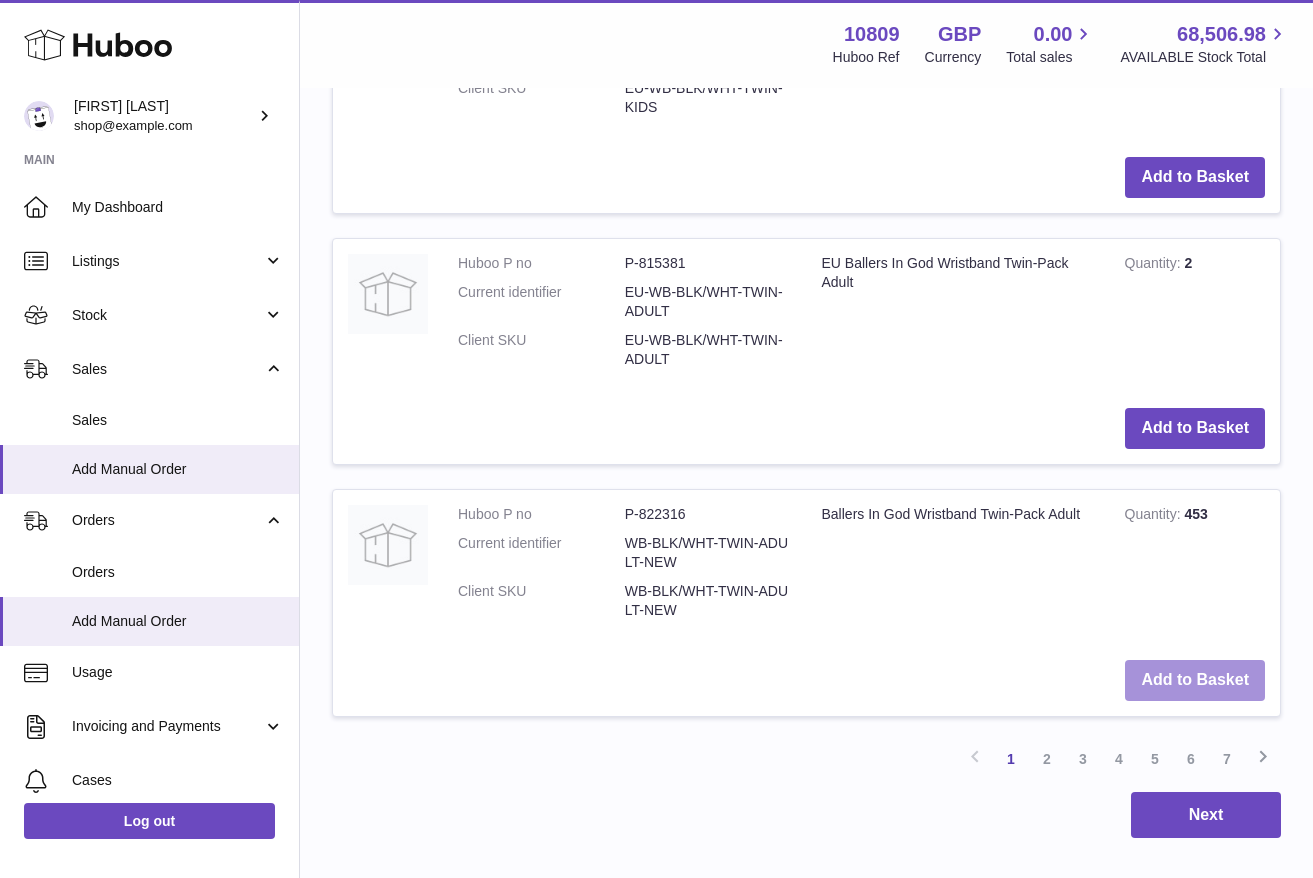 click on "Add to Basket" at bounding box center (1195, 680) 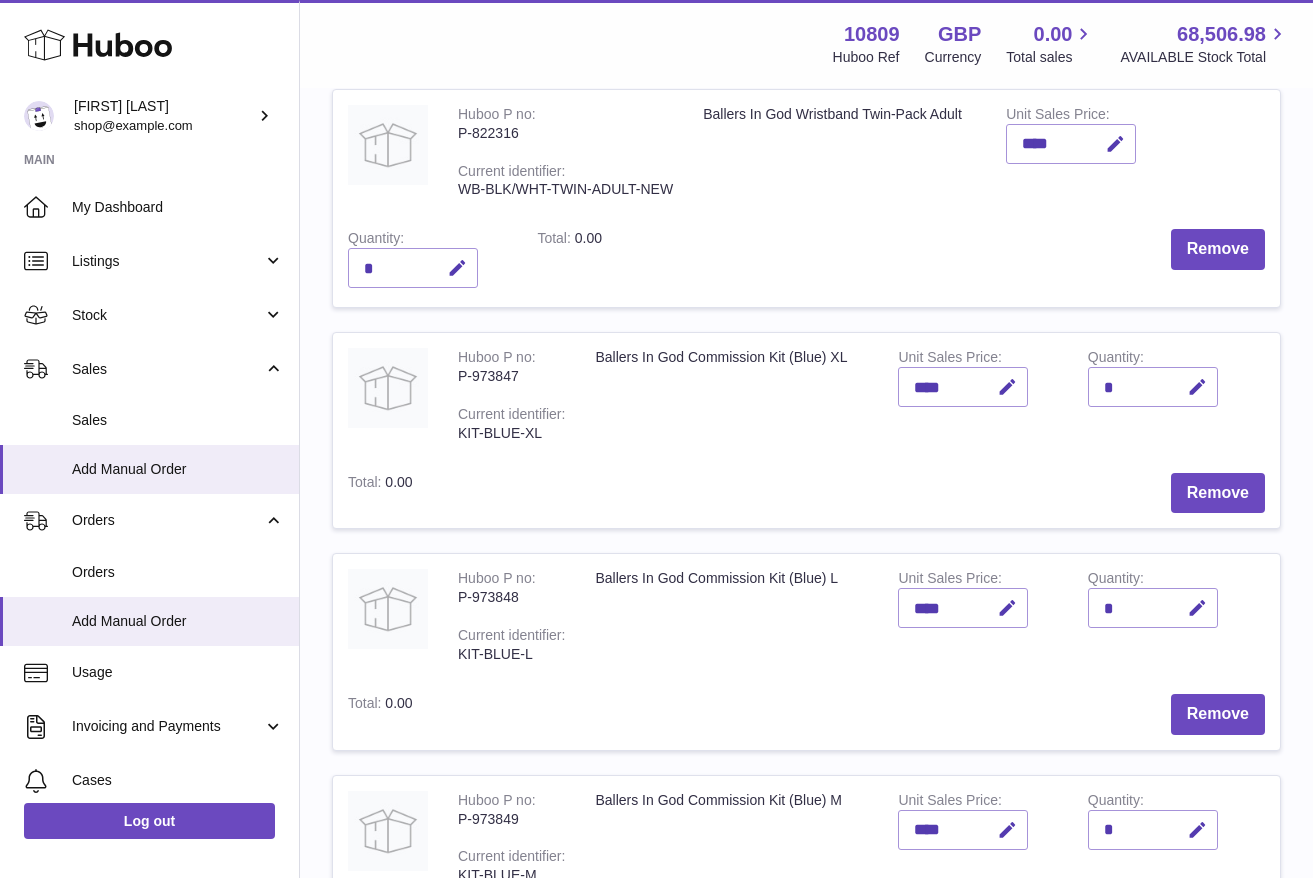 scroll, scrollTop: 410, scrollLeft: 0, axis: vertical 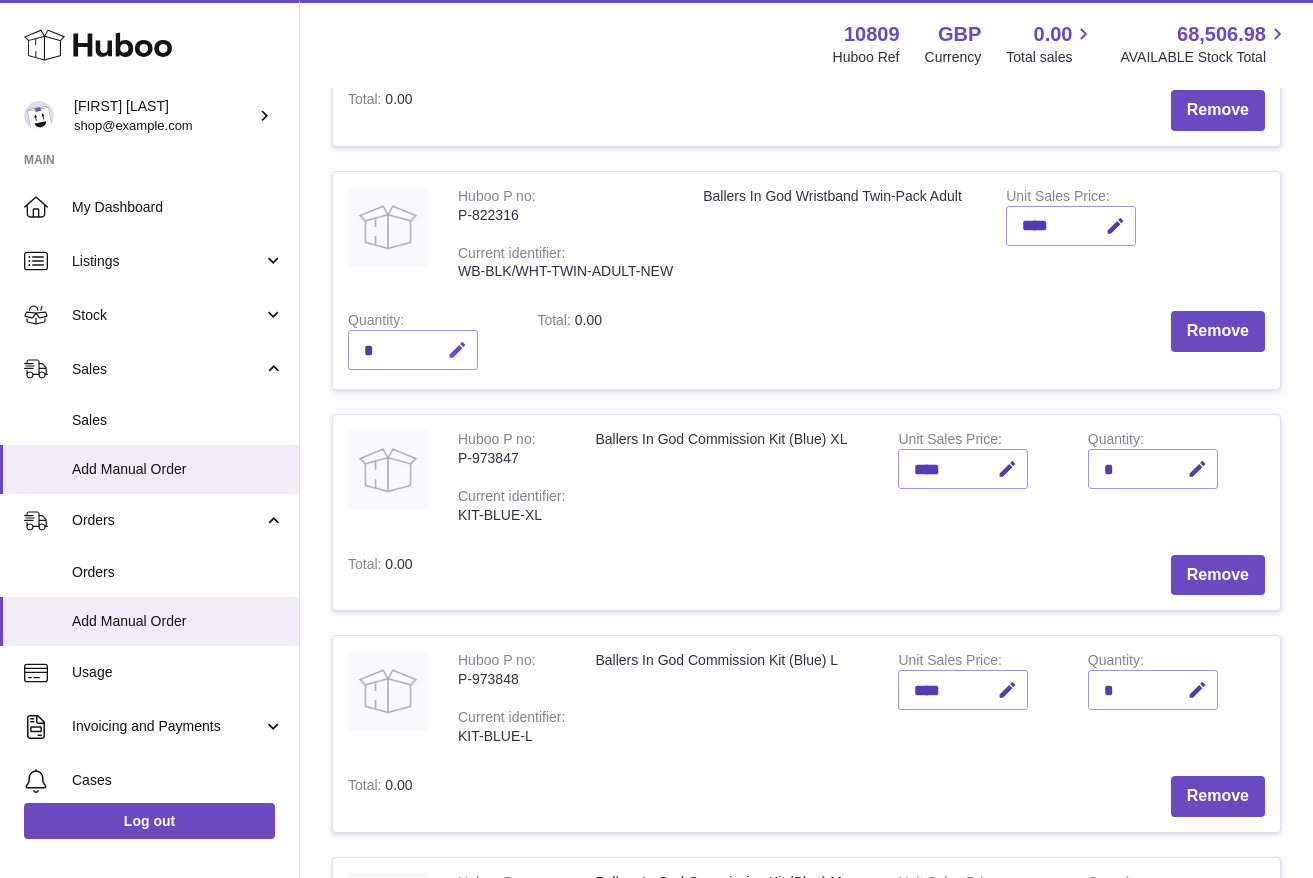 click at bounding box center [454, 350] 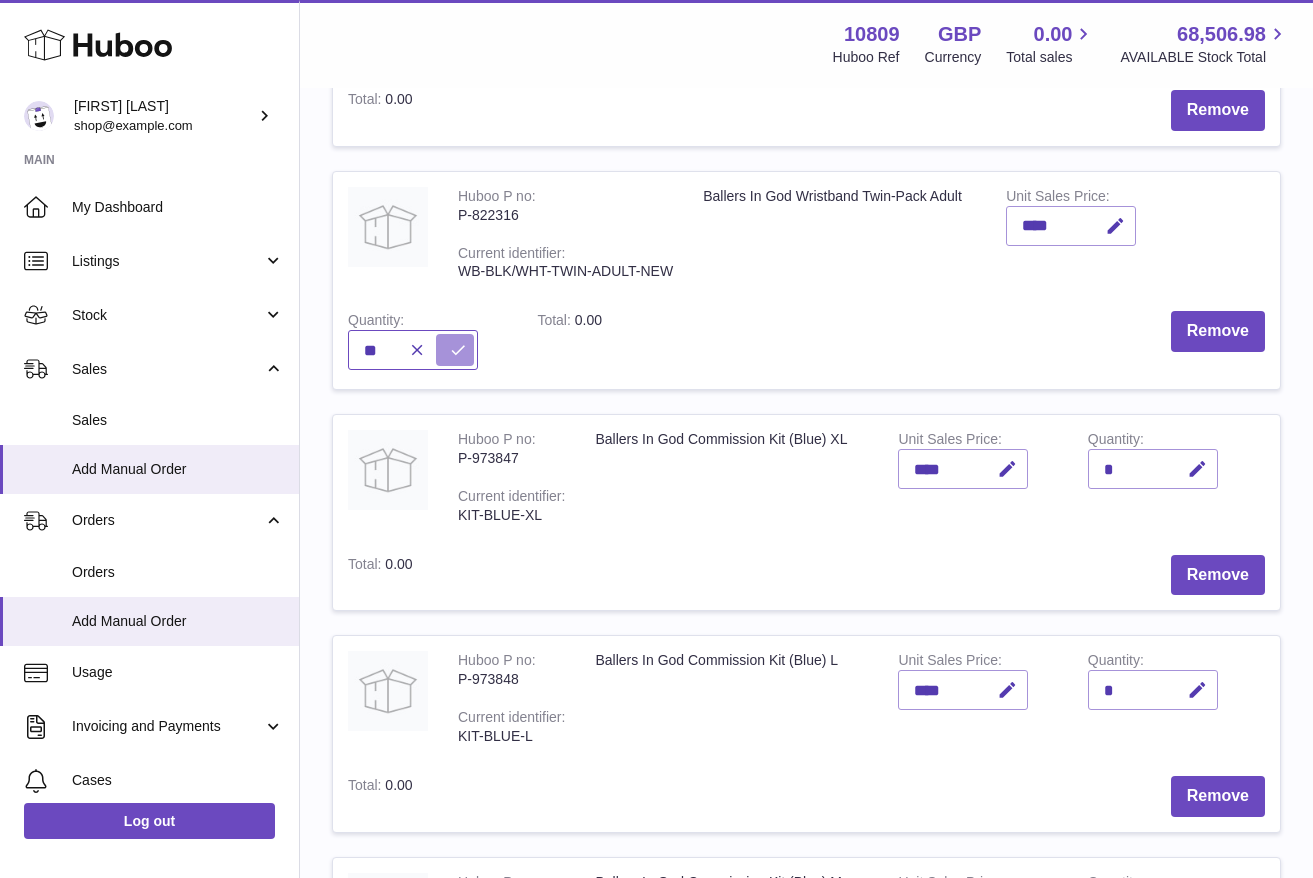 type on "**" 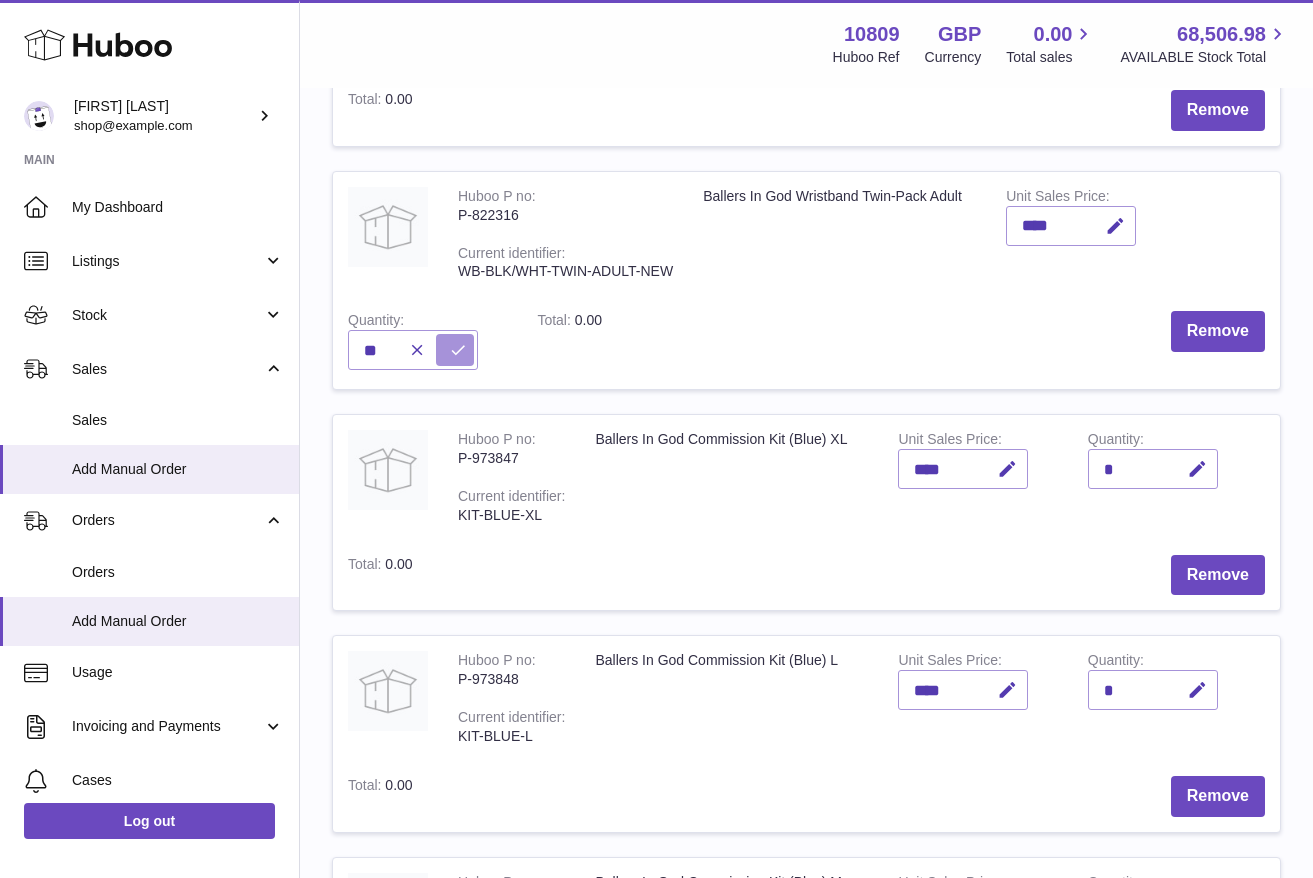 click at bounding box center [455, 350] 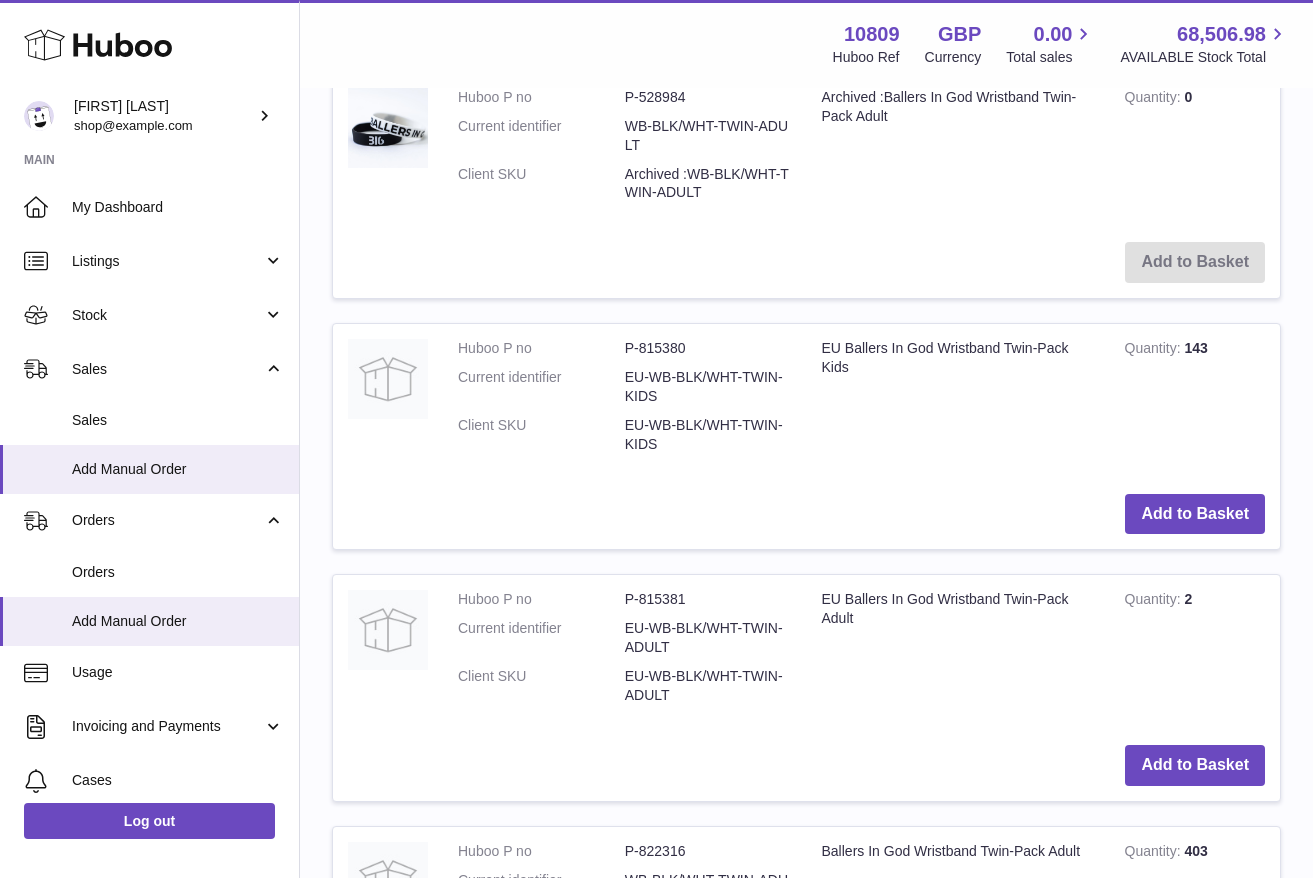 scroll, scrollTop: 4665, scrollLeft: 0, axis: vertical 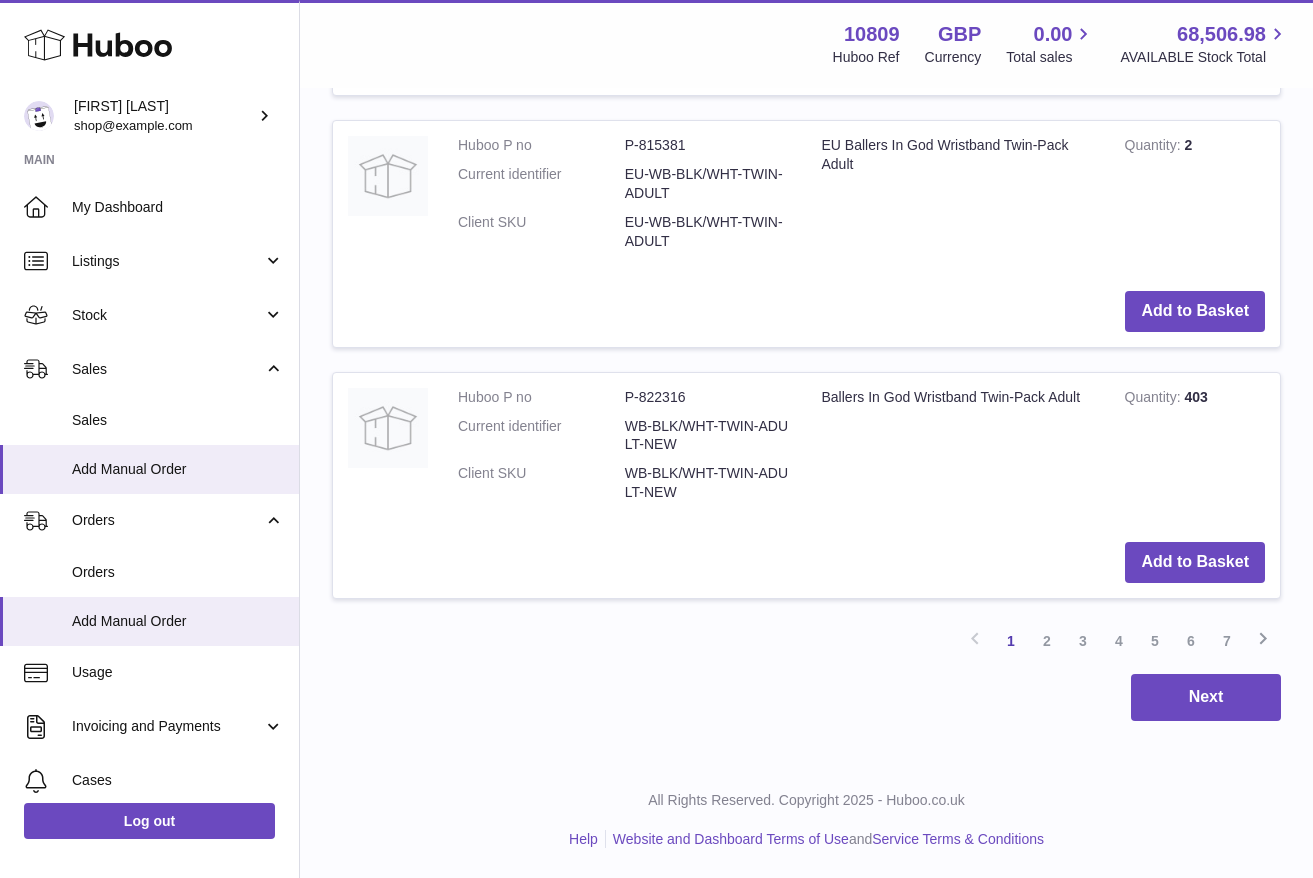 click on "2" at bounding box center (1047, 641) 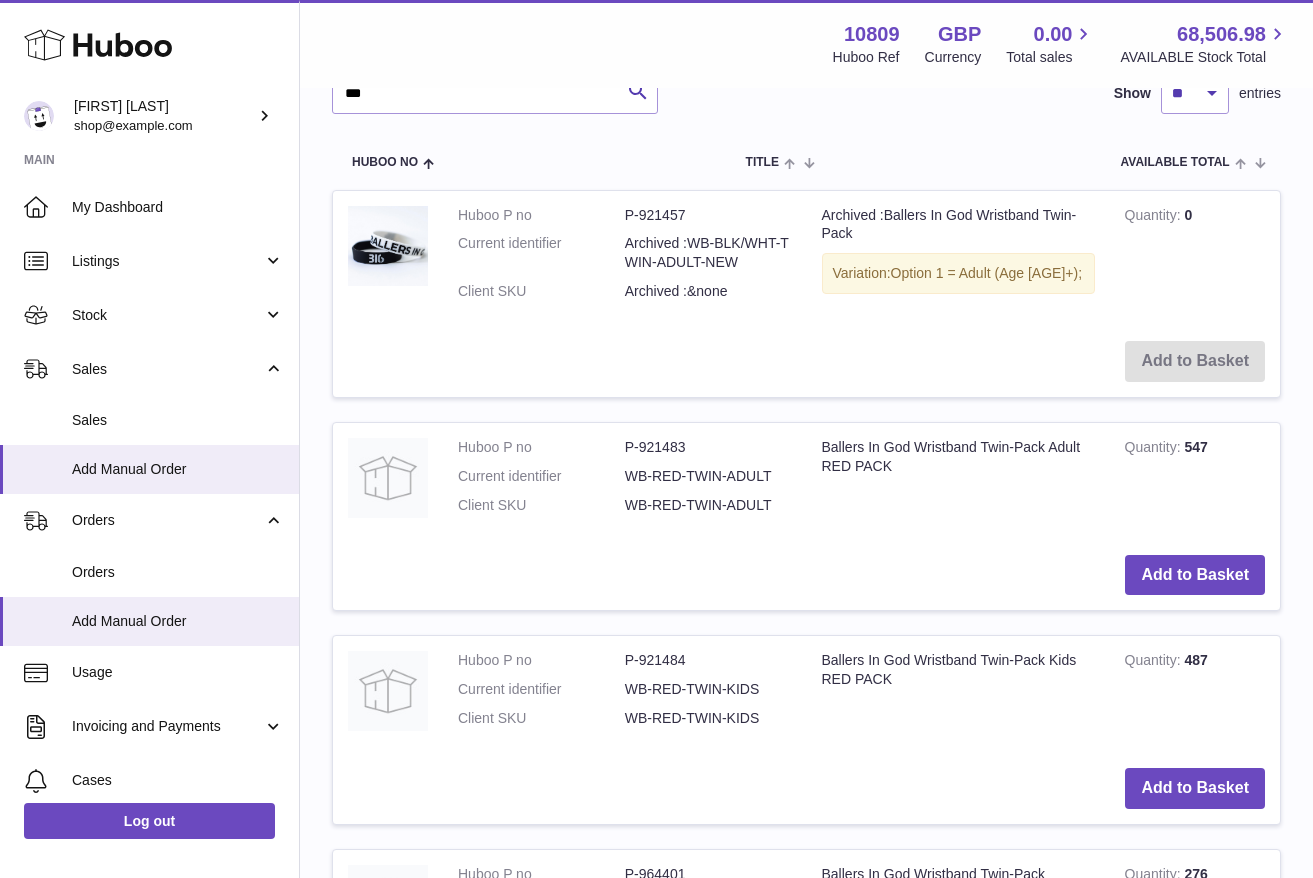 scroll, scrollTop: 2744, scrollLeft: 0, axis: vertical 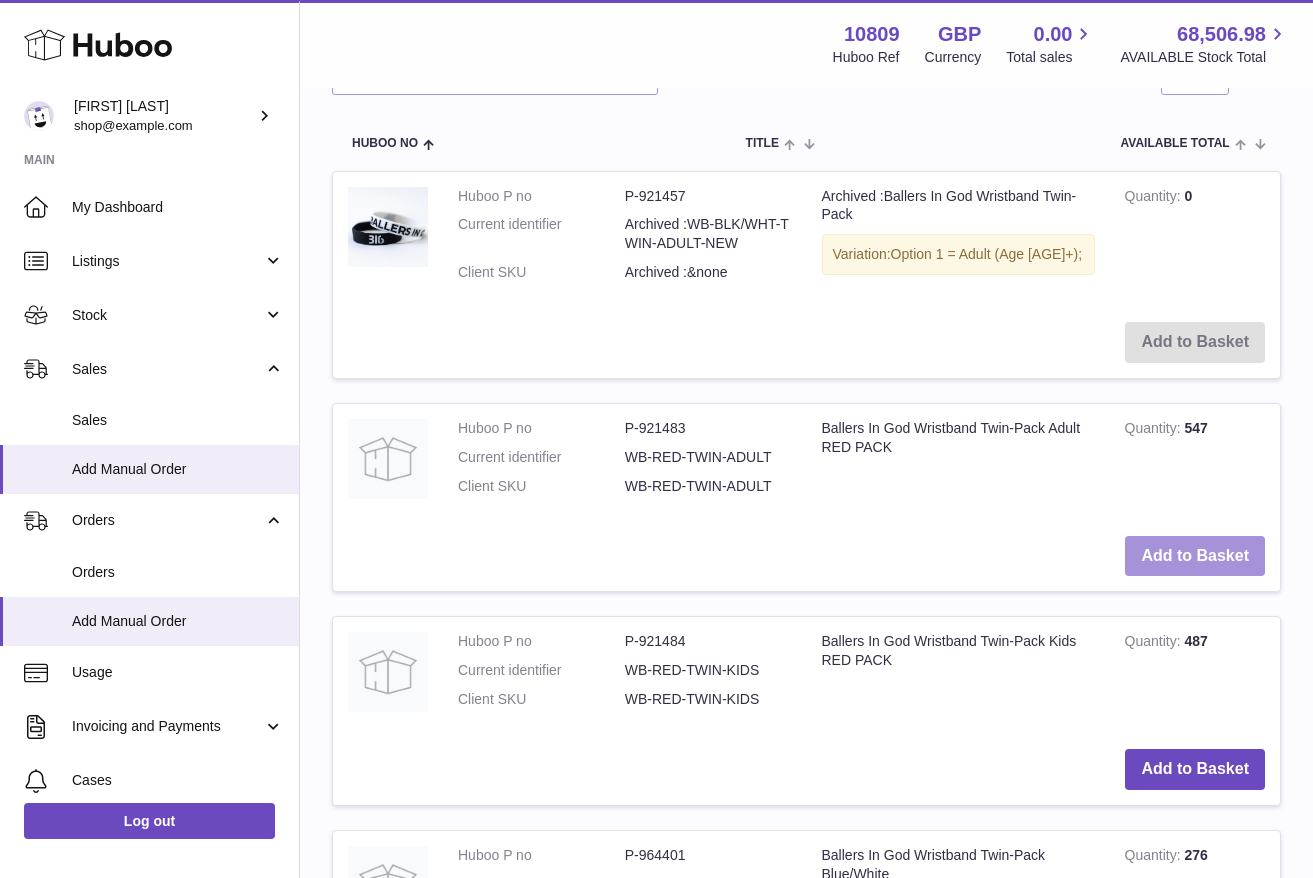 click on "Add to Basket" at bounding box center (1195, 556) 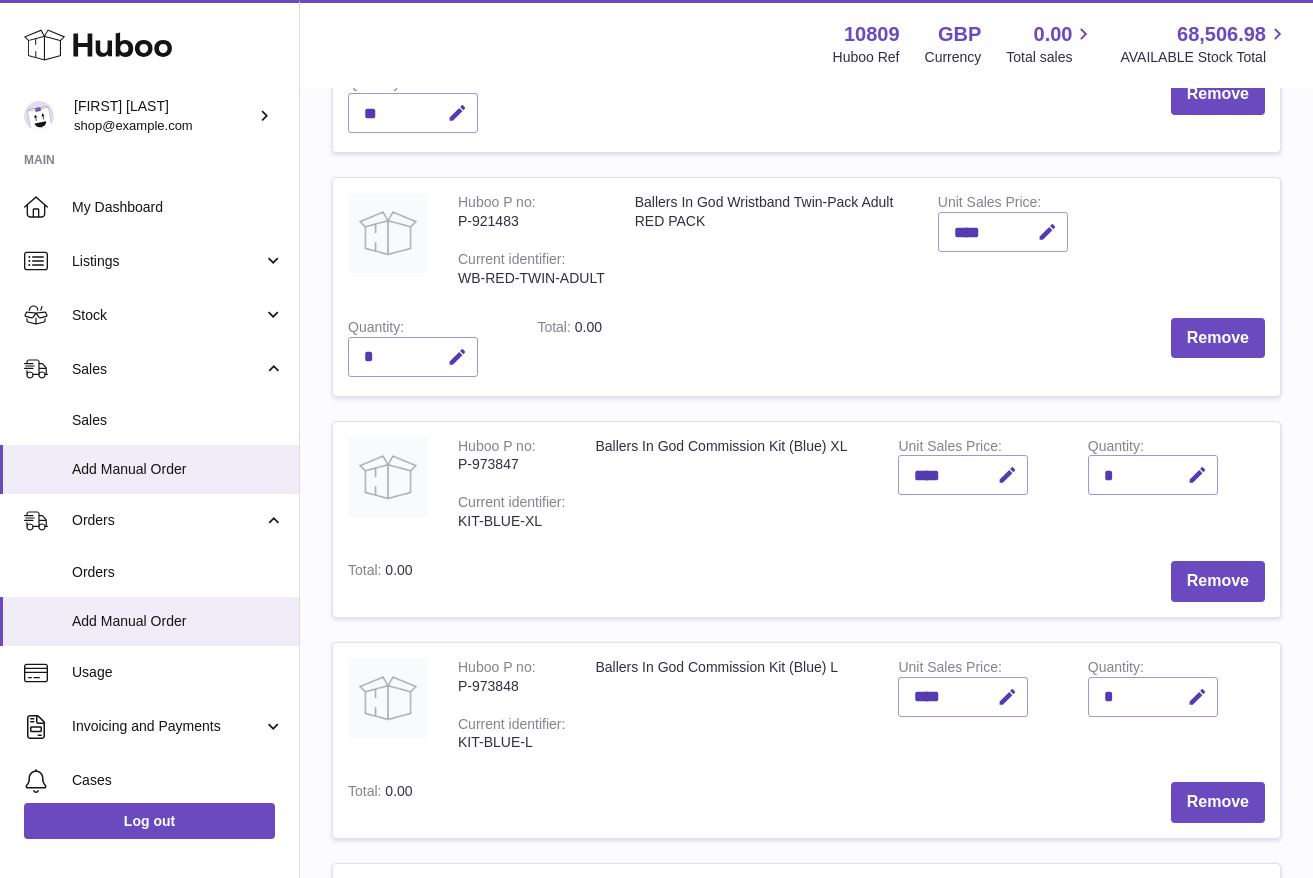 scroll, scrollTop: 642, scrollLeft: 0, axis: vertical 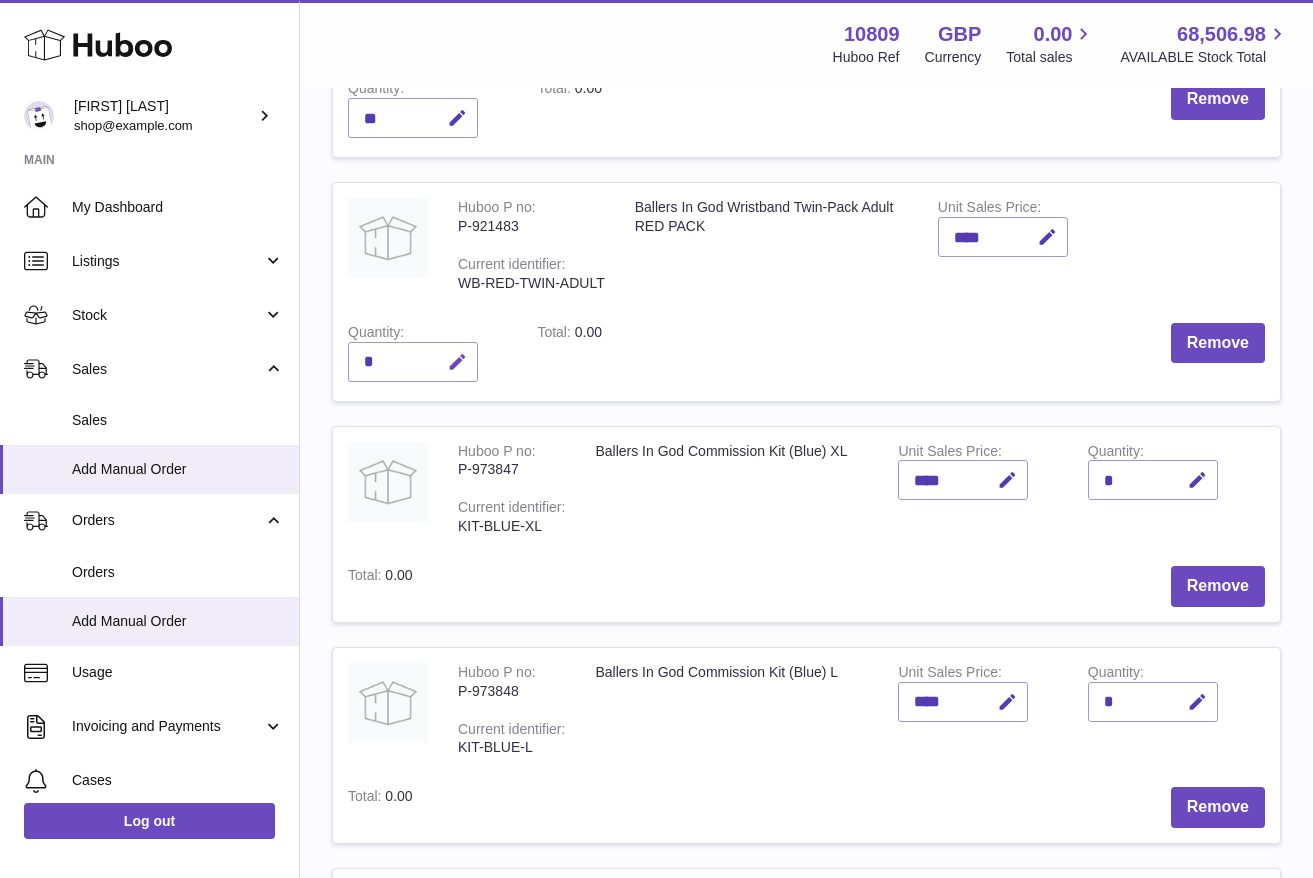 click at bounding box center [457, 362] 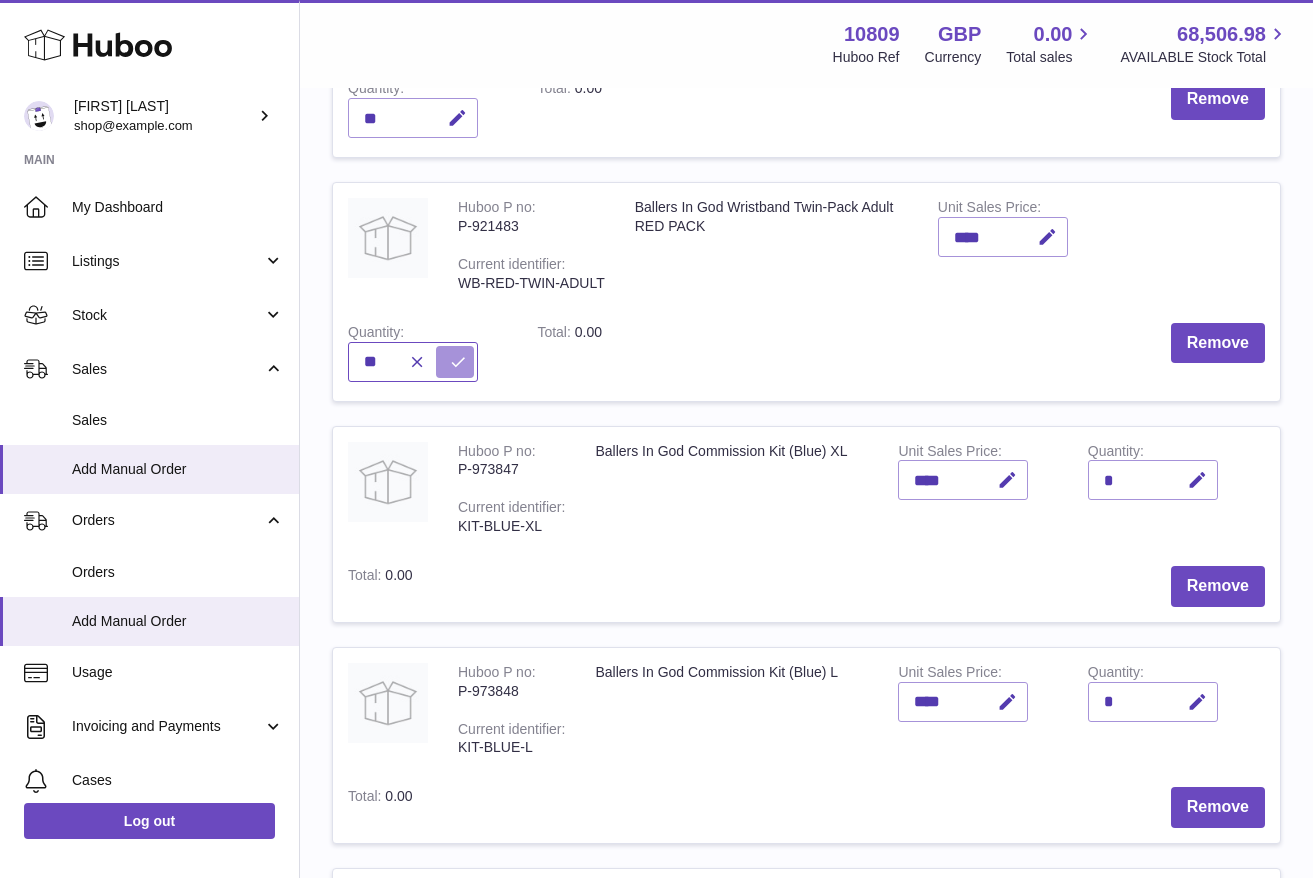 type on "**" 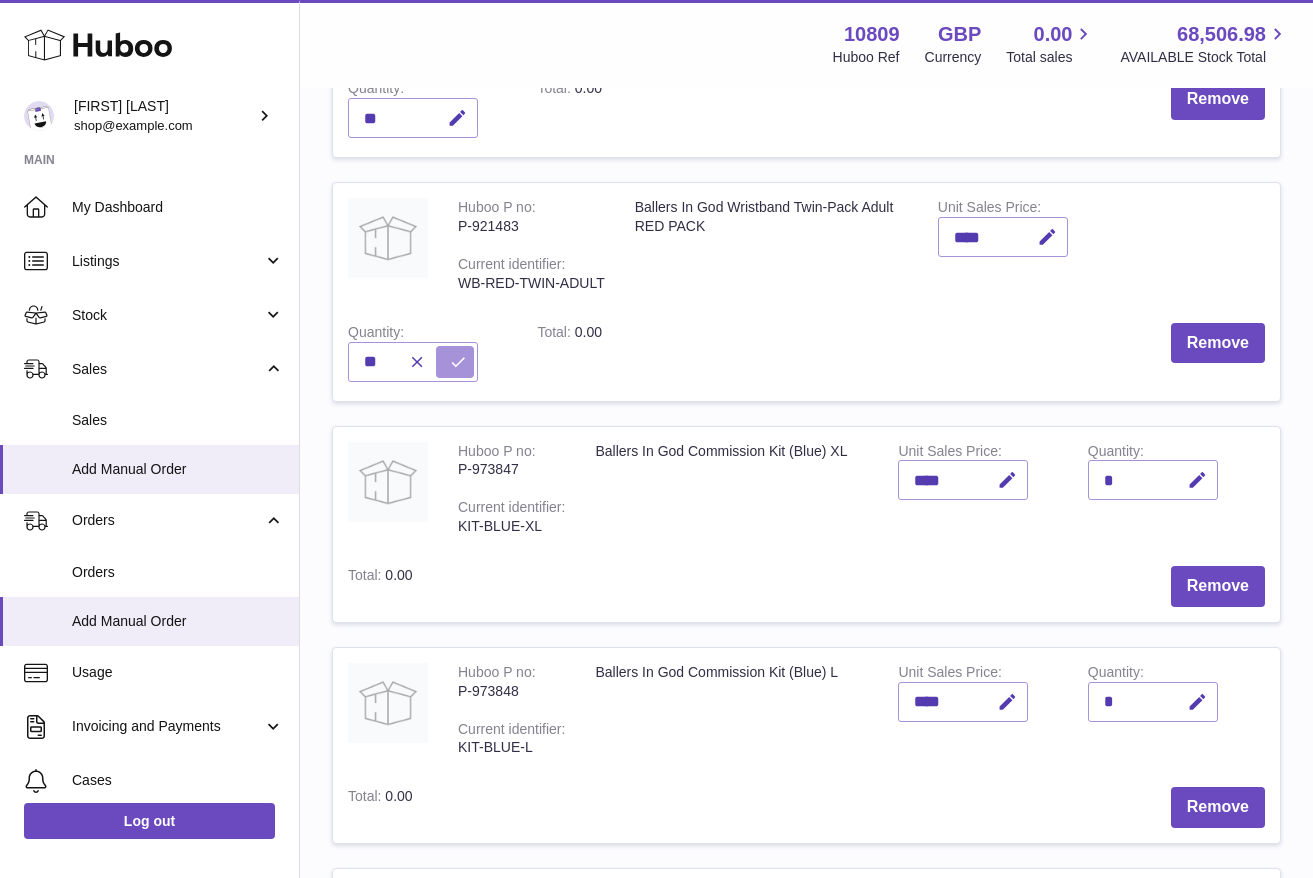 click at bounding box center [458, 362] 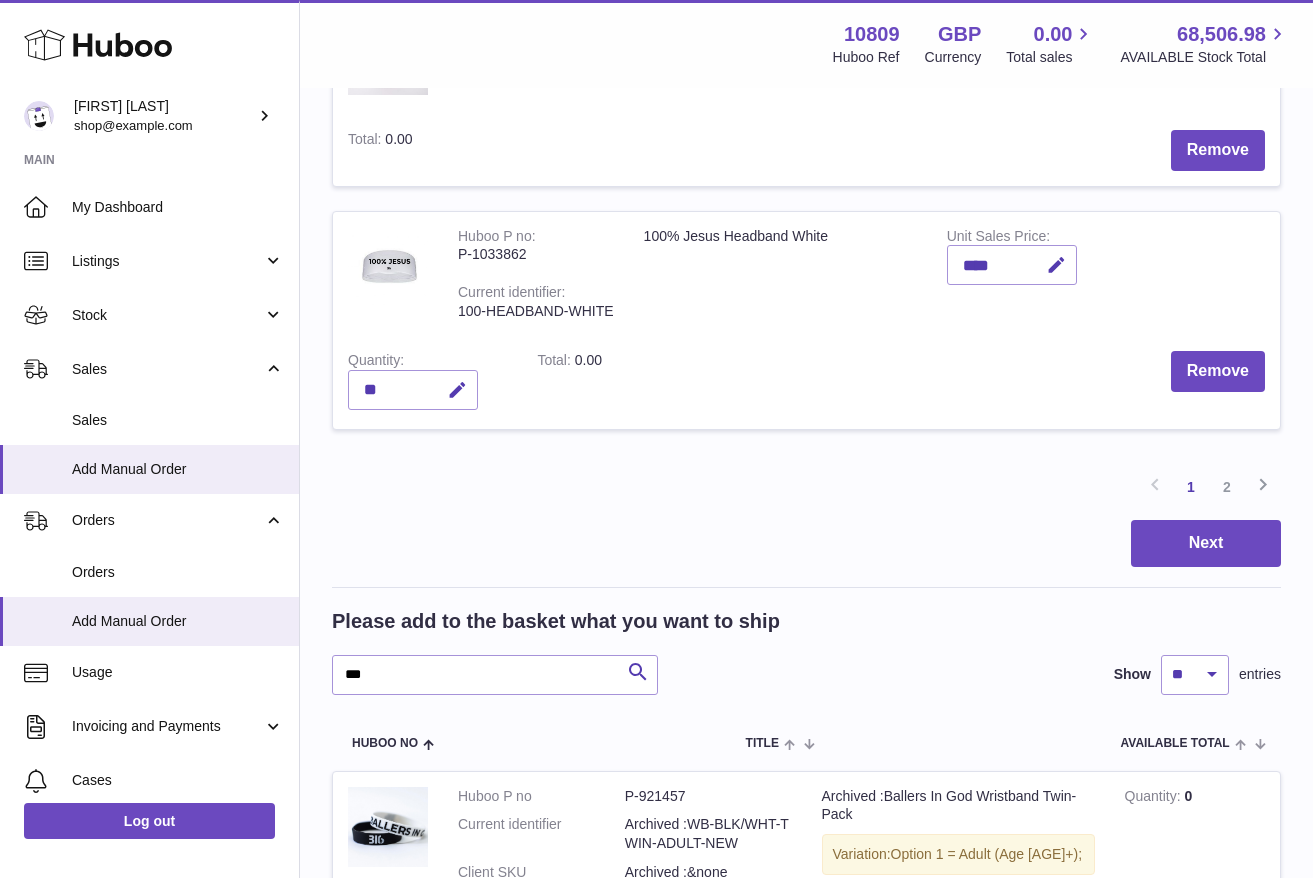 scroll, scrollTop: 2401, scrollLeft: 0, axis: vertical 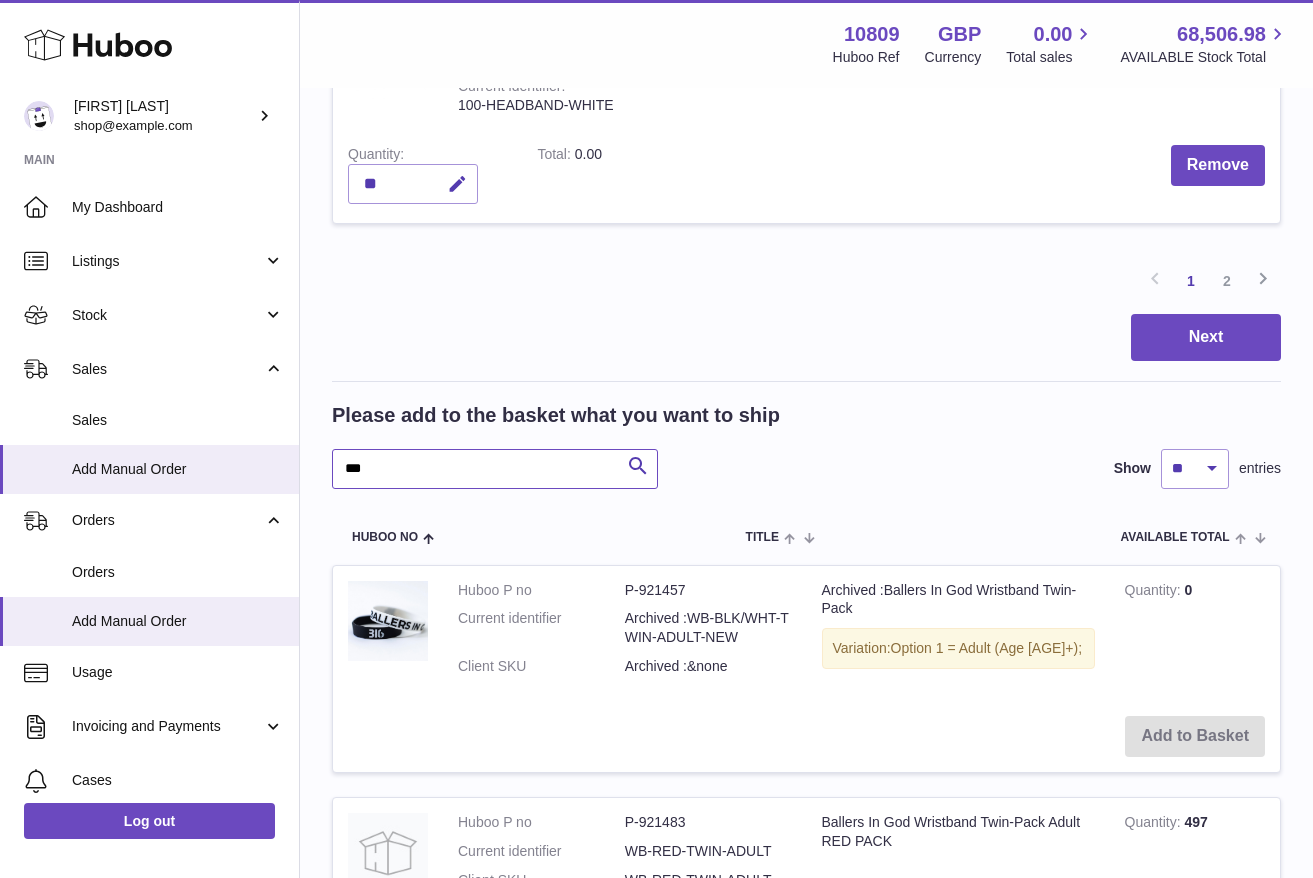 click on "***" at bounding box center (495, 469) 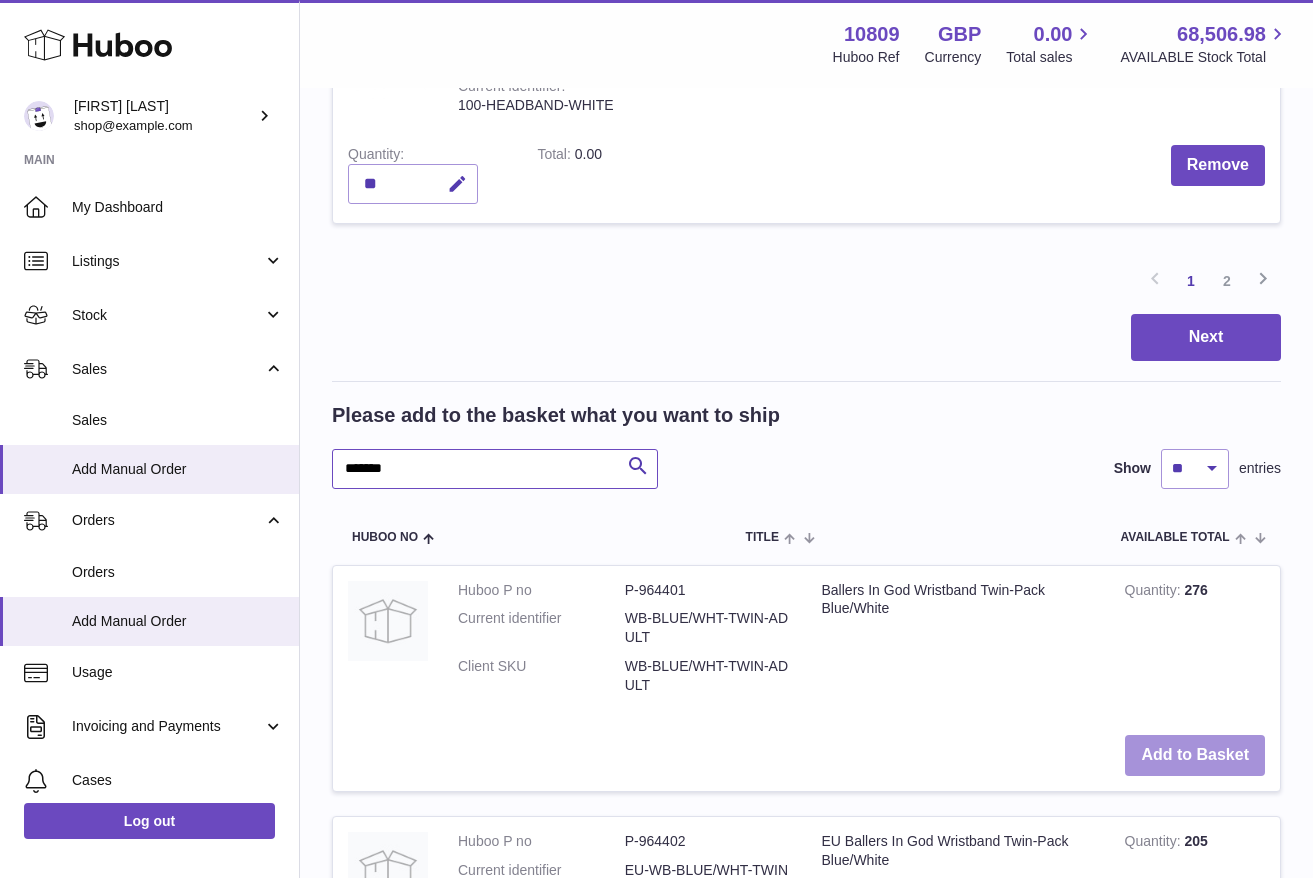 type on "*******" 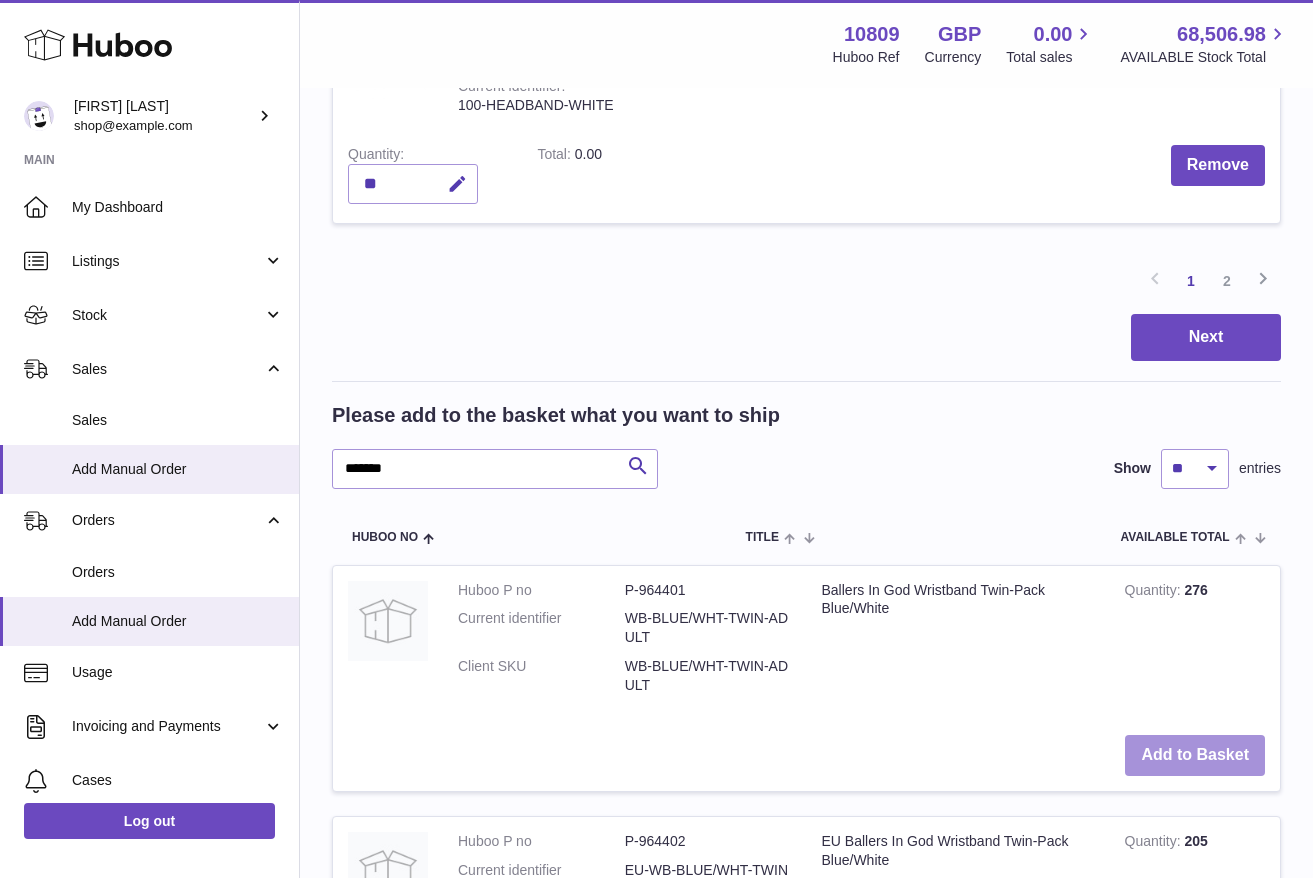 click on "Add to Basket" at bounding box center (1195, 755) 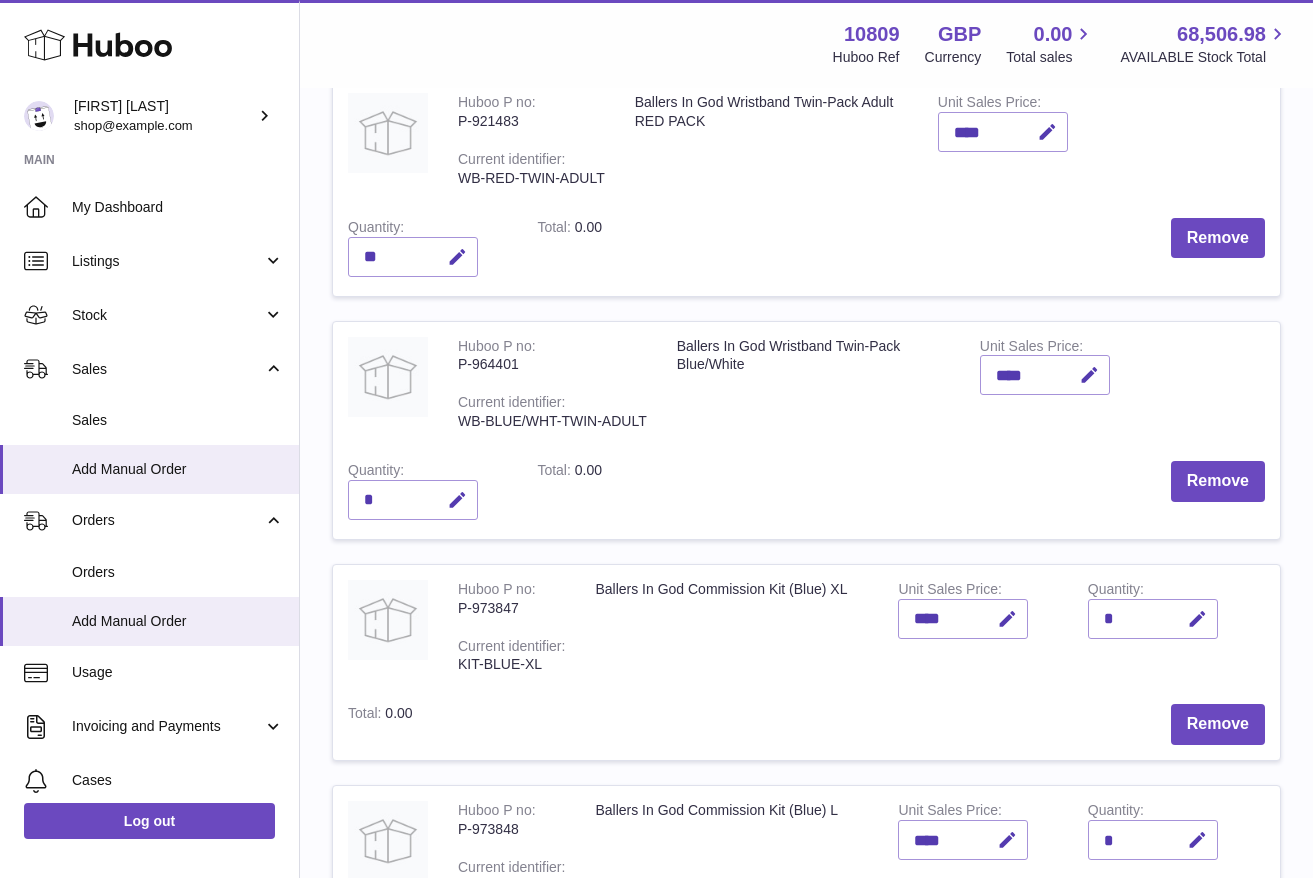 scroll, scrollTop: 661, scrollLeft: 0, axis: vertical 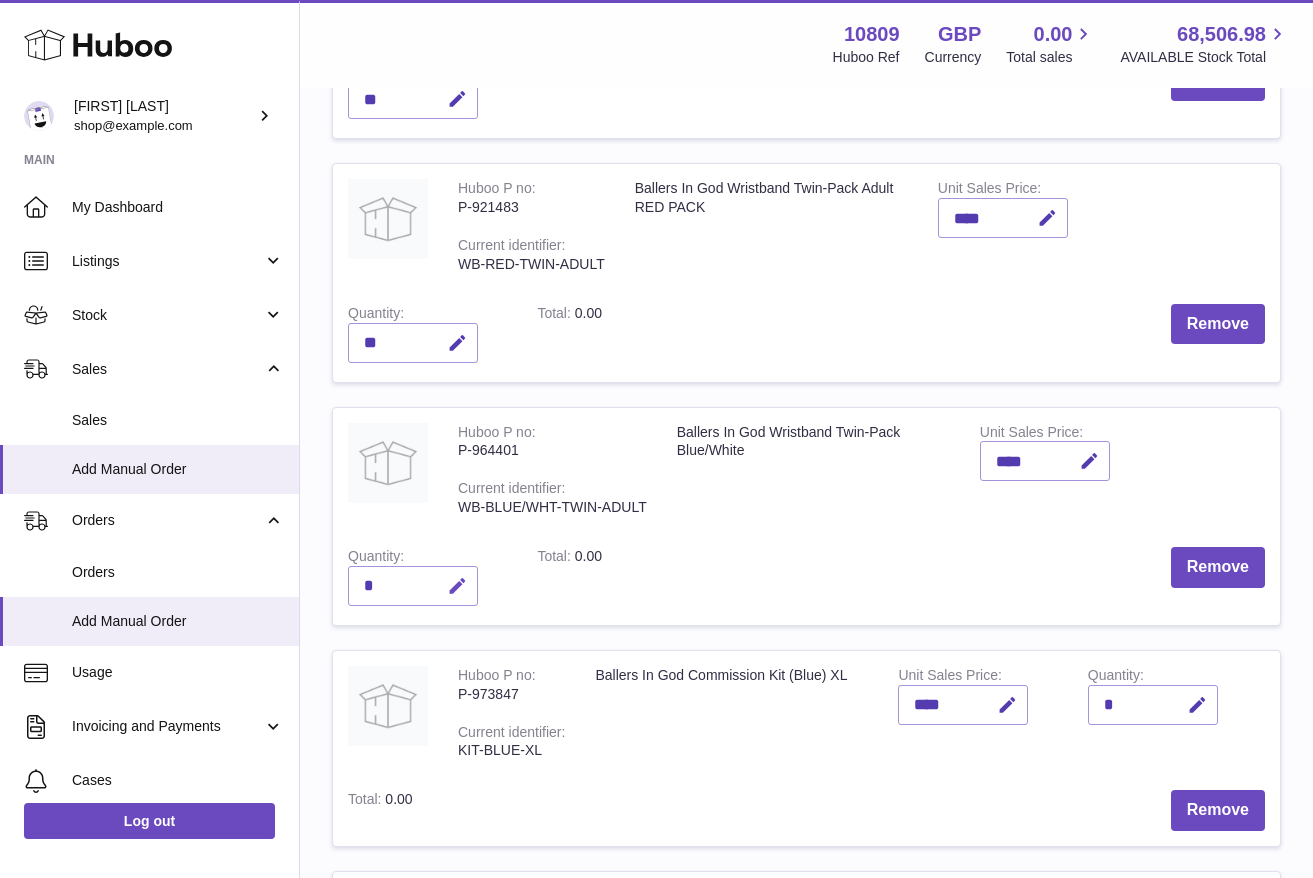 click at bounding box center [454, 586] 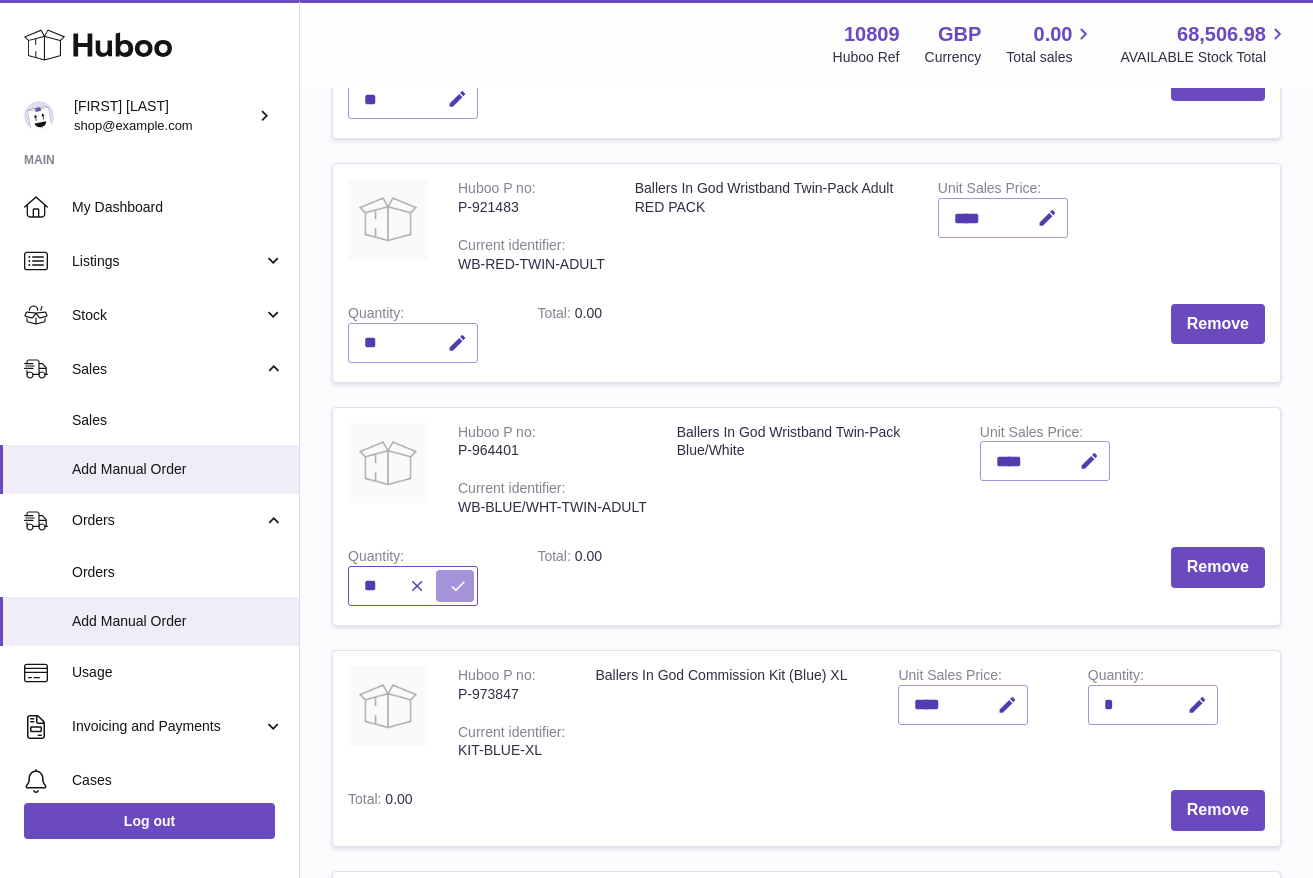 type on "**" 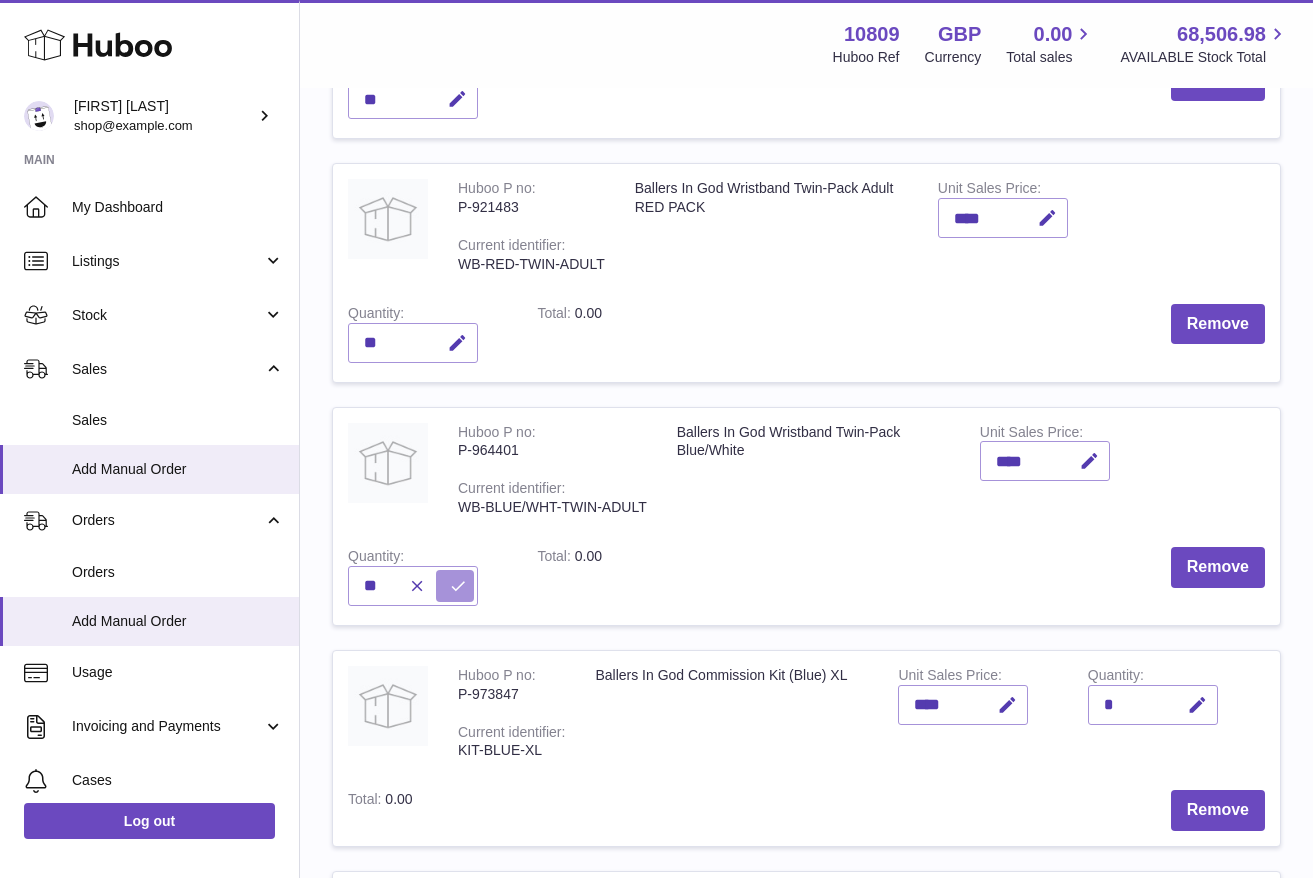 click at bounding box center [458, 586] 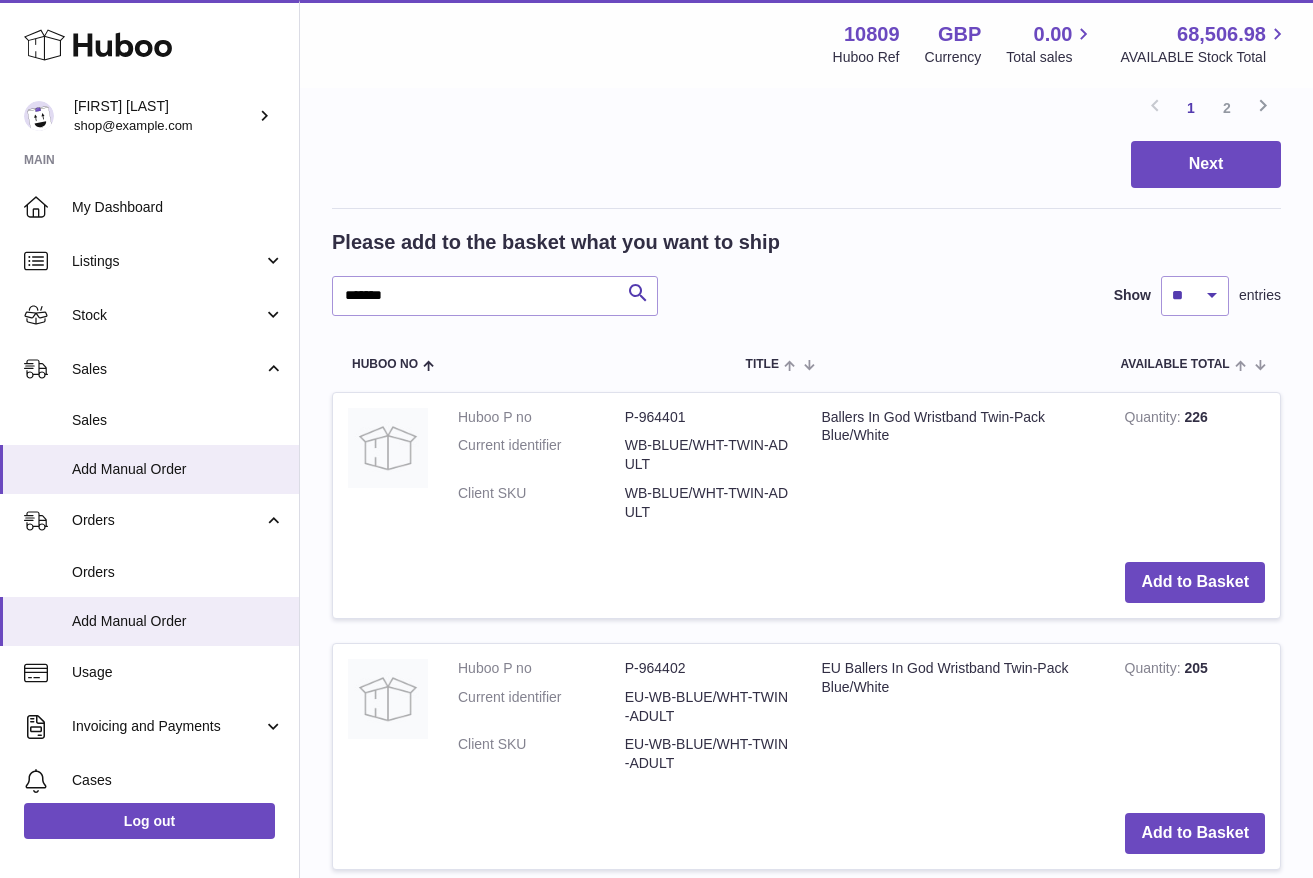 scroll, scrollTop: 2438, scrollLeft: 0, axis: vertical 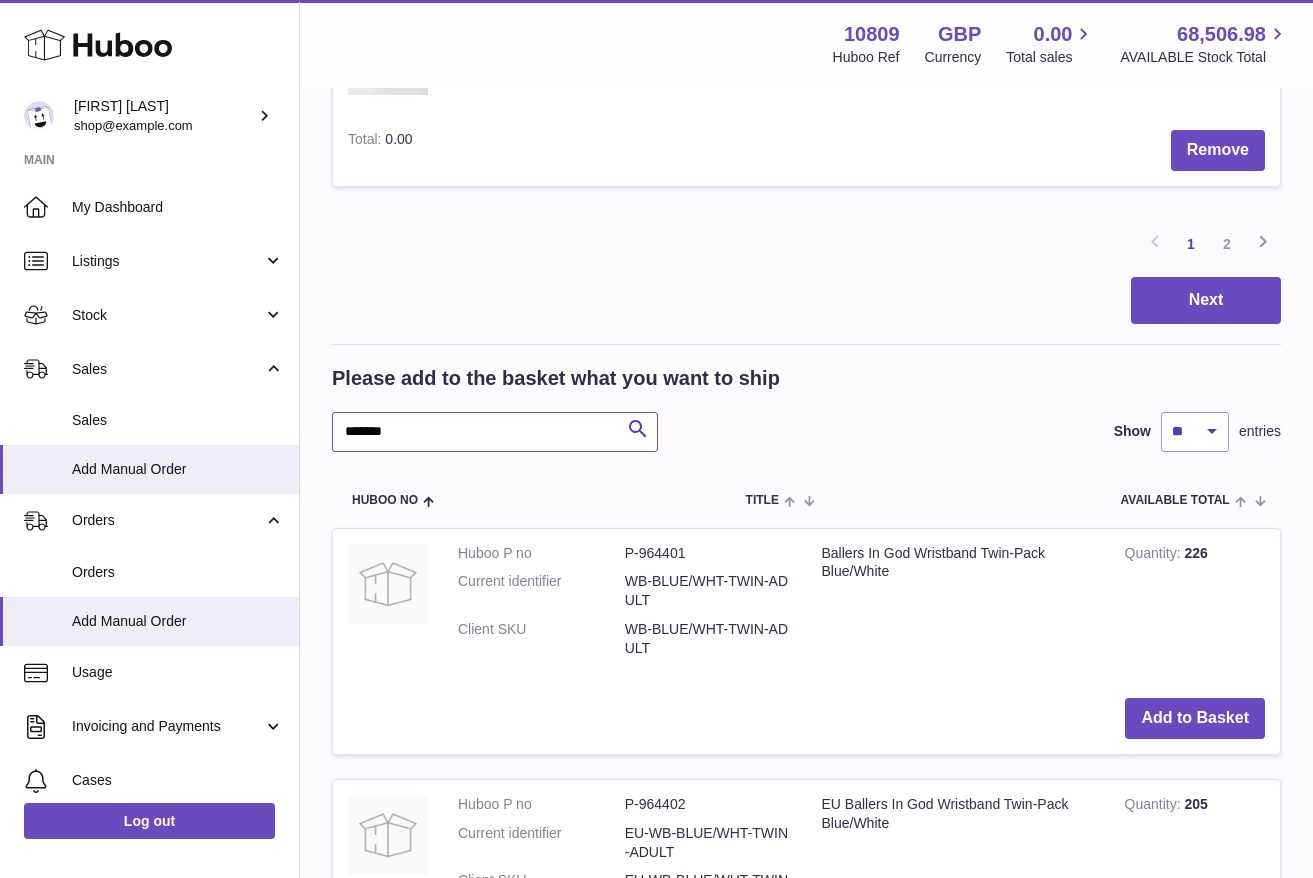 click on "*******" at bounding box center [495, 432] 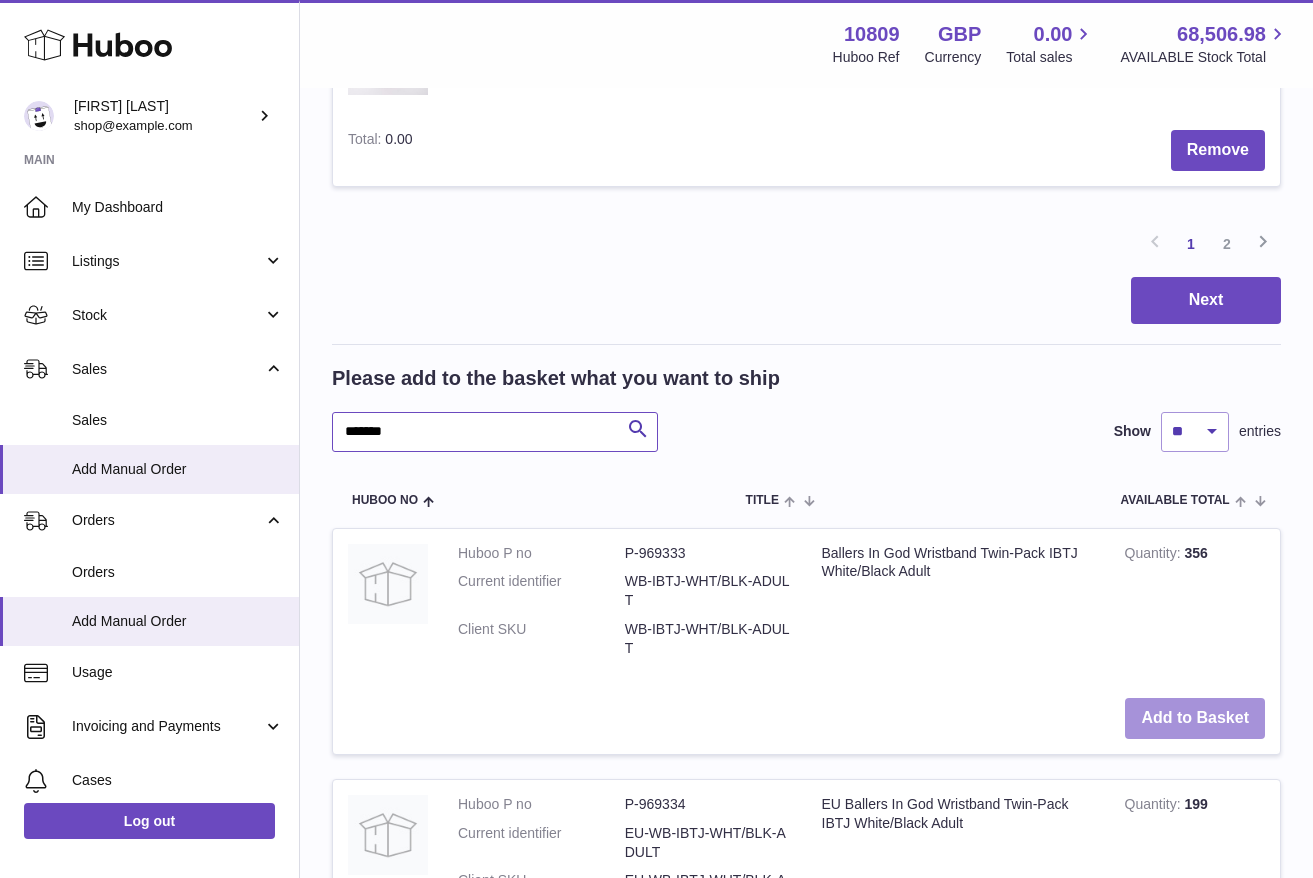 type on "*******" 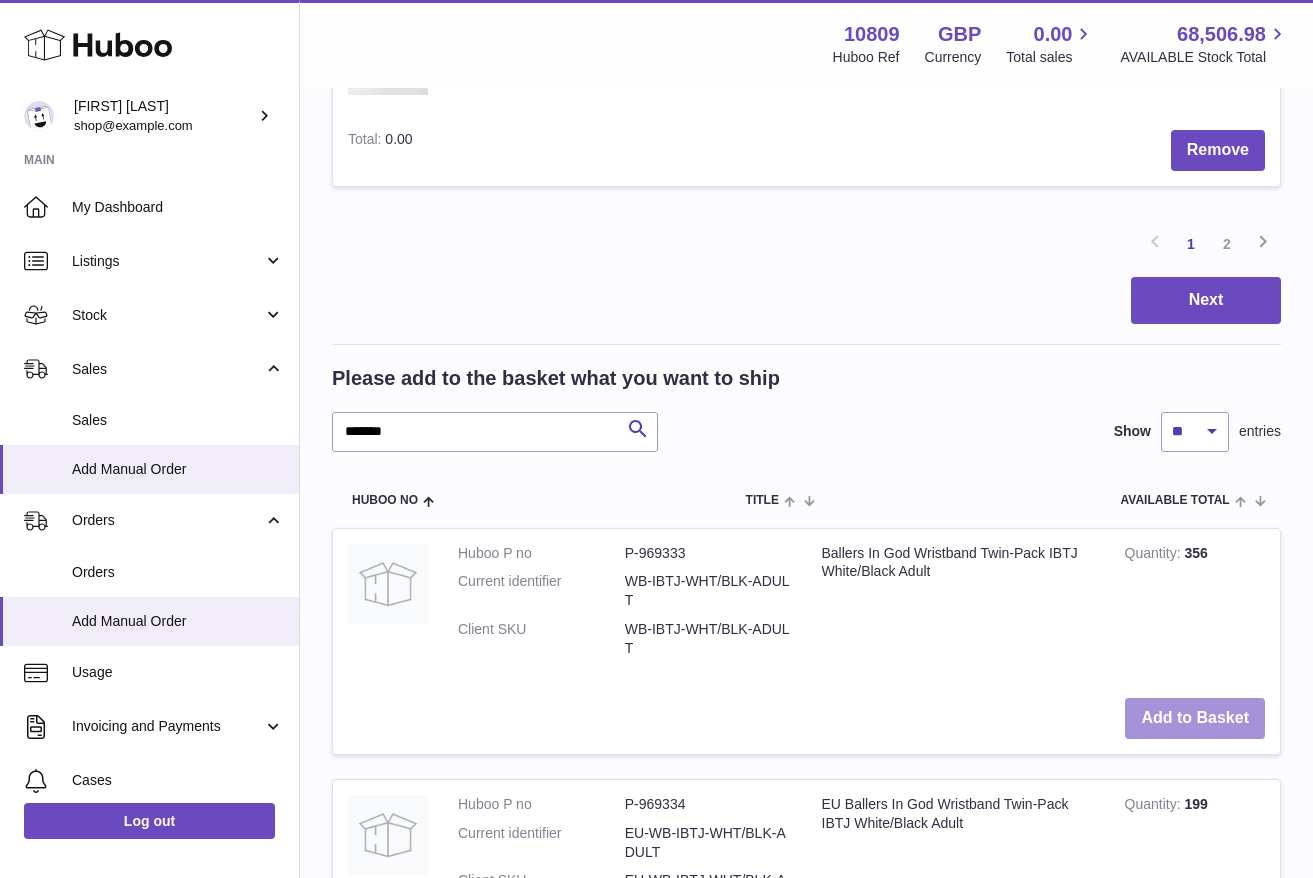 click on "Add to Basket" at bounding box center [1195, 718] 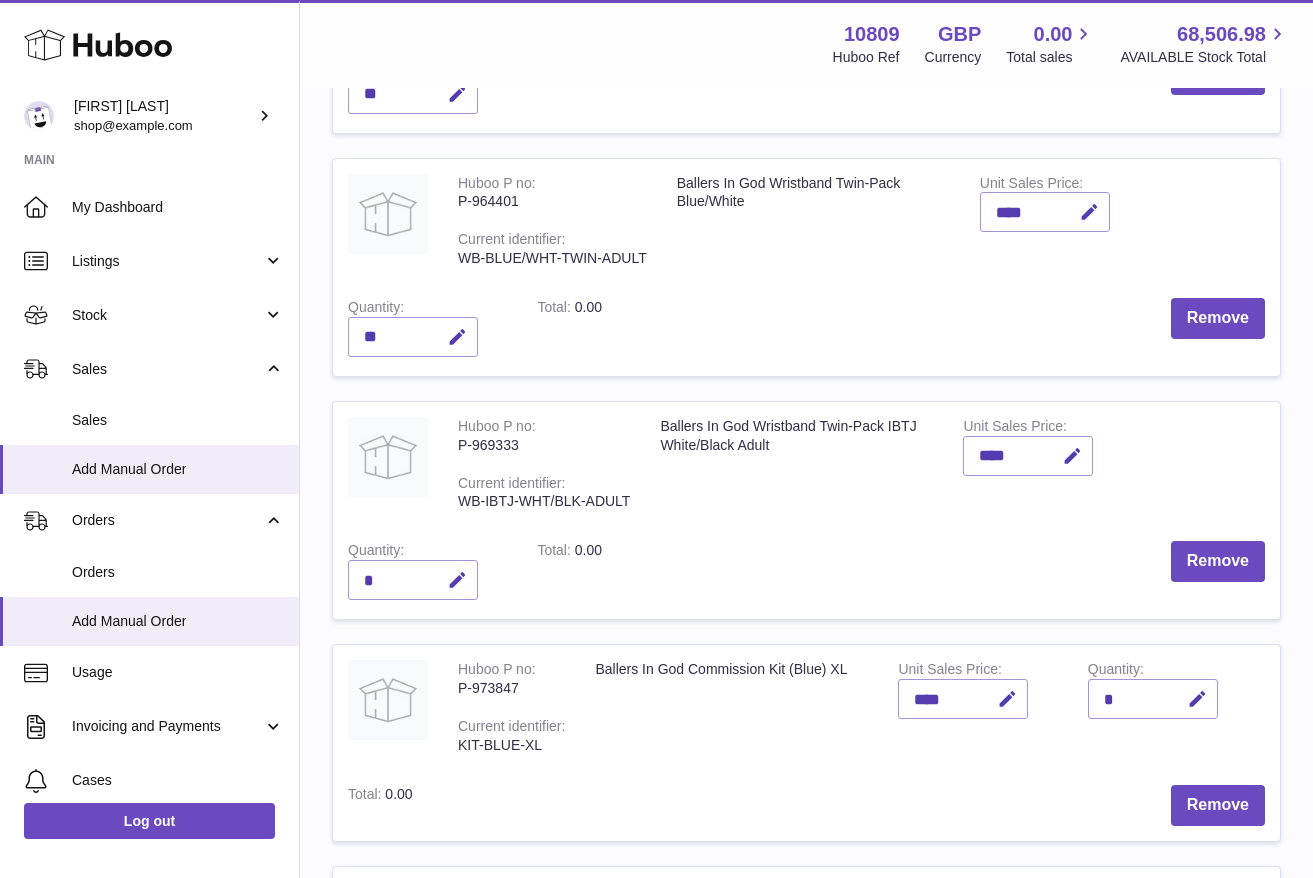 scroll, scrollTop: 907, scrollLeft: 0, axis: vertical 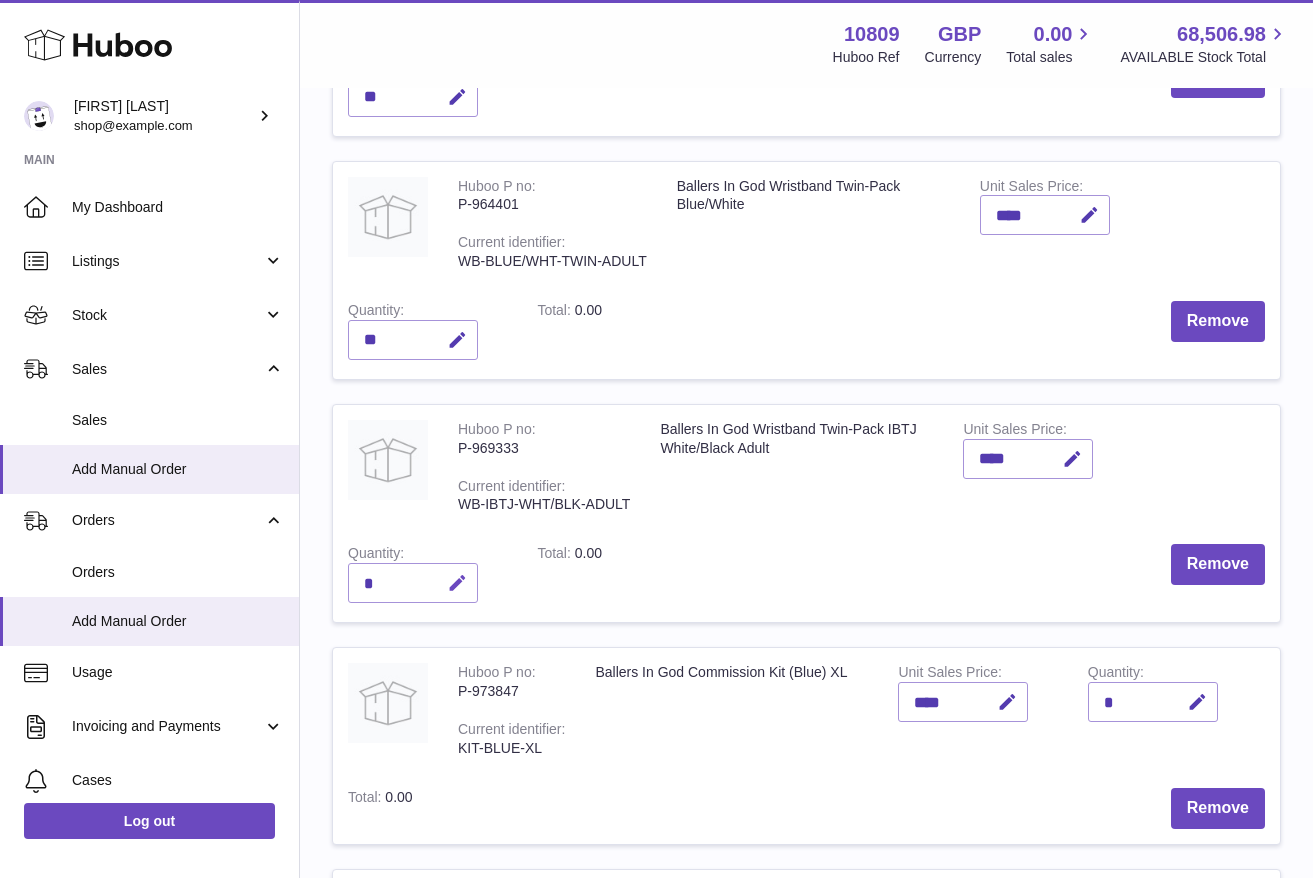 click at bounding box center [457, 583] 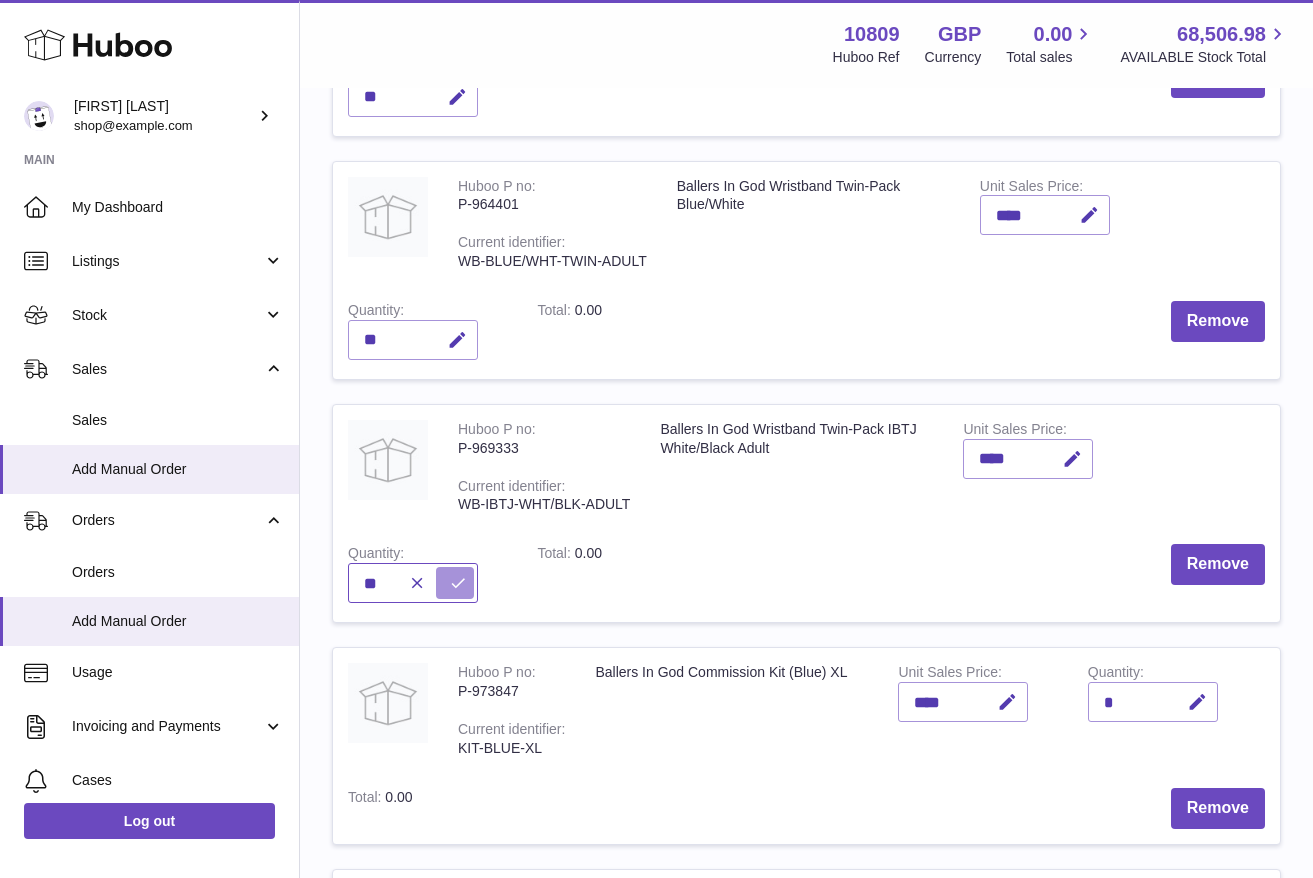 type on "**" 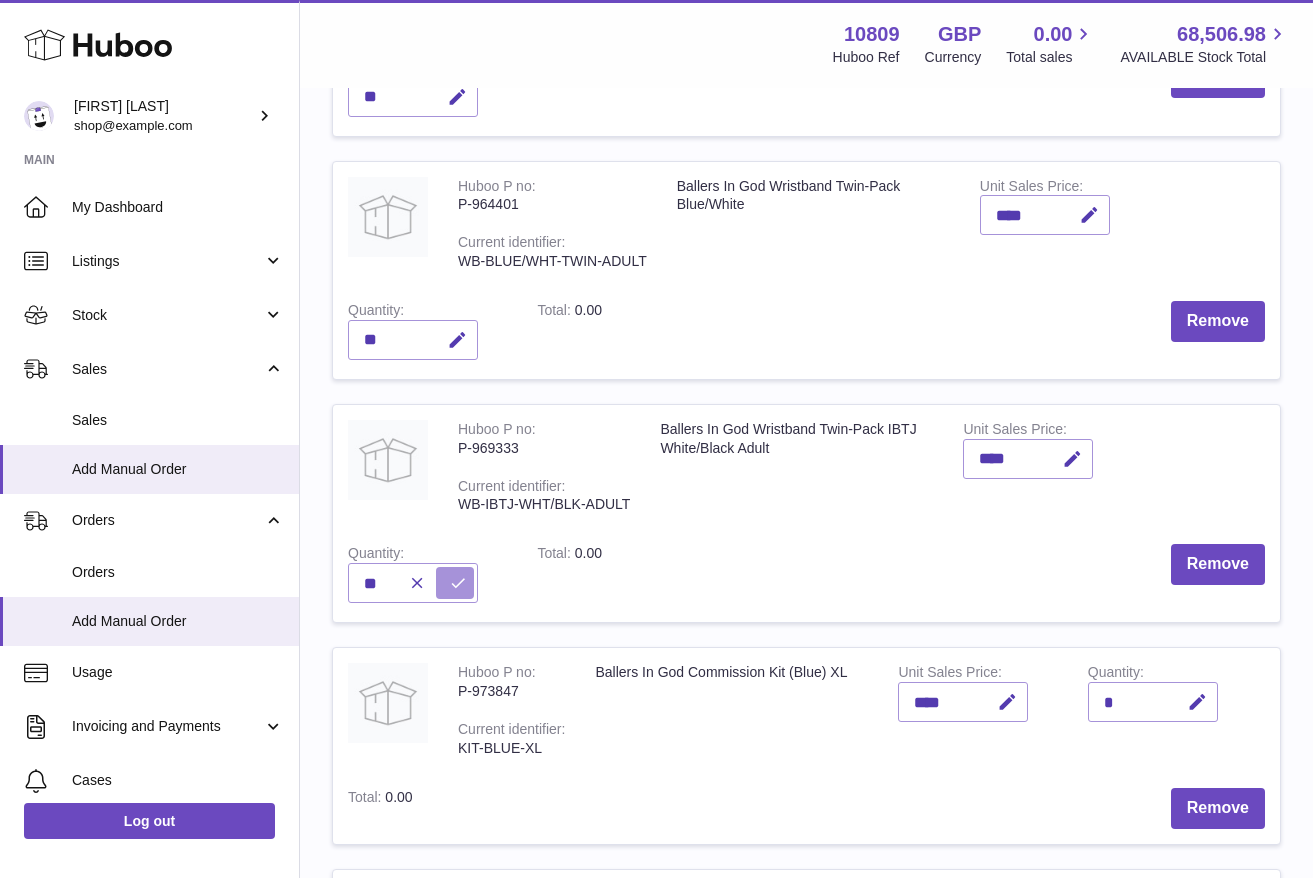 click at bounding box center [455, 583] 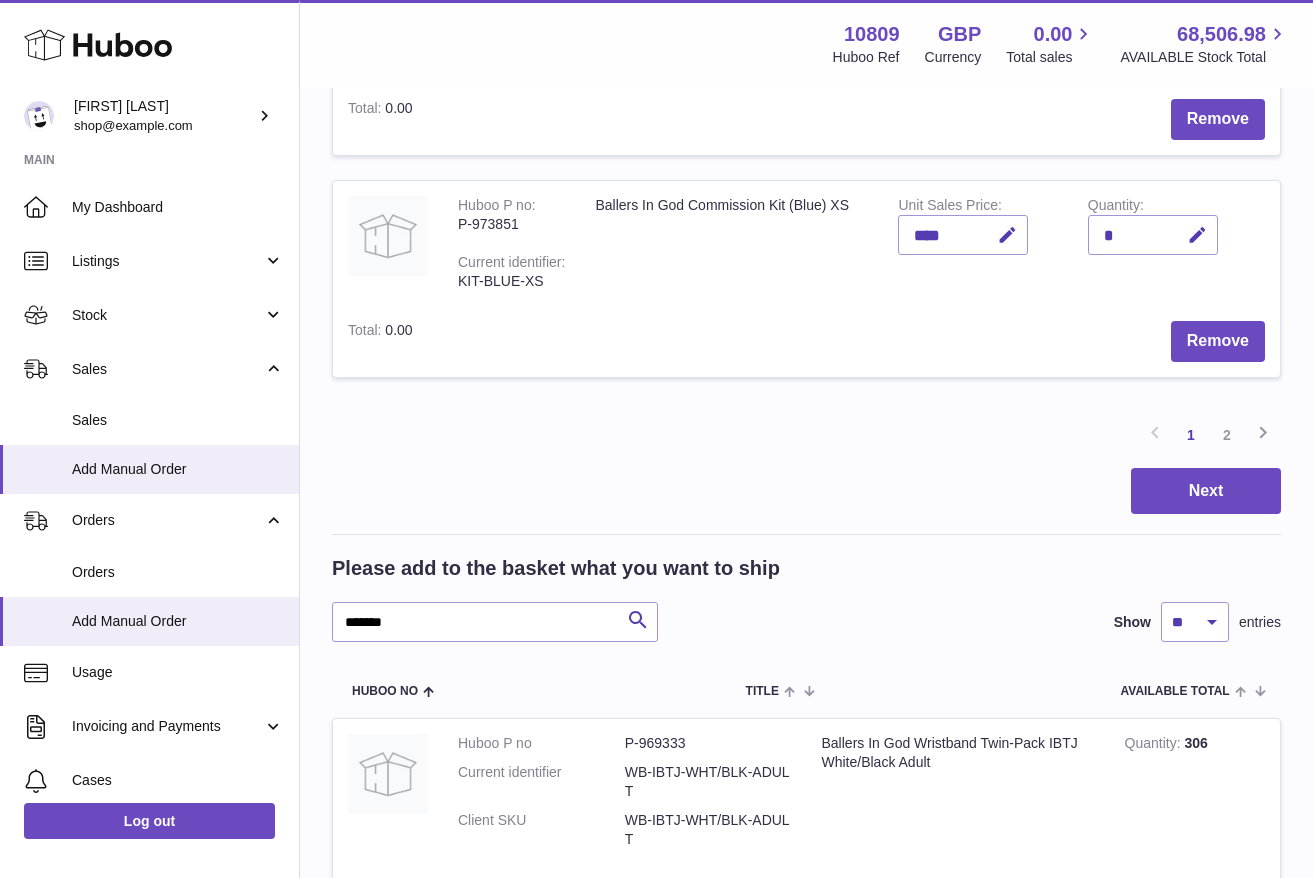 scroll, scrollTop: 2409, scrollLeft: 0, axis: vertical 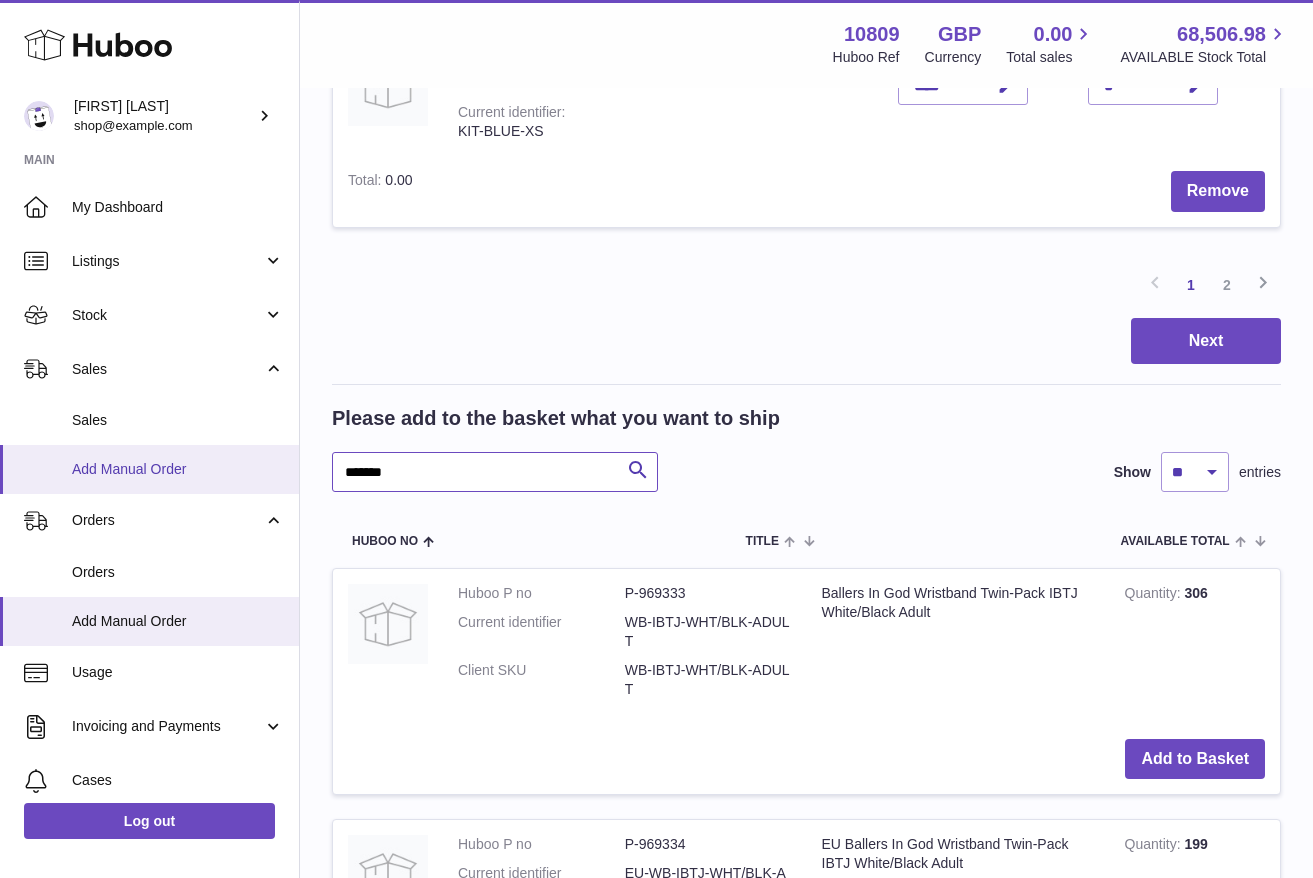 drag, startPoint x: 484, startPoint y: 476, endPoint x: 278, endPoint y: 469, distance: 206.1189 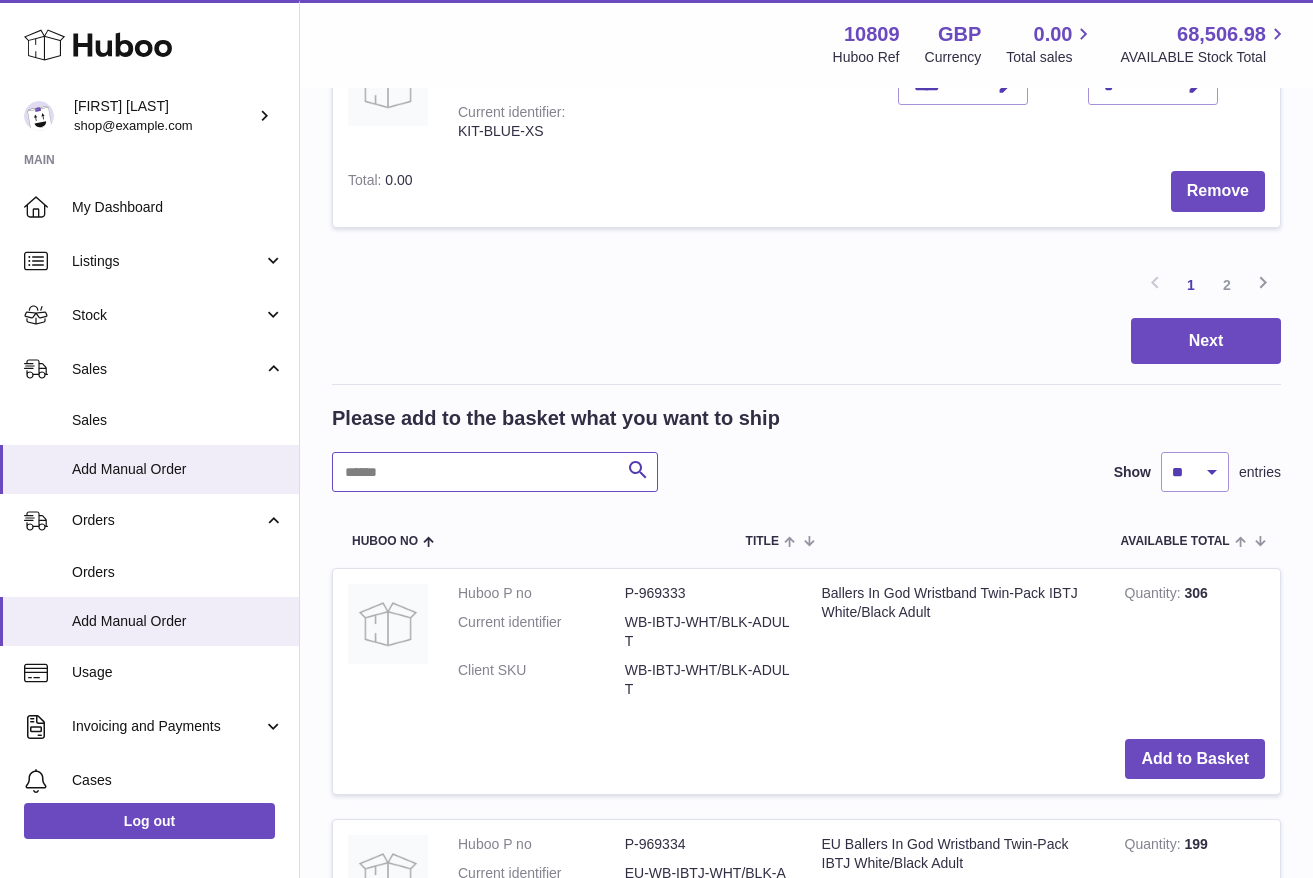 type on "*" 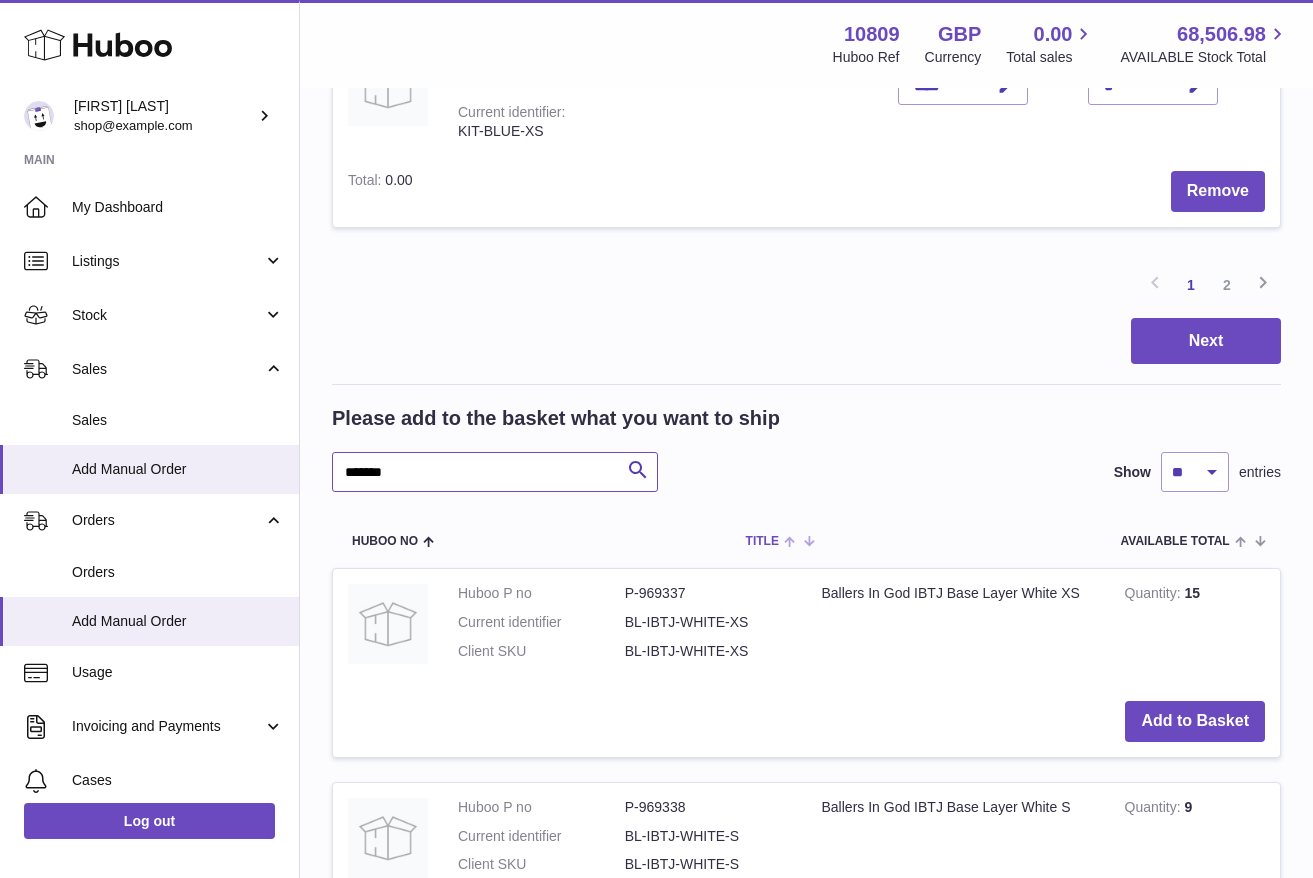 scroll, scrollTop: 2413, scrollLeft: 0, axis: vertical 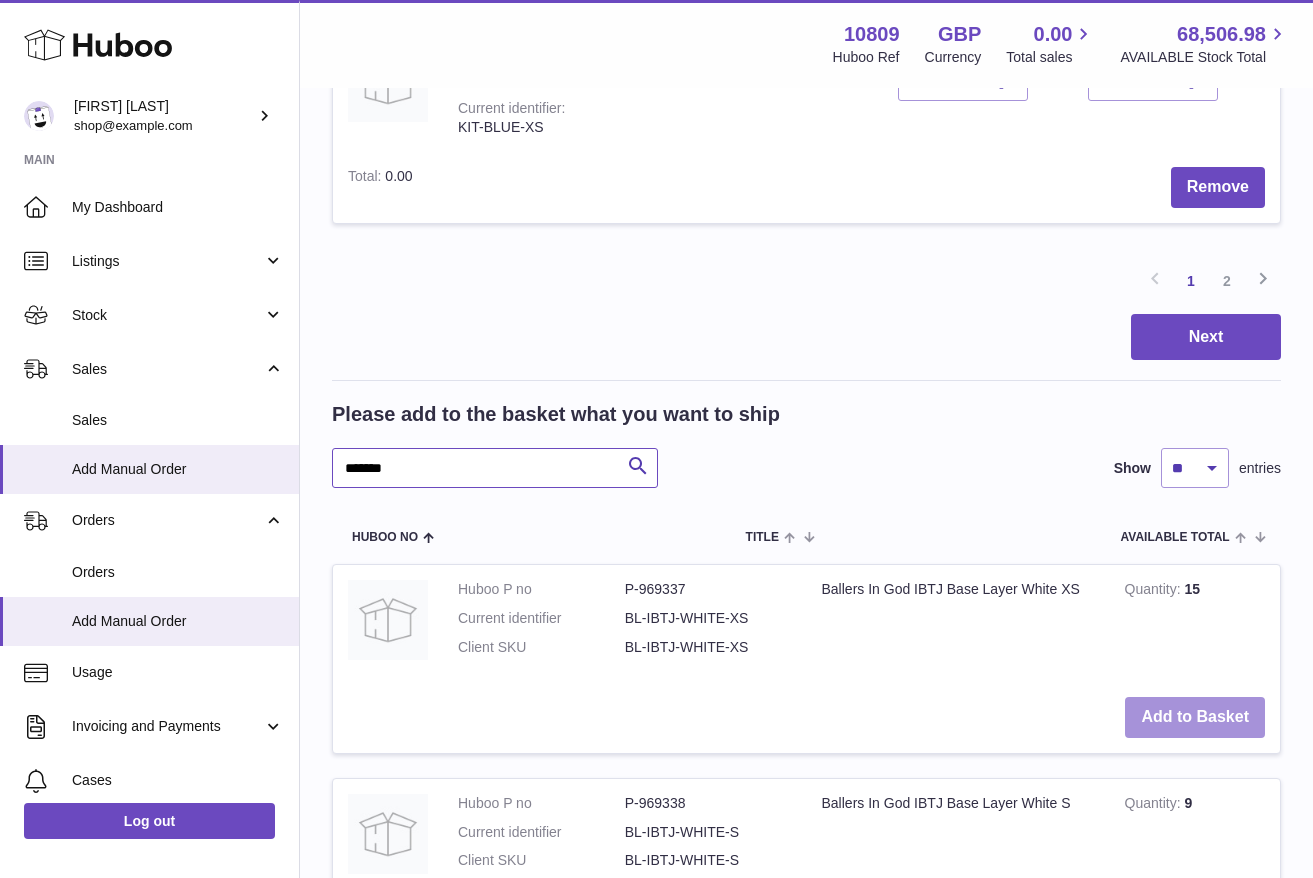 type on "*******" 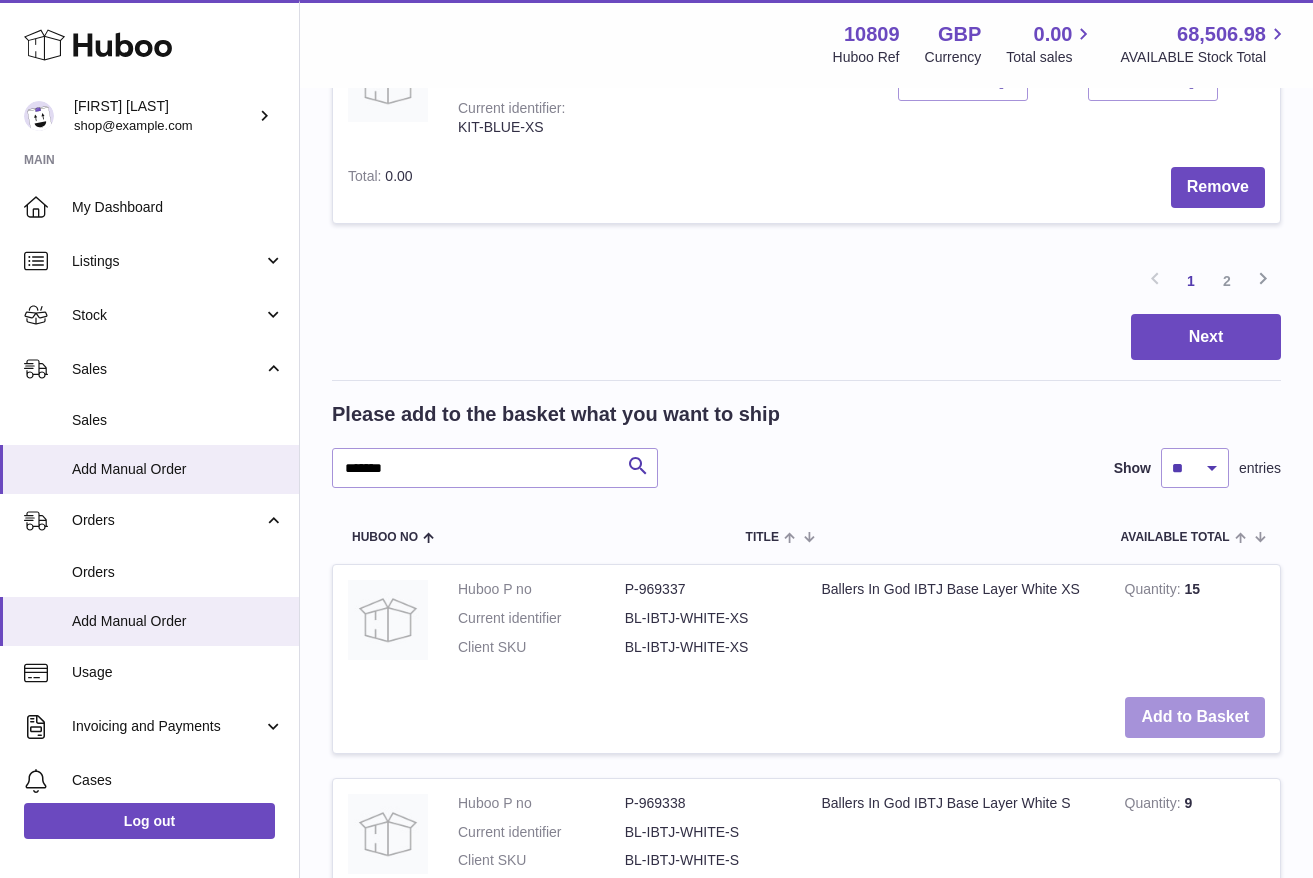 click on "Add to Basket" at bounding box center (1195, 717) 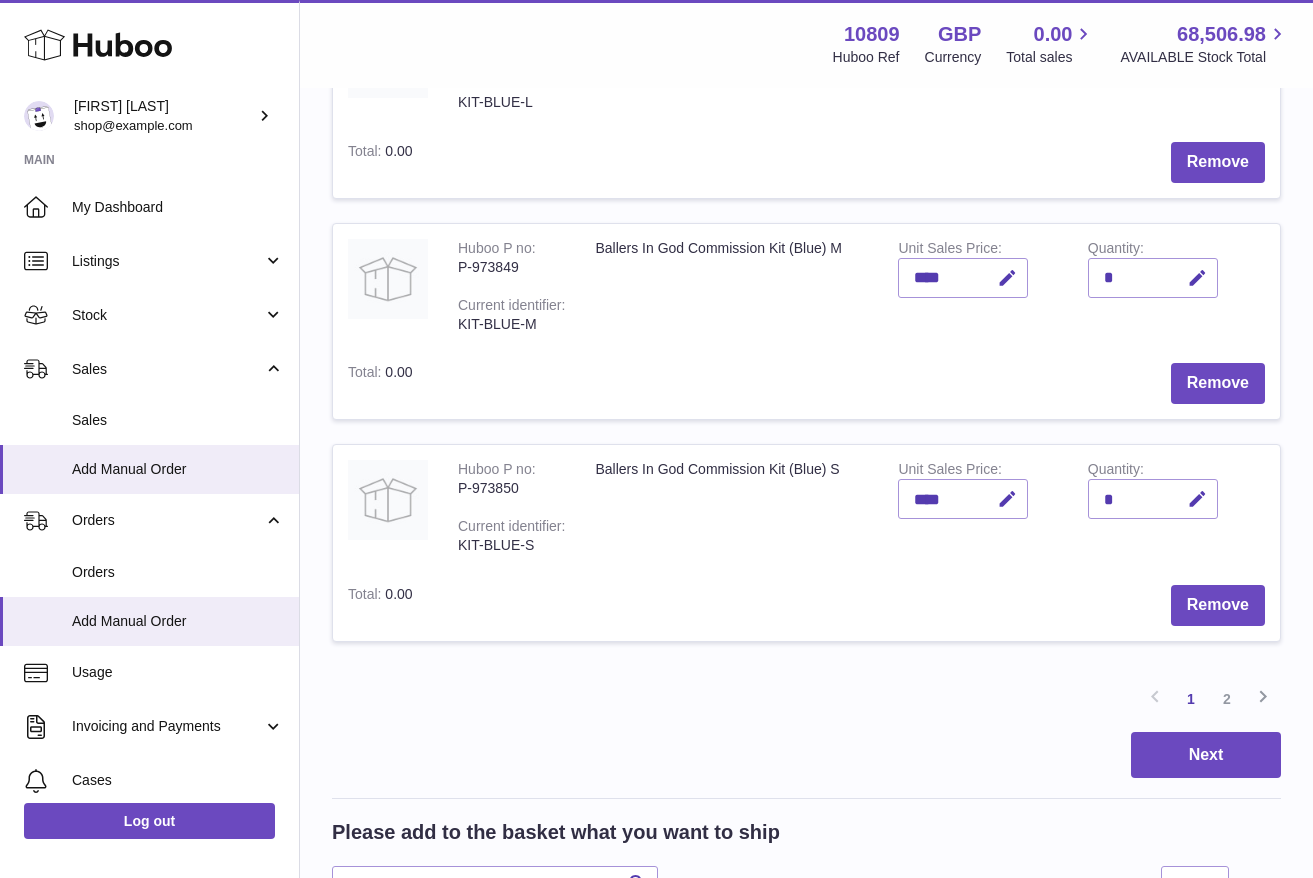 scroll, scrollTop: 2008, scrollLeft: 0, axis: vertical 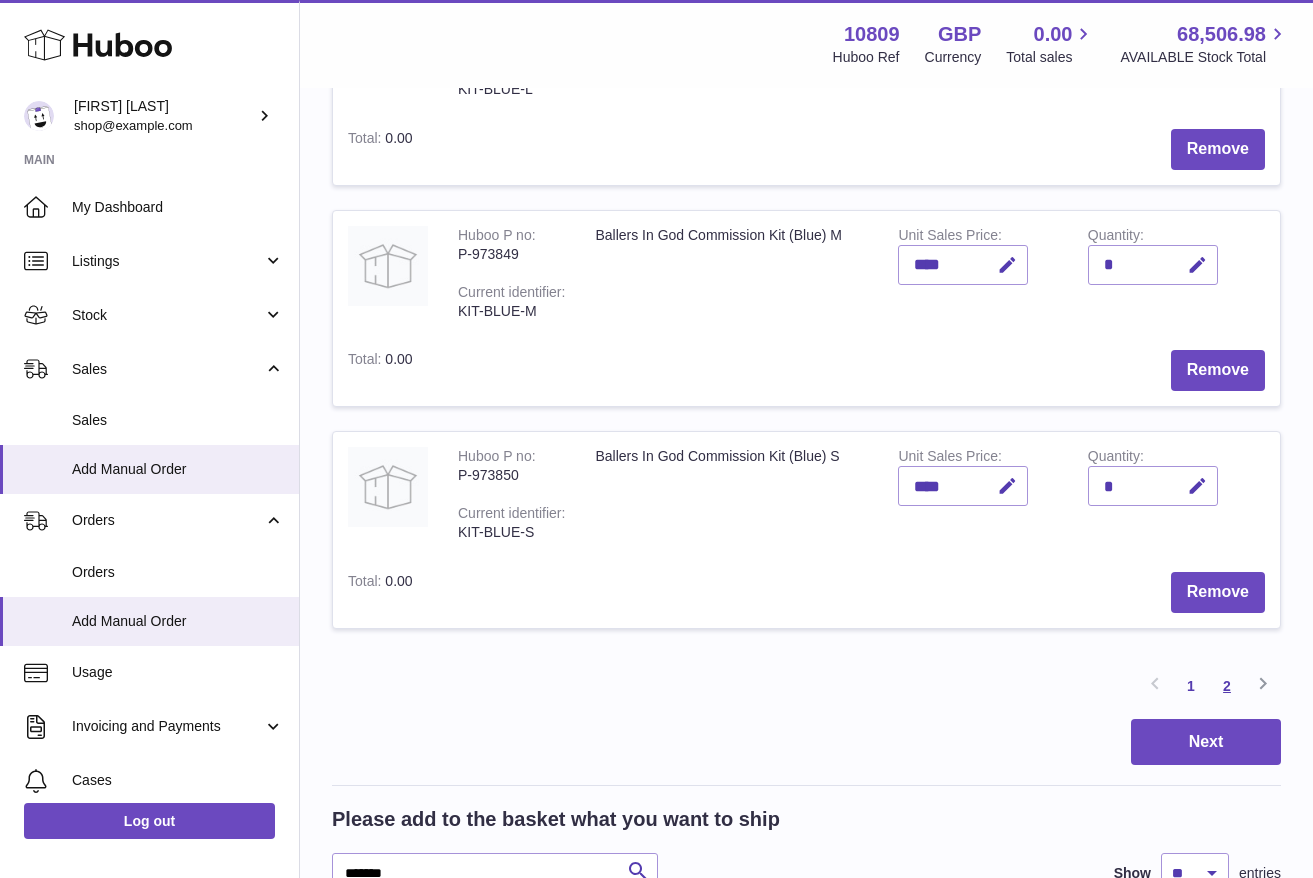 click on "2" at bounding box center (1227, 686) 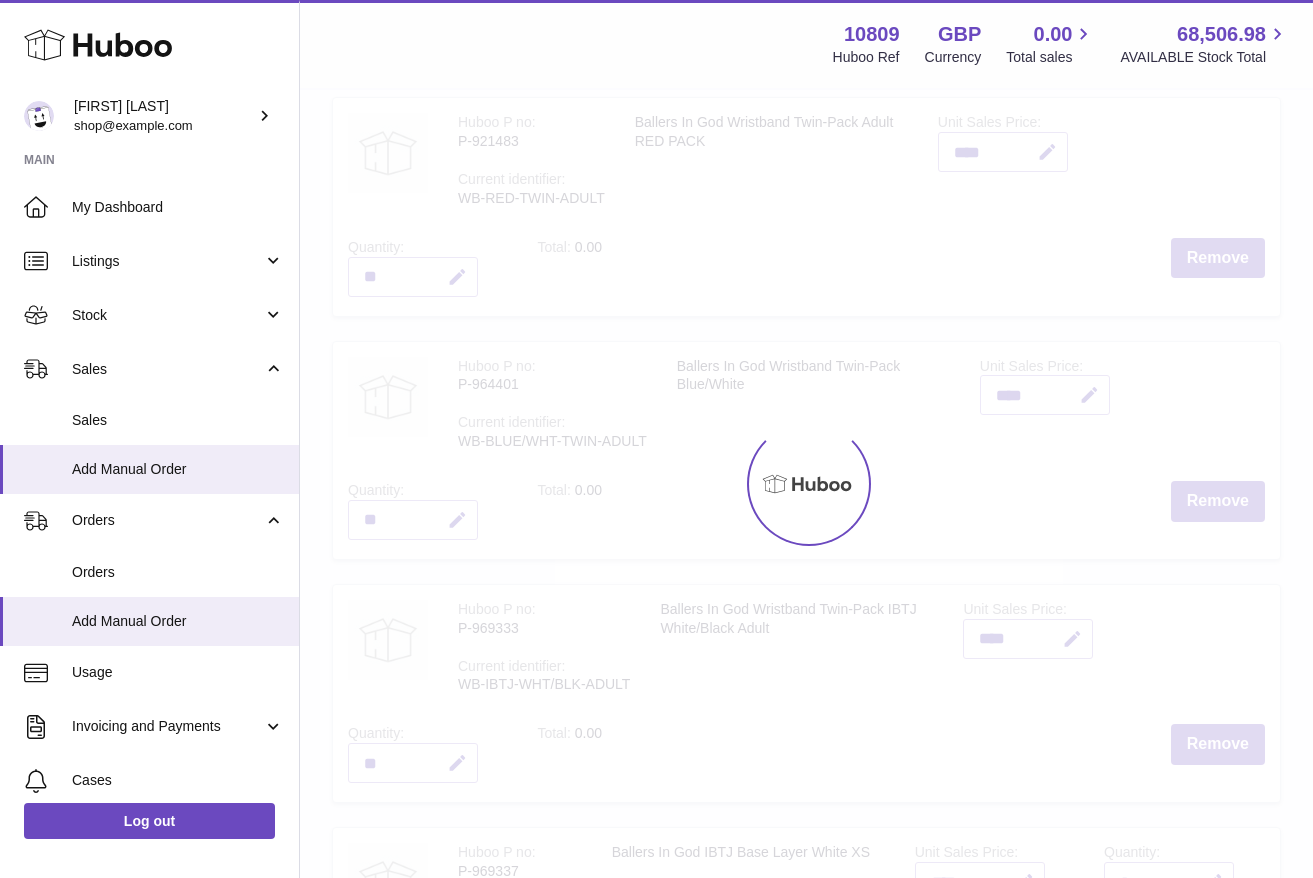 scroll, scrollTop: 90, scrollLeft: 0, axis: vertical 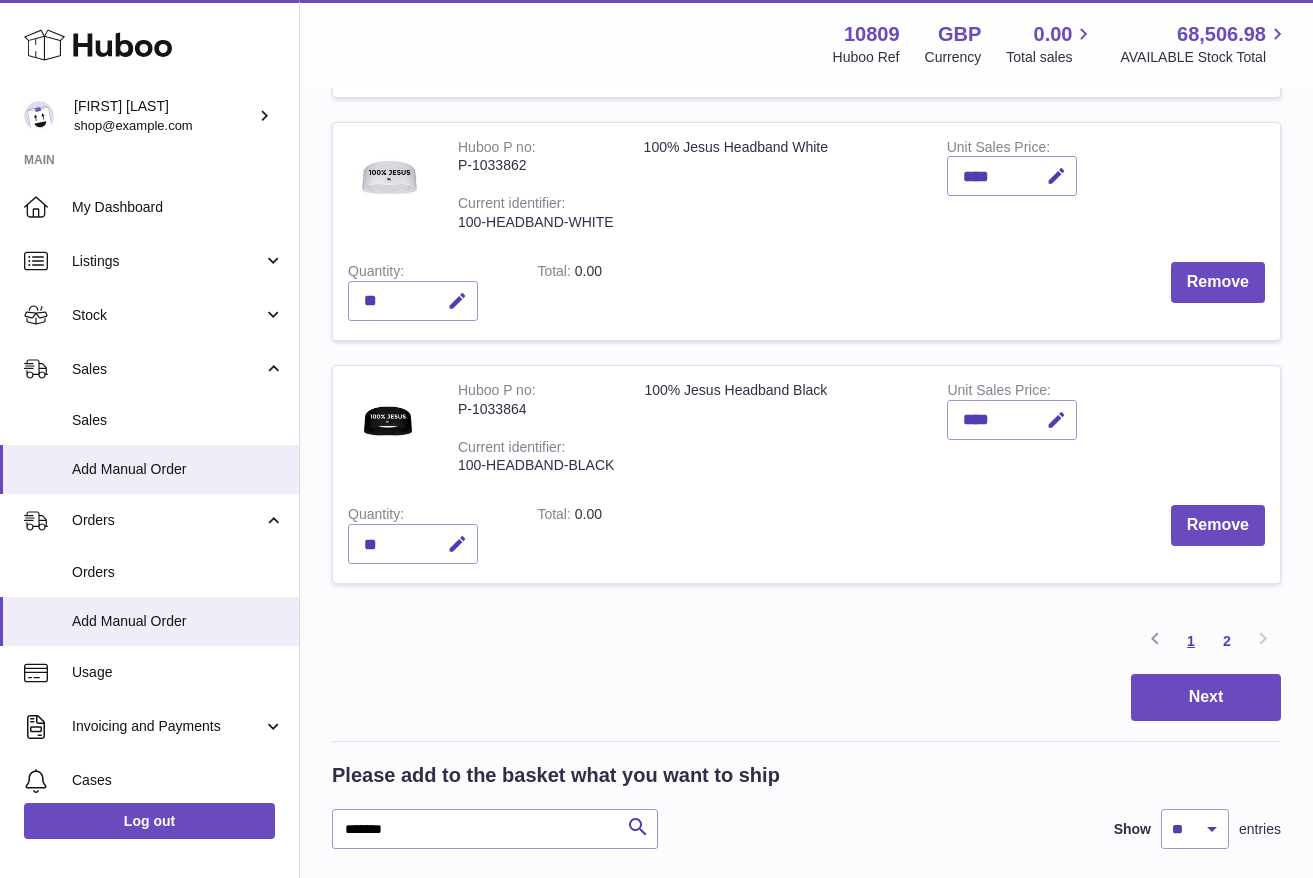 click on "1" at bounding box center [1191, 641] 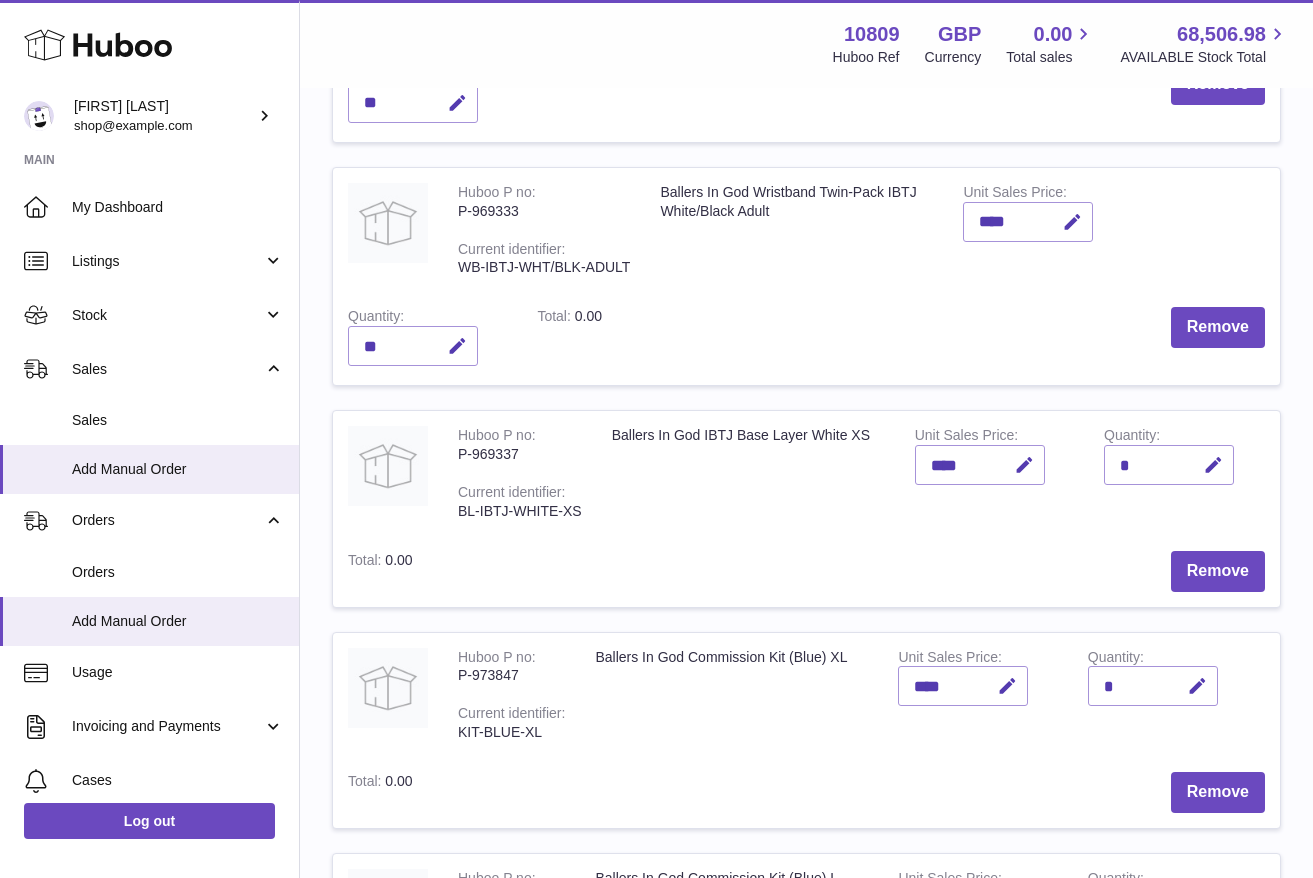 scroll, scrollTop: 1164, scrollLeft: 0, axis: vertical 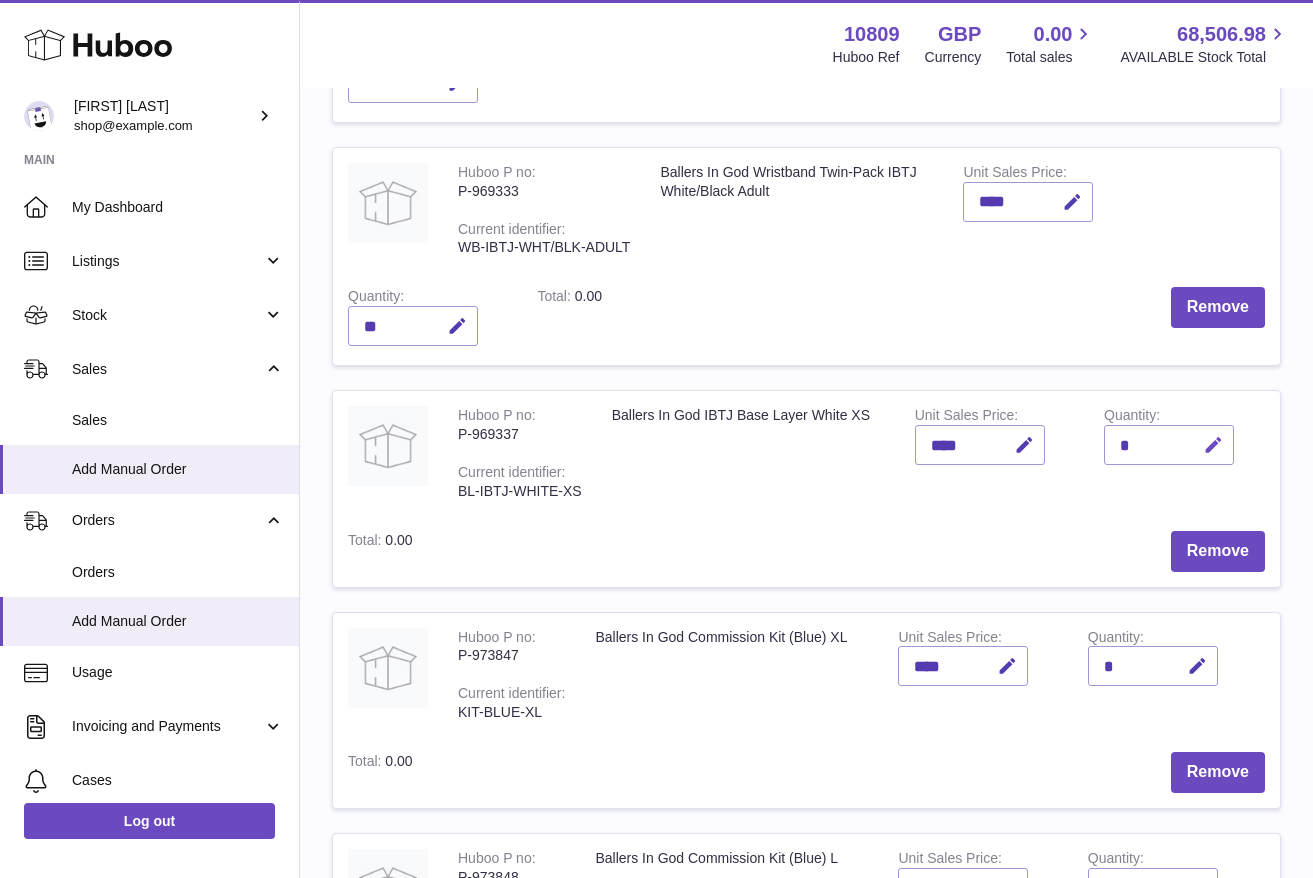 click at bounding box center (1213, 445) 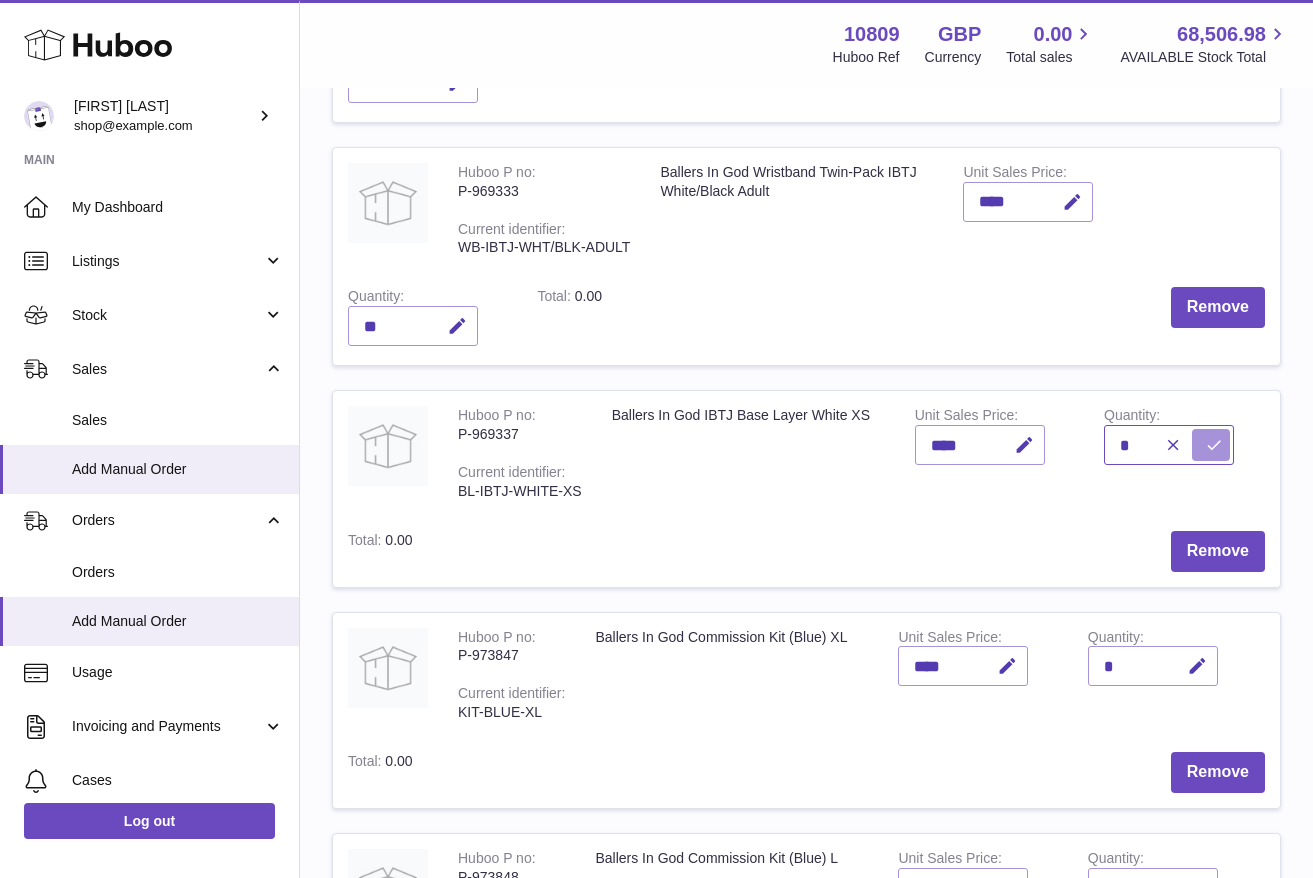 type on "*" 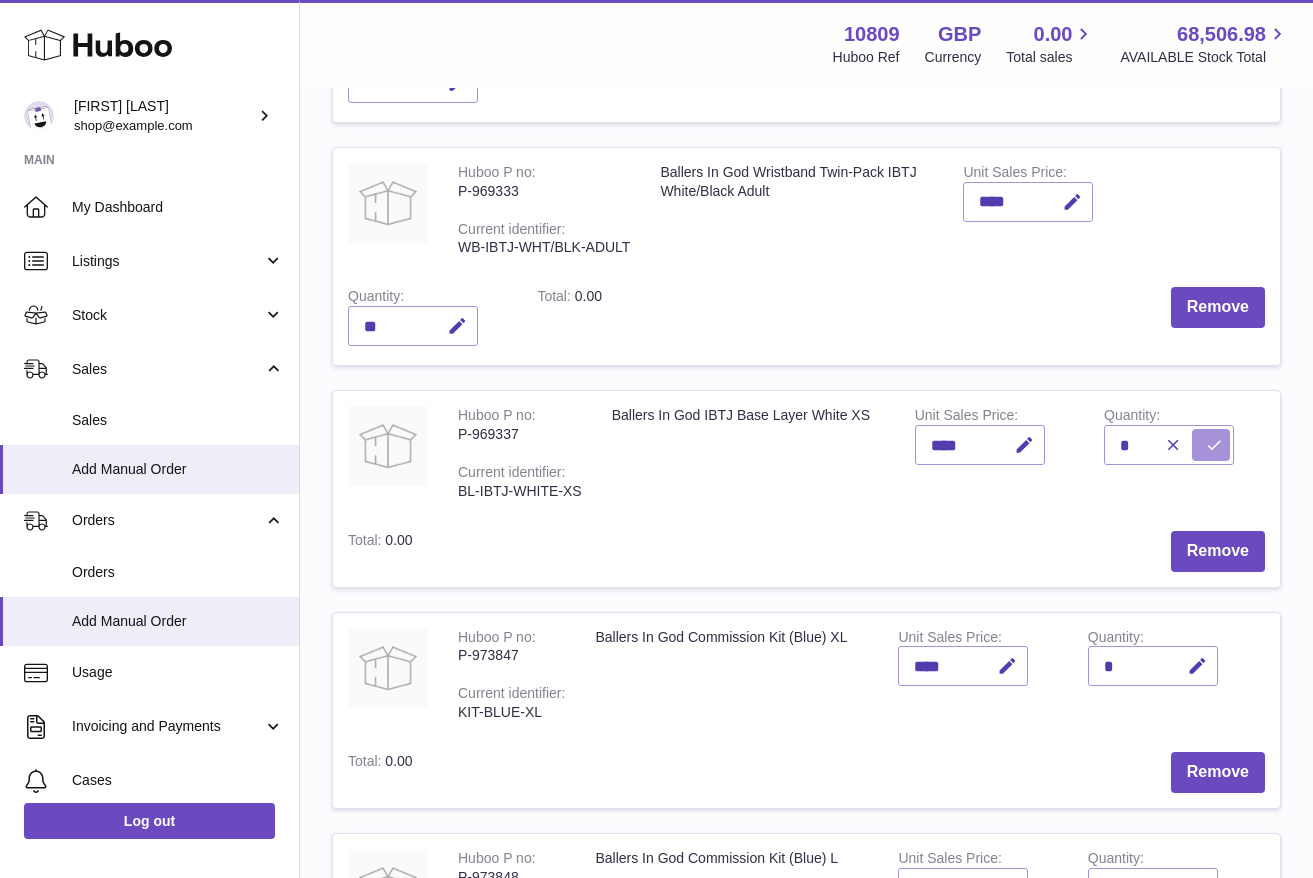 click at bounding box center [1211, 445] 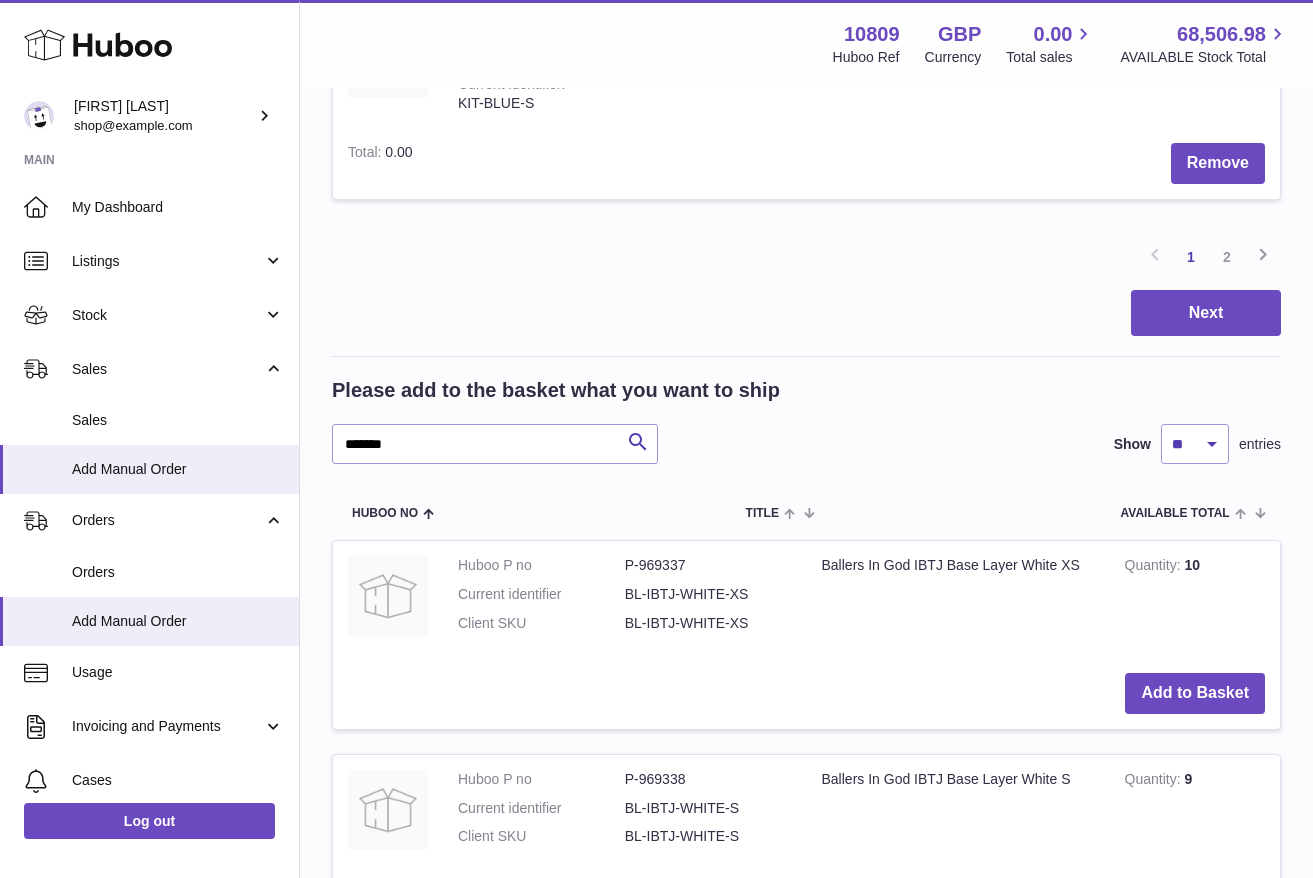 scroll, scrollTop: 2616, scrollLeft: 0, axis: vertical 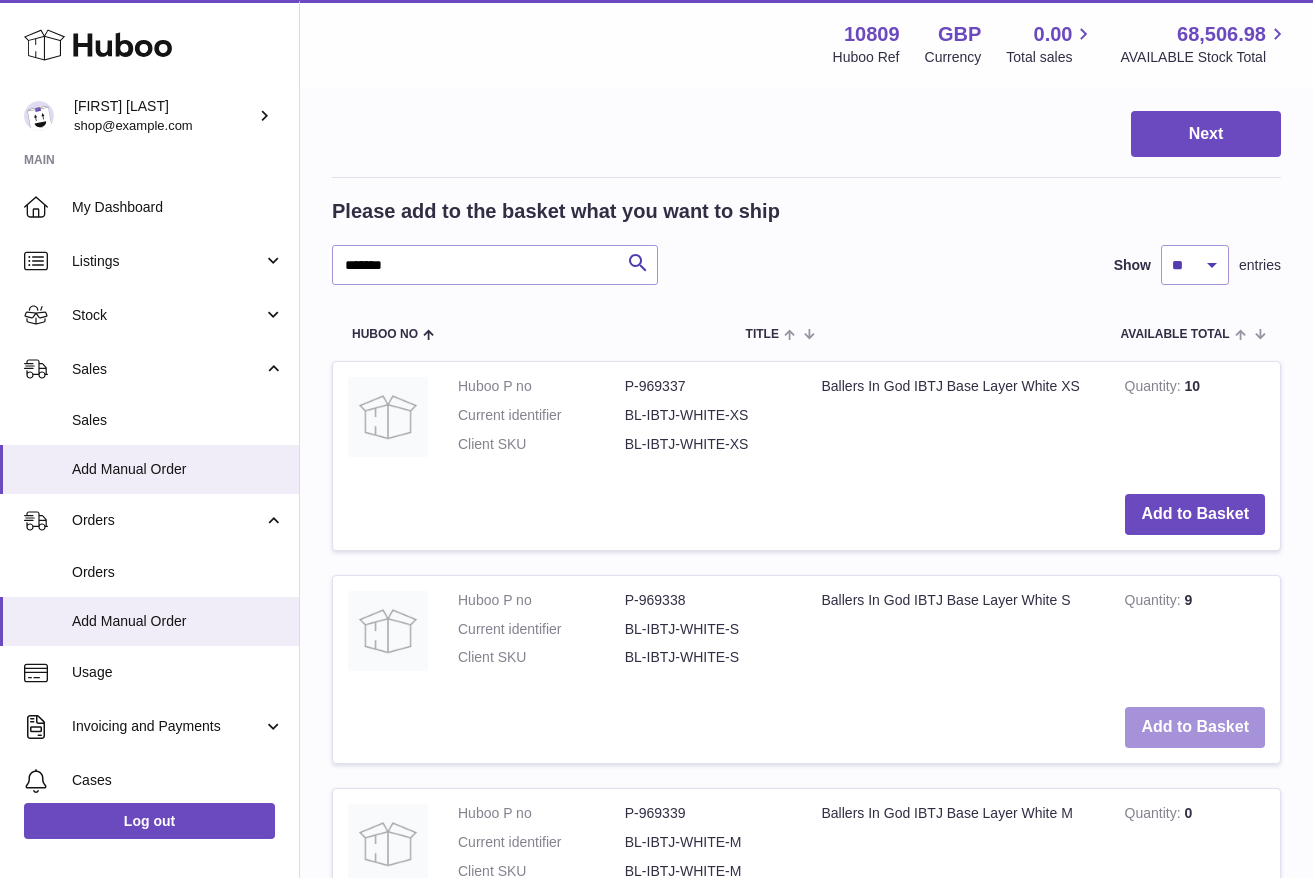 click on "Add to Basket" at bounding box center (1195, 727) 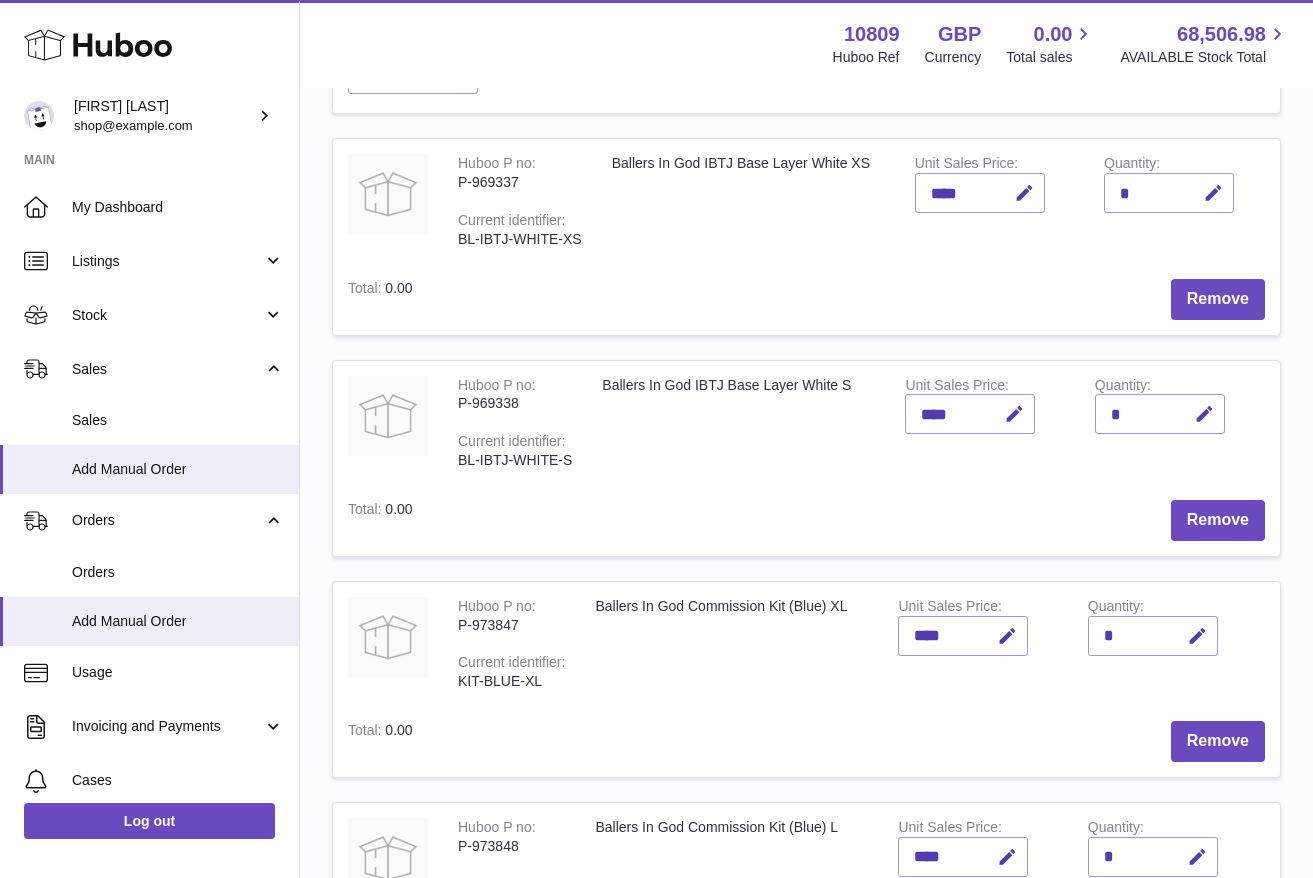 scroll, scrollTop: 1349, scrollLeft: 0, axis: vertical 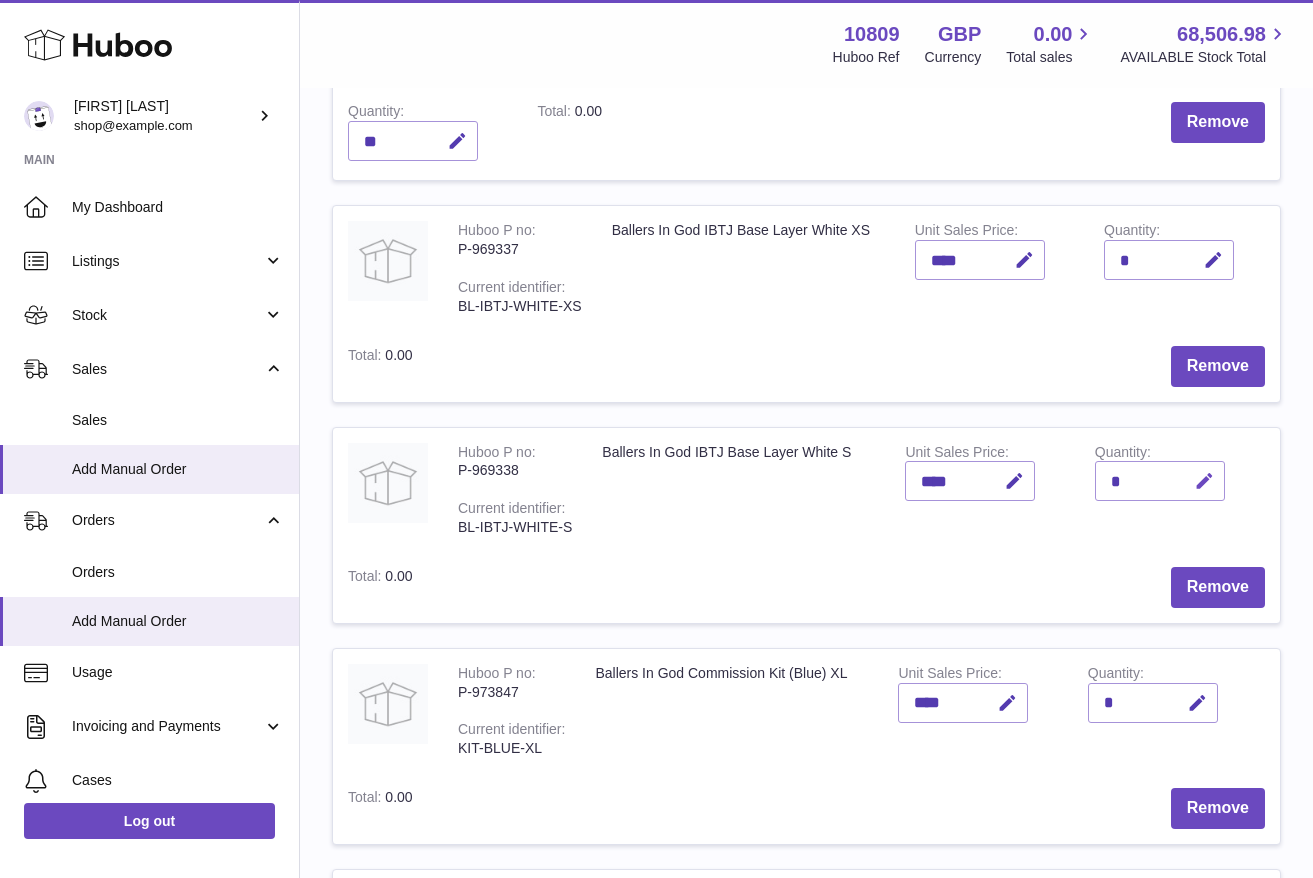 click at bounding box center [1204, 481] 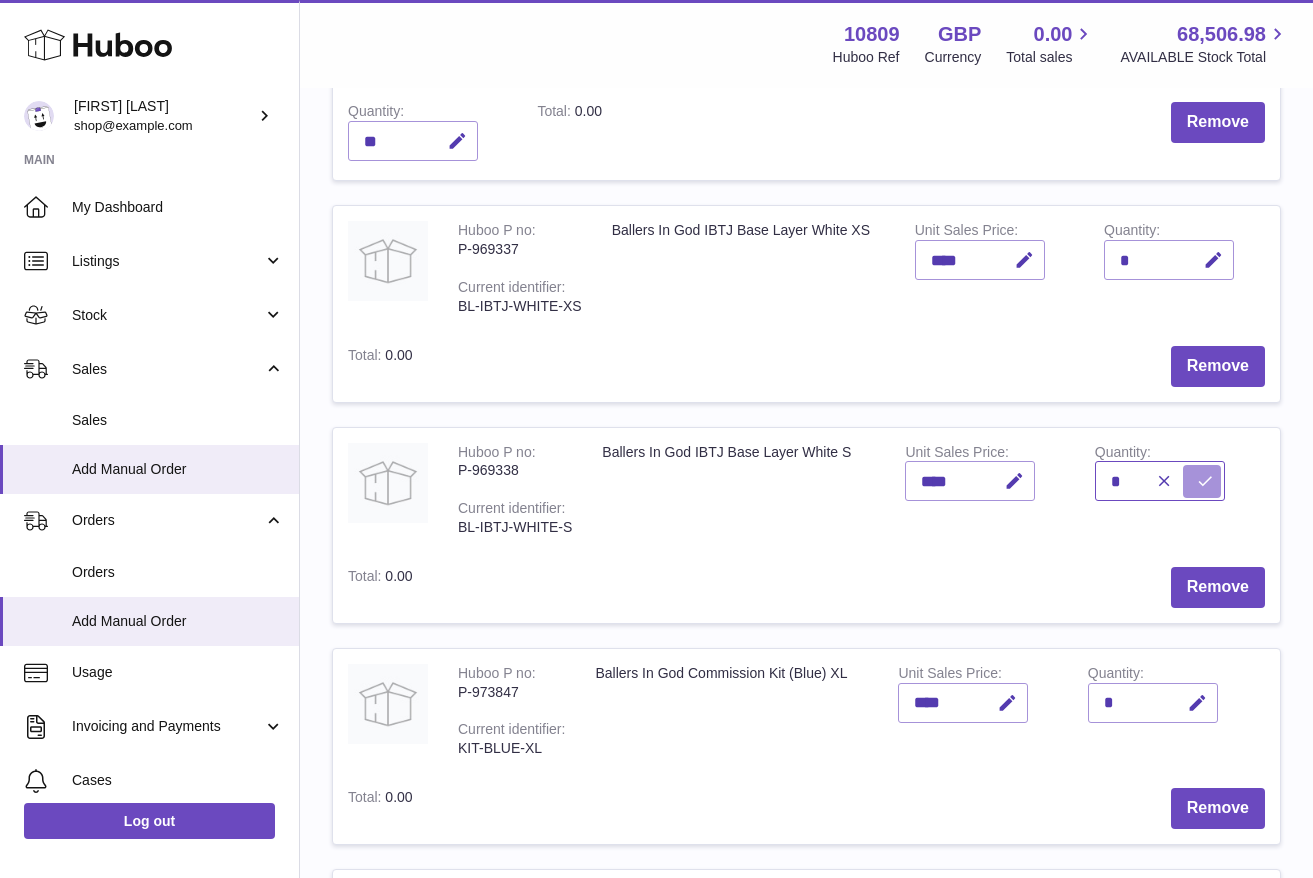 type on "*" 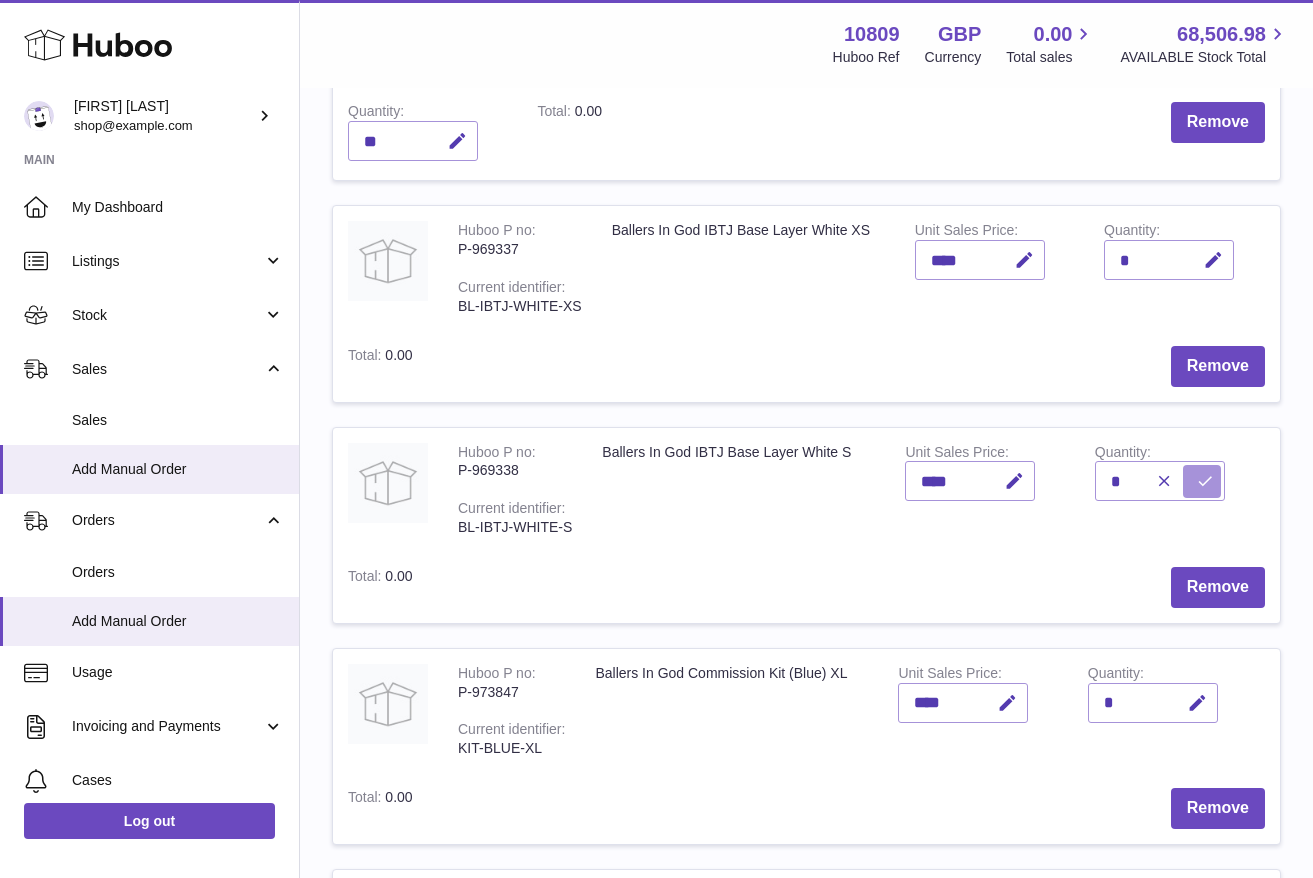 click at bounding box center [1202, 481] 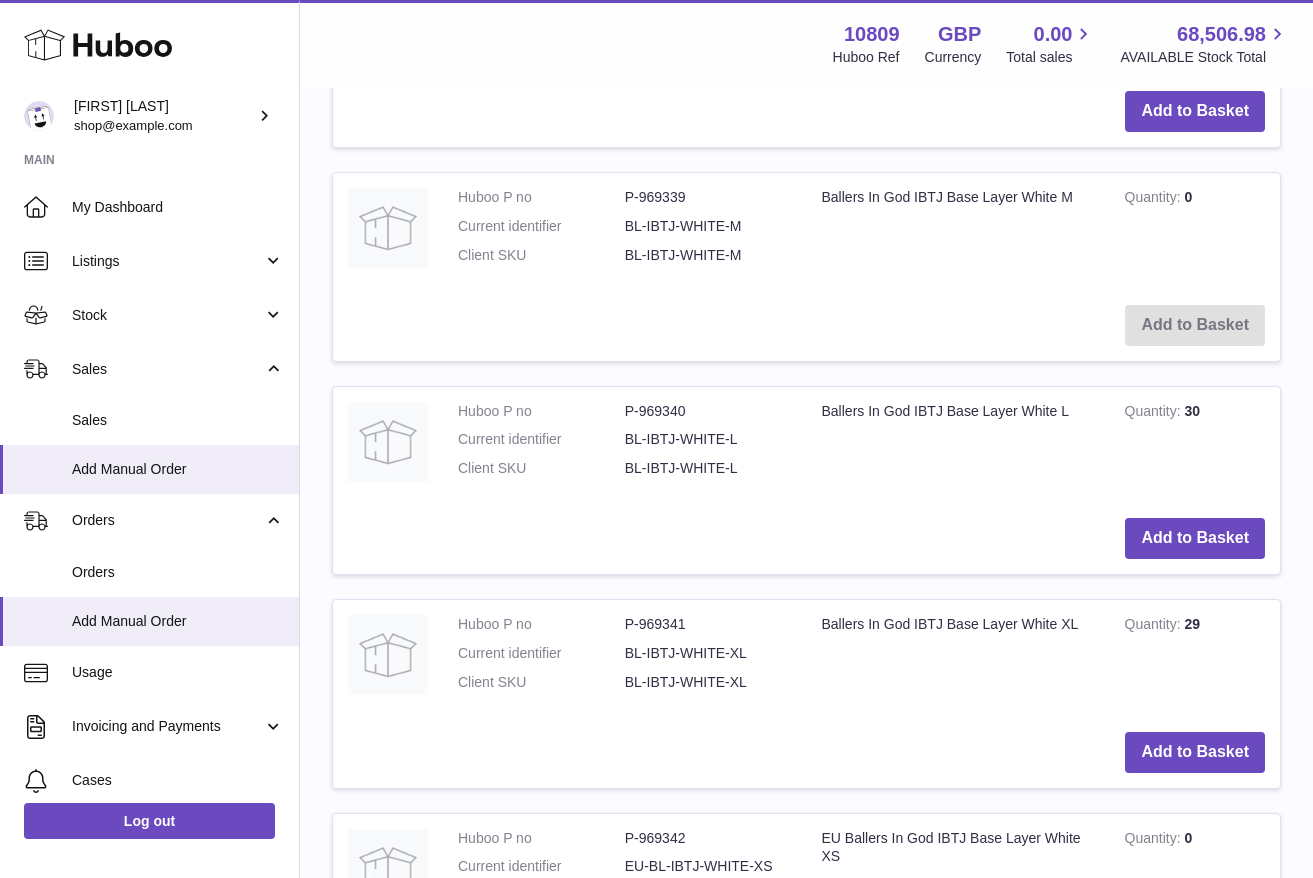 scroll, scrollTop: 3323, scrollLeft: 0, axis: vertical 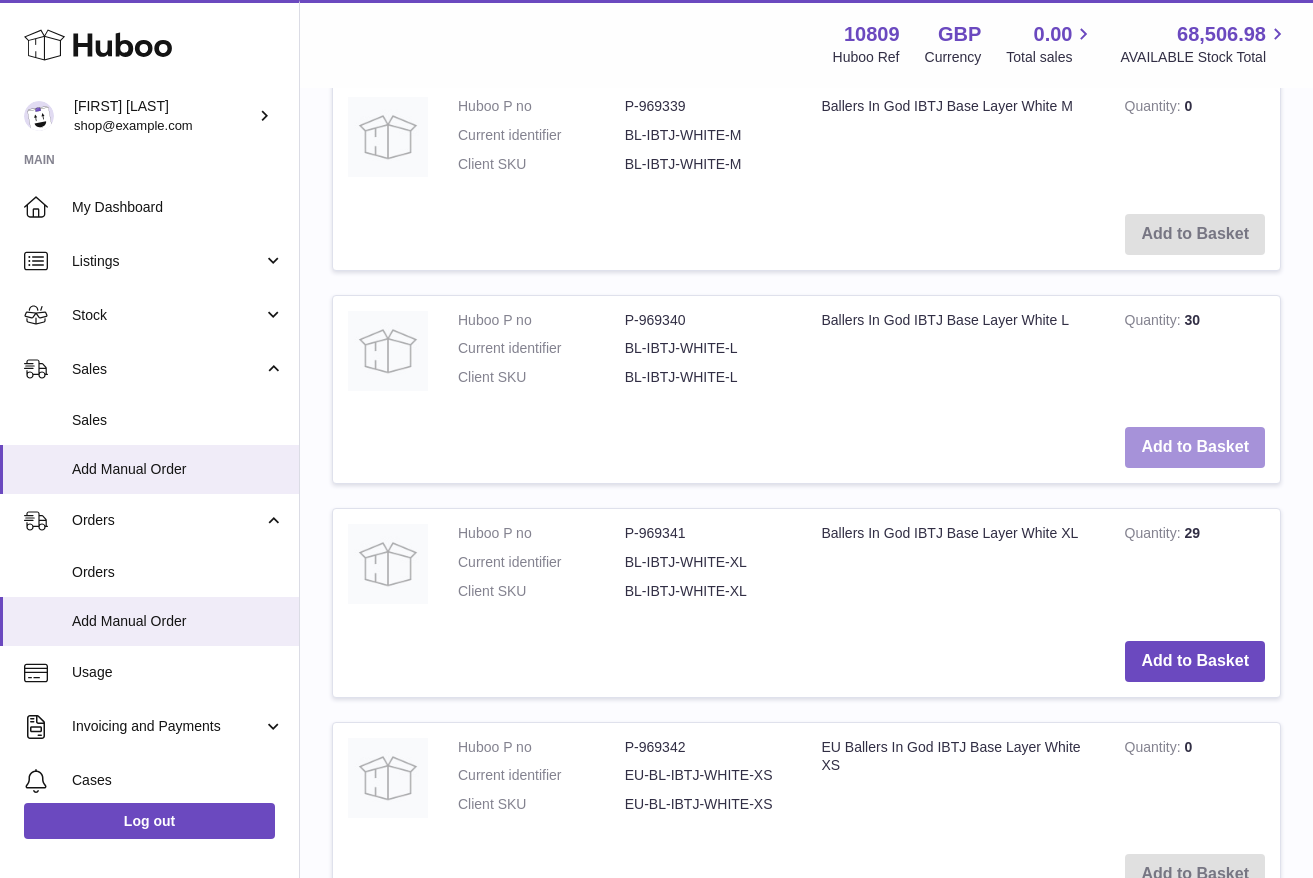 click on "Add to Basket" at bounding box center (1195, 447) 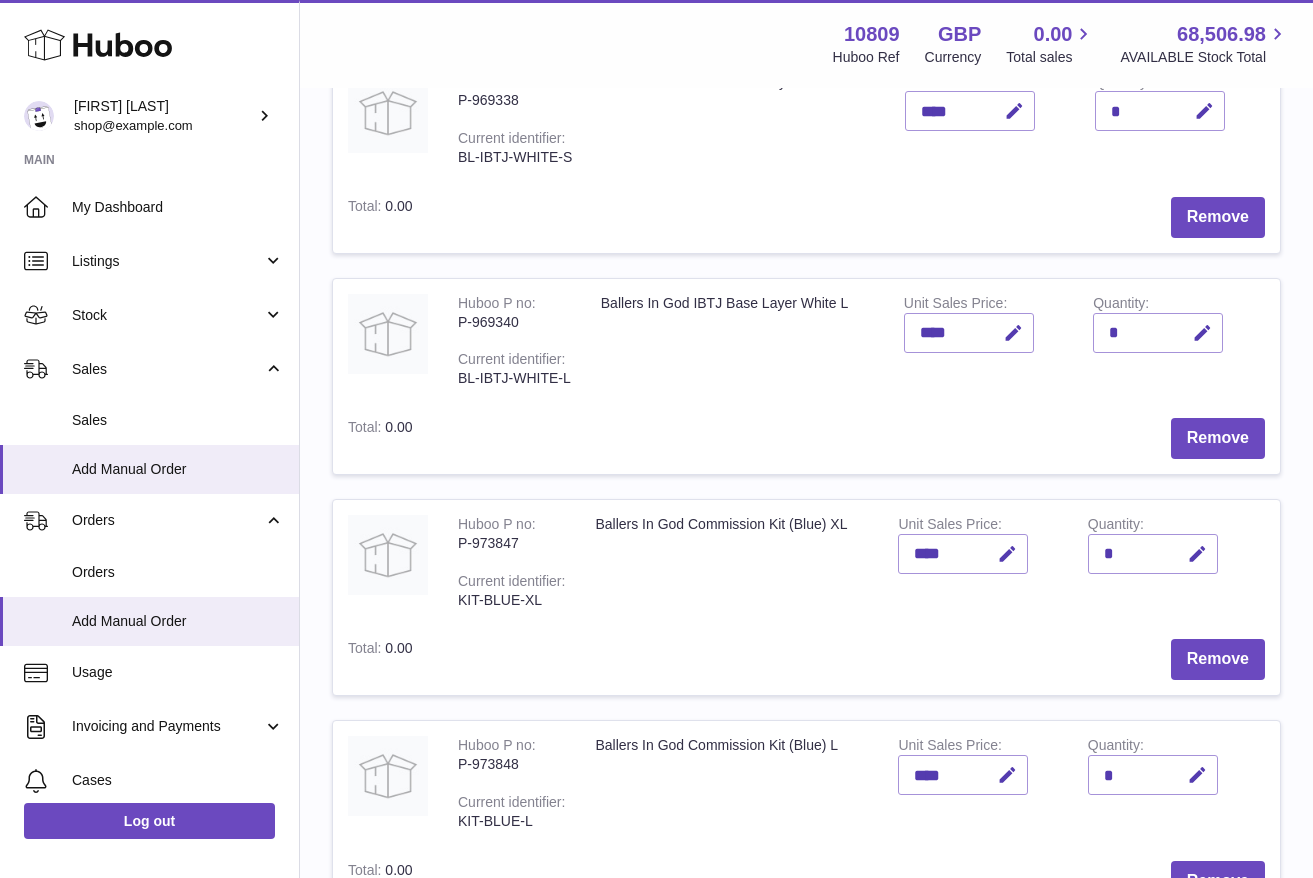 scroll, scrollTop: 1694, scrollLeft: 0, axis: vertical 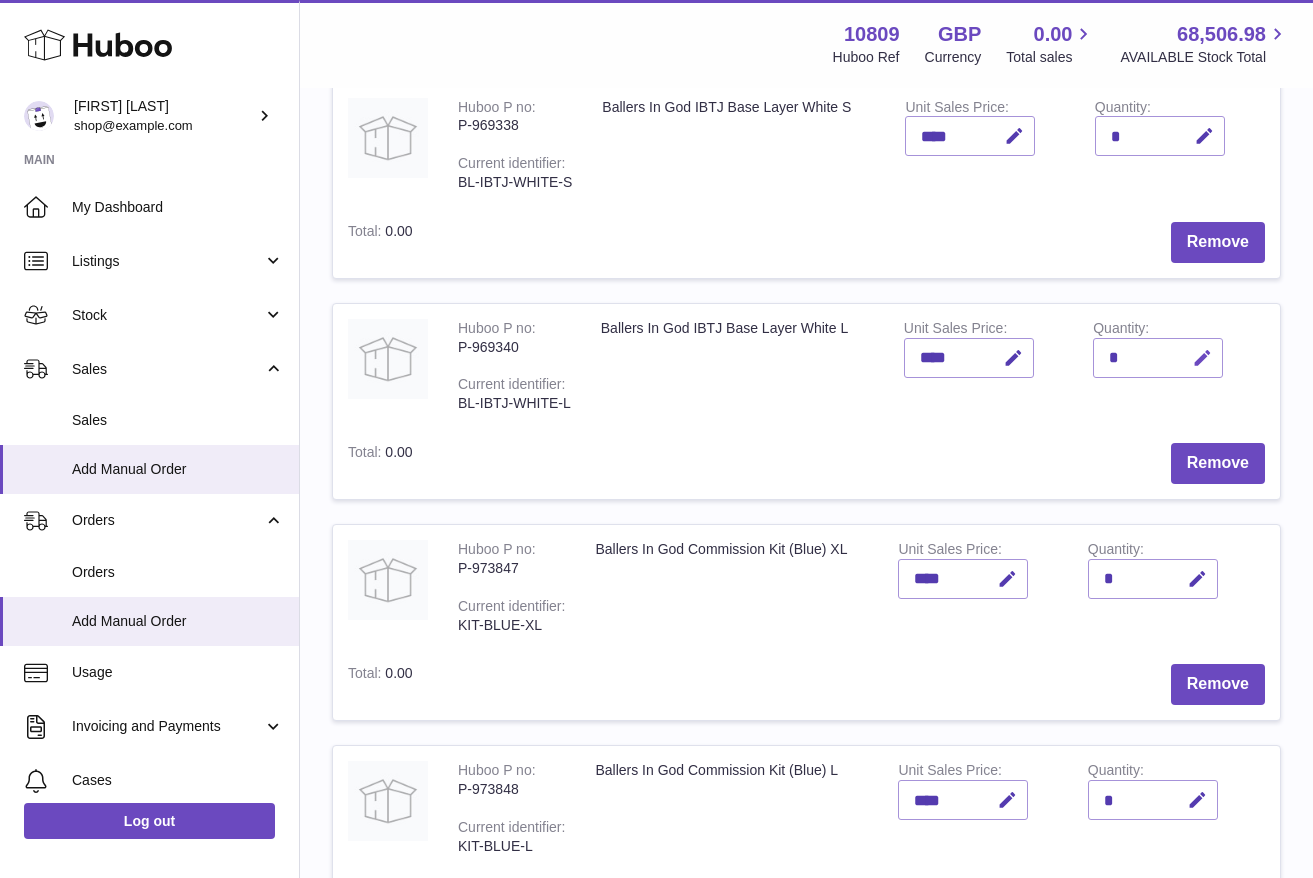 click at bounding box center [1199, 358] 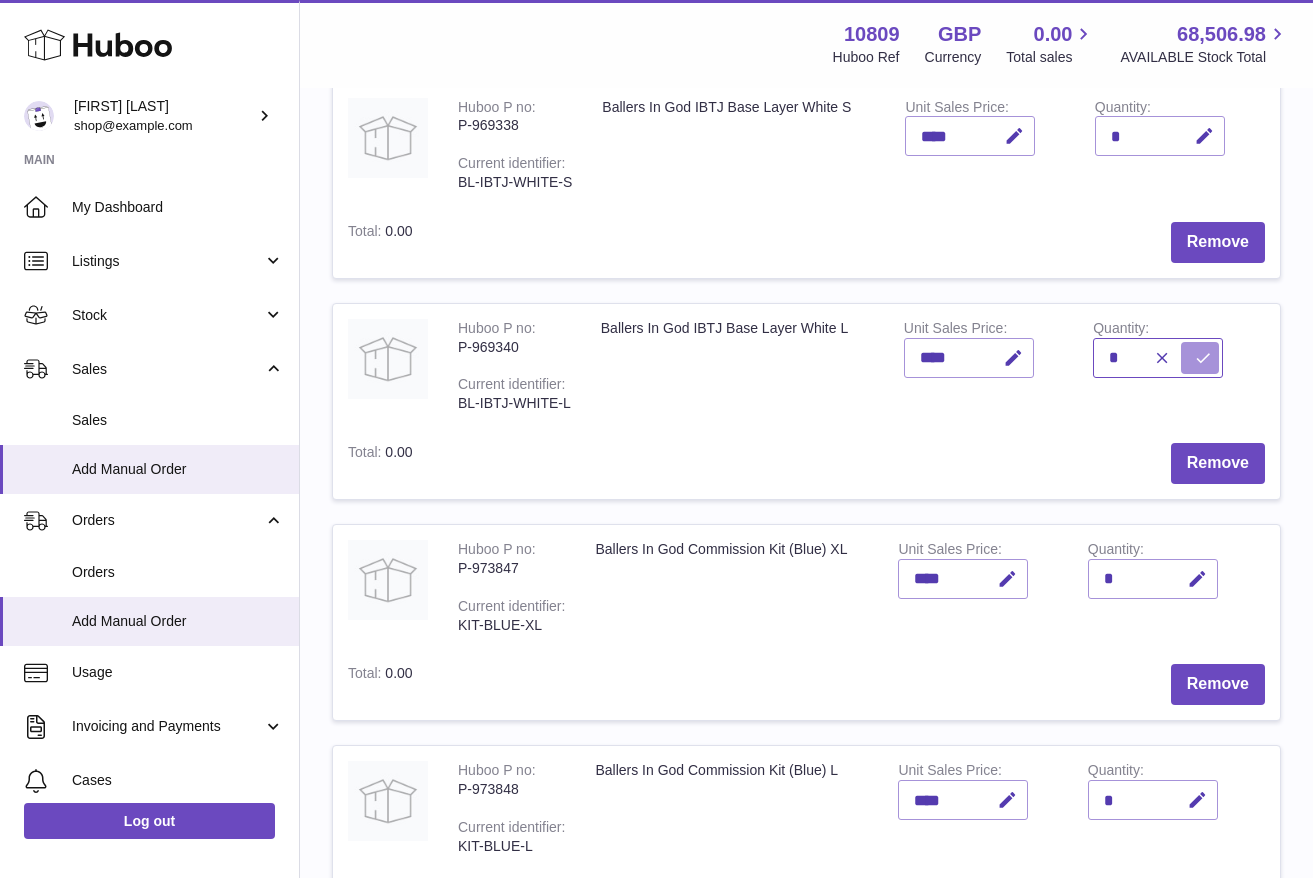 type on "*" 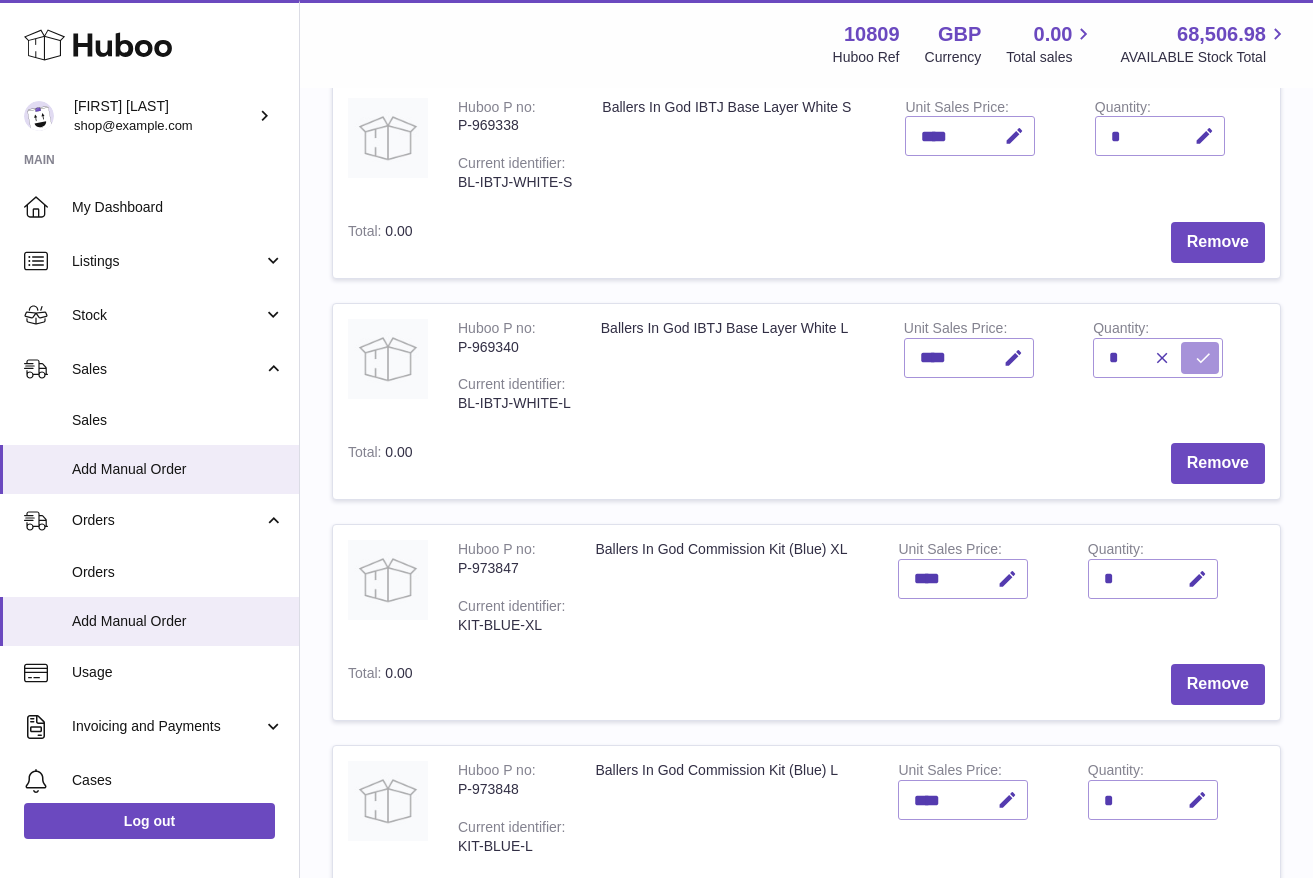 click at bounding box center (1203, 358) 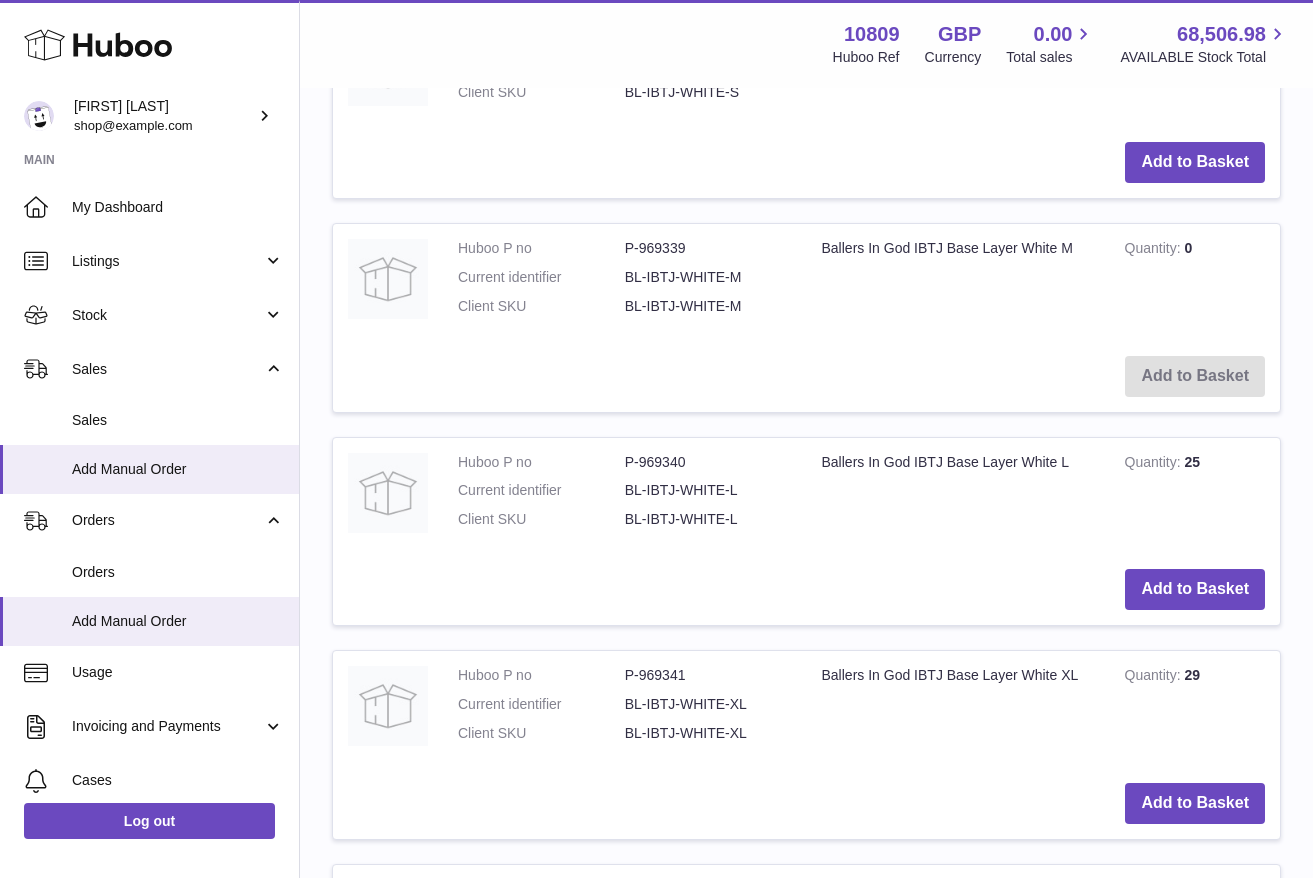 scroll, scrollTop: 3191, scrollLeft: 0, axis: vertical 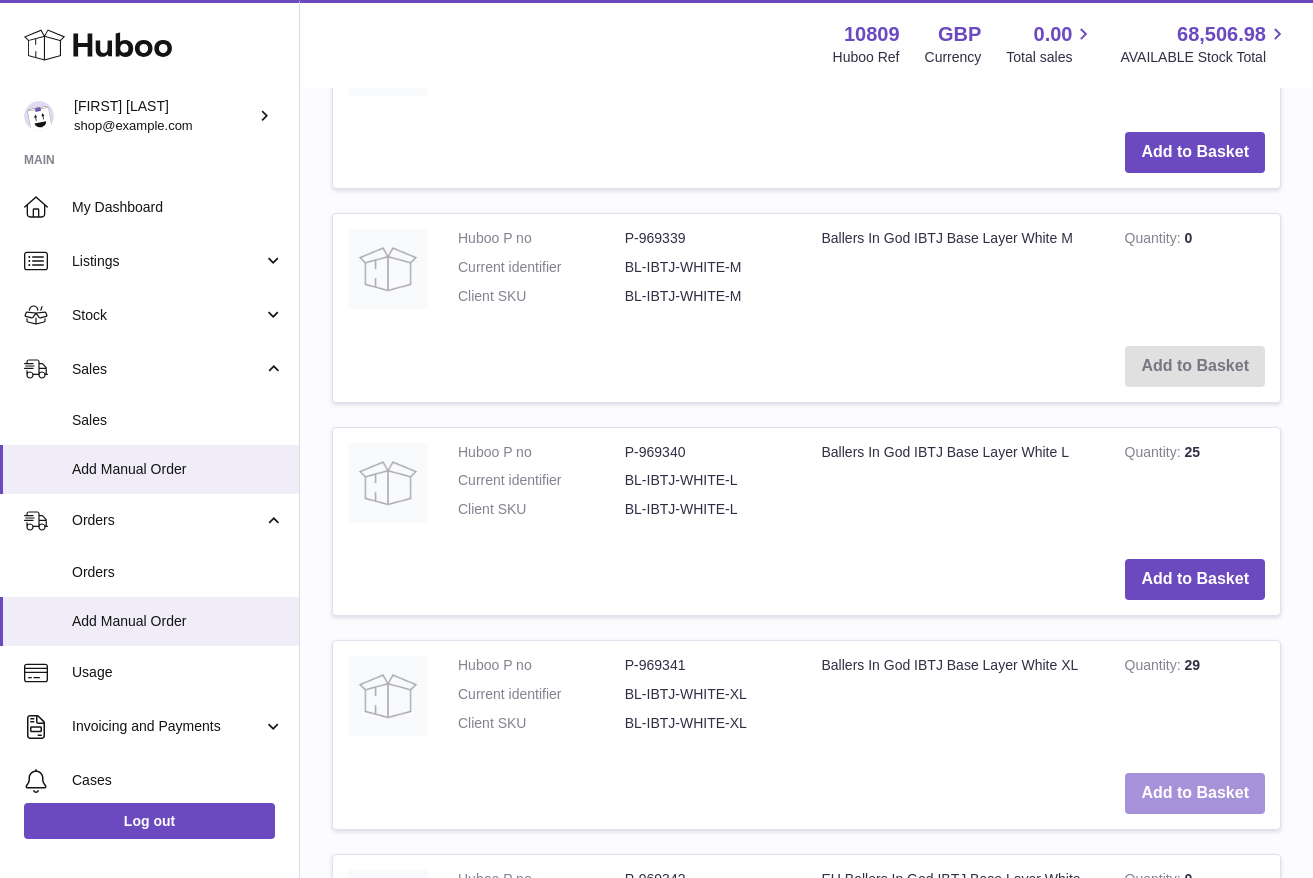 click on "Add to Basket" at bounding box center (1195, 793) 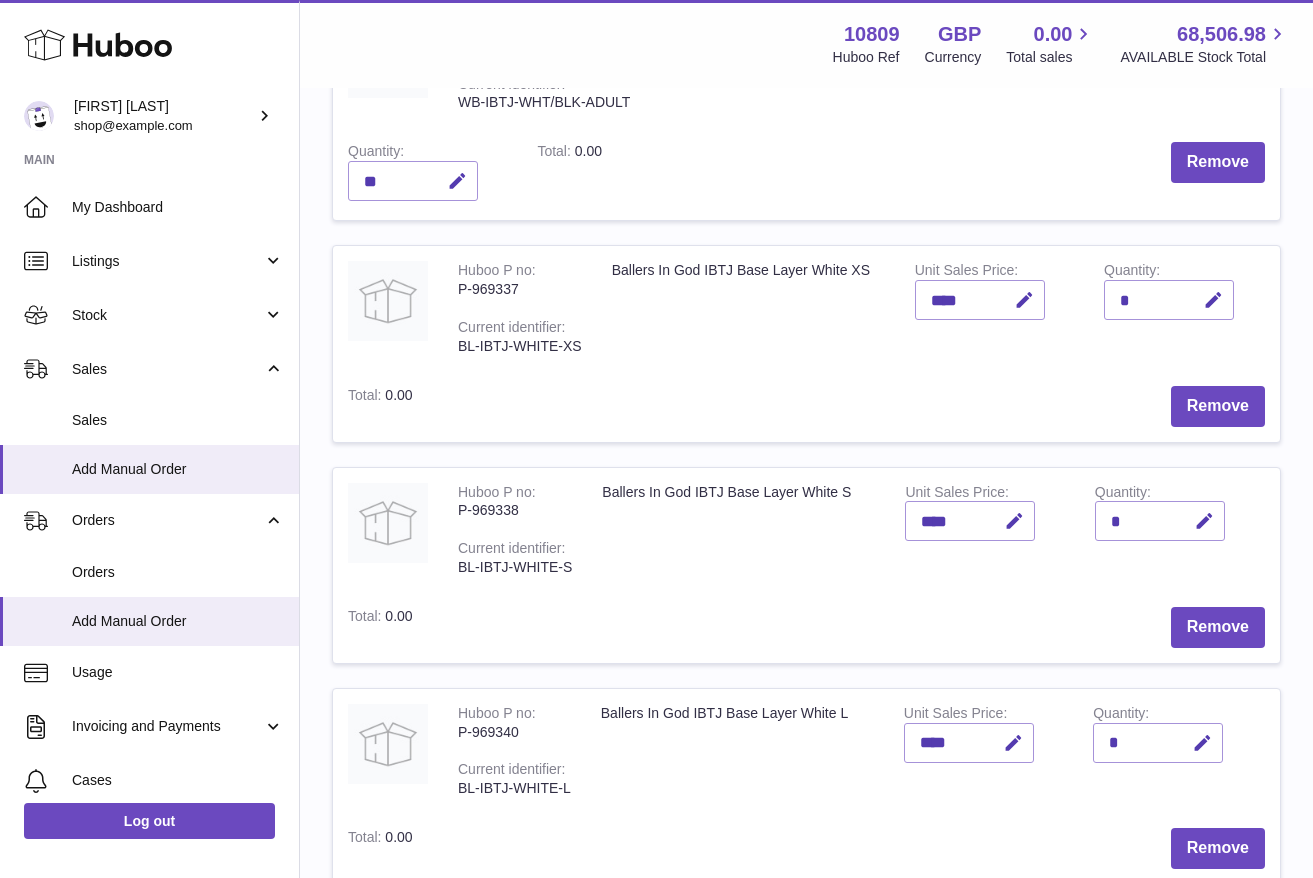 scroll, scrollTop: 1706, scrollLeft: 0, axis: vertical 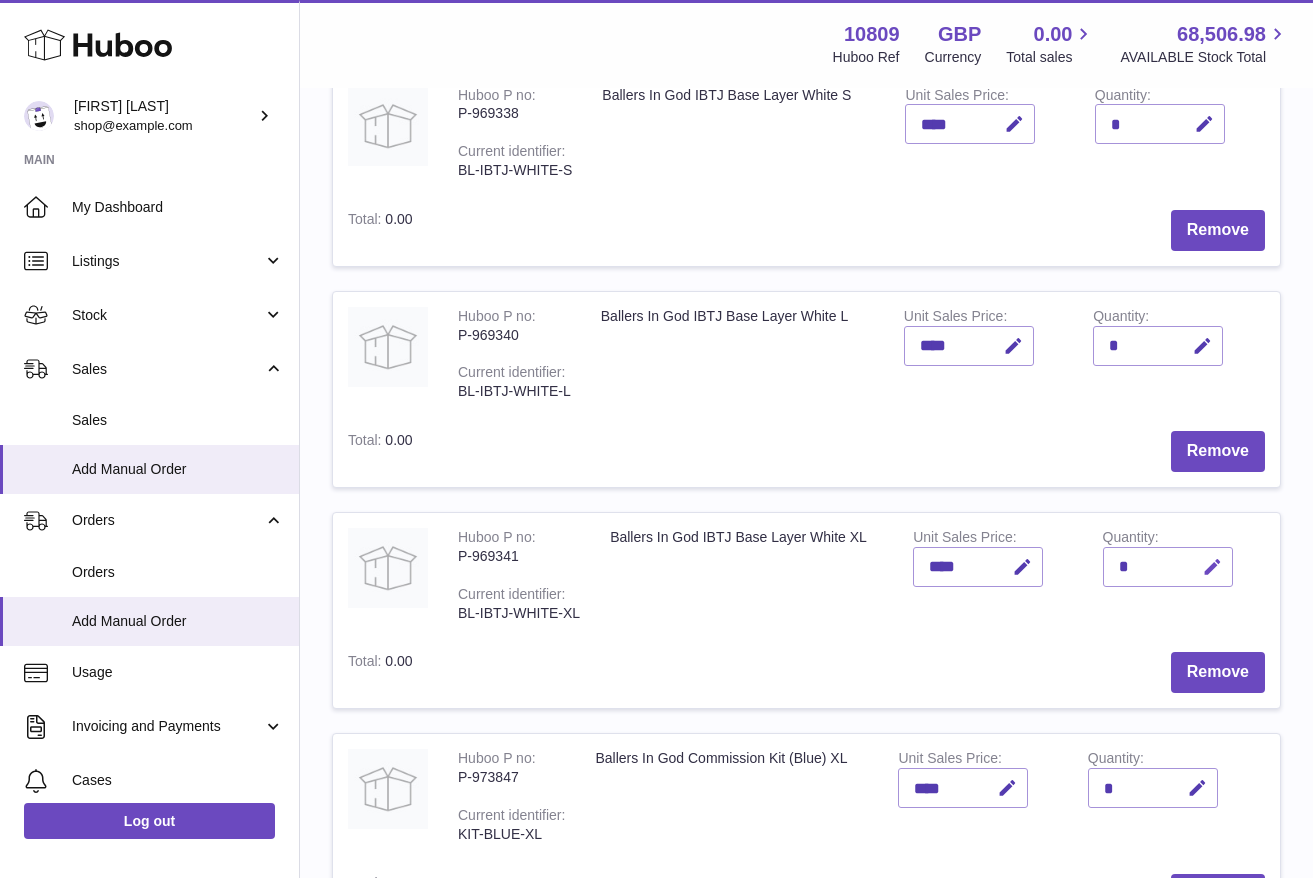 click at bounding box center [1212, 567] 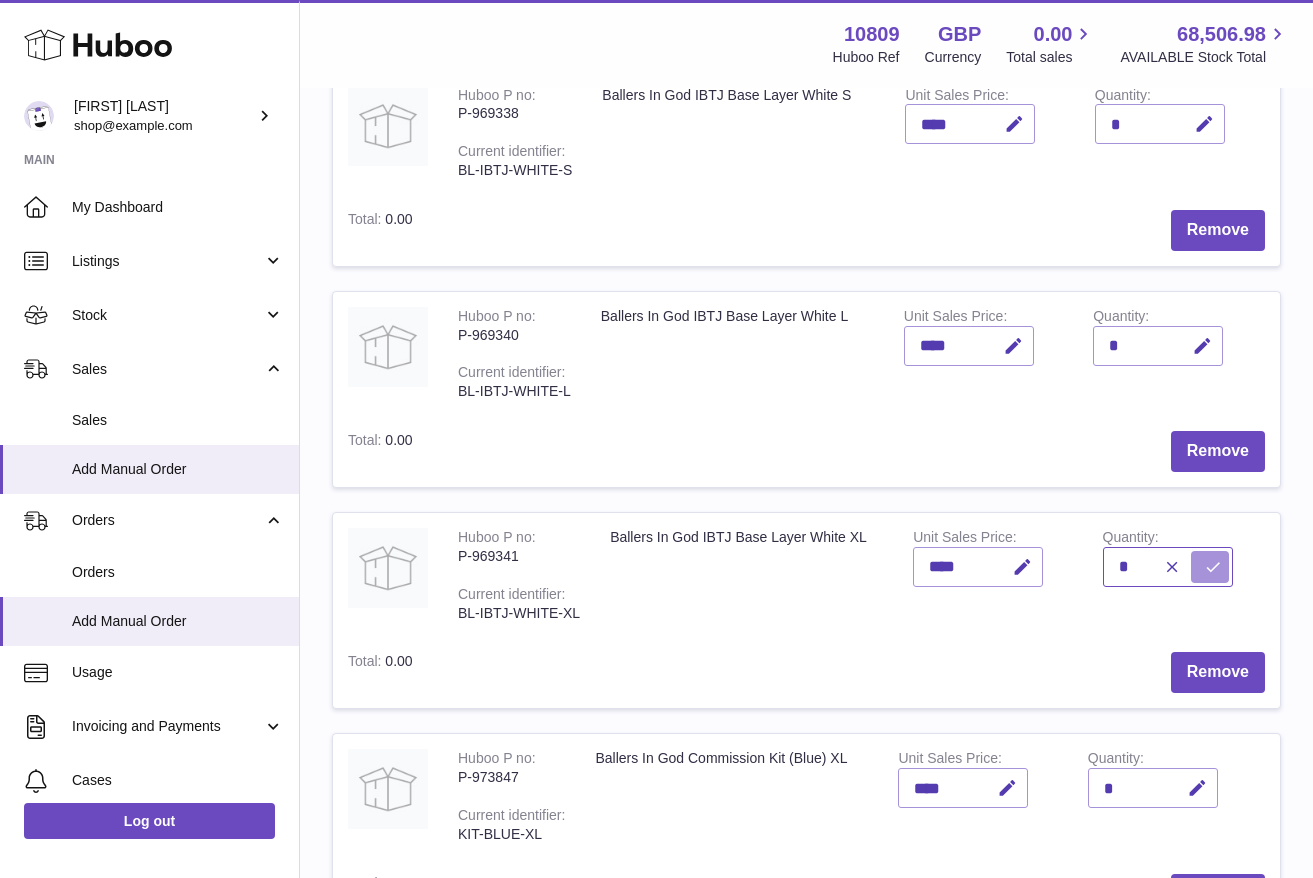 type on "*" 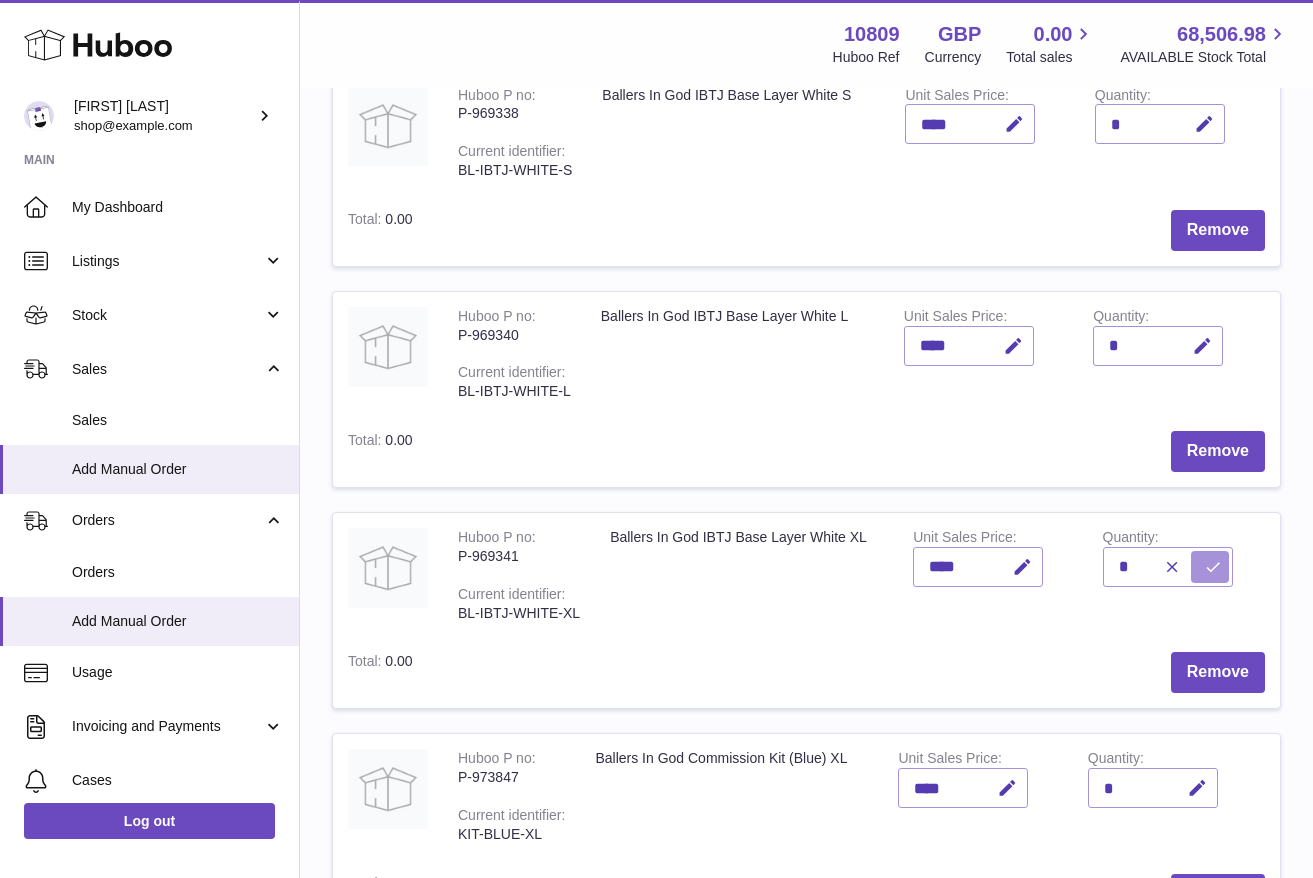 click at bounding box center [1210, 567] 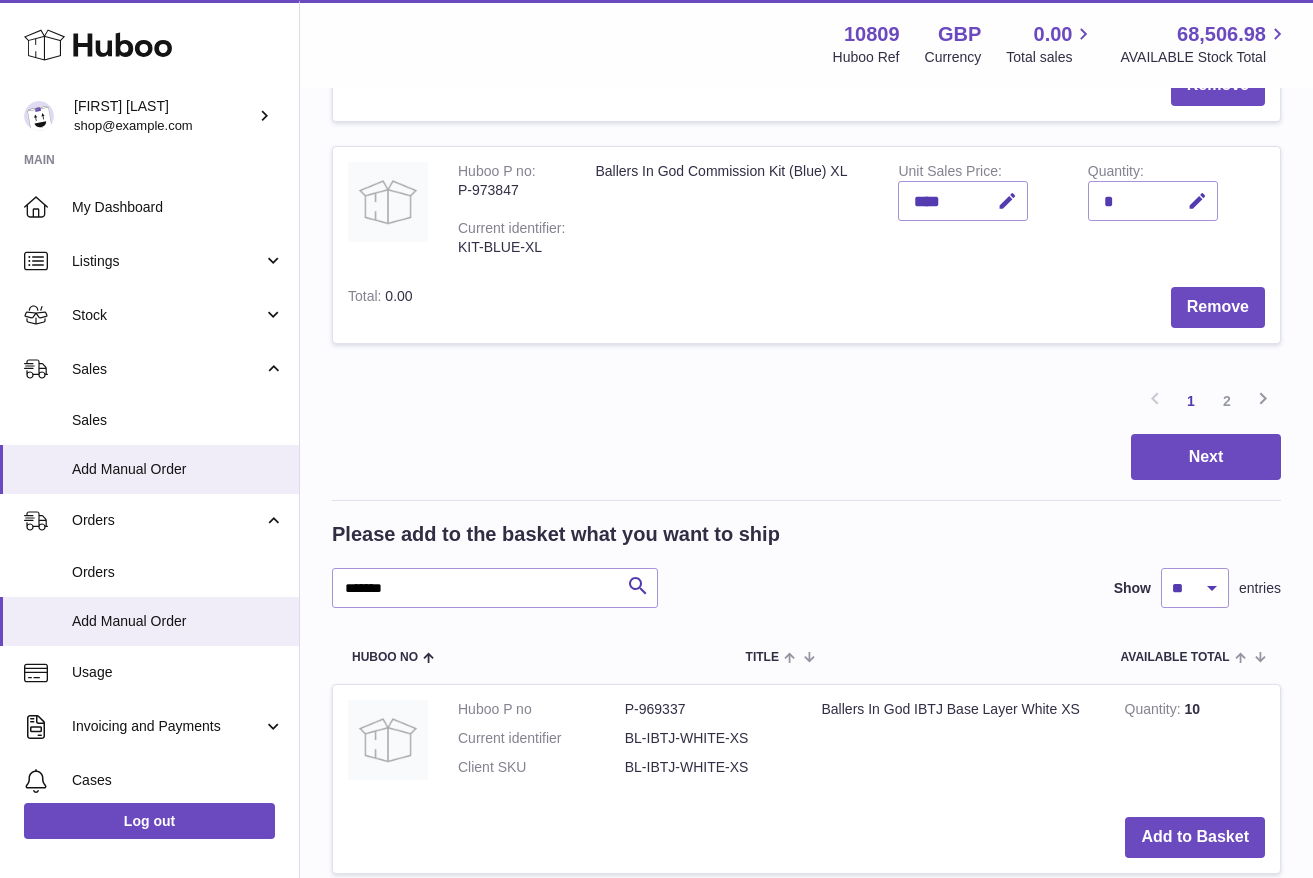 scroll, scrollTop: 2315, scrollLeft: 0, axis: vertical 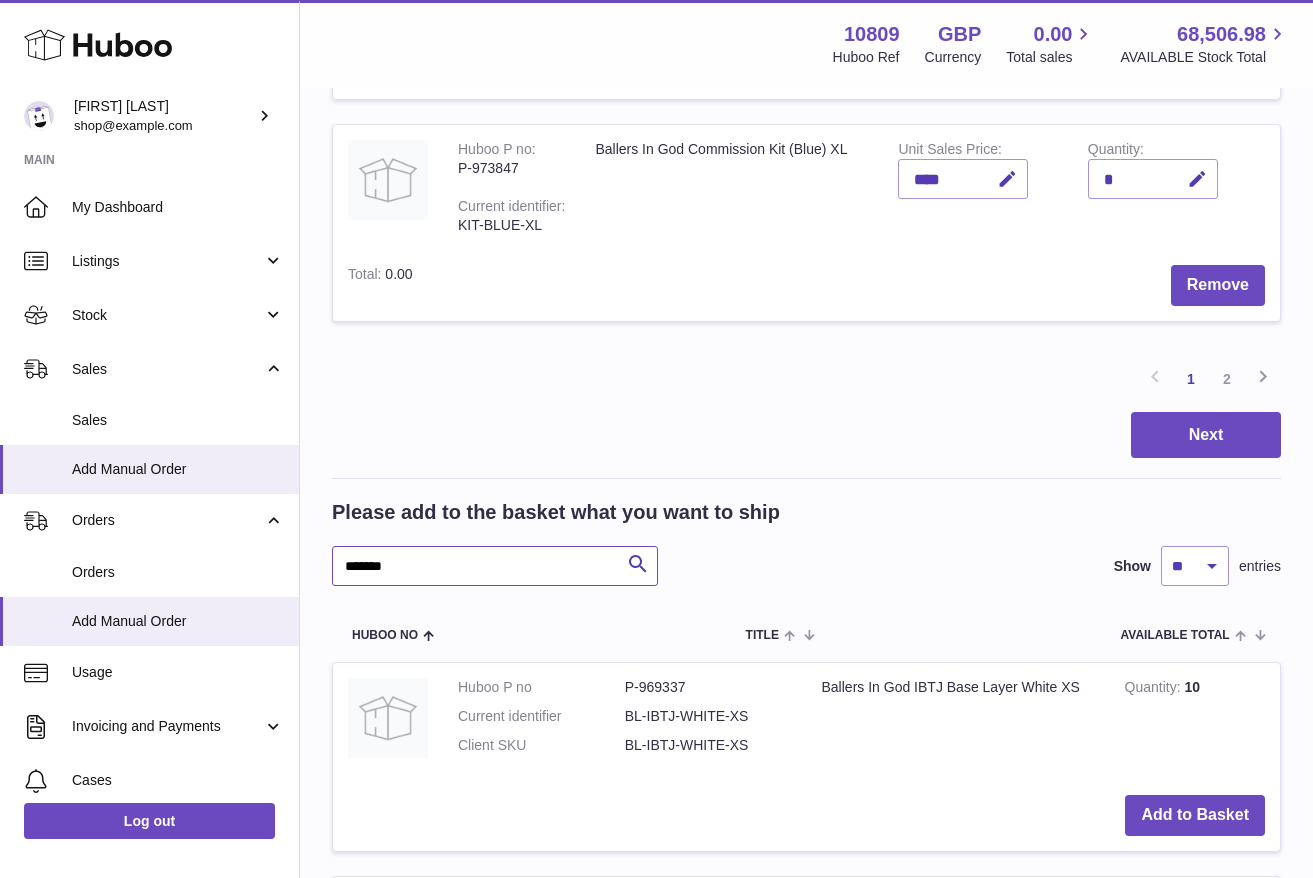 click on "*******" at bounding box center (495, 566) 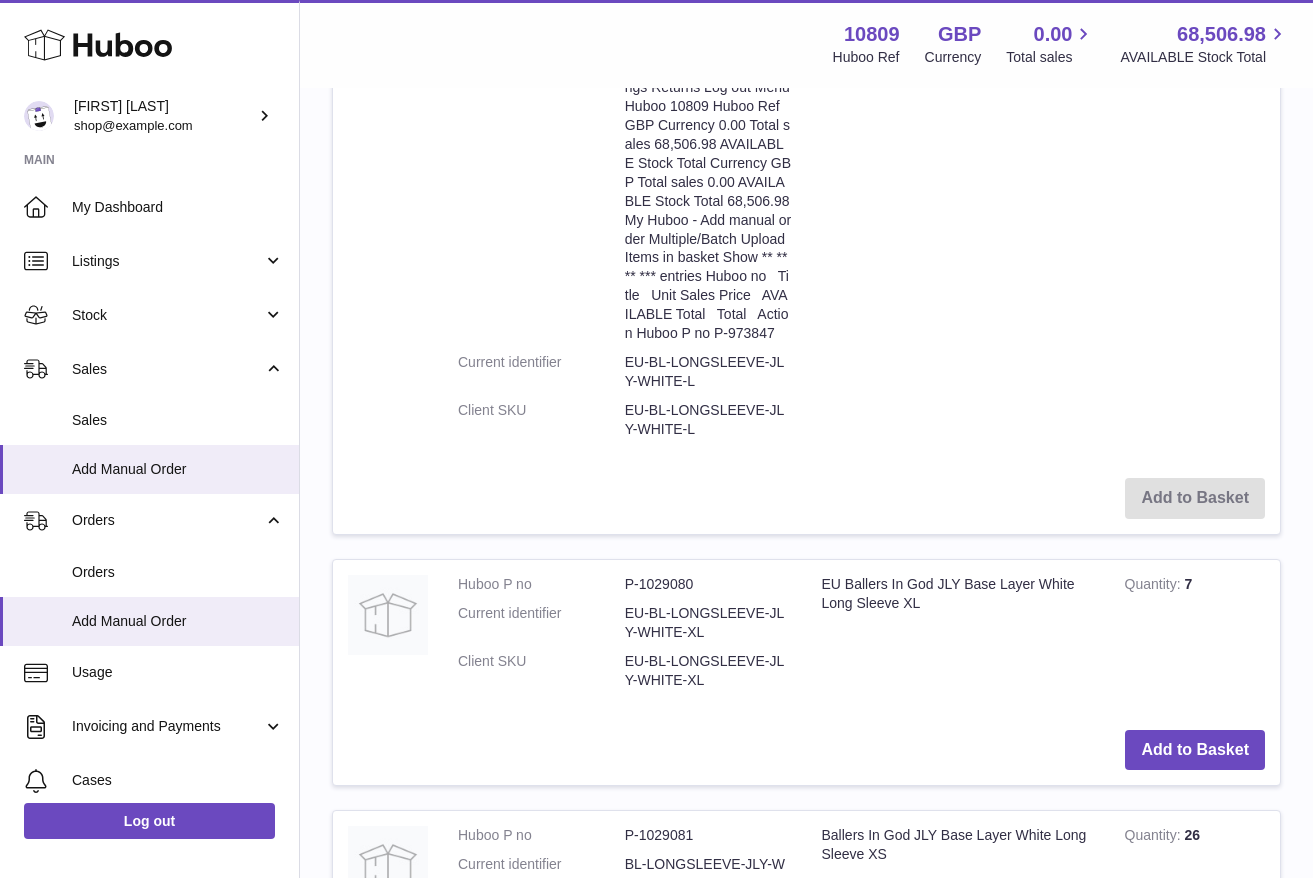 scroll, scrollTop: 3934, scrollLeft: 0, axis: vertical 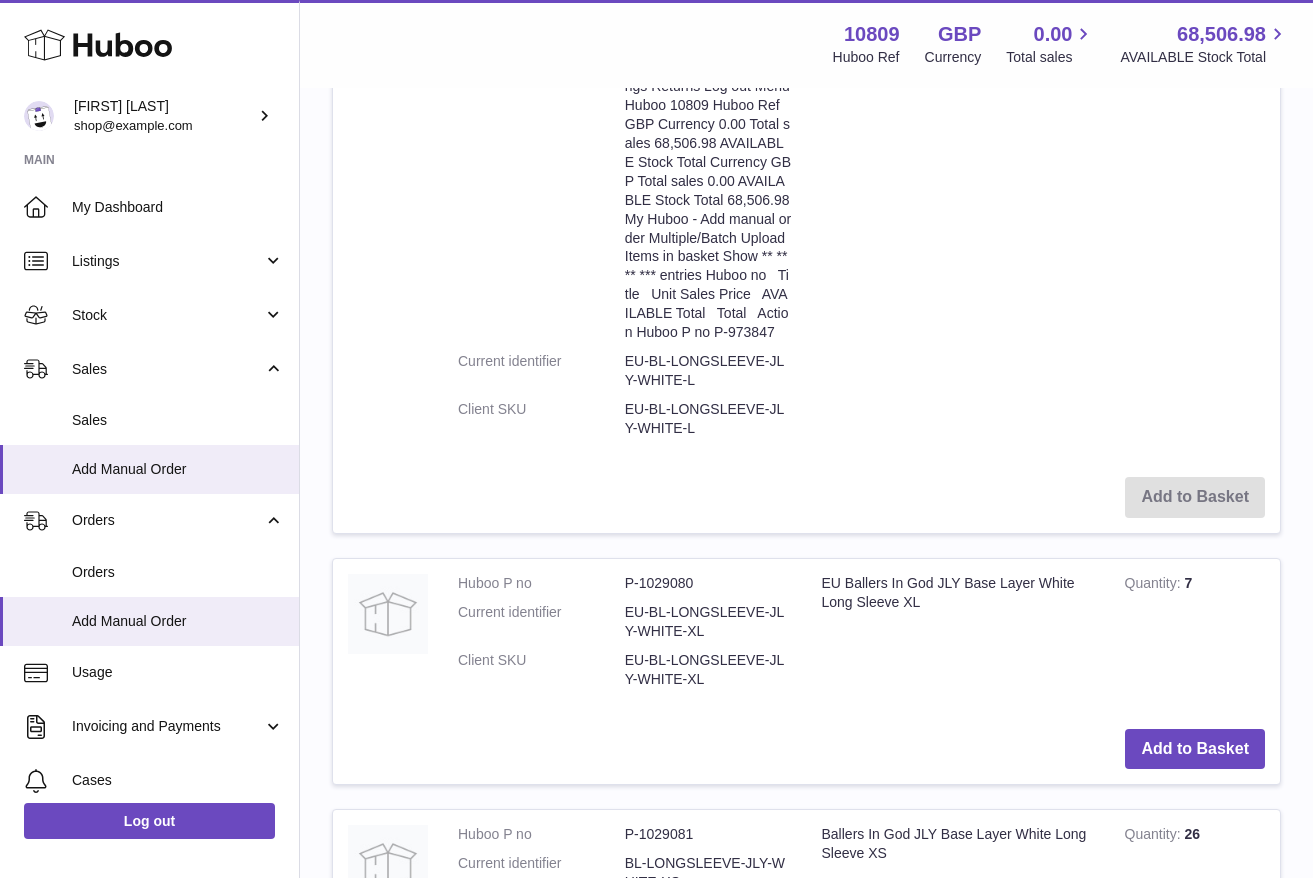 type on "**********" 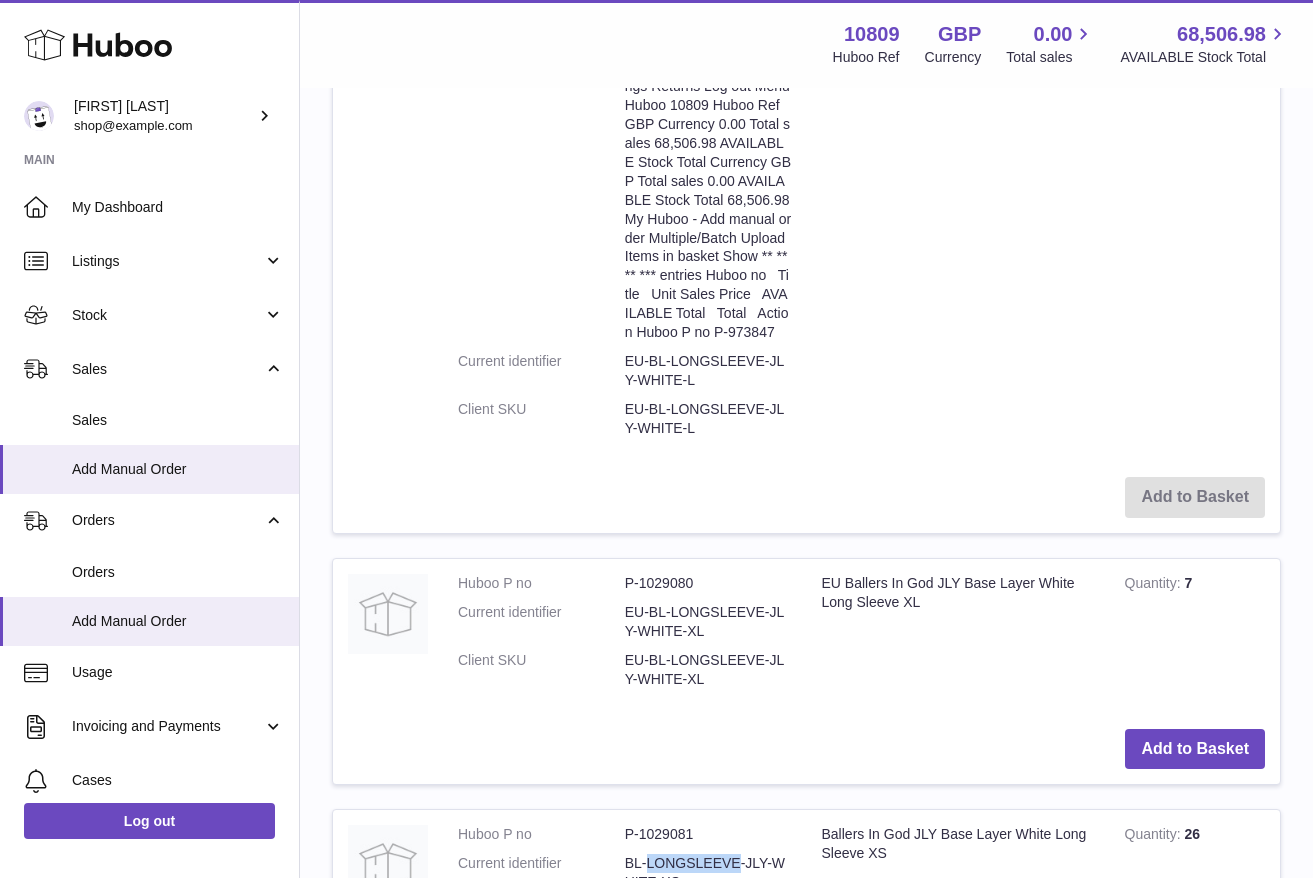 click on "BL-LONGSLEEVE-JLY-WHITE-XS" at bounding box center [708, 873] 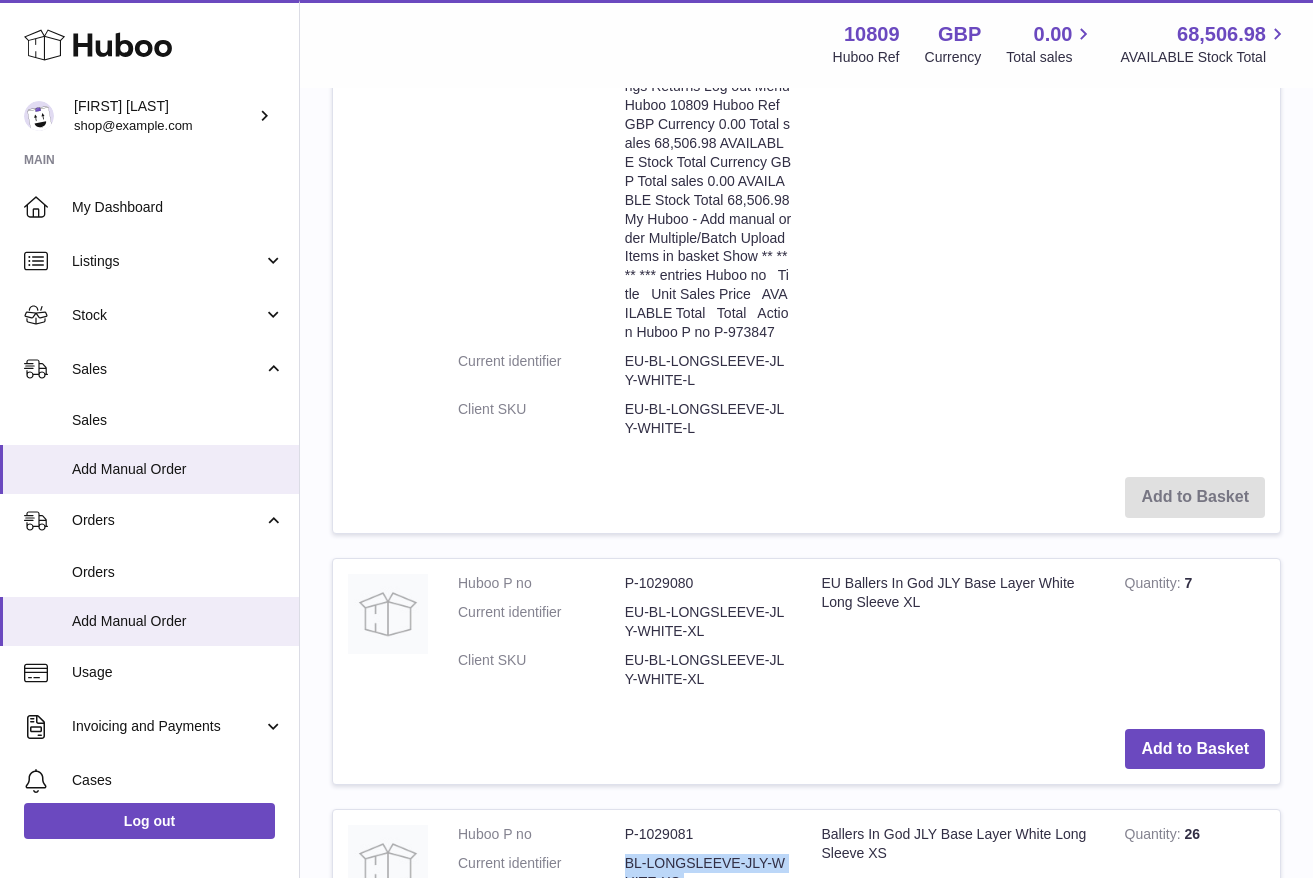 click on "BL-LONGSLEEVE-JLY-WHITE-XS" at bounding box center (708, 873) 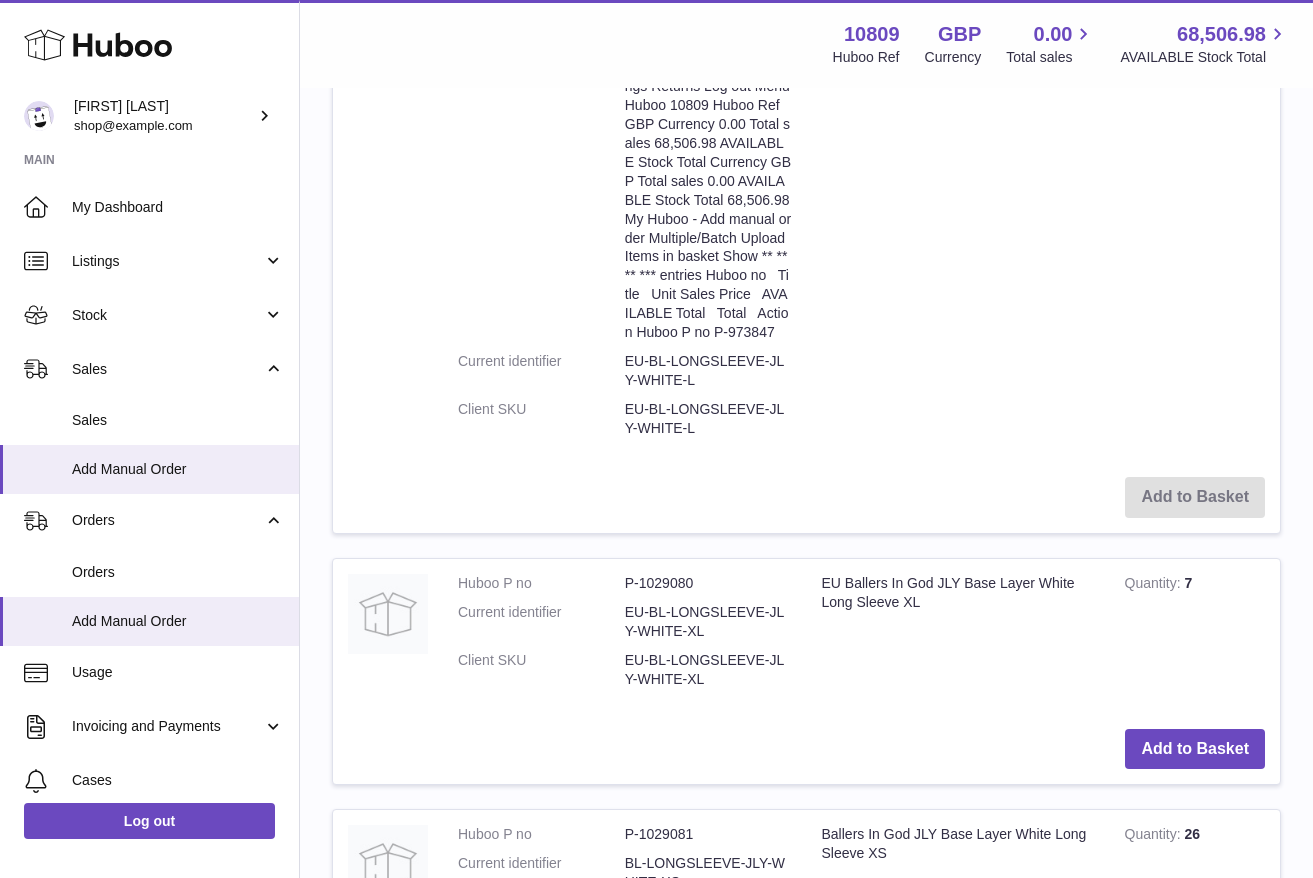 click on "Add to Basket" at bounding box center (1195, 1000) 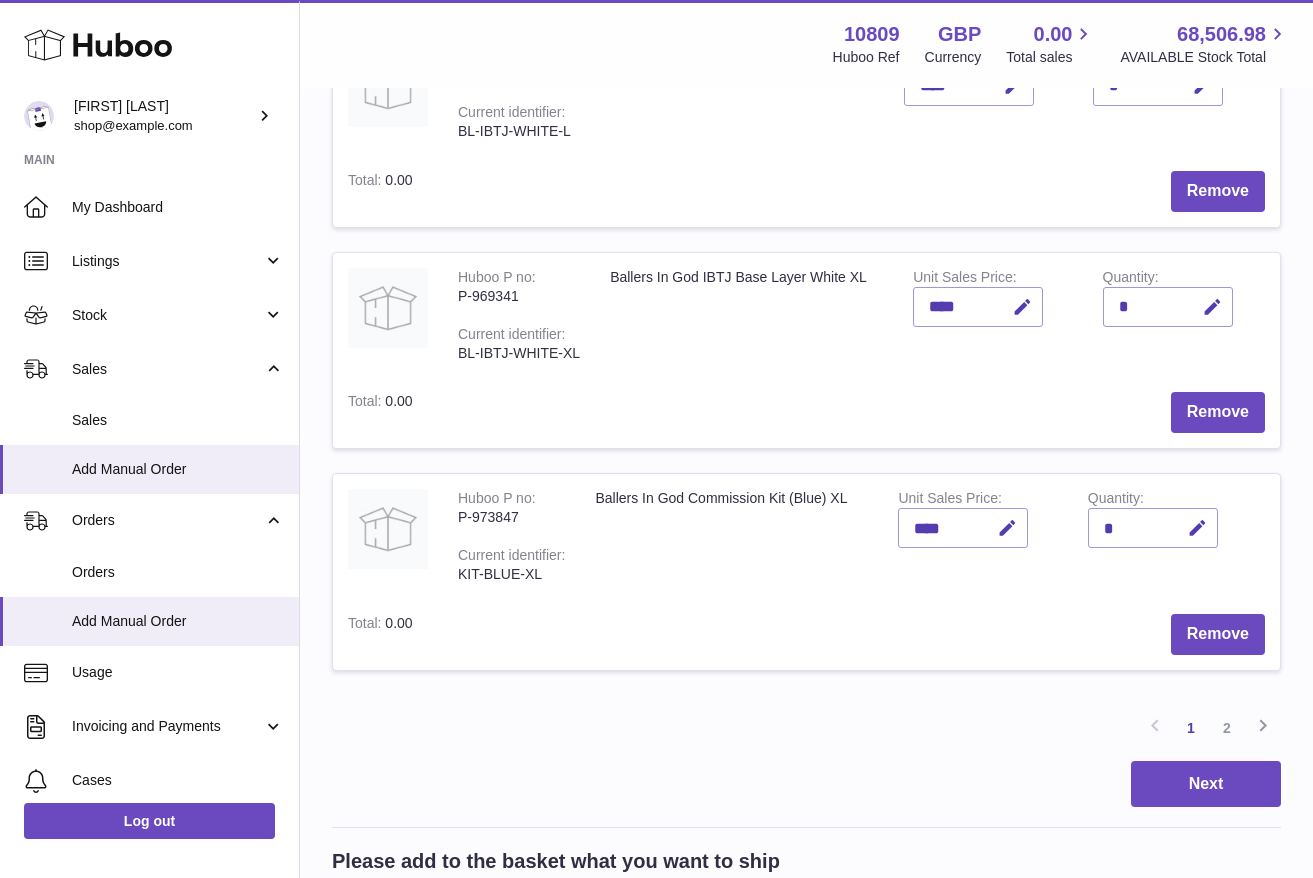 scroll, scrollTop: 2024, scrollLeft: 0, axis: vertical 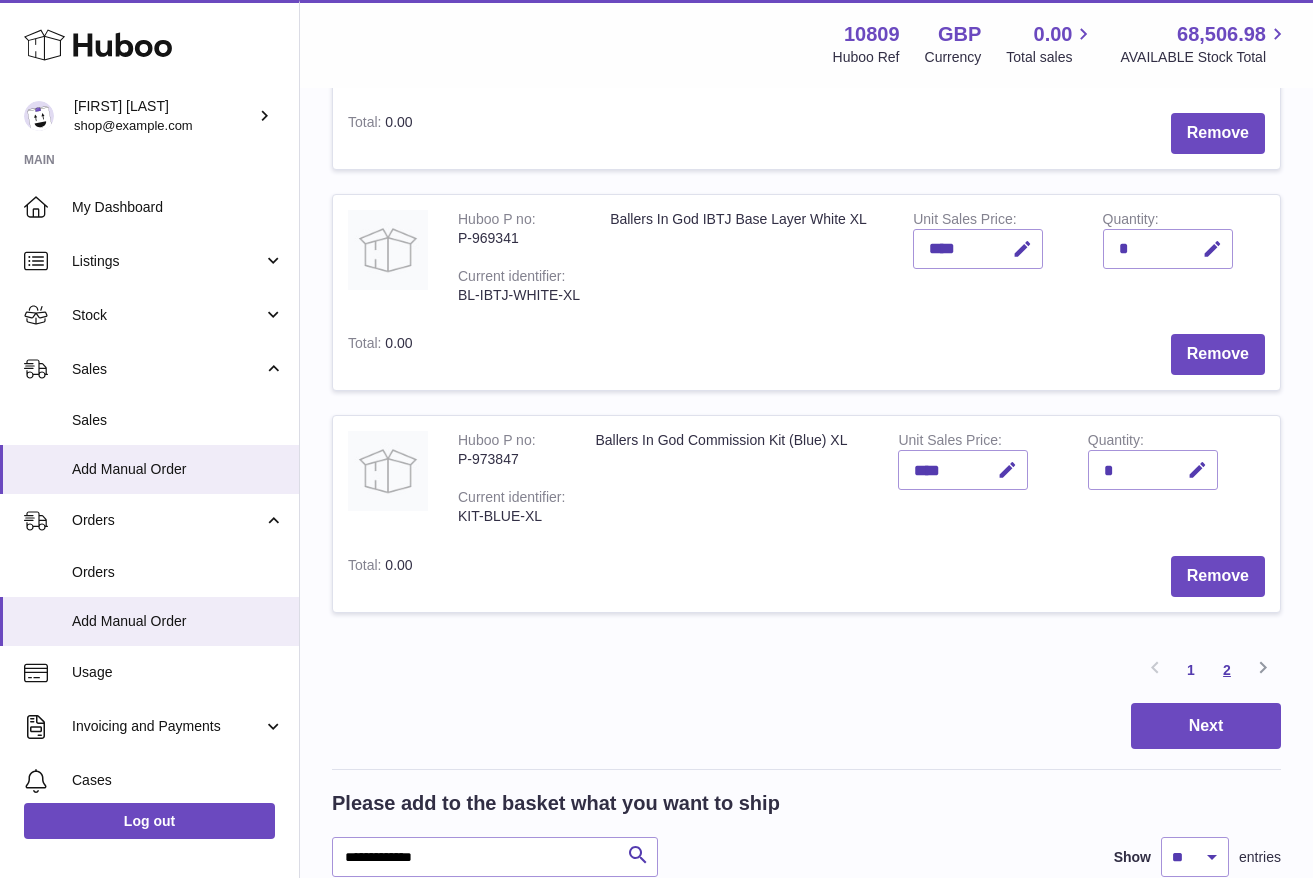 click on "2" at bounding box center (1227, 670) 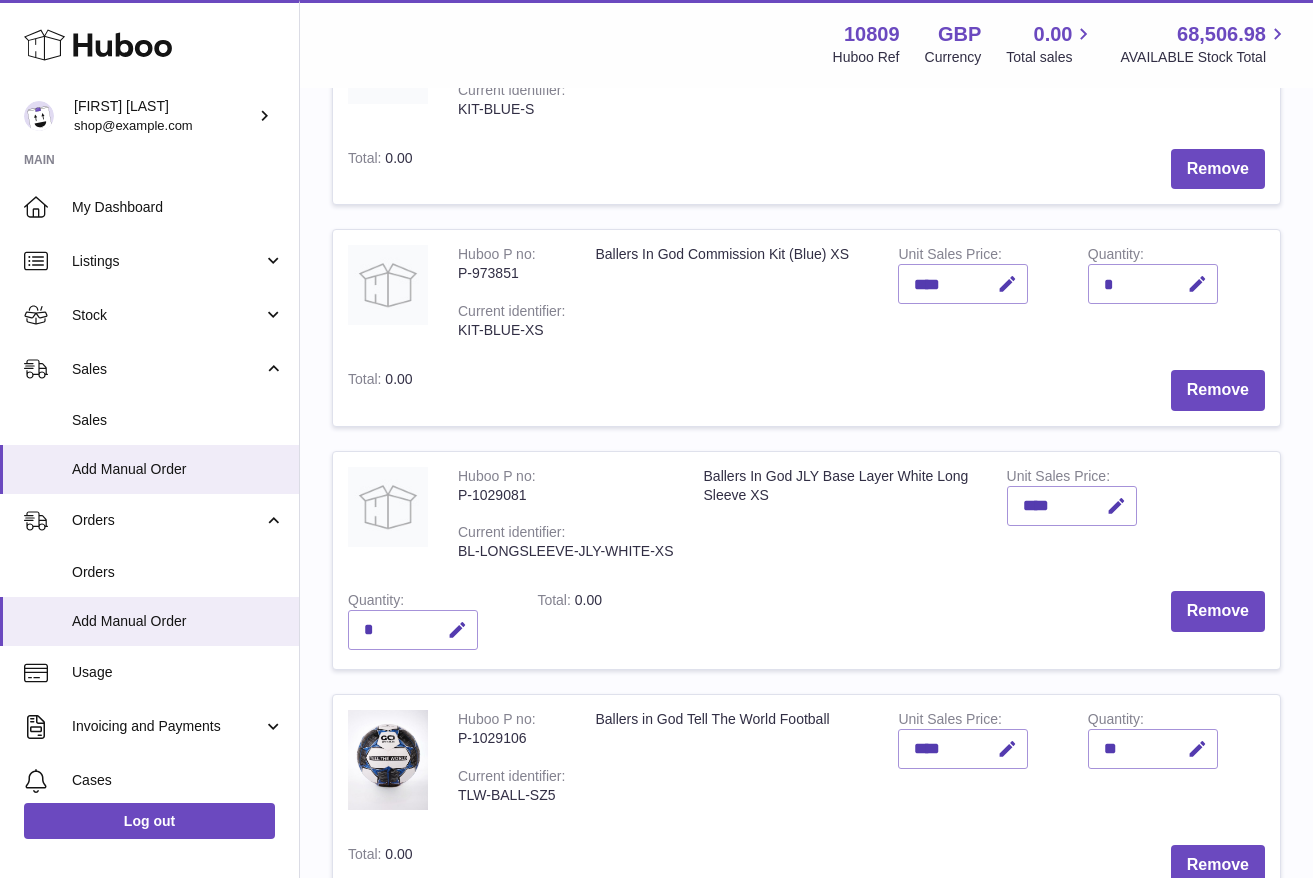 scroll, scrollTop: 798, scrollLeft: 0, axis: vertical 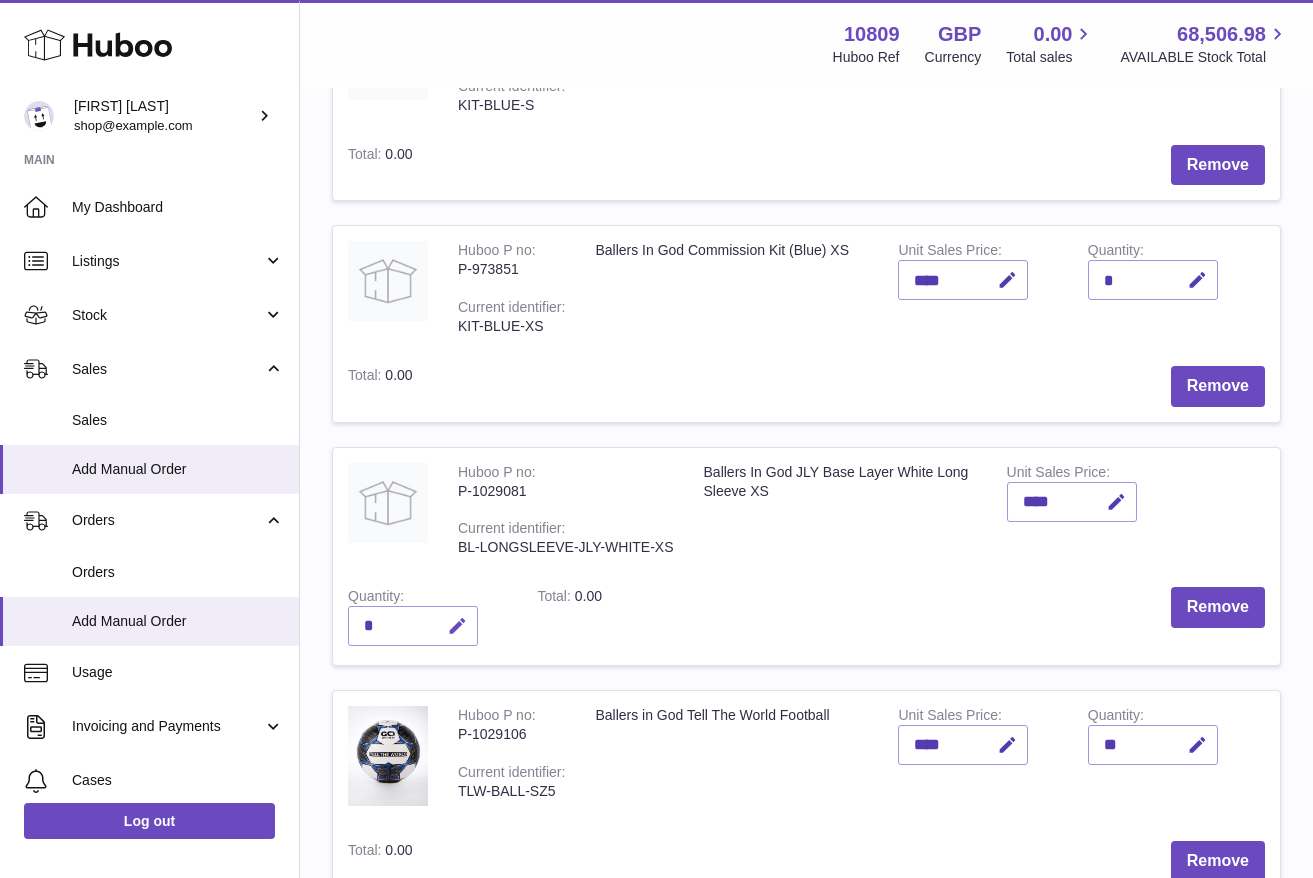 click at bounding box center [457, 626] 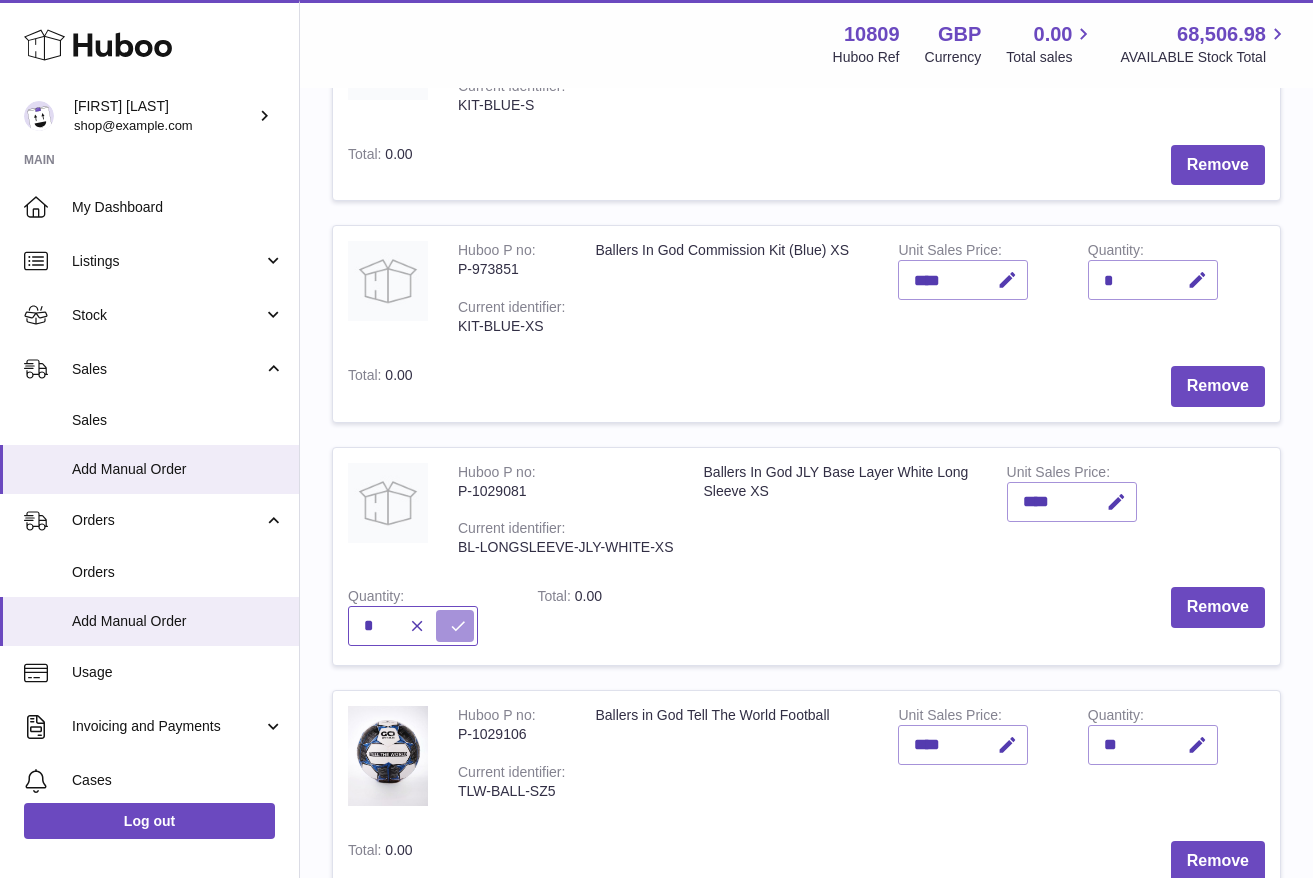 type on "*" 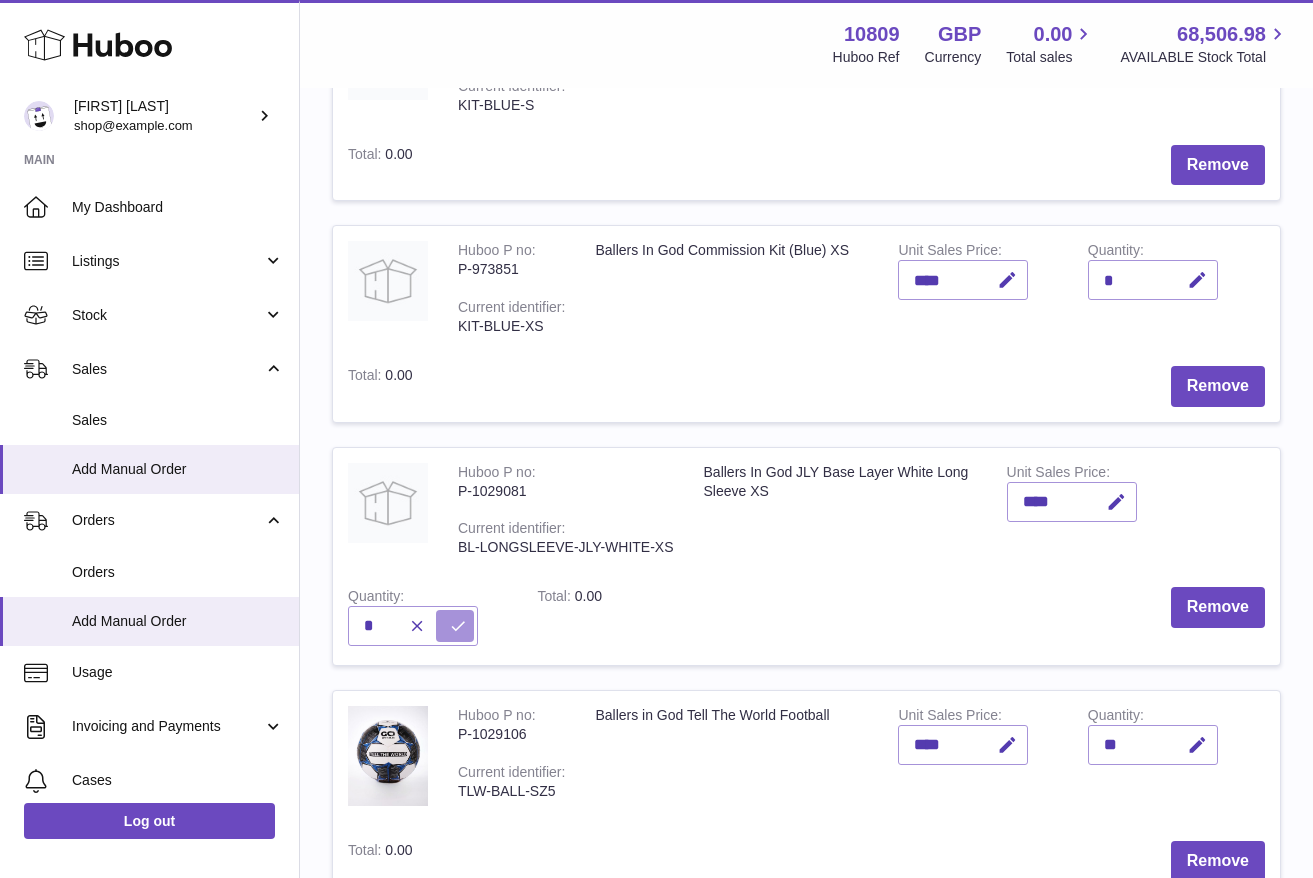 click at bounding box center [458, 626] 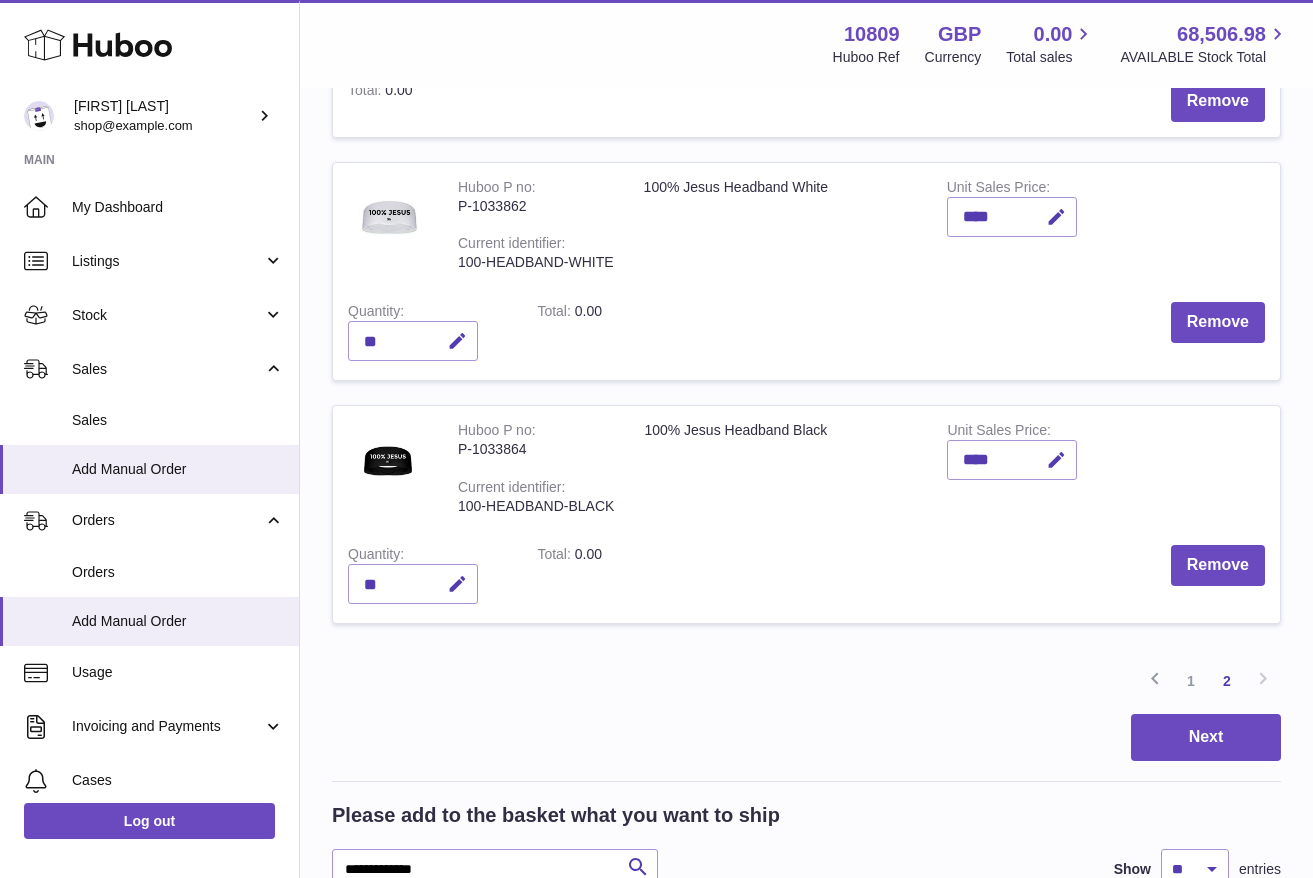 scroll, scrollTop: 1962, scrollLeft: 0, axis: vertical 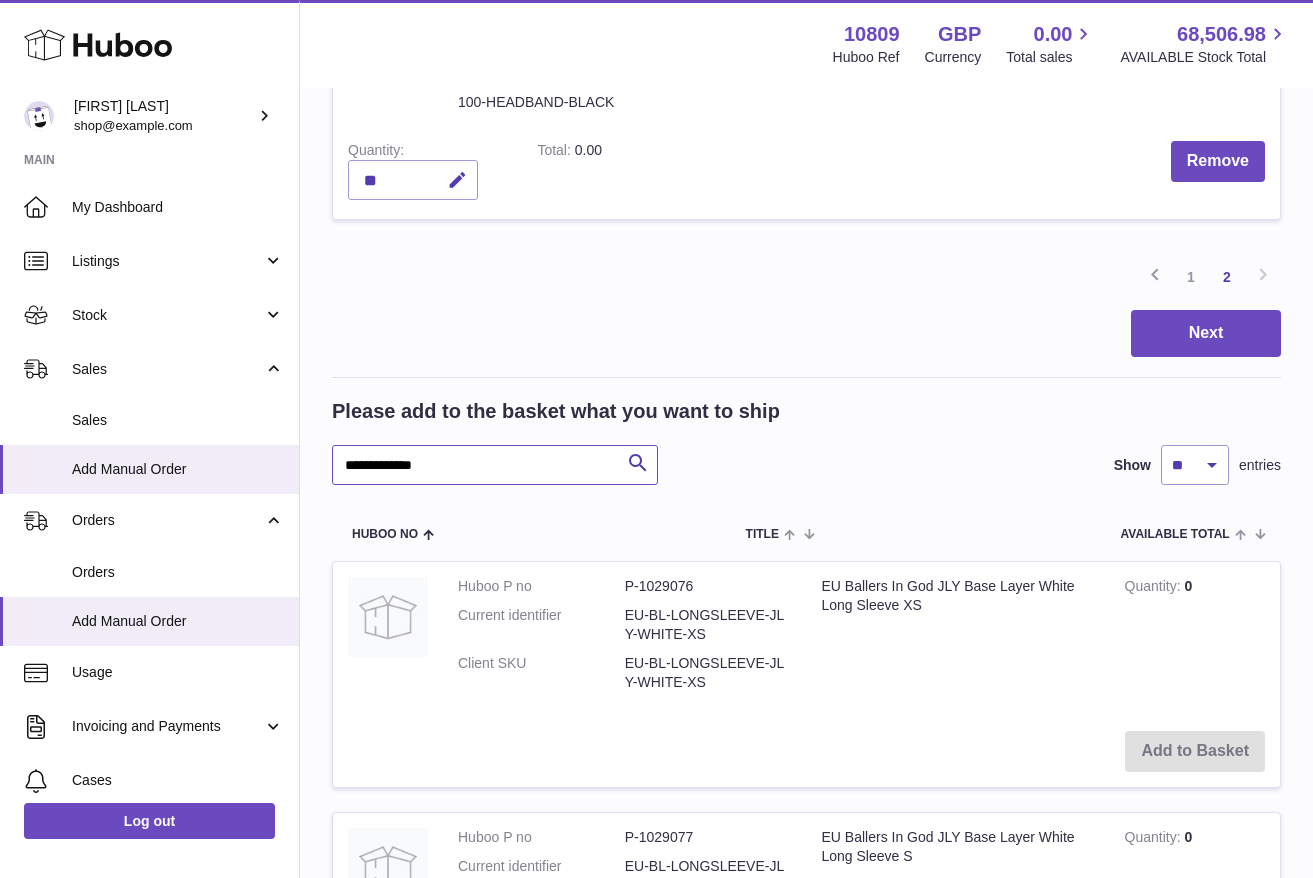 click on "**********" at bounding box center [495, 465] 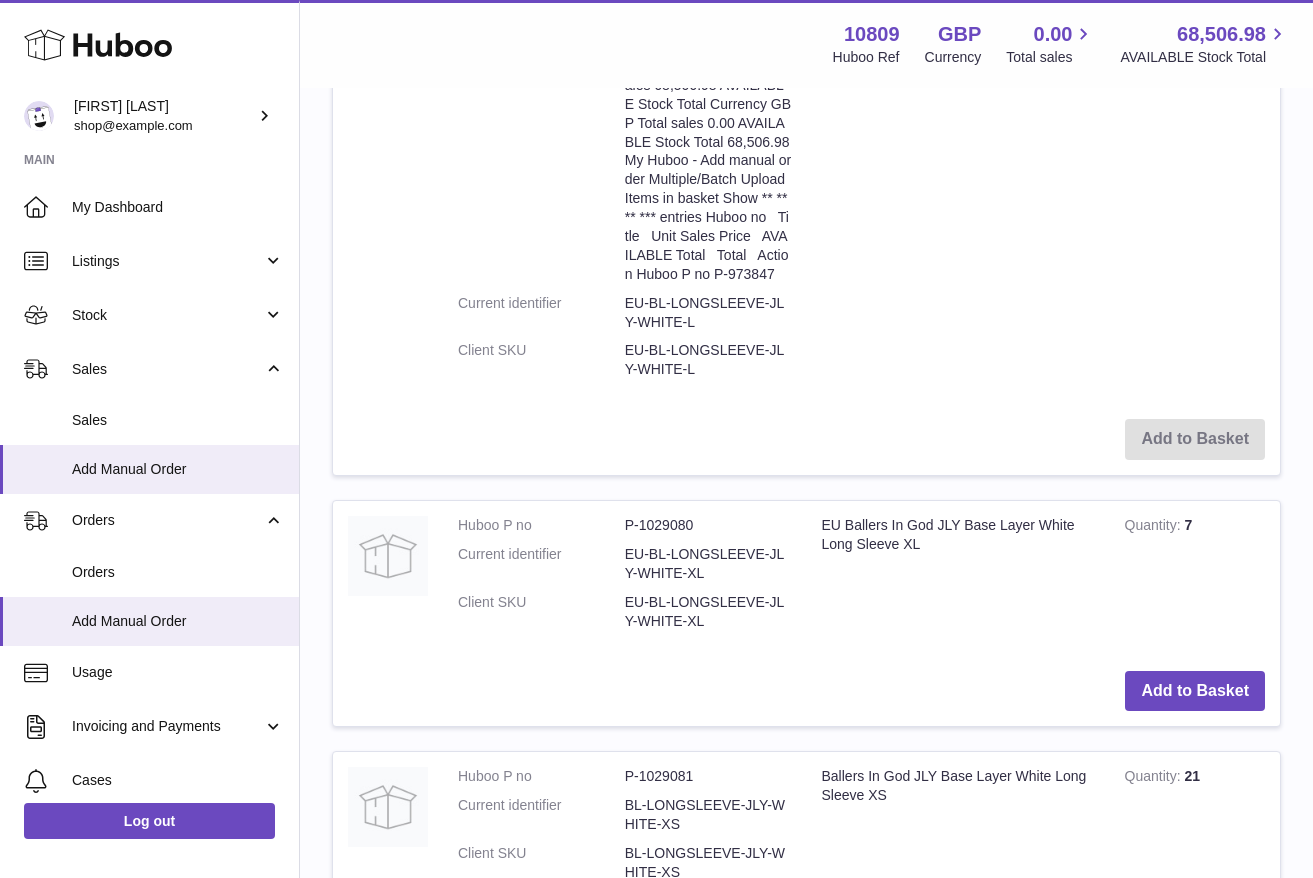 scroll, scrollTop: 3541, scrollLeft: 0, axis: vertical 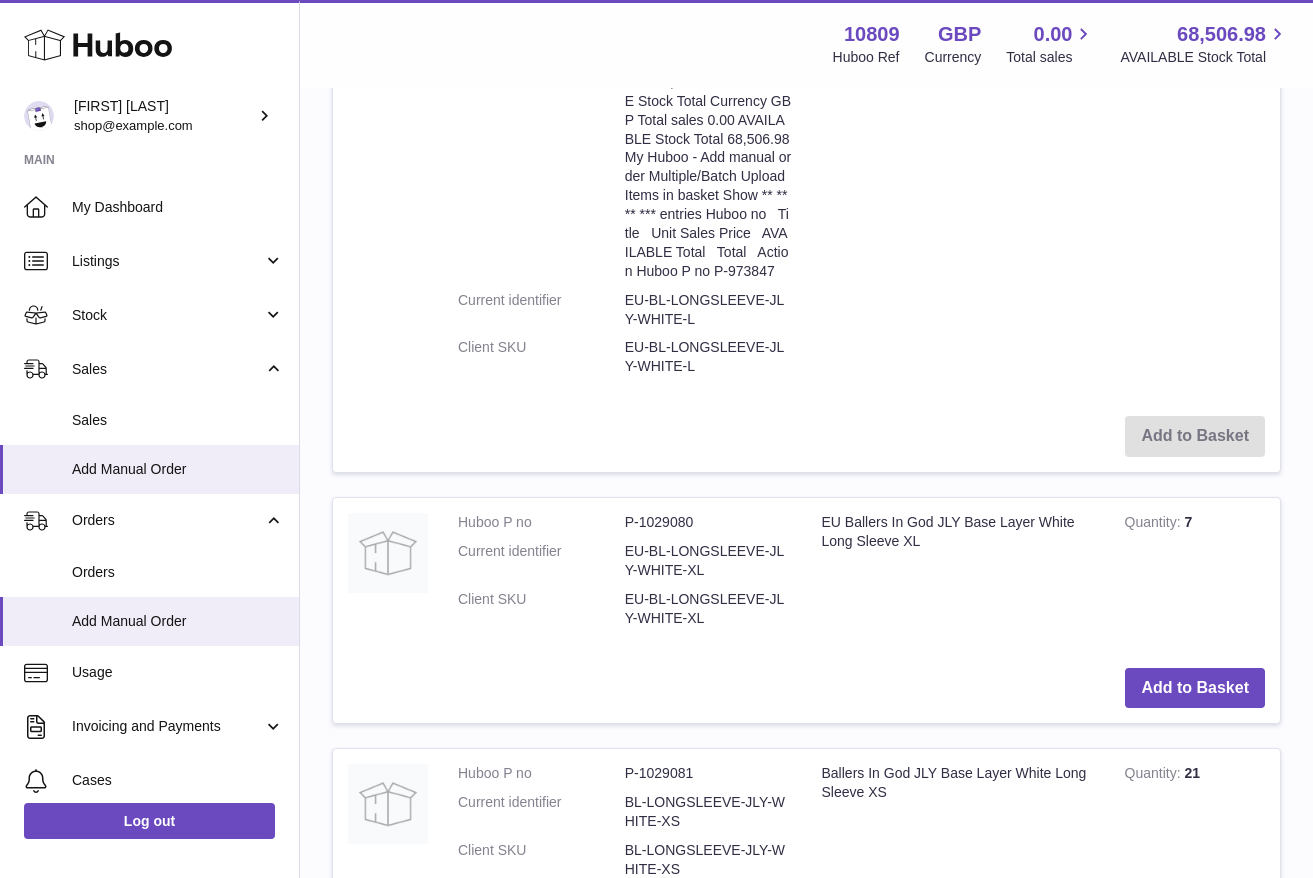 click on "Add to Basket" at bounding box center (1195, 1190) 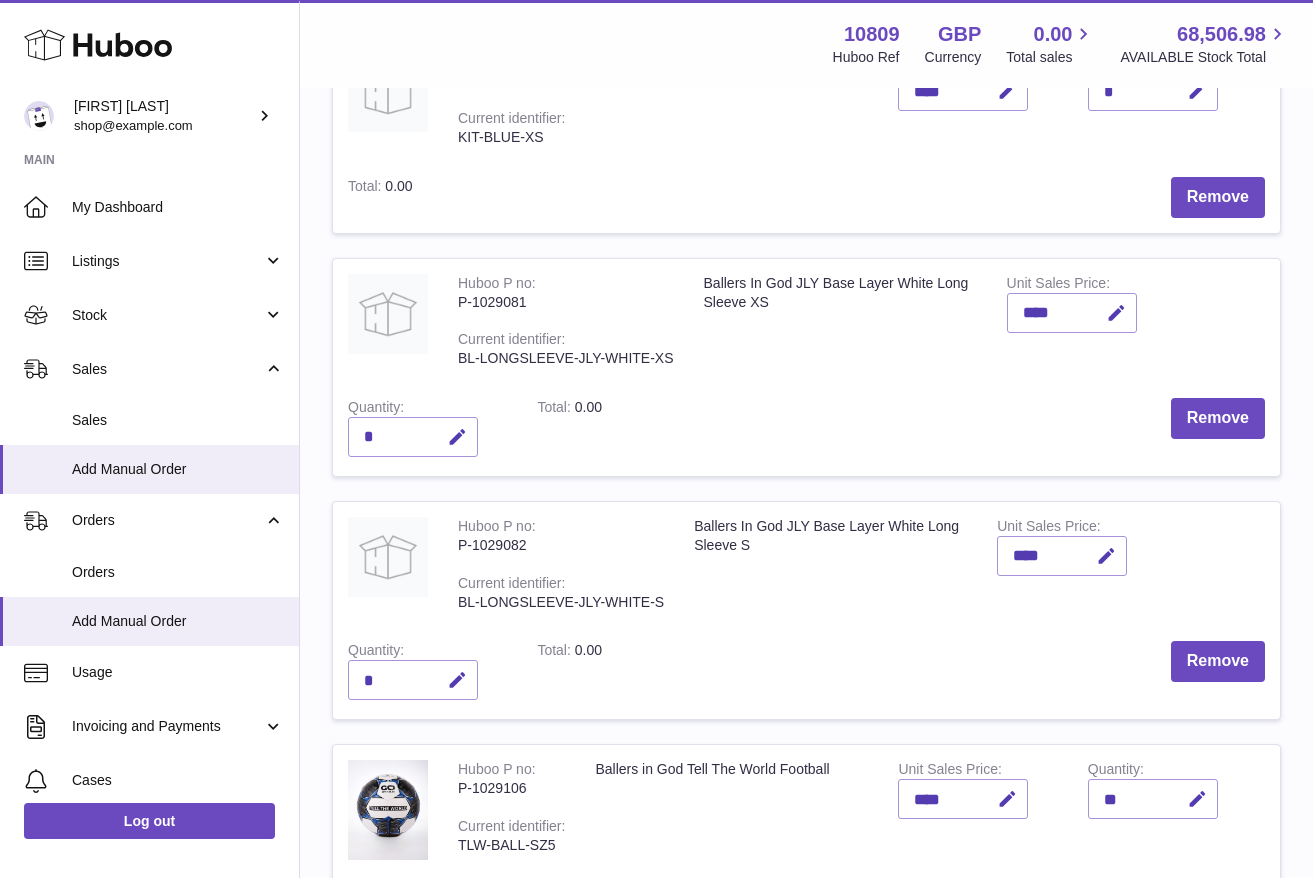 scroll, scrollTop: 925, scrollLeft: 0, axis: vertical 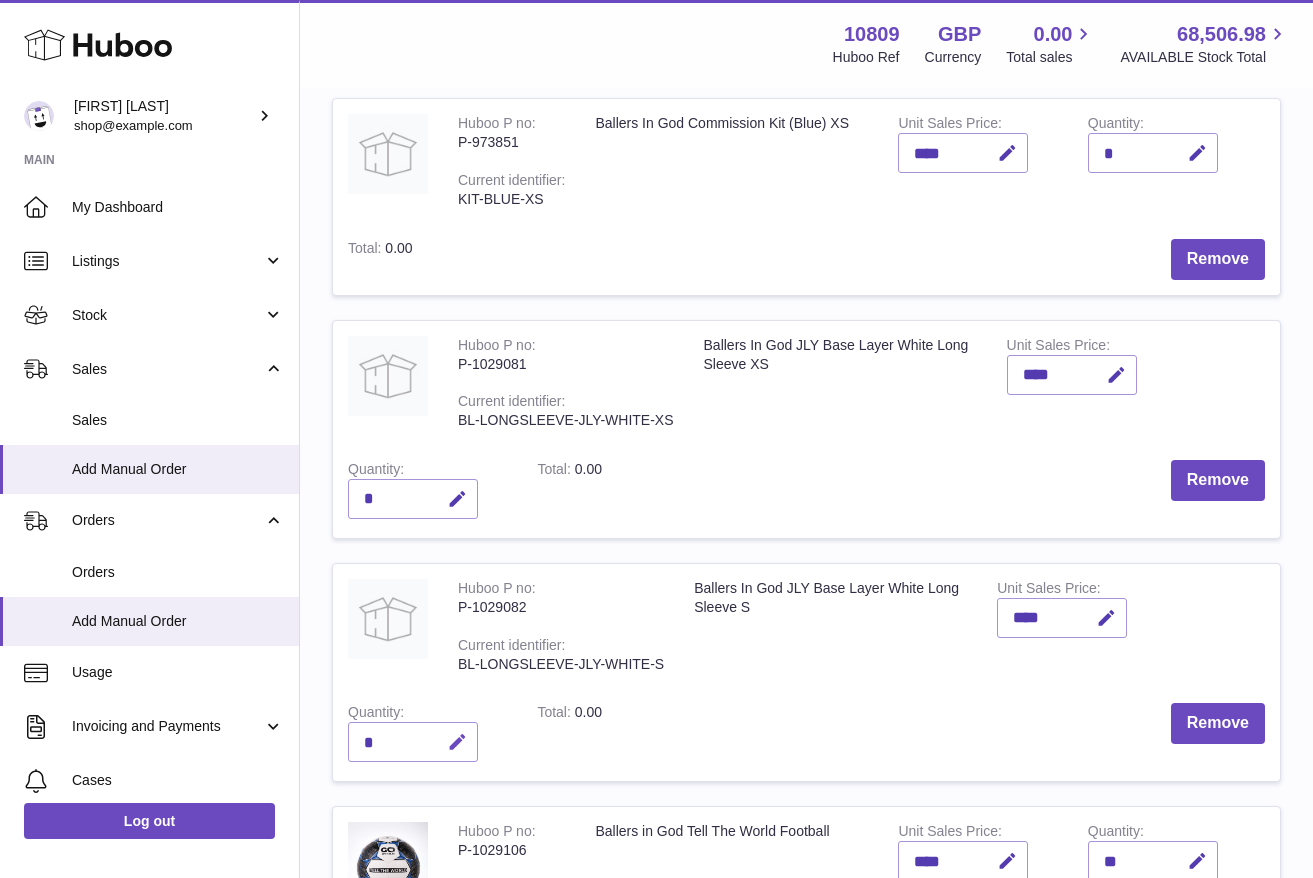 click at bounding box center [457, 742] 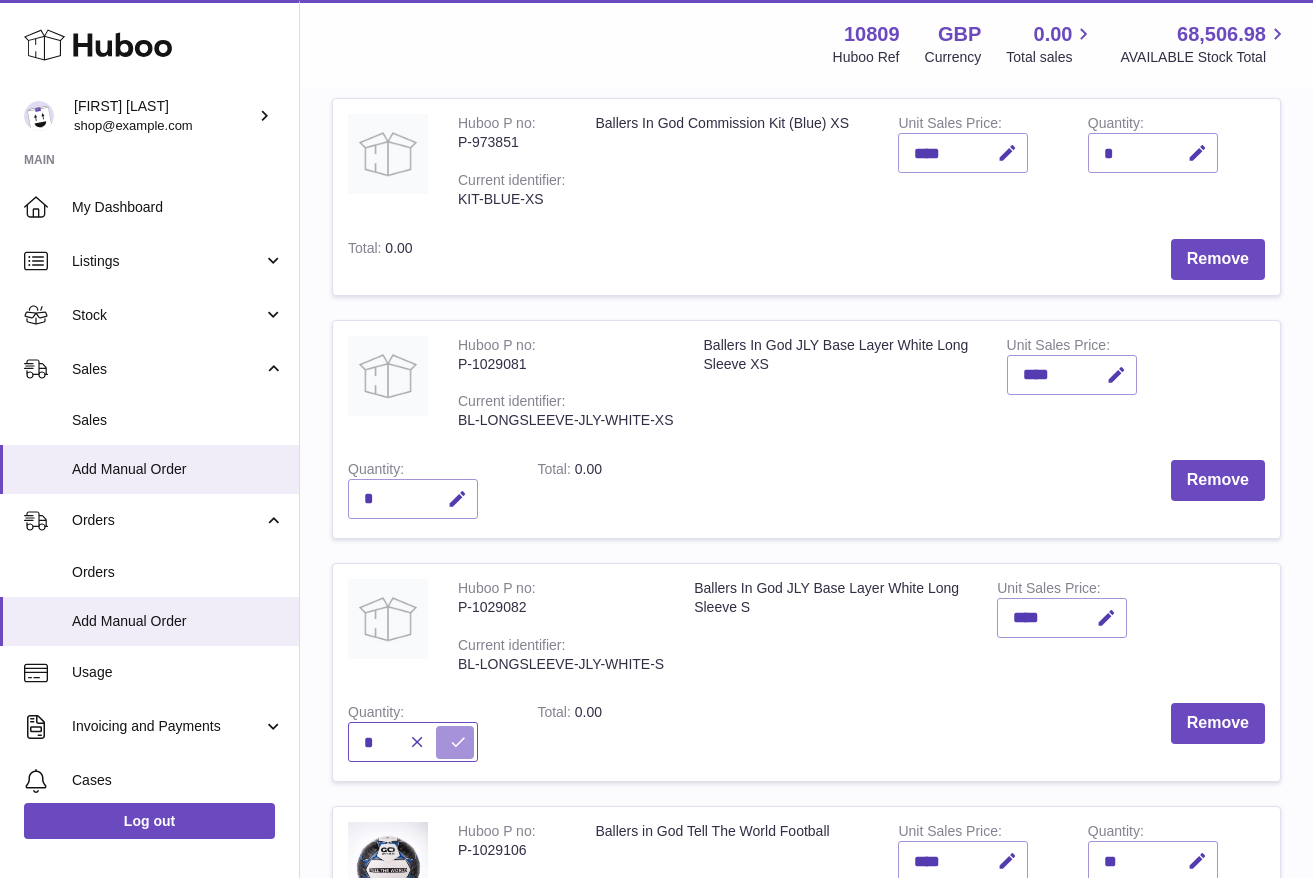 type on "*" 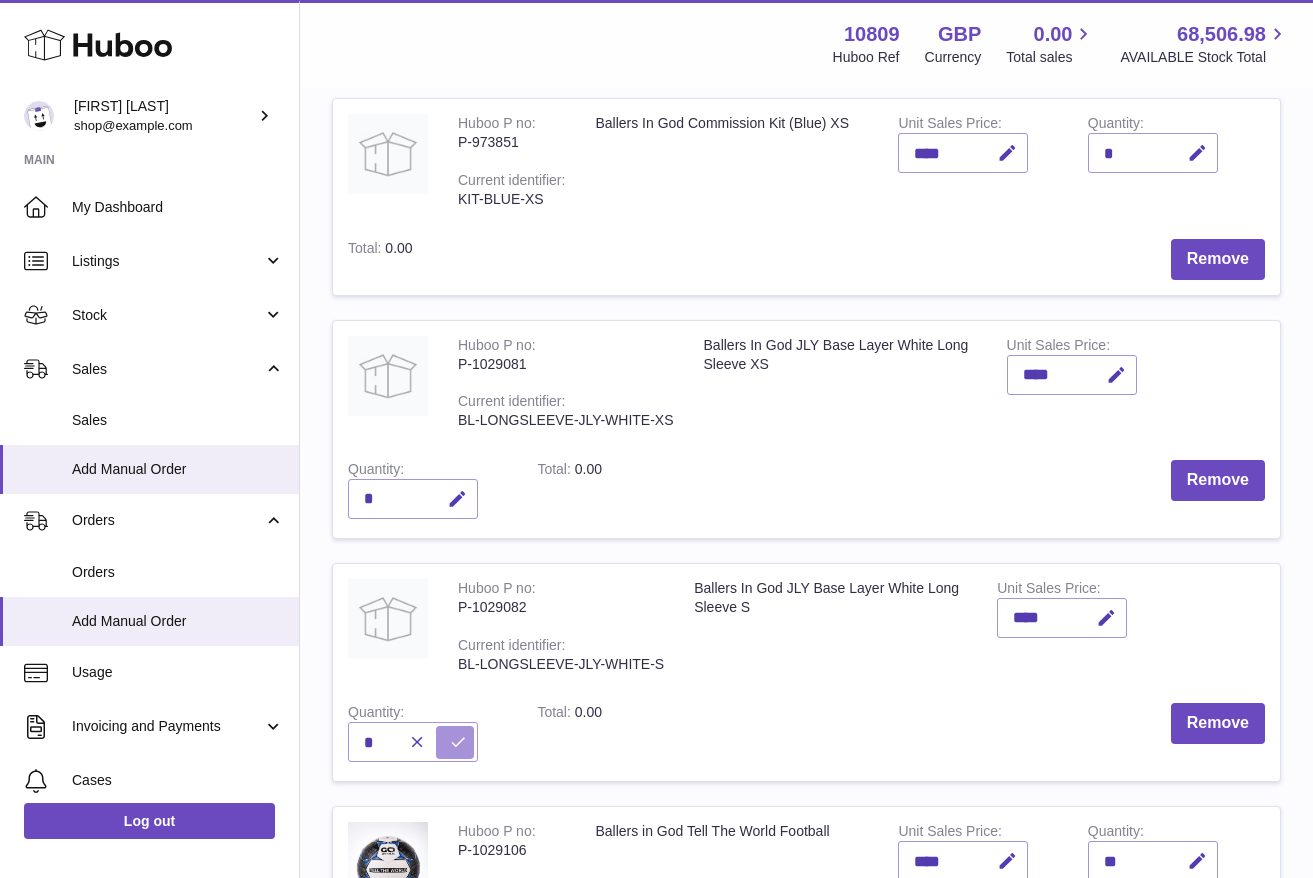 click at bounding box center [455, 742] 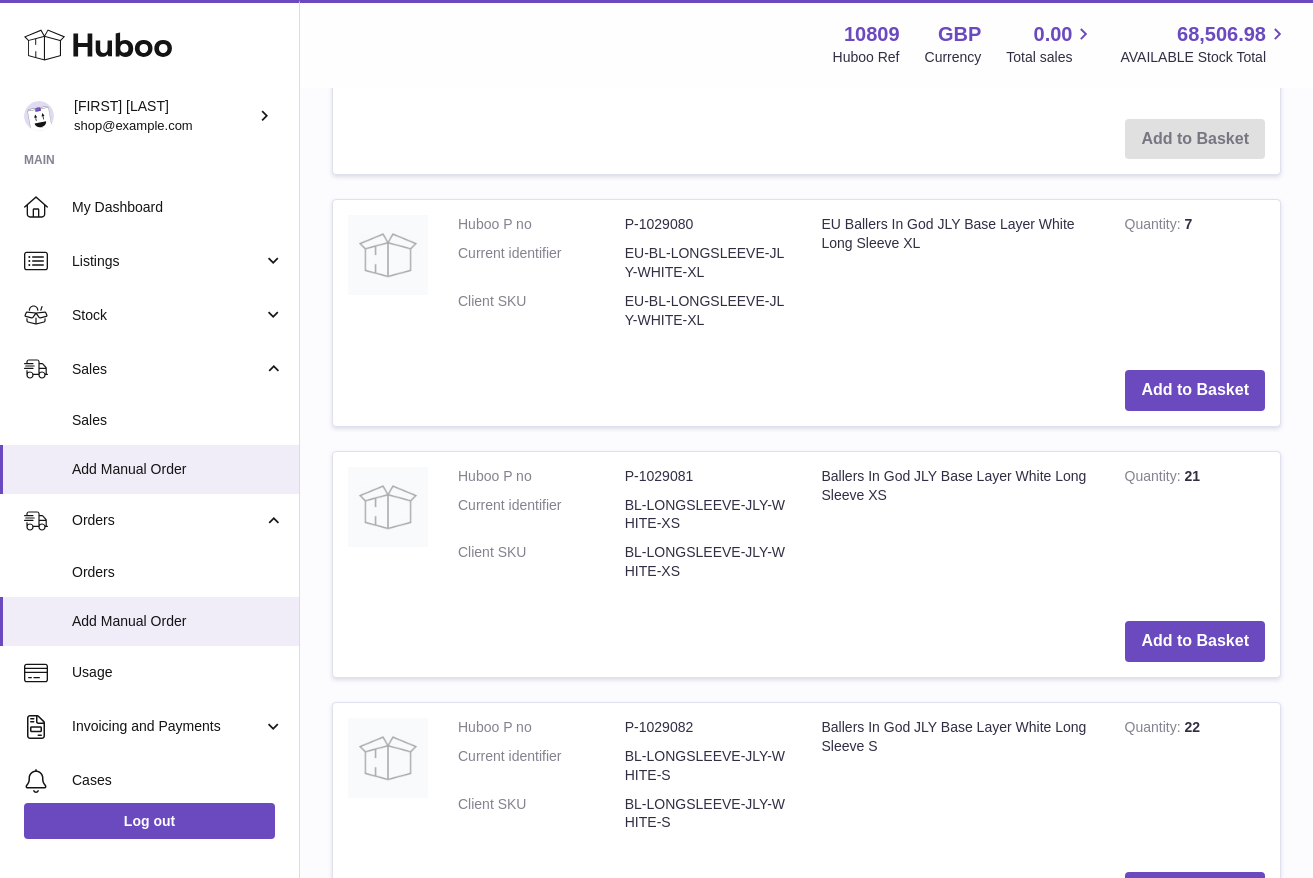 scroll, scrollTop: 4086, scrollLeft: 0, axis: vertical 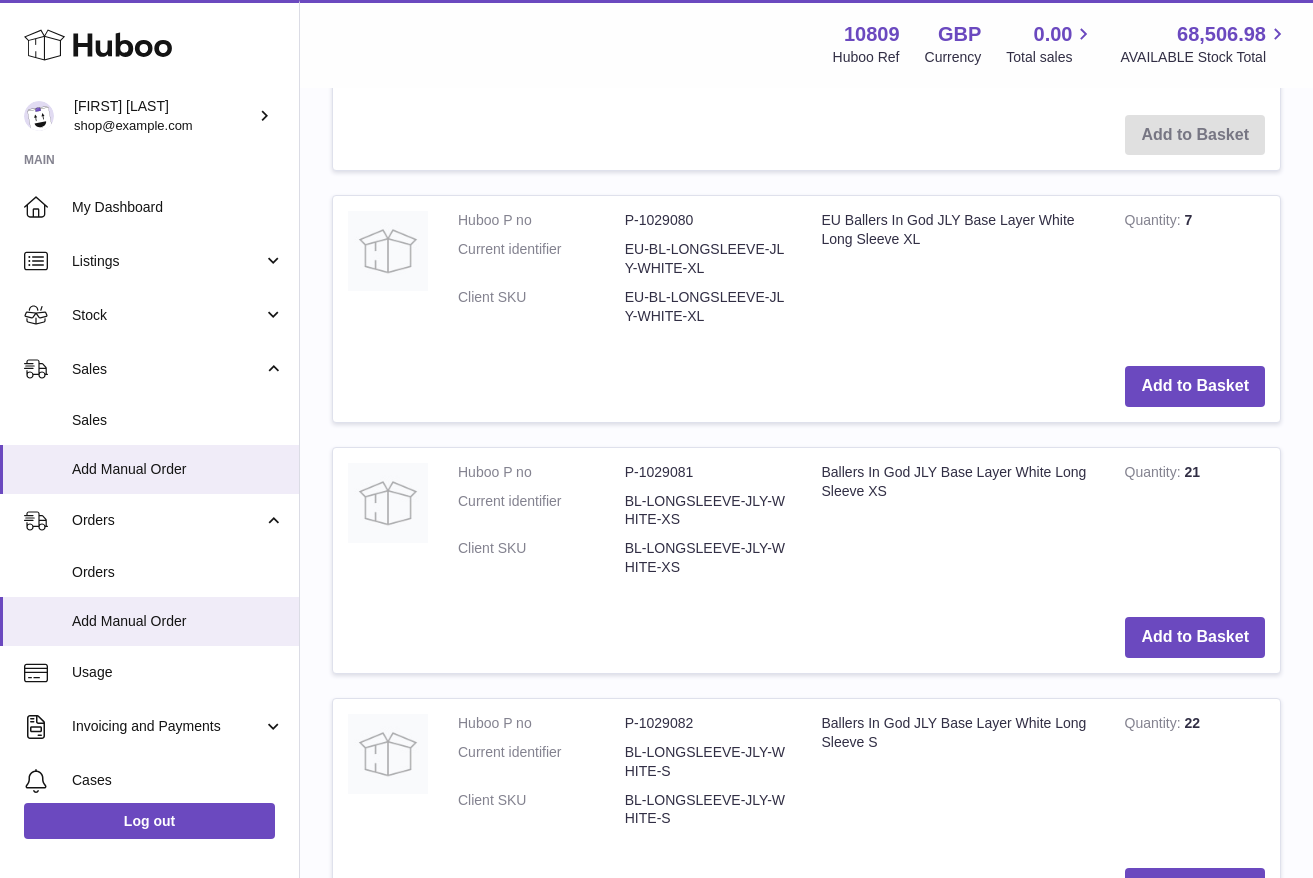 click on "Add to Basket" at bounding box center [1195, 1140] 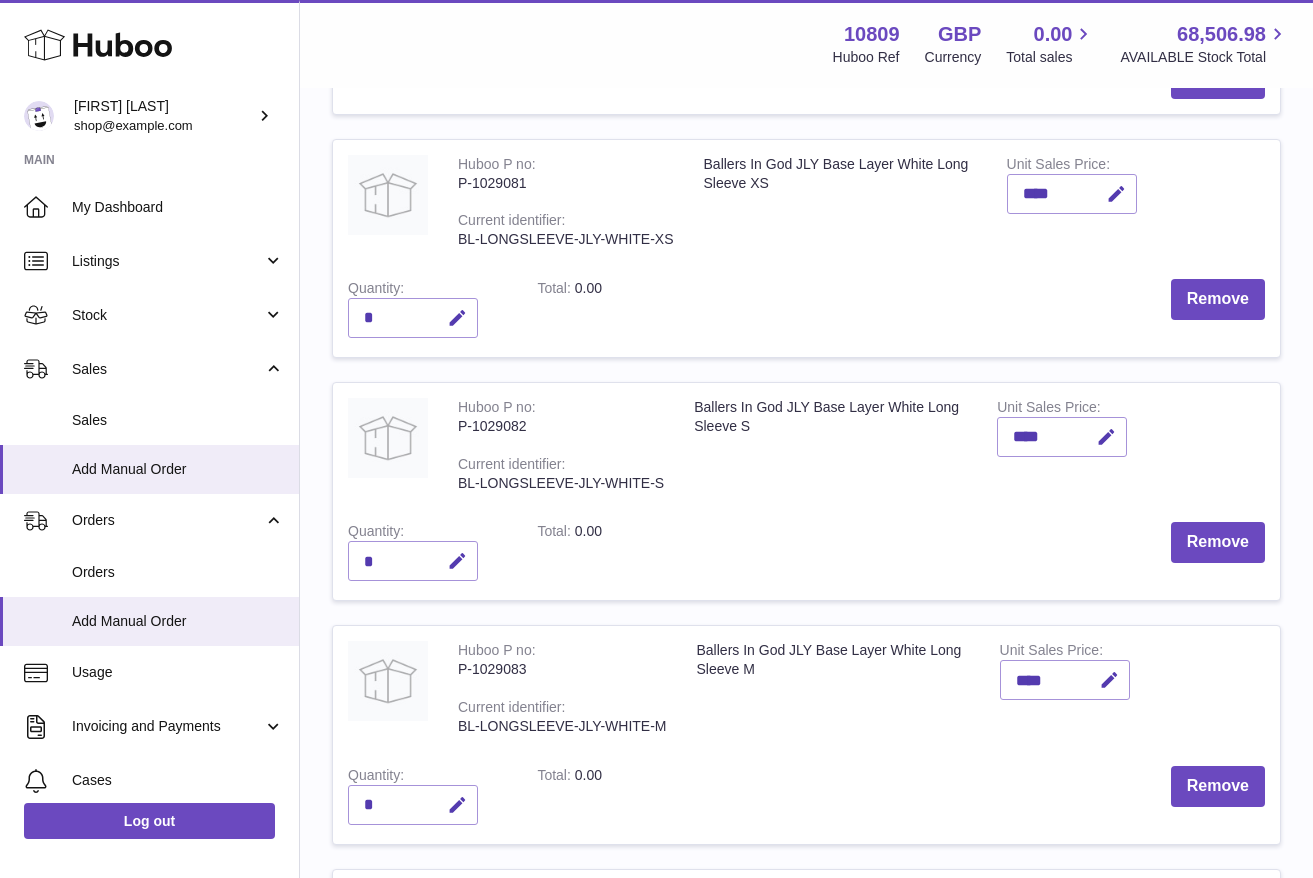 scroll, scrollTop: 1105, scrollLeft: 0, axis: vertical 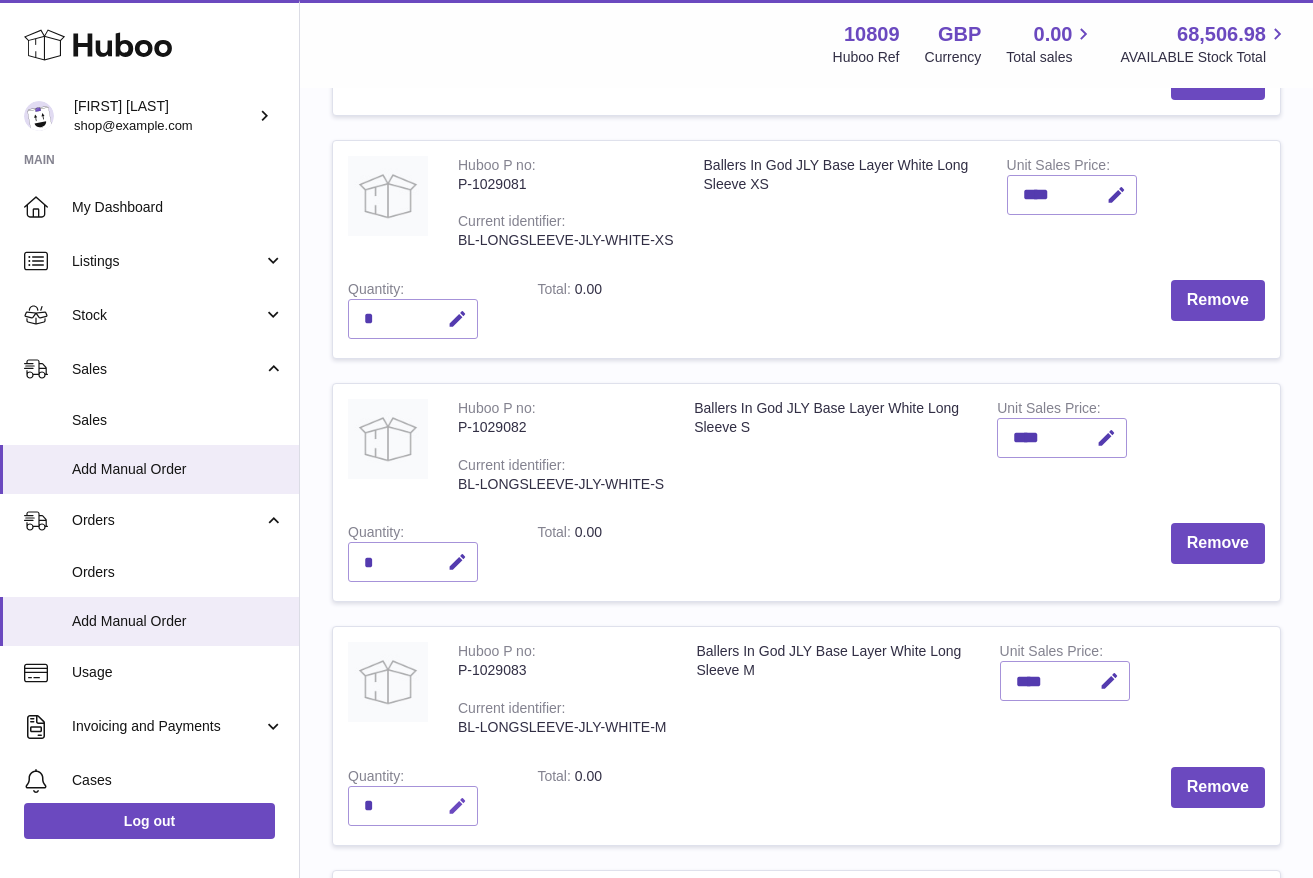 click at bounding box center (457, 806) 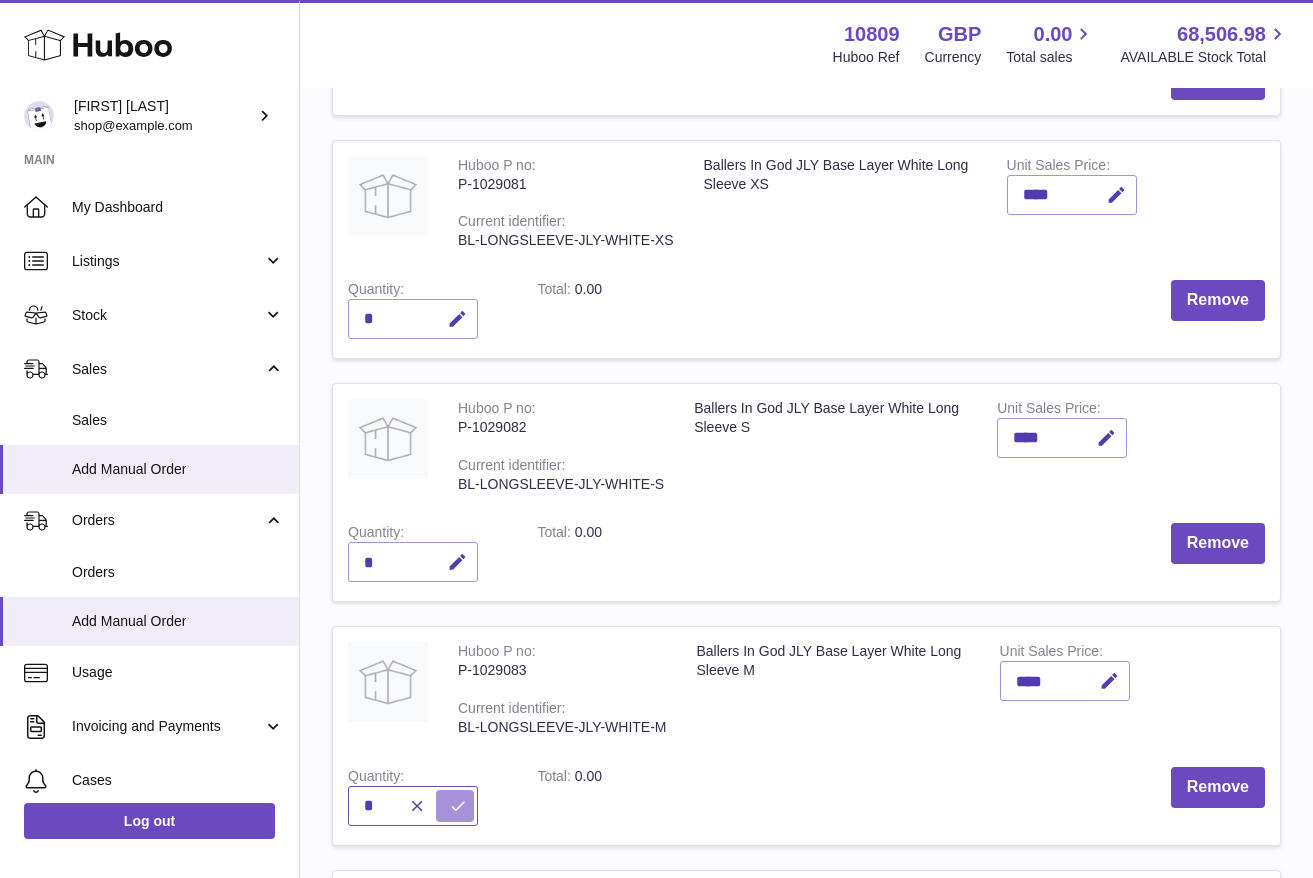 type on "*" 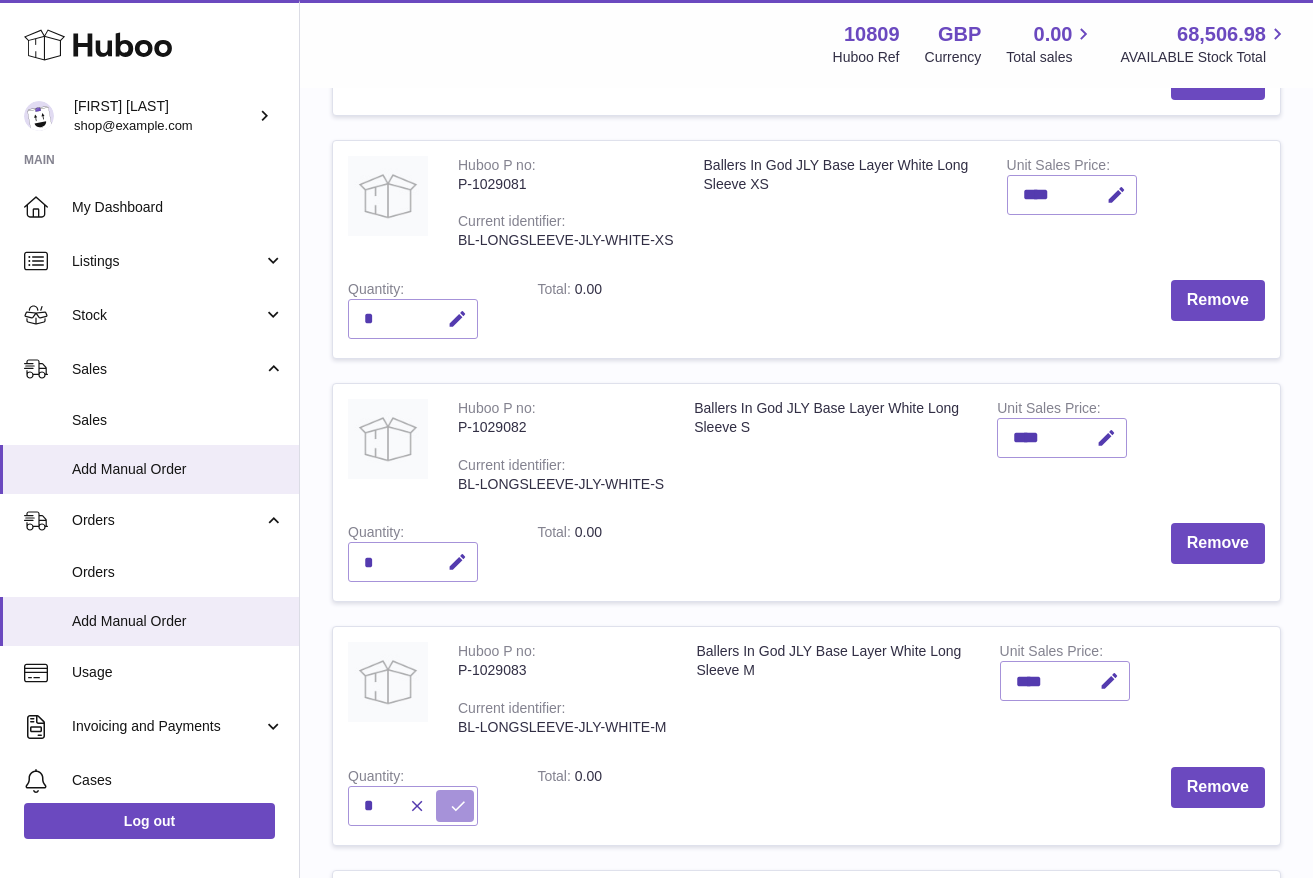click at bounding box center (458, 806) 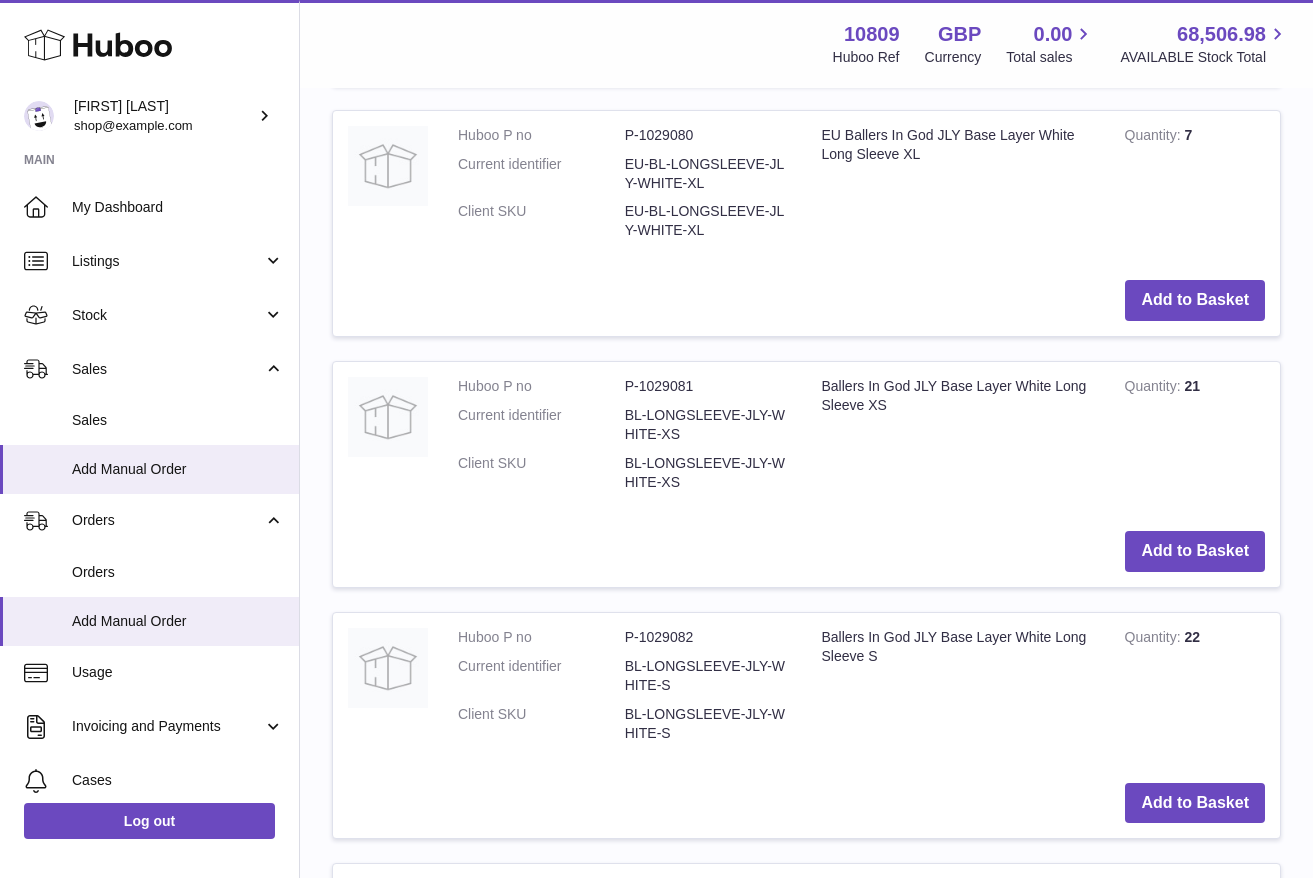 scroll, scrollTop: 4504, scrollLeft: 0, axis: vertical 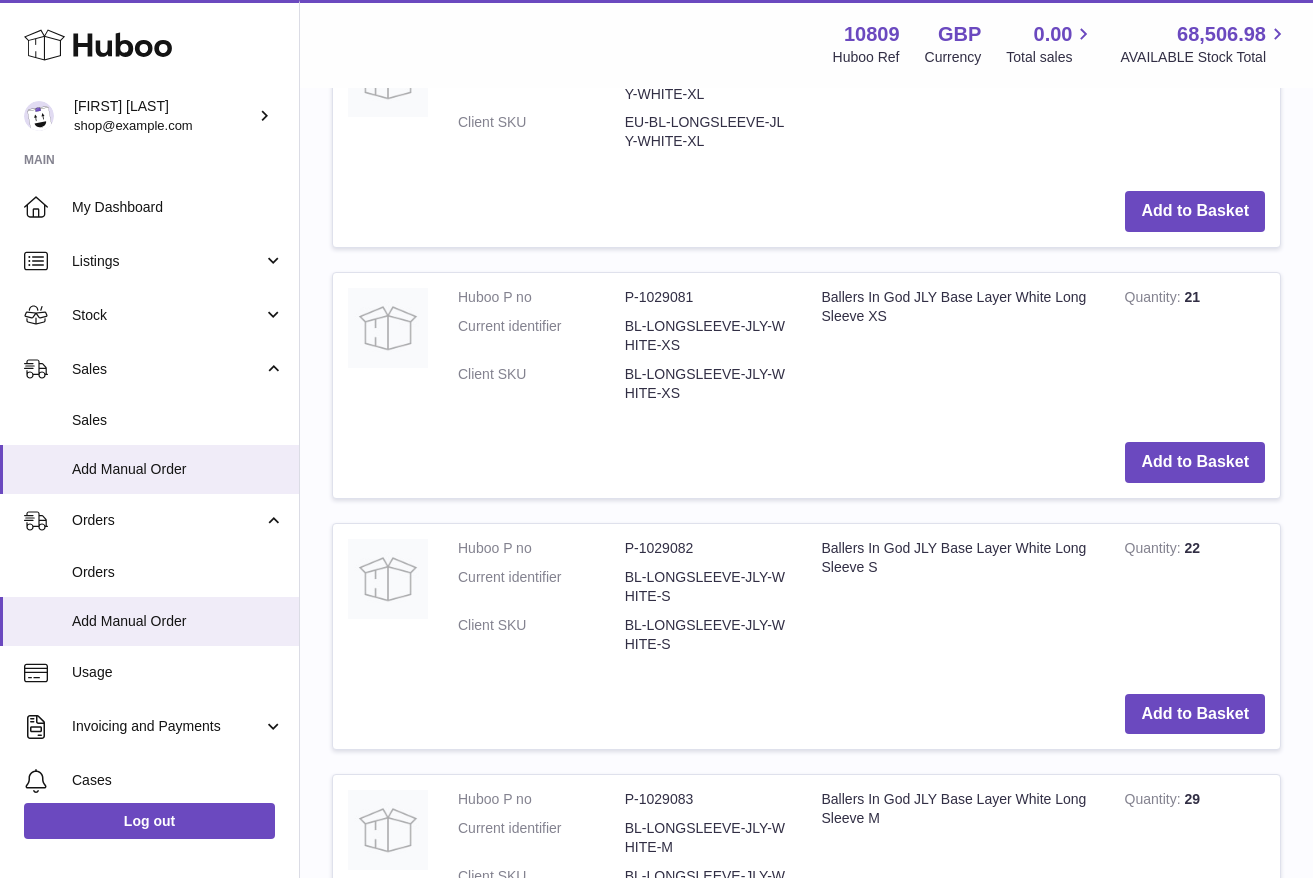 click on "Add to Basket" at bounding box center [1195, 1216] 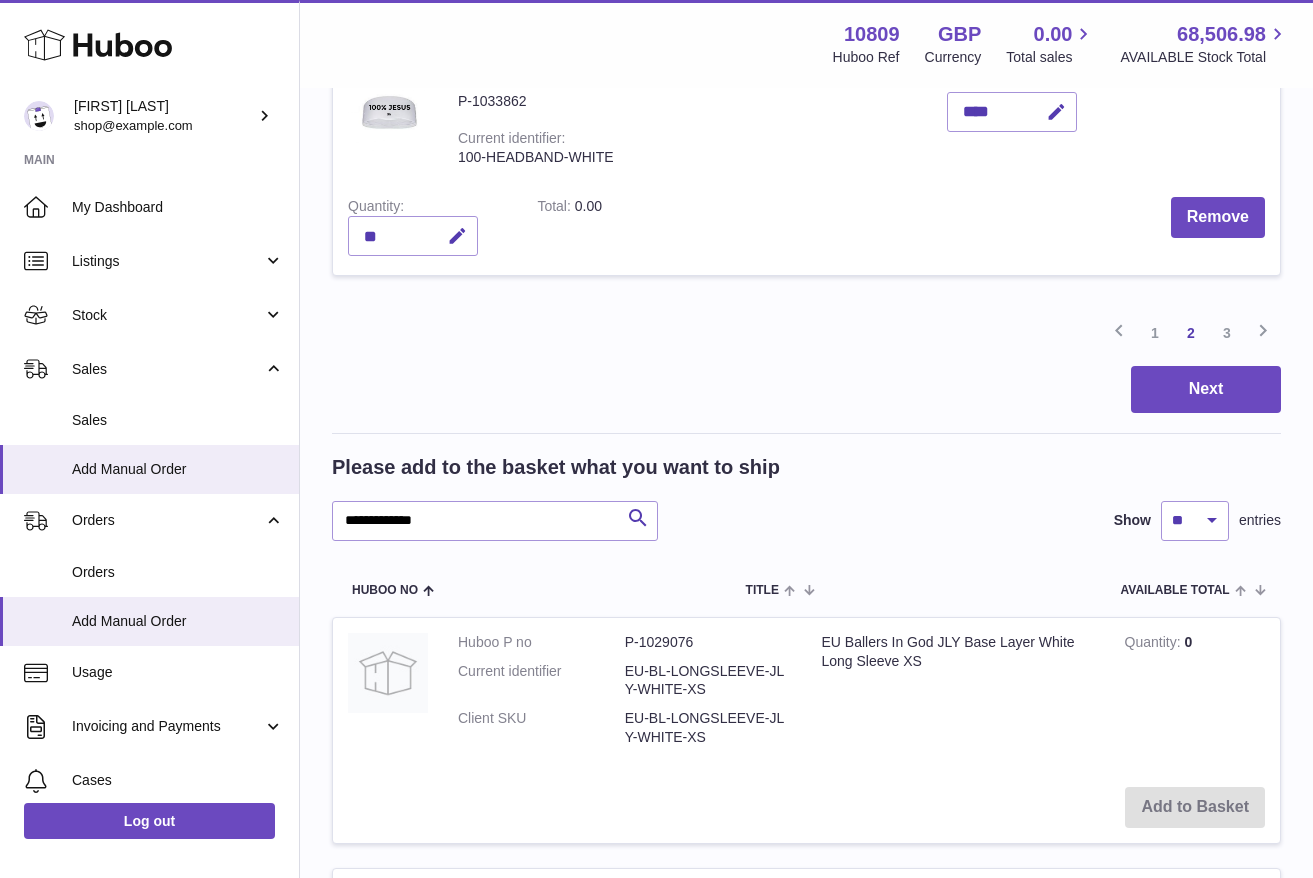 scroll, scrollTop: 1750, scrollLeft: 0, axis: vertical 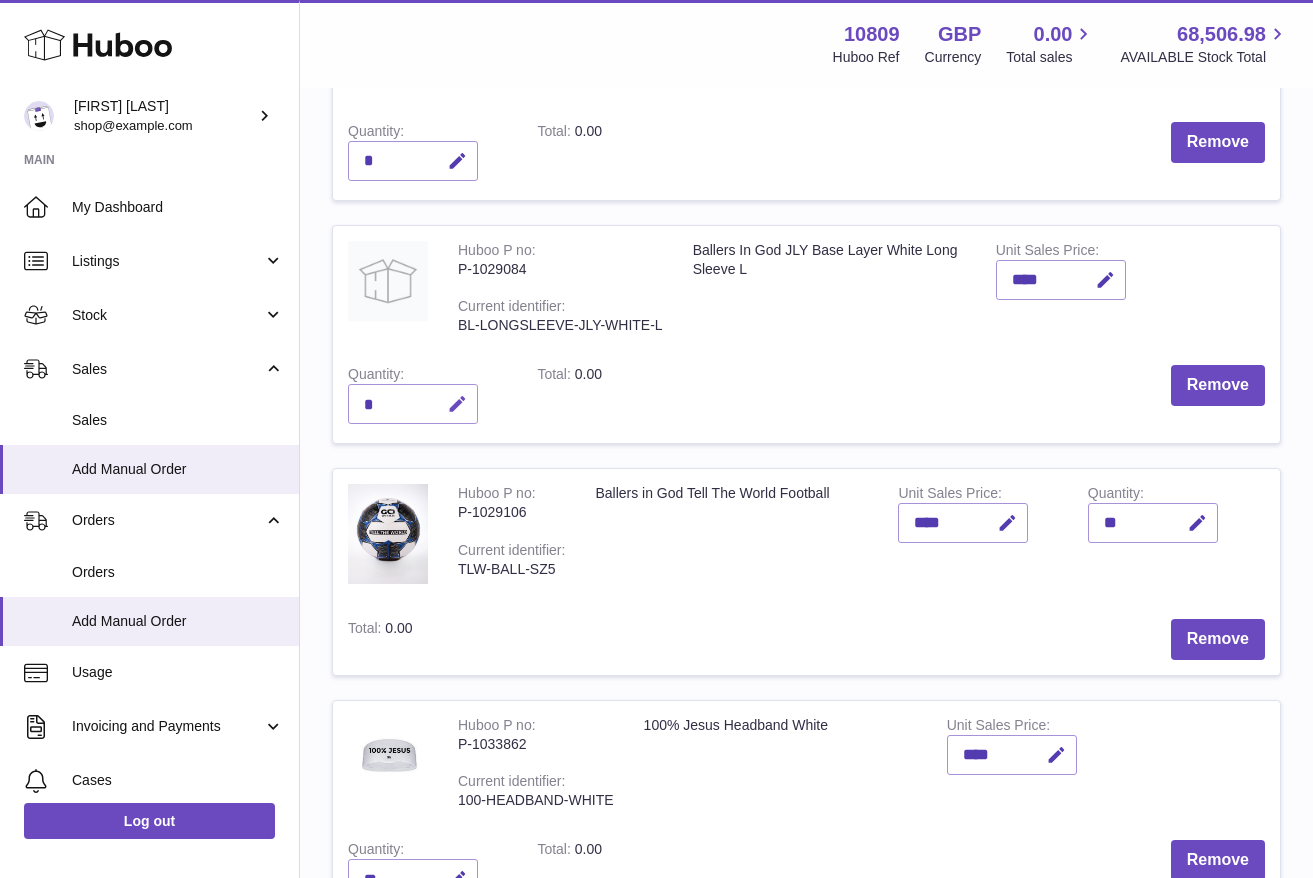 click at bounding box center [457, 404] 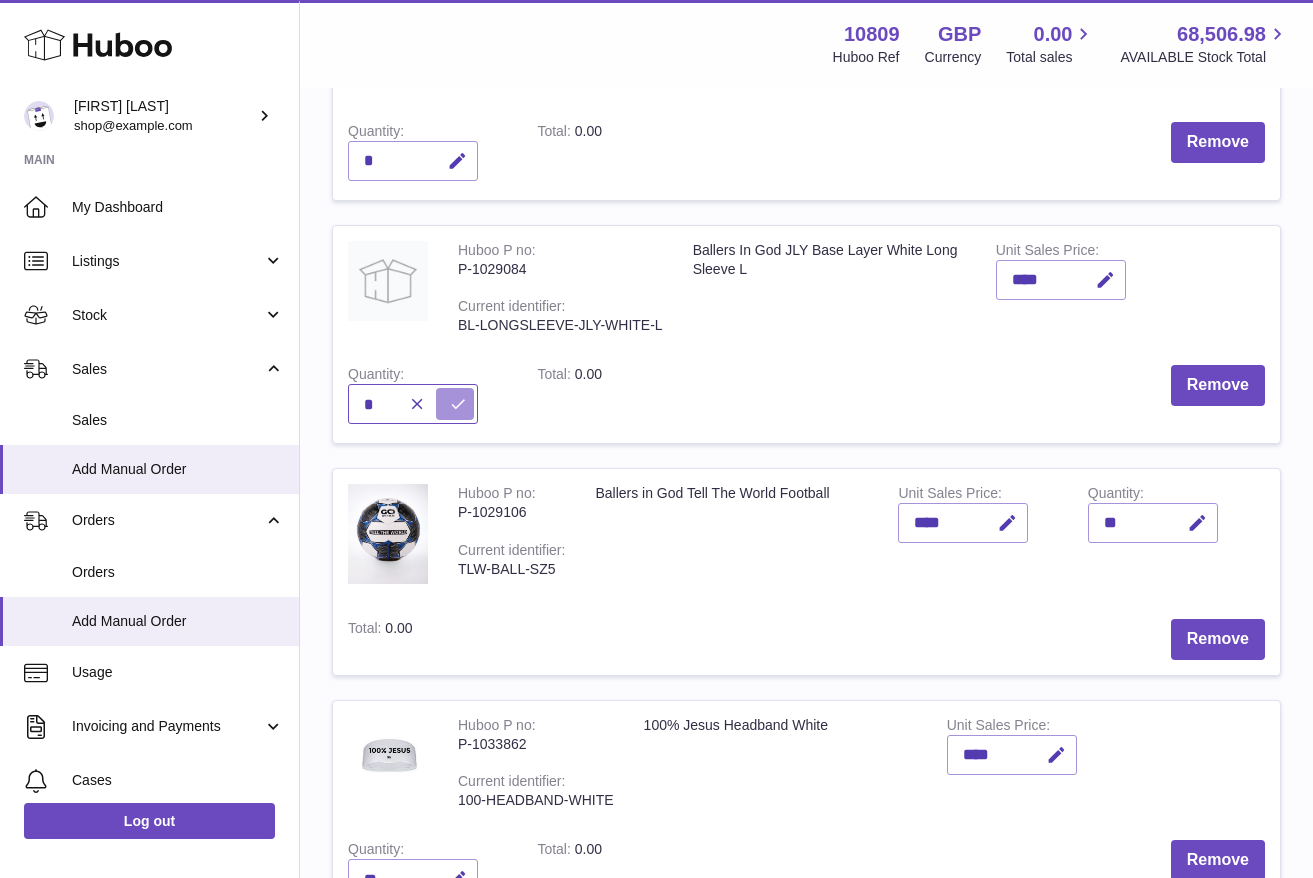 type on "*" 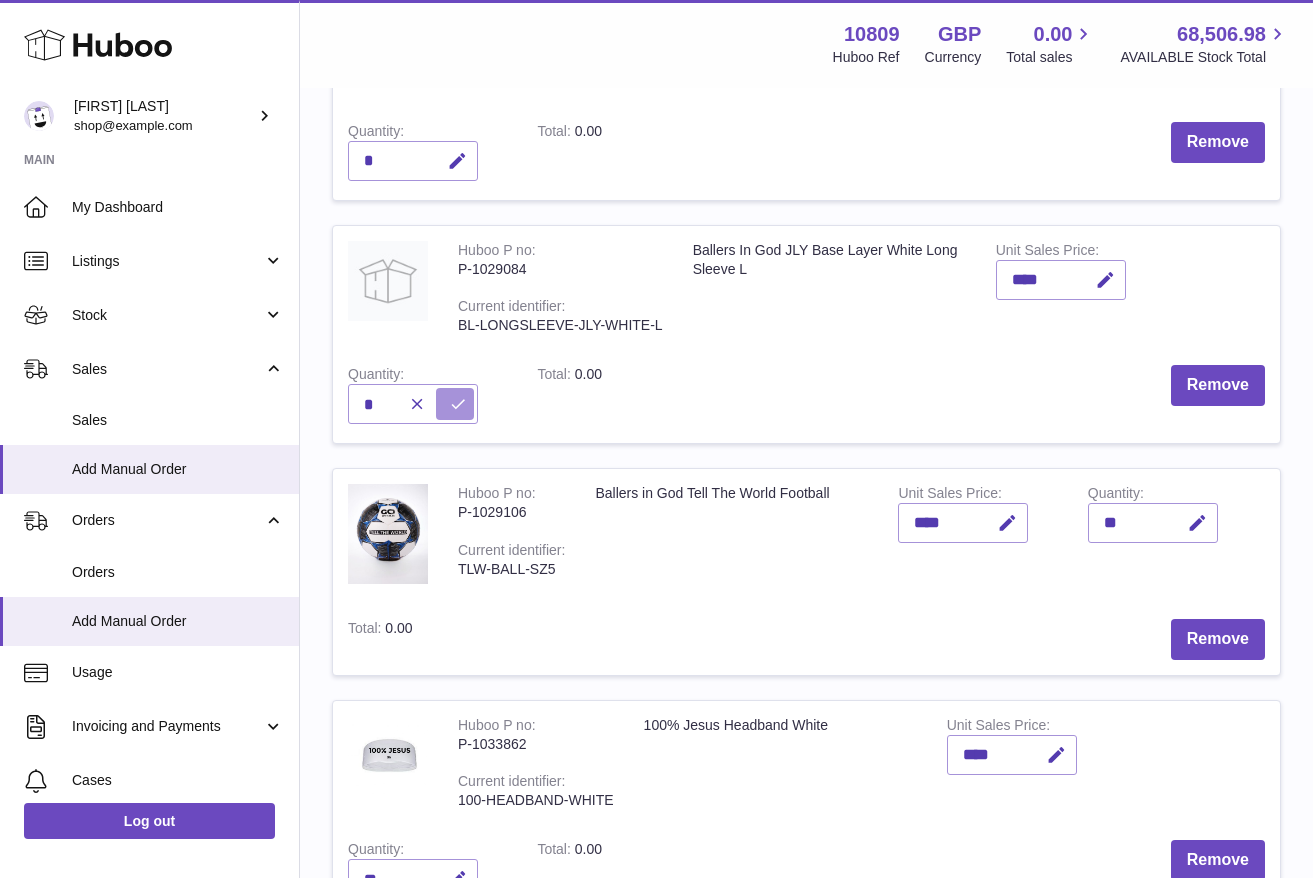 click at bounding box center [458, 404] 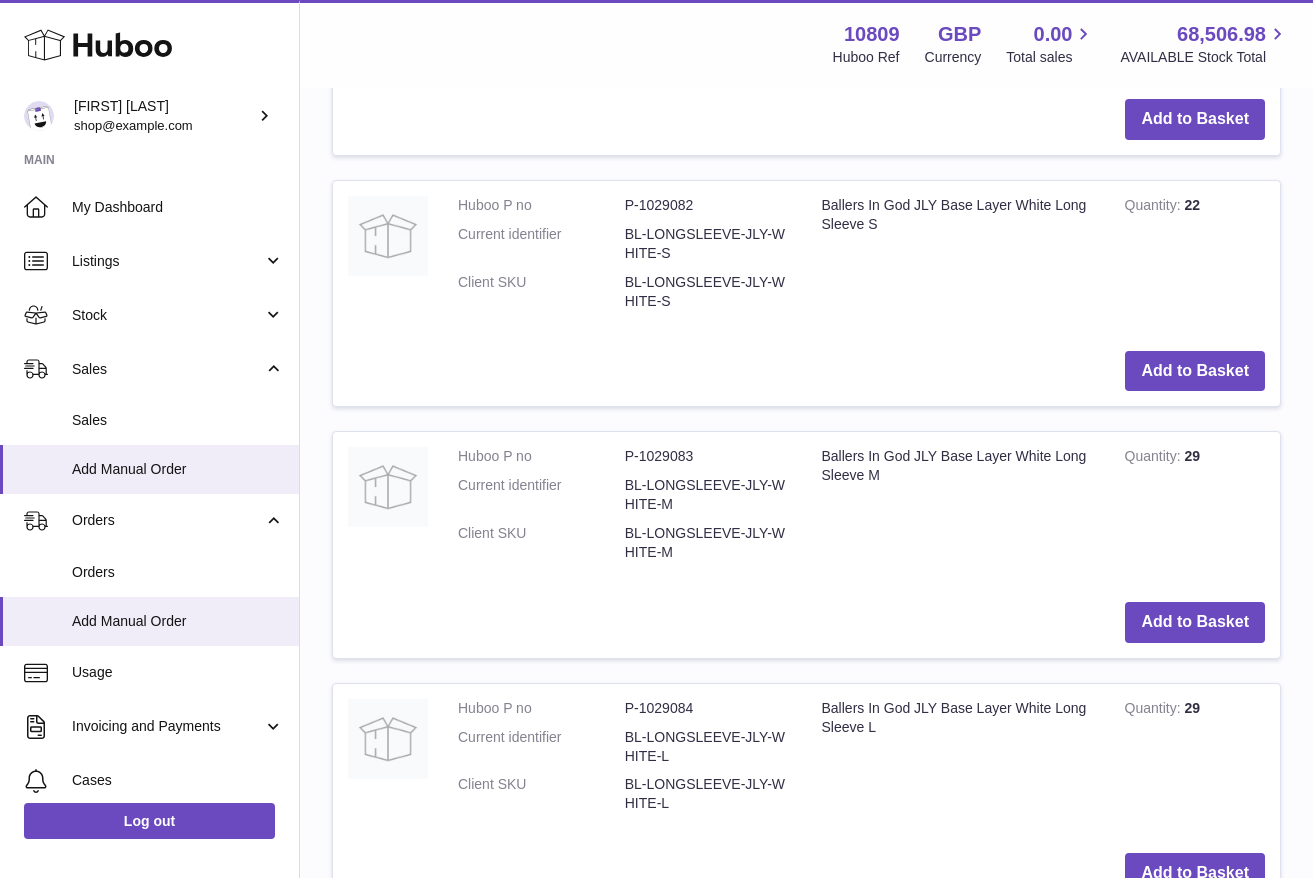 scroll, scrollTop: 4849, scrollLeft: 0, axis: vertical 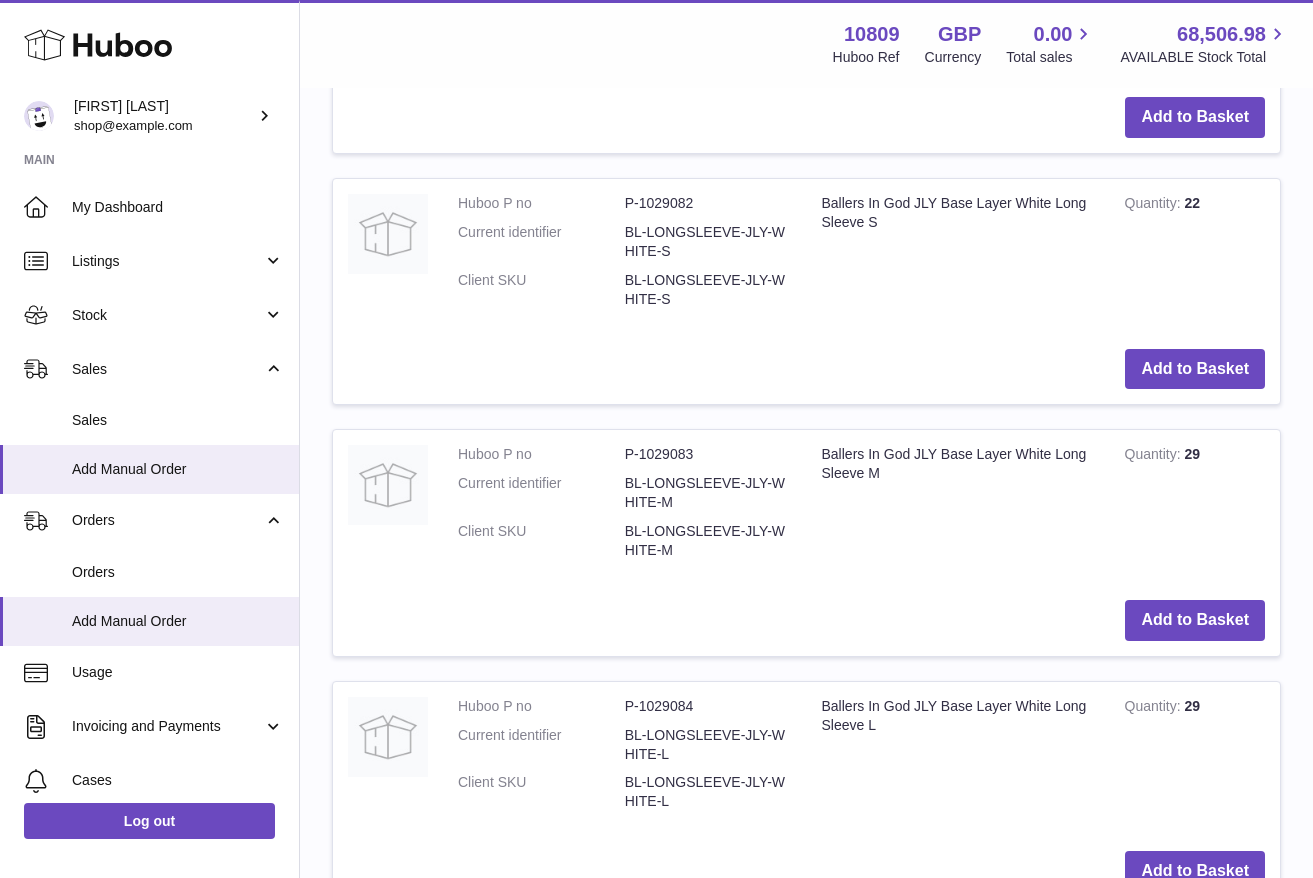 click on "Add to Basket" at bounding box center (1195, 1122) 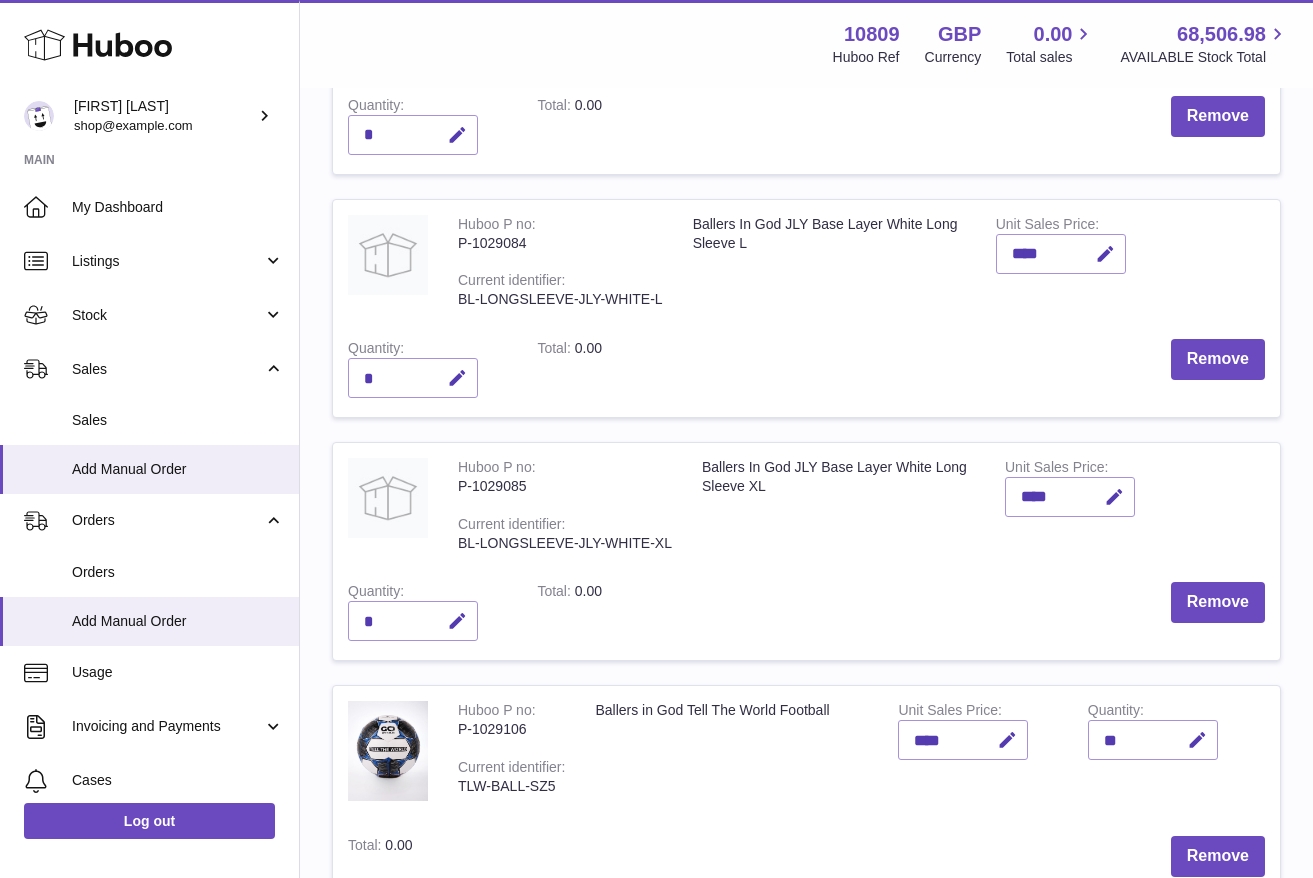 scroll, scrollTop: 1692, scrollLeft: 0, axis: vertical 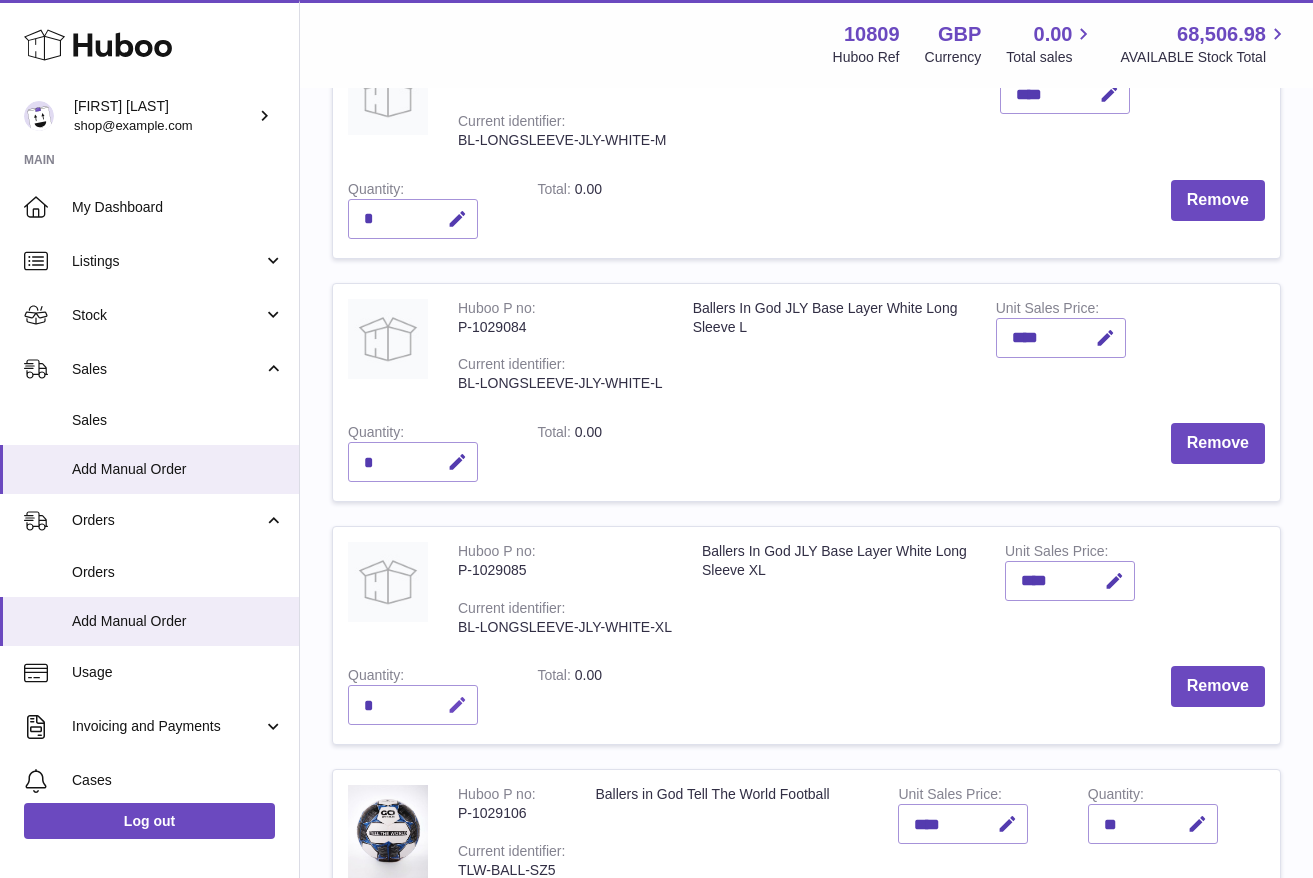 click at bounding box center [457, 705] 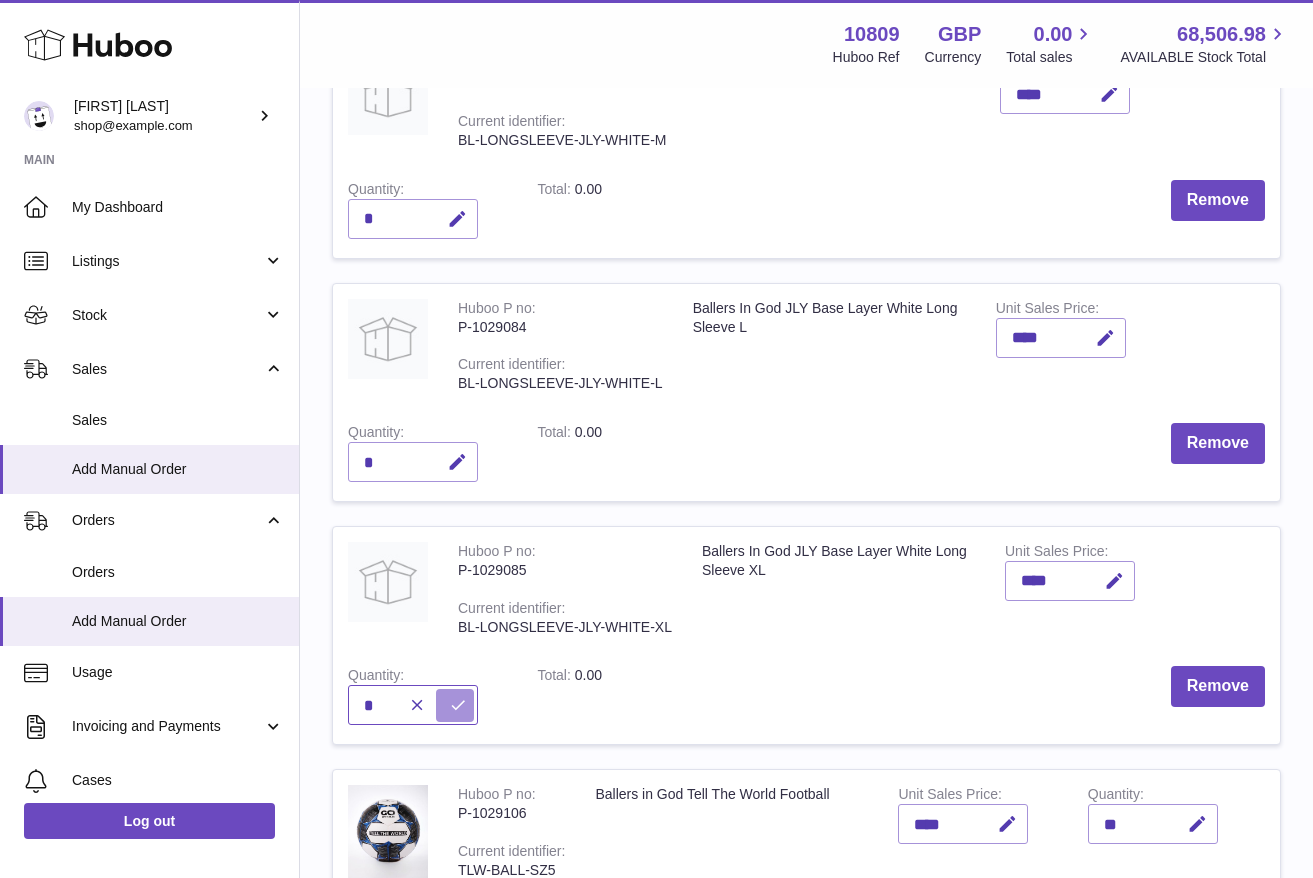 type on "*" 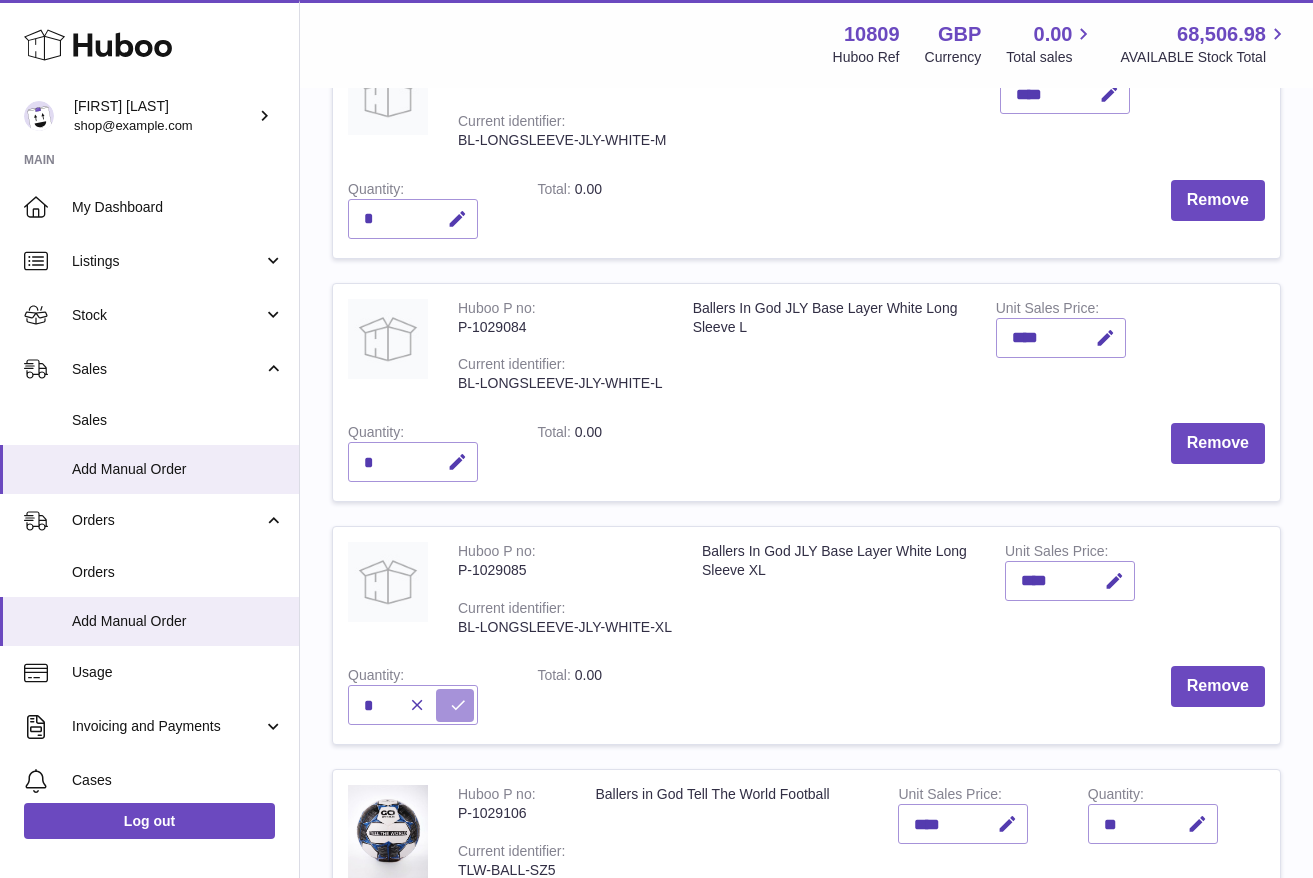 click at bounding box center (458, 705) 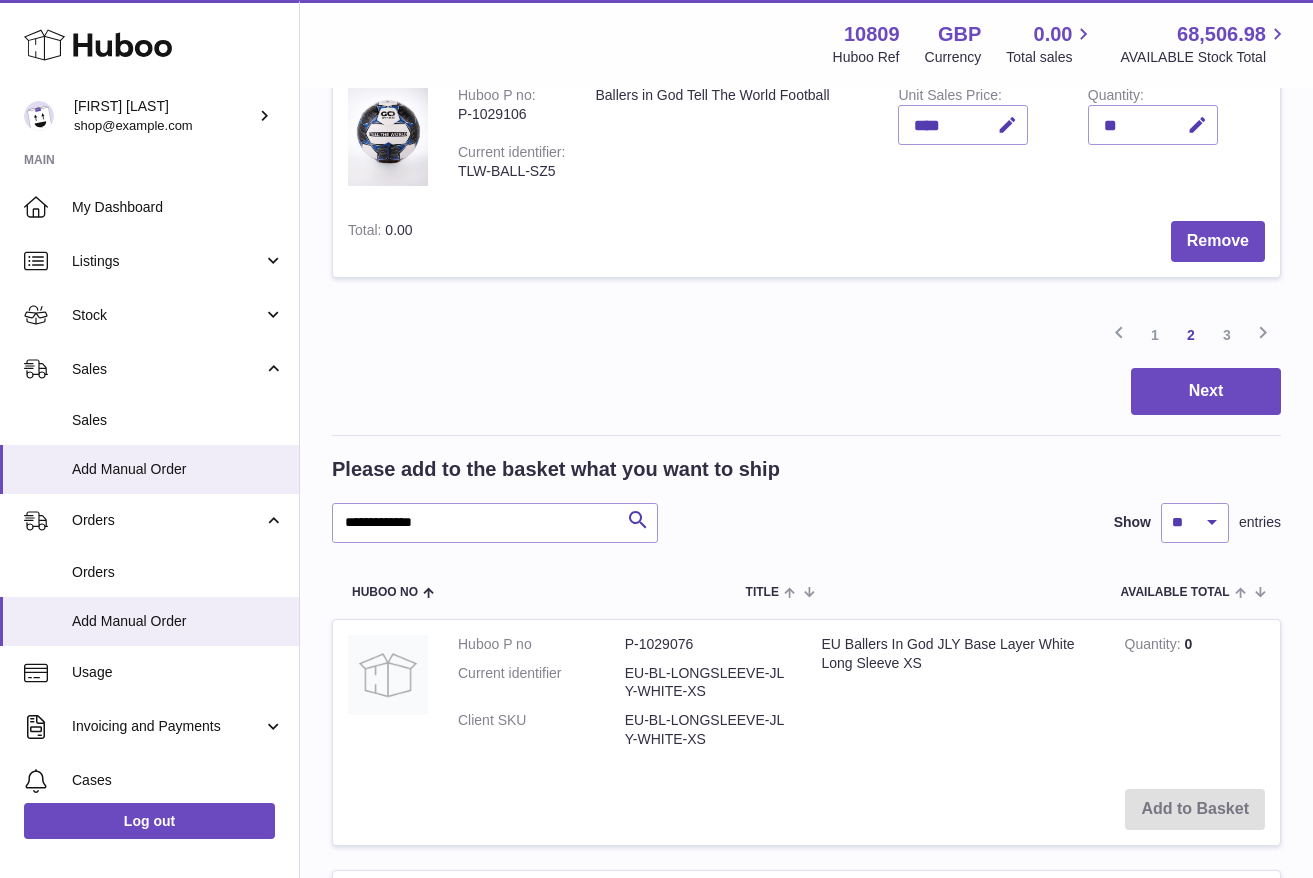 scroll, scrollTop: 2527, scrollLeft: 0, axis: vertical 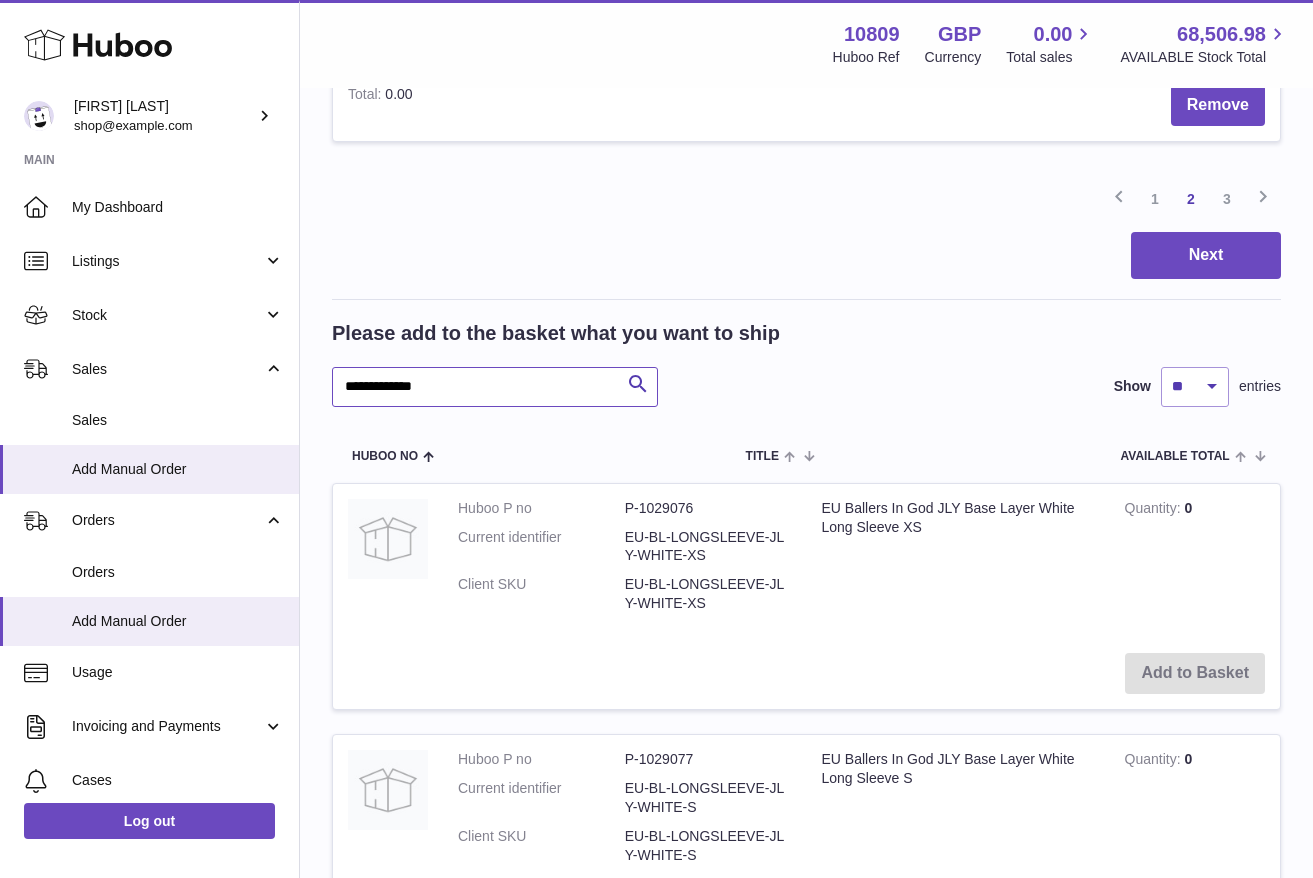 click on "**********" at bounding box center [495, 387] 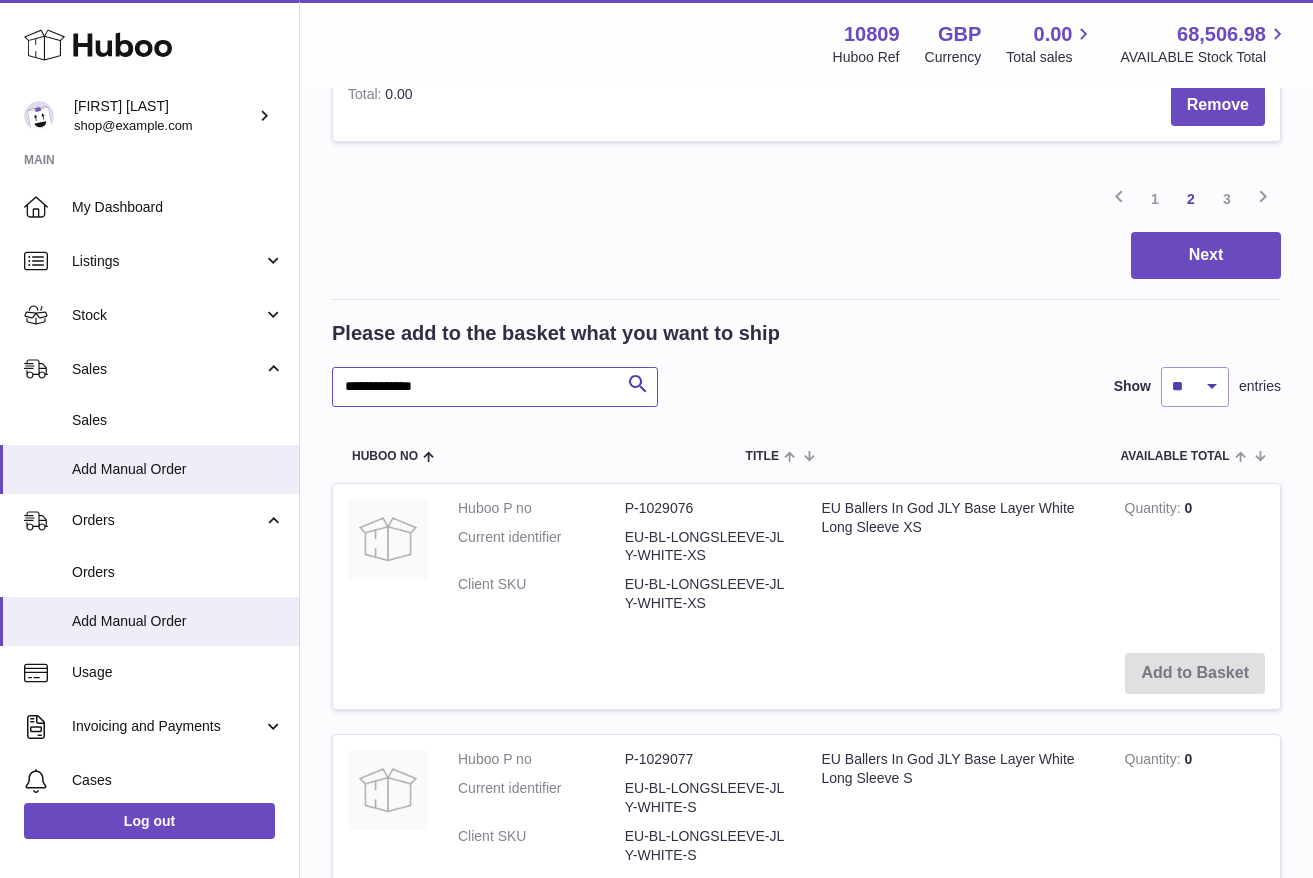 drag, startPoint x: 474, startPoint y: 386, endPoint x: 351, endPoint y: 392, distance: 123.146255 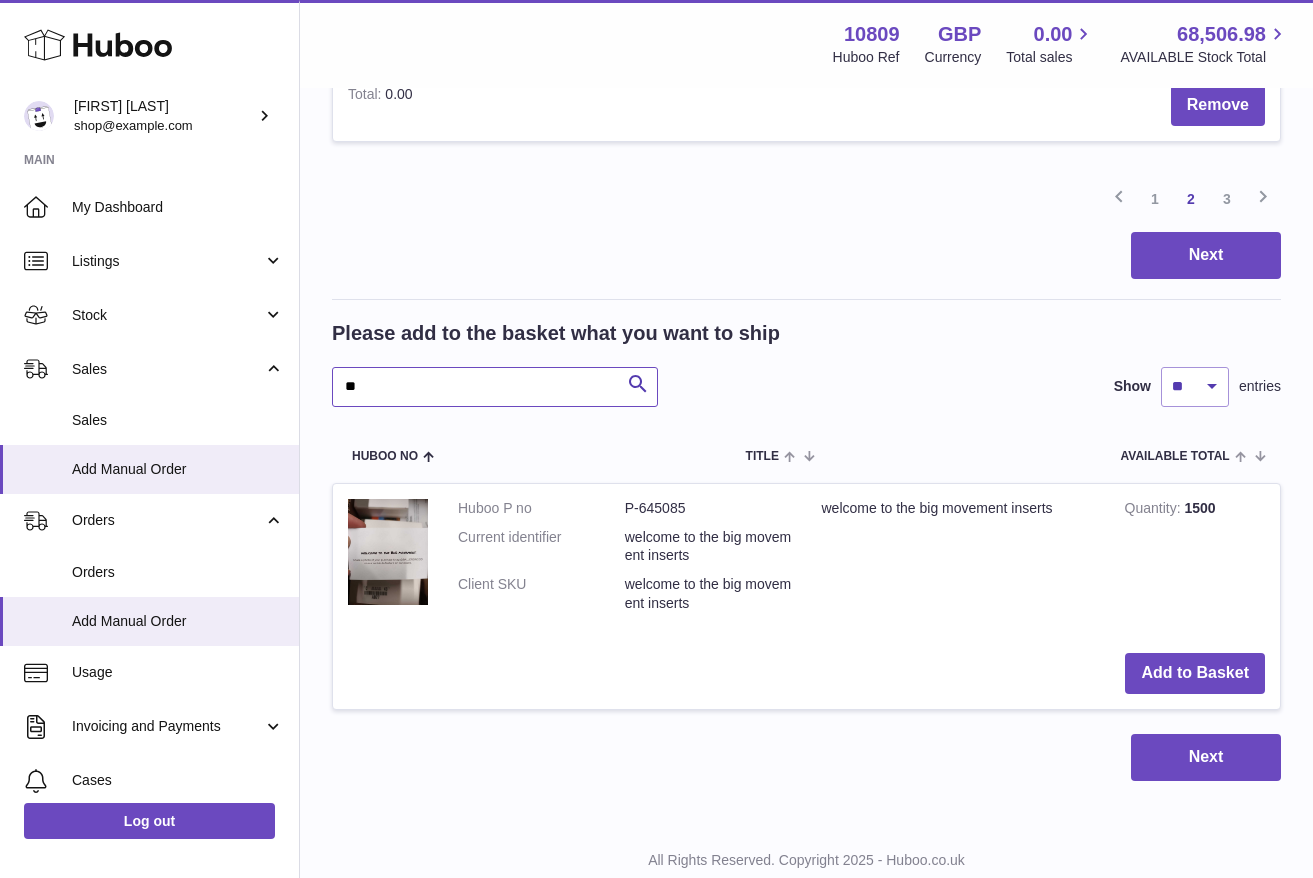 type on "*" 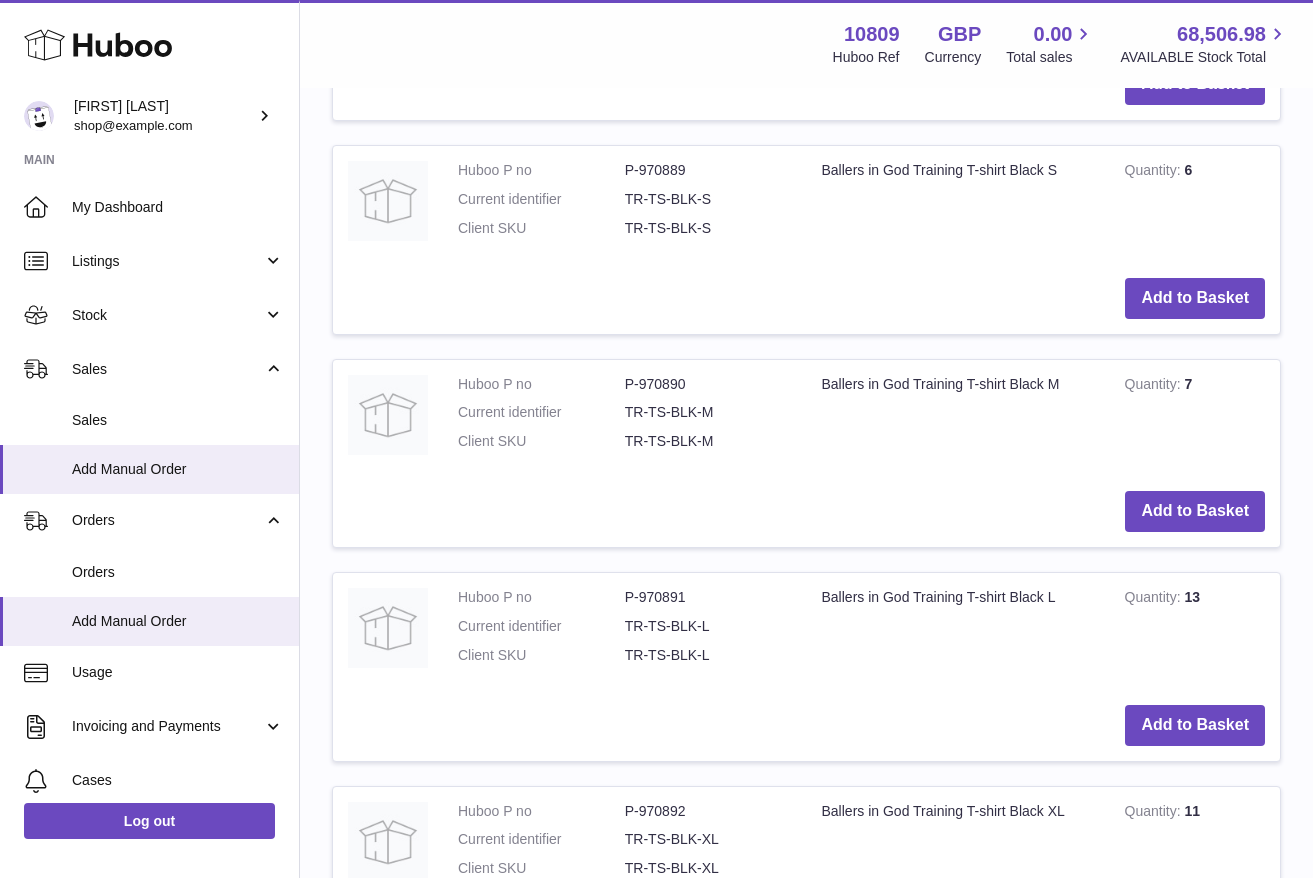 scroll, scrollTop: 3805, scrollLeft: 0, axis: vertical 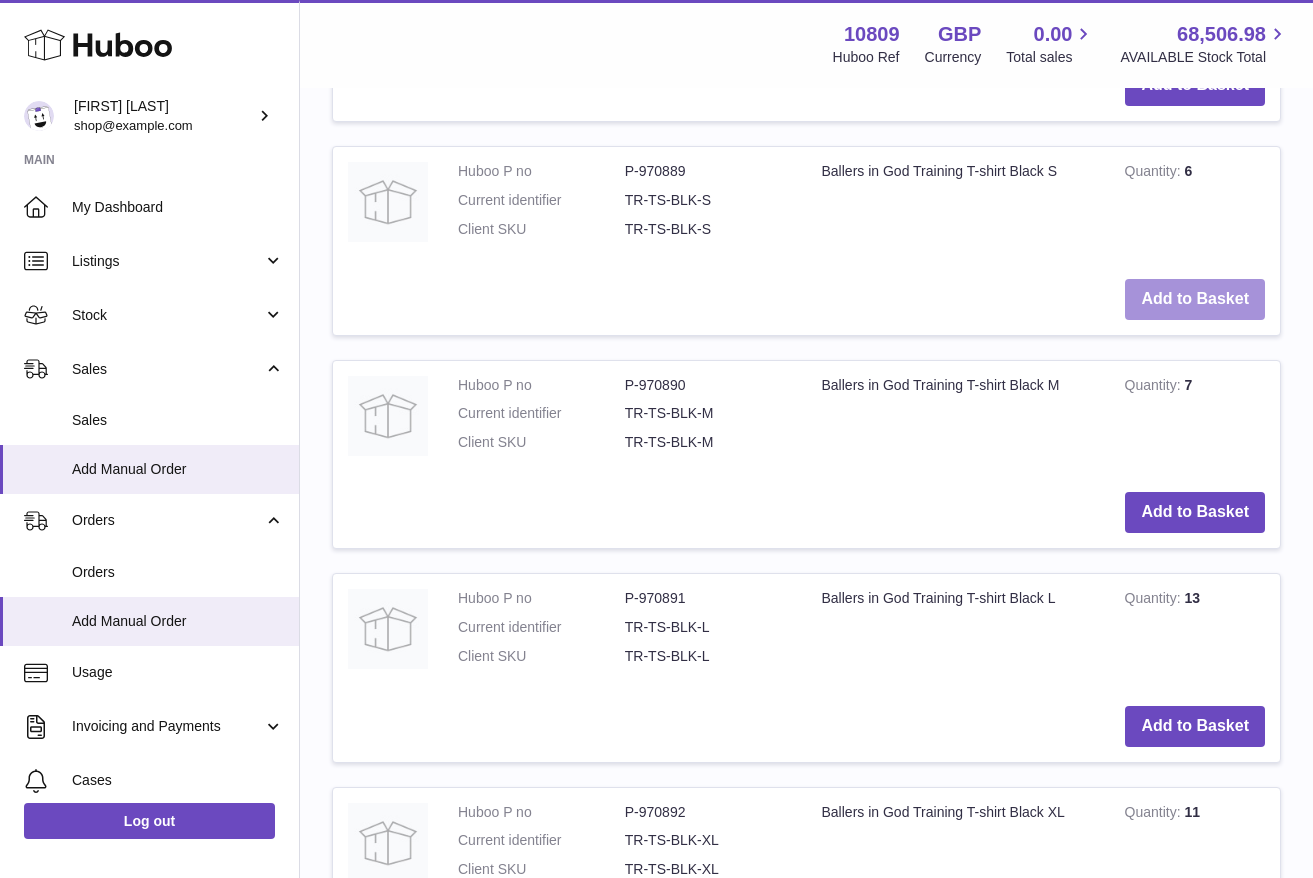 type on "**" 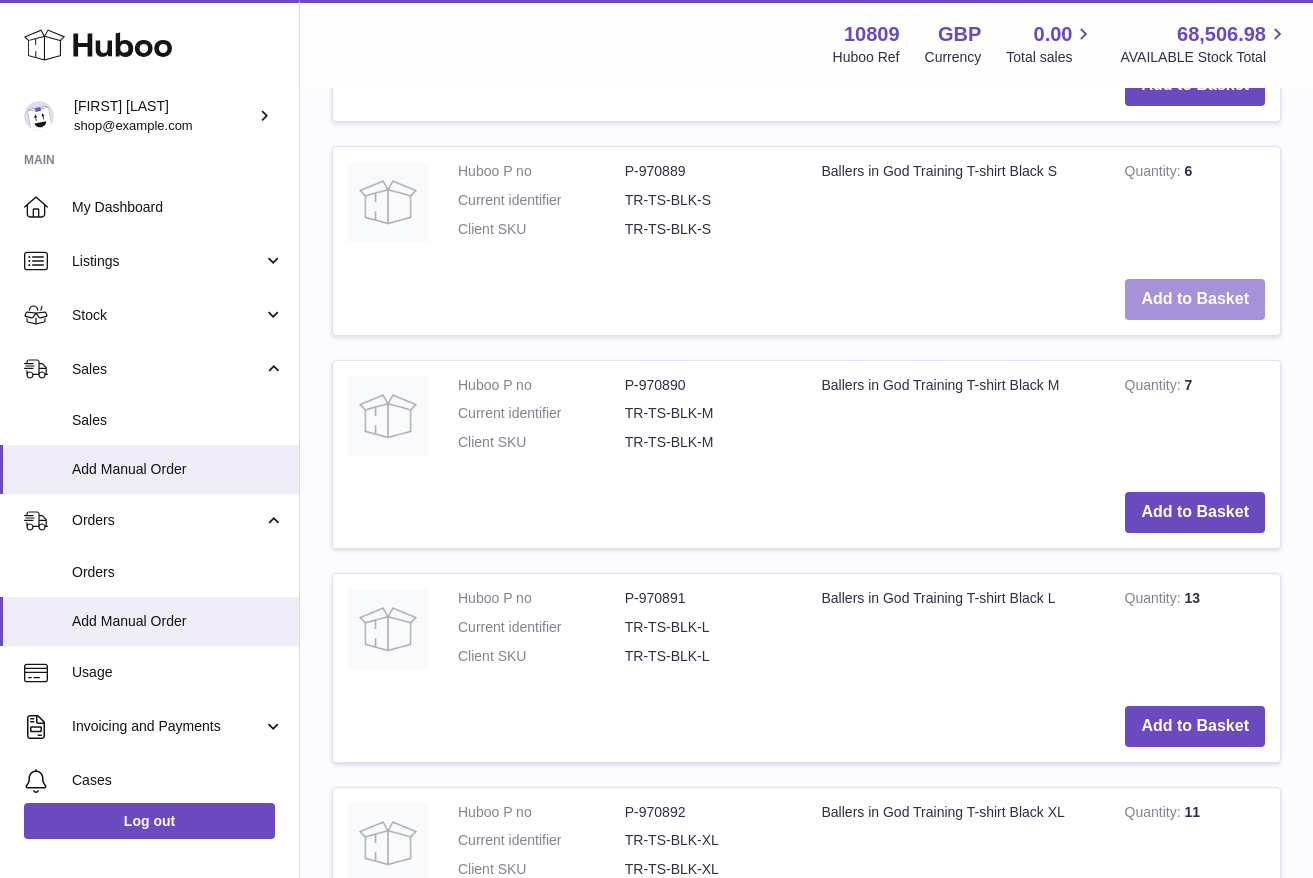 click on "Add to Basket" at bounding box center [1195, 299] 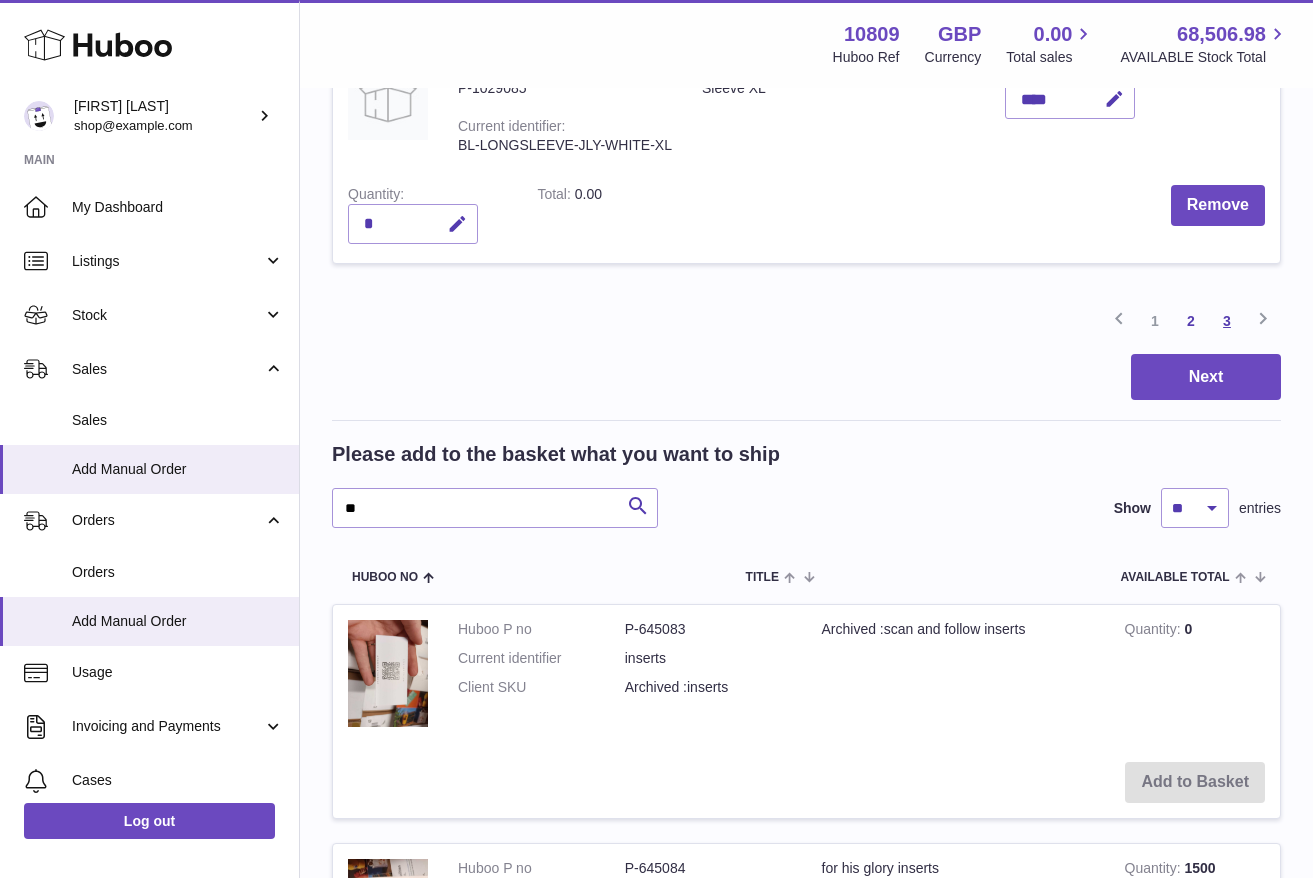click on "3" at bounding box center (1227, 321) 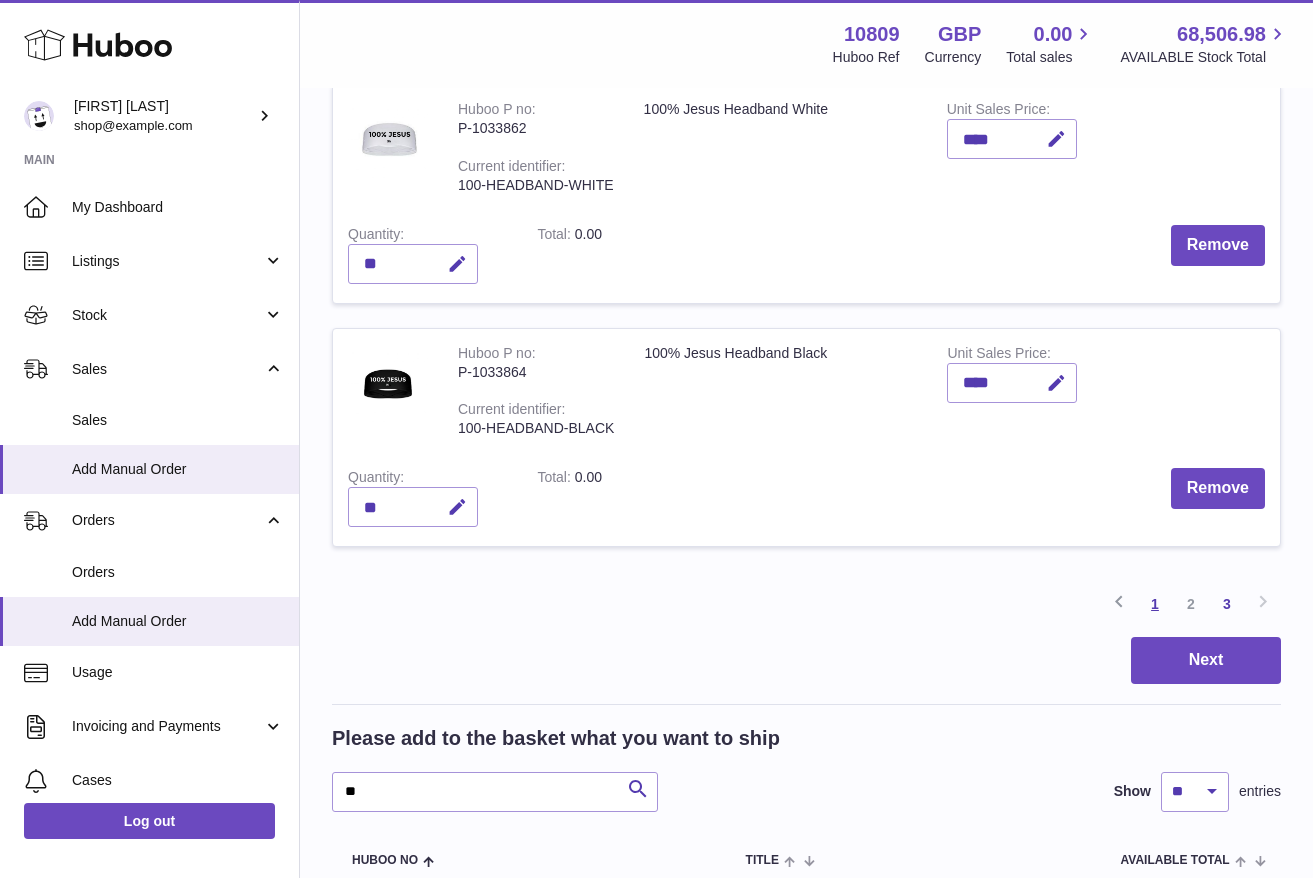 click on "1" at bounding box center (1155, 604) 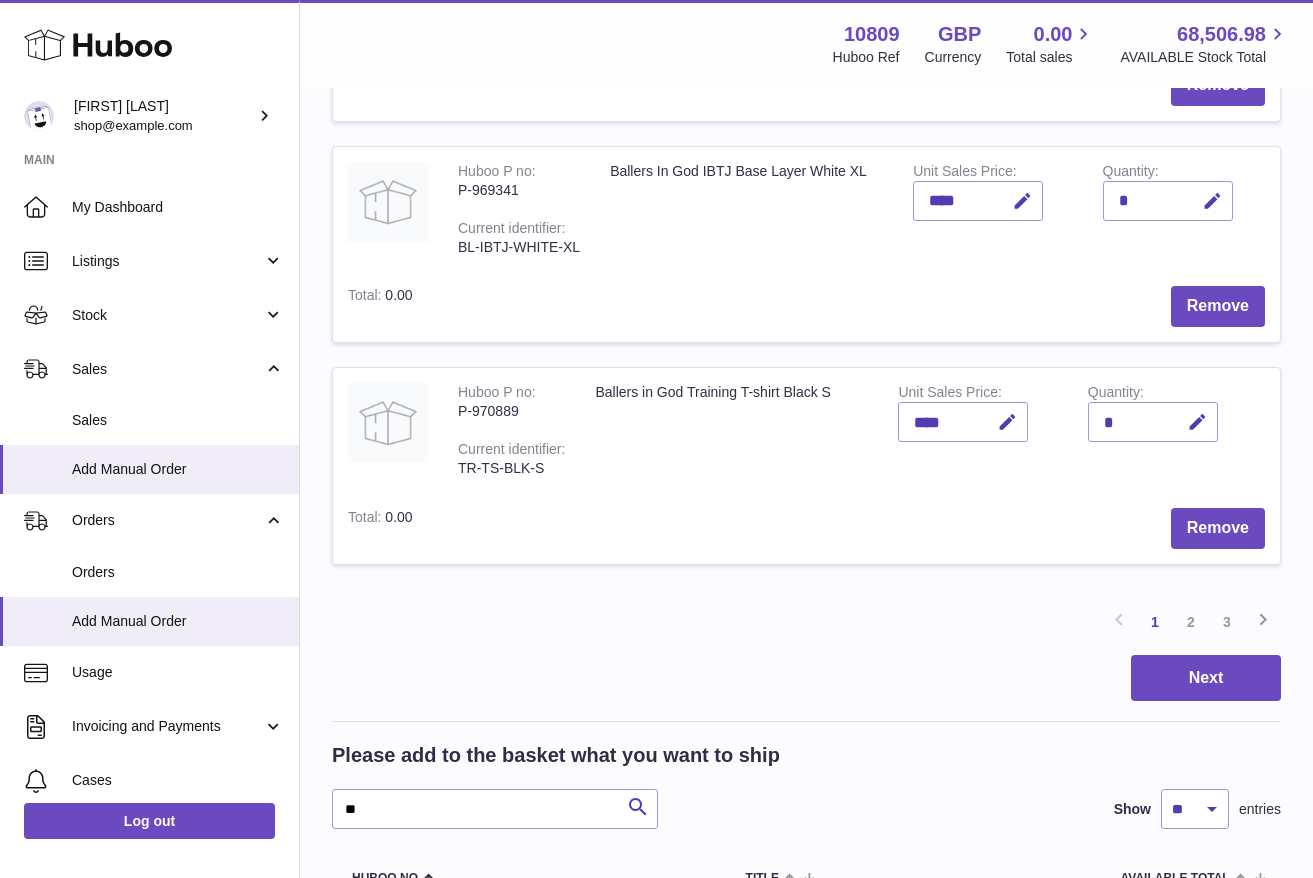 scroll, scrollTop: 2116, scrollLeft: 0, axis: vertical 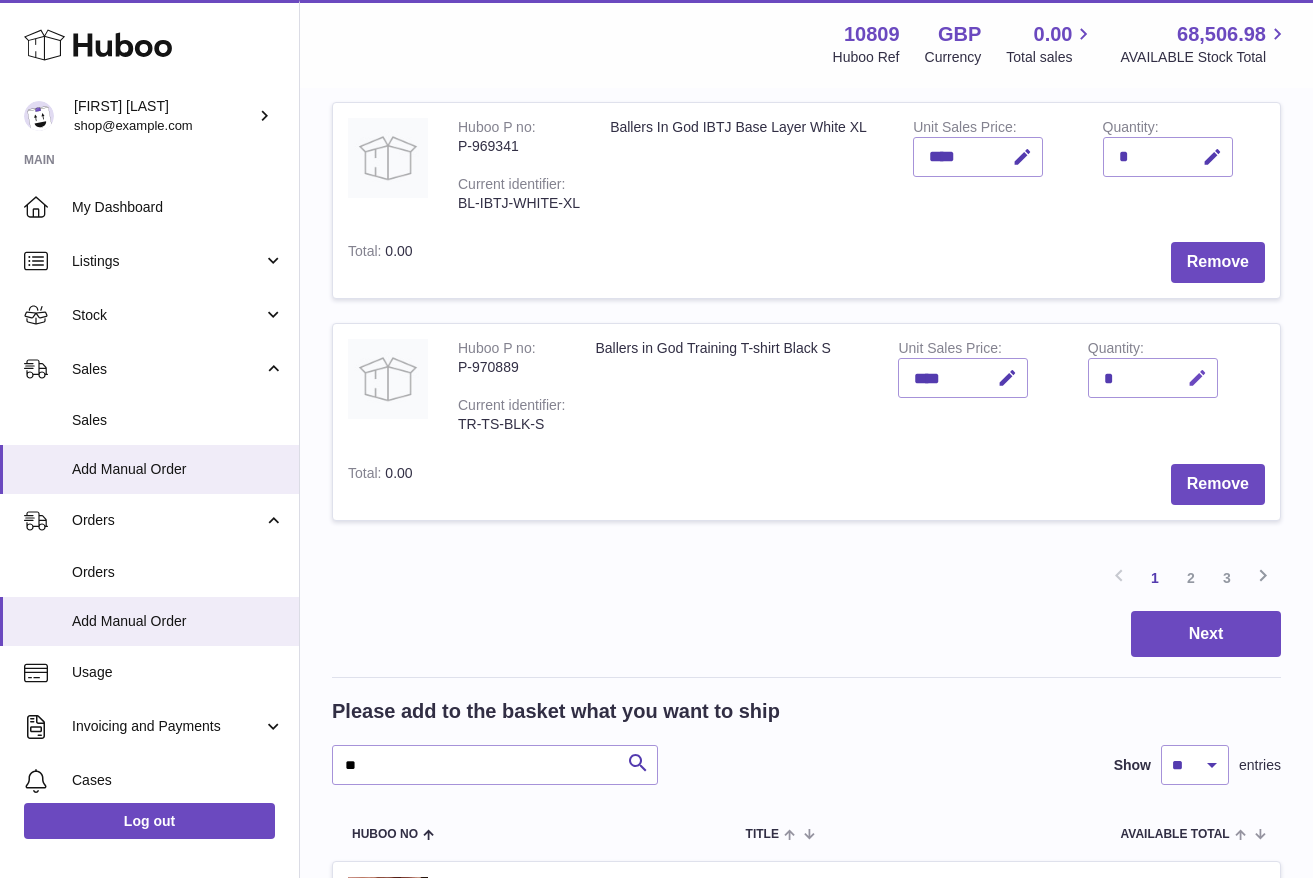 click at bounding box center (1197, 378) 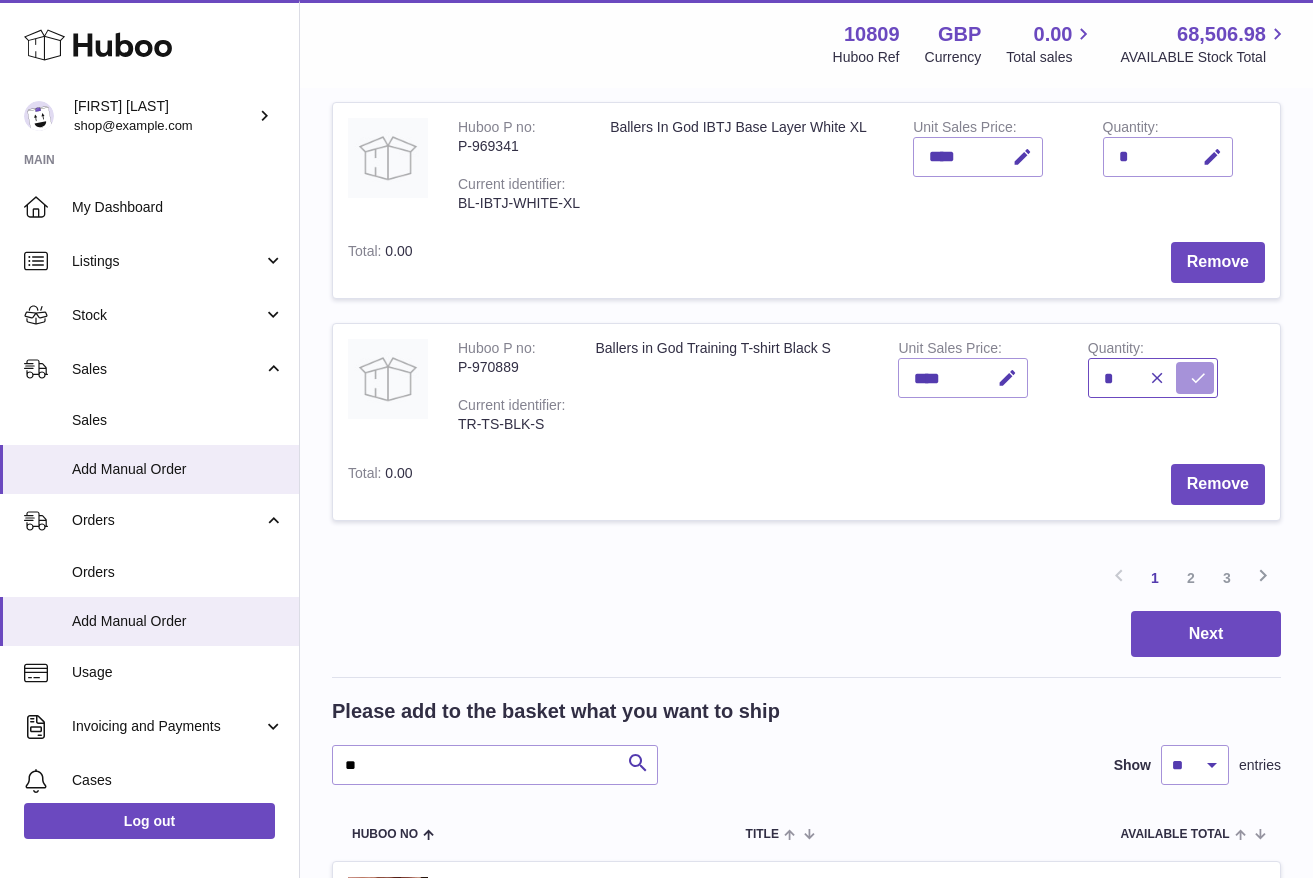 type on "*" 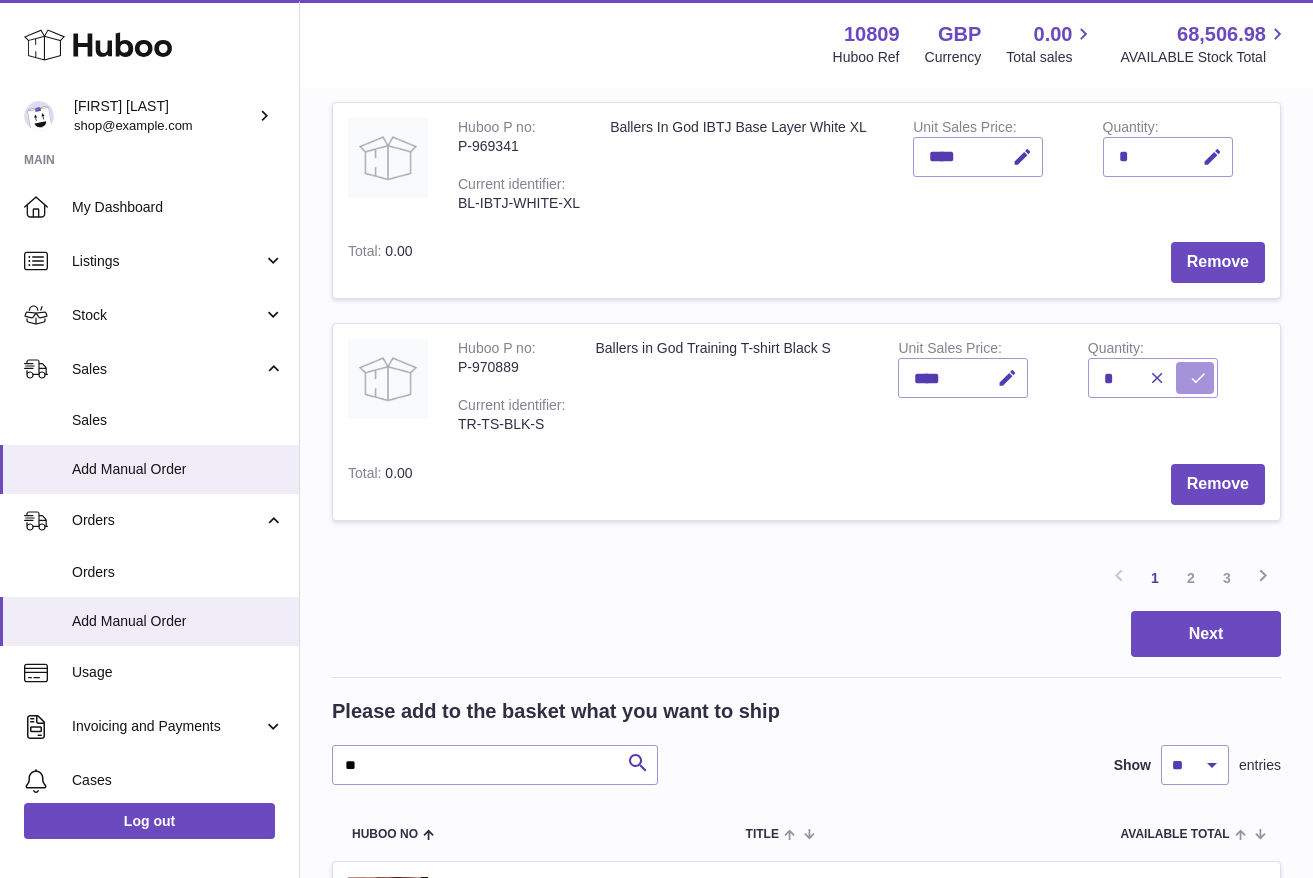 click at bounding box center [1198, 378] 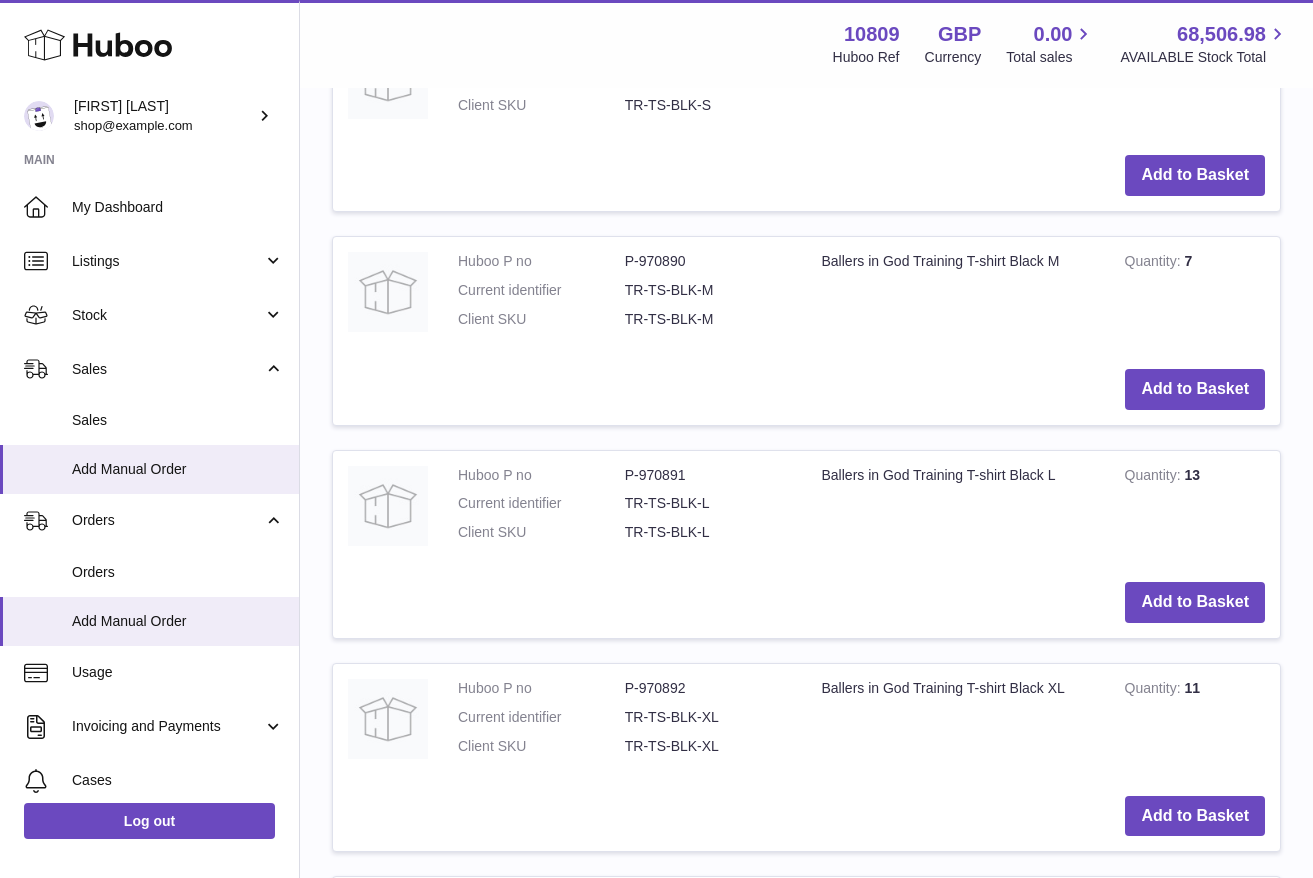 scroll, scrollTop: 3598, scrollLeft: 0, axis: vertical 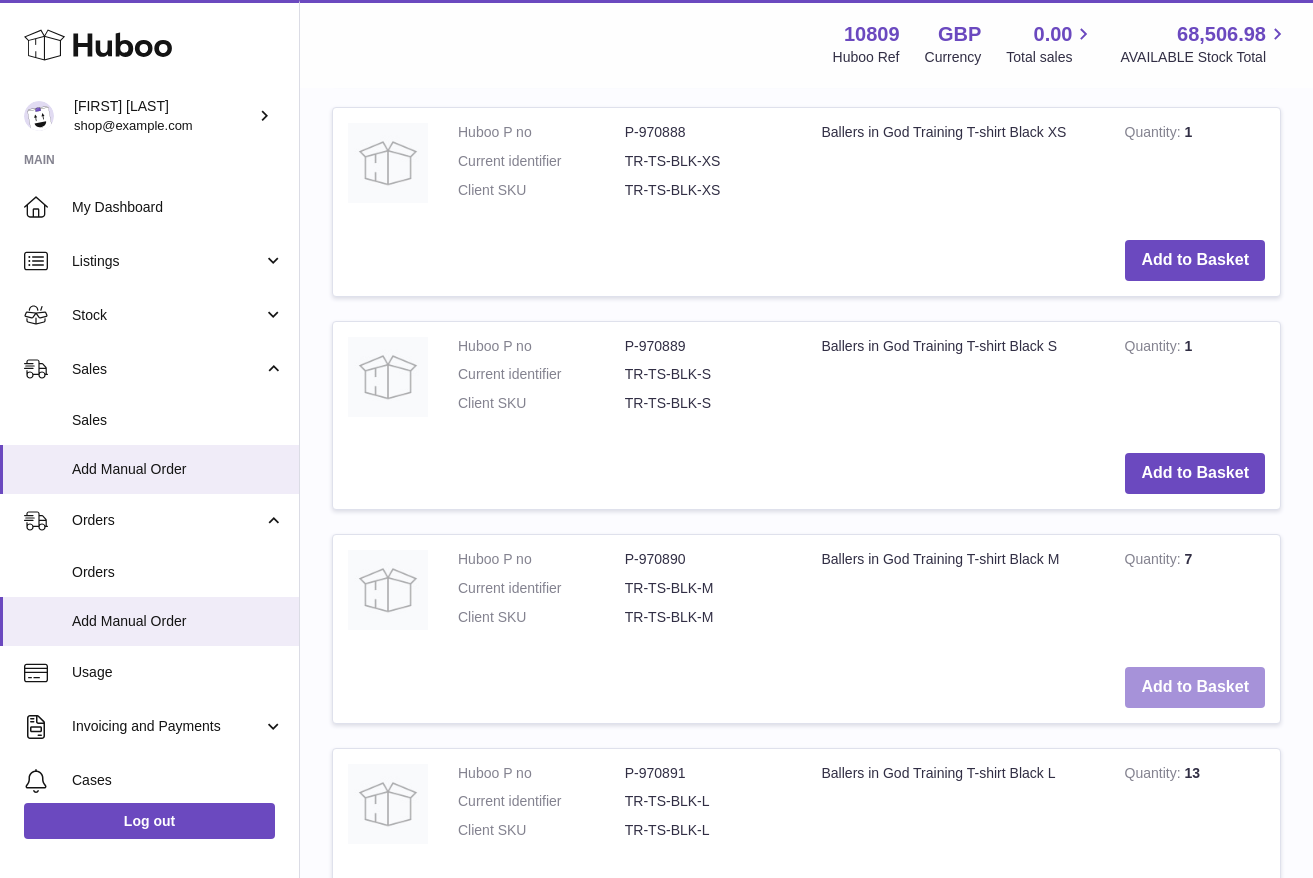 click on "Add to Basket" at bounding box center [1195, 687] 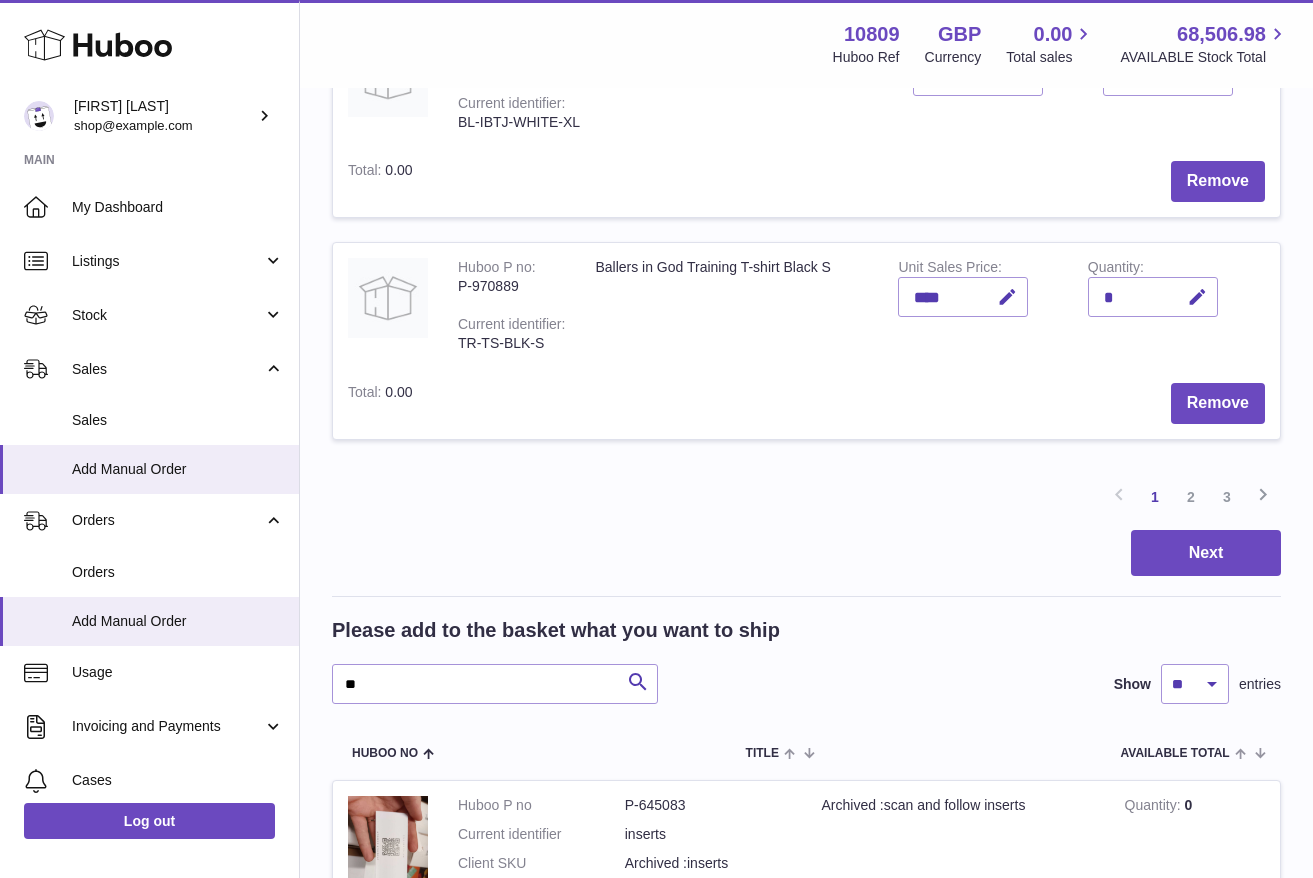 scroll, scrollTop: 1943, scrollLeft: 0, axis: vertical 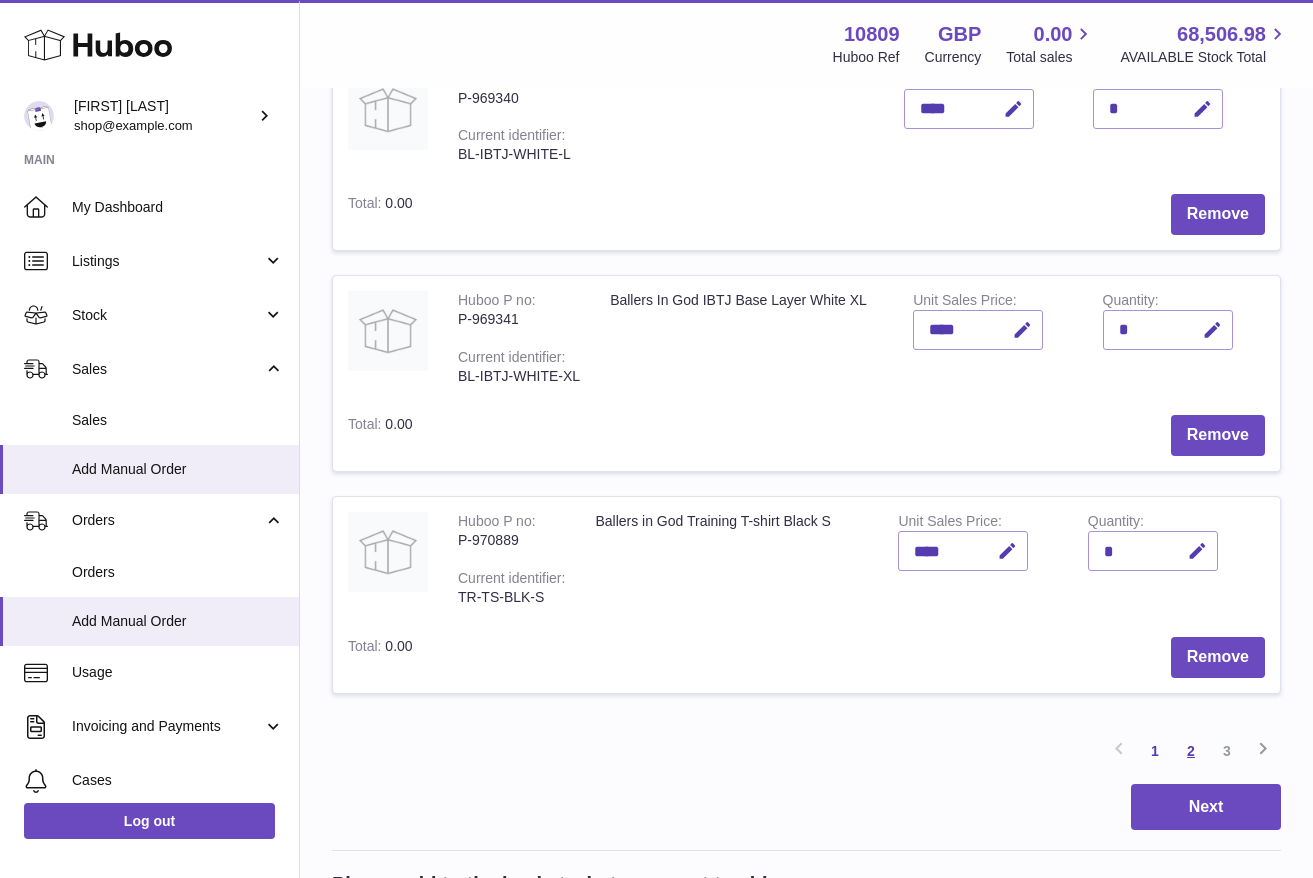 click on "2" at bounding box center (1191, 751) 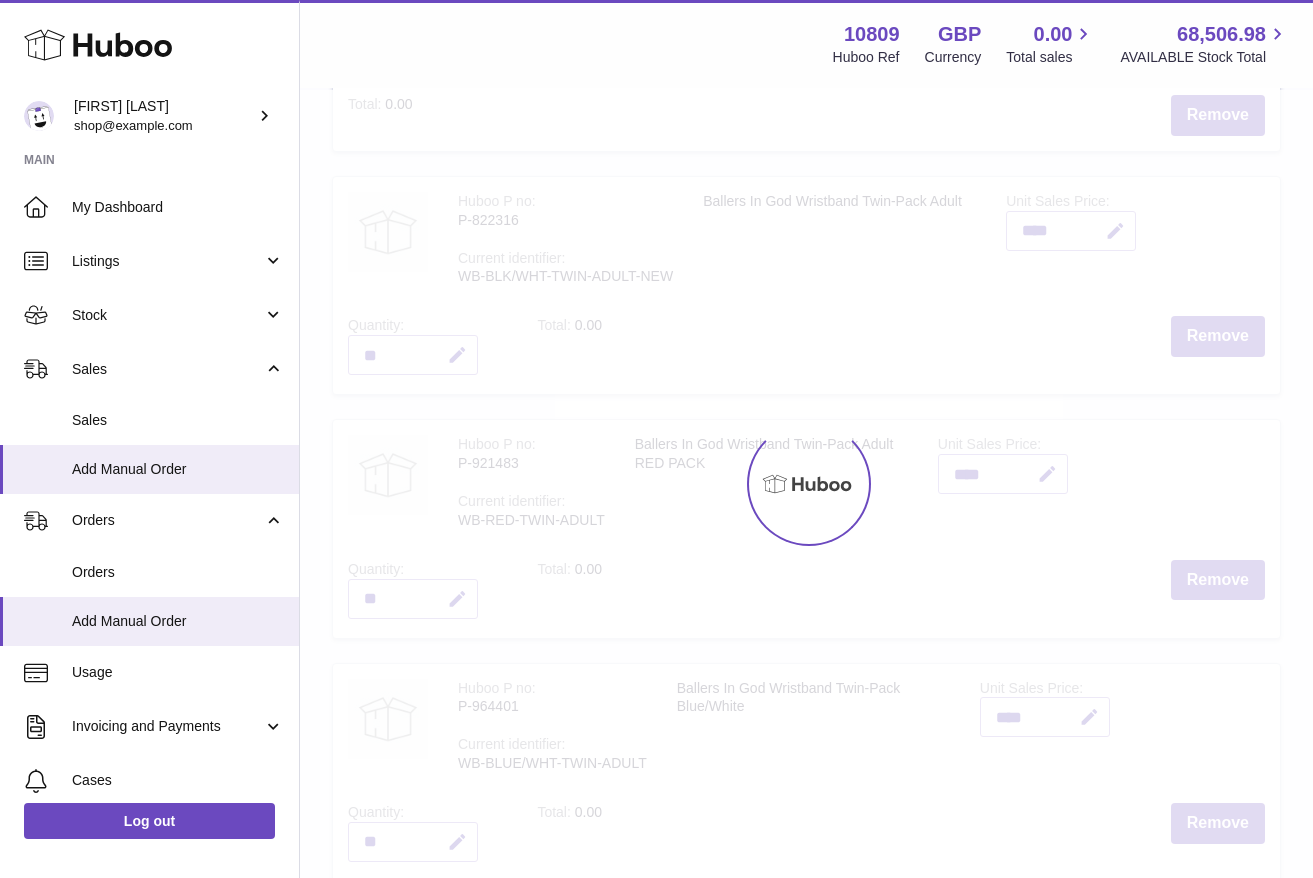 scroll, scrollTop: 90, scrollLeft: 0, axis: vertical 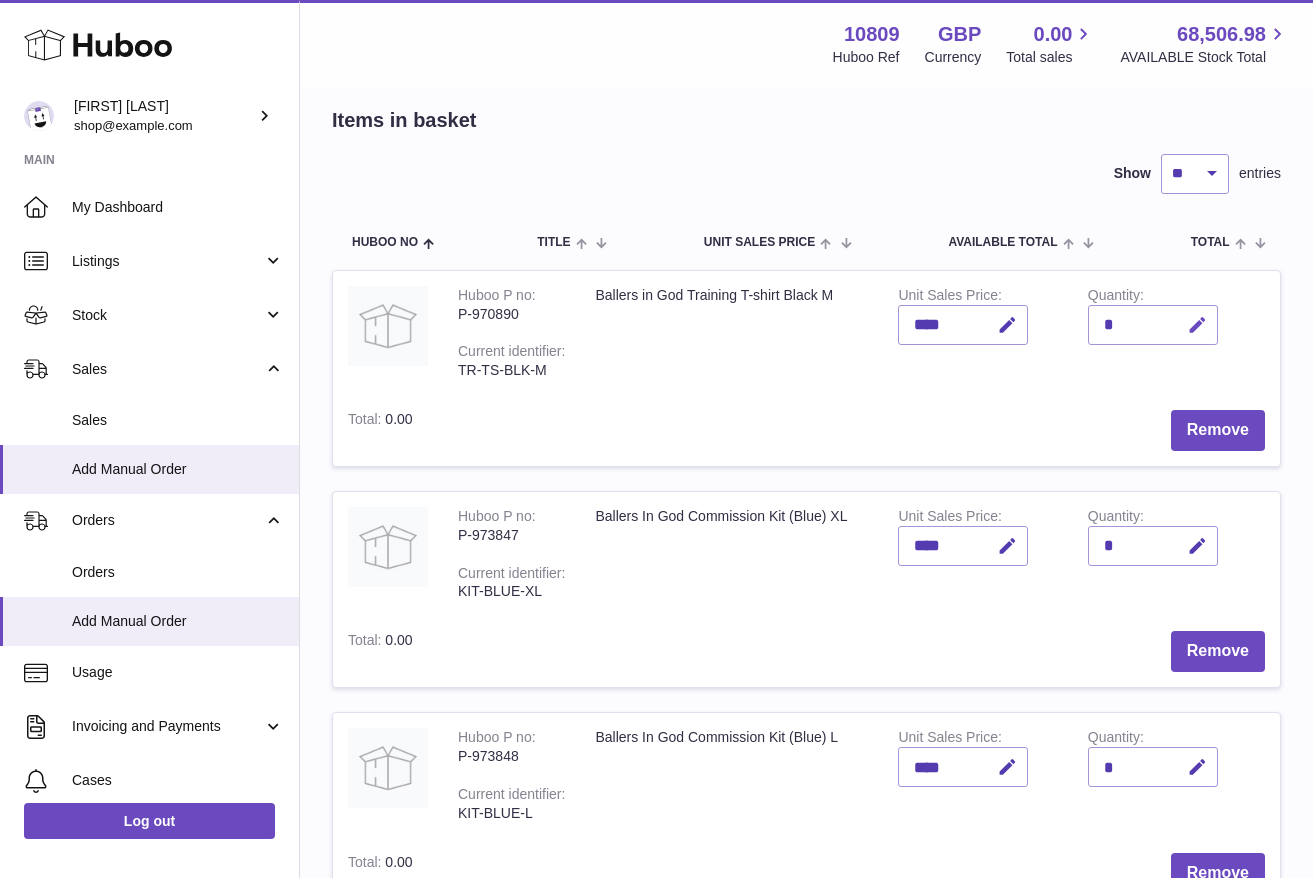 click at bounding box center [1197, 325] 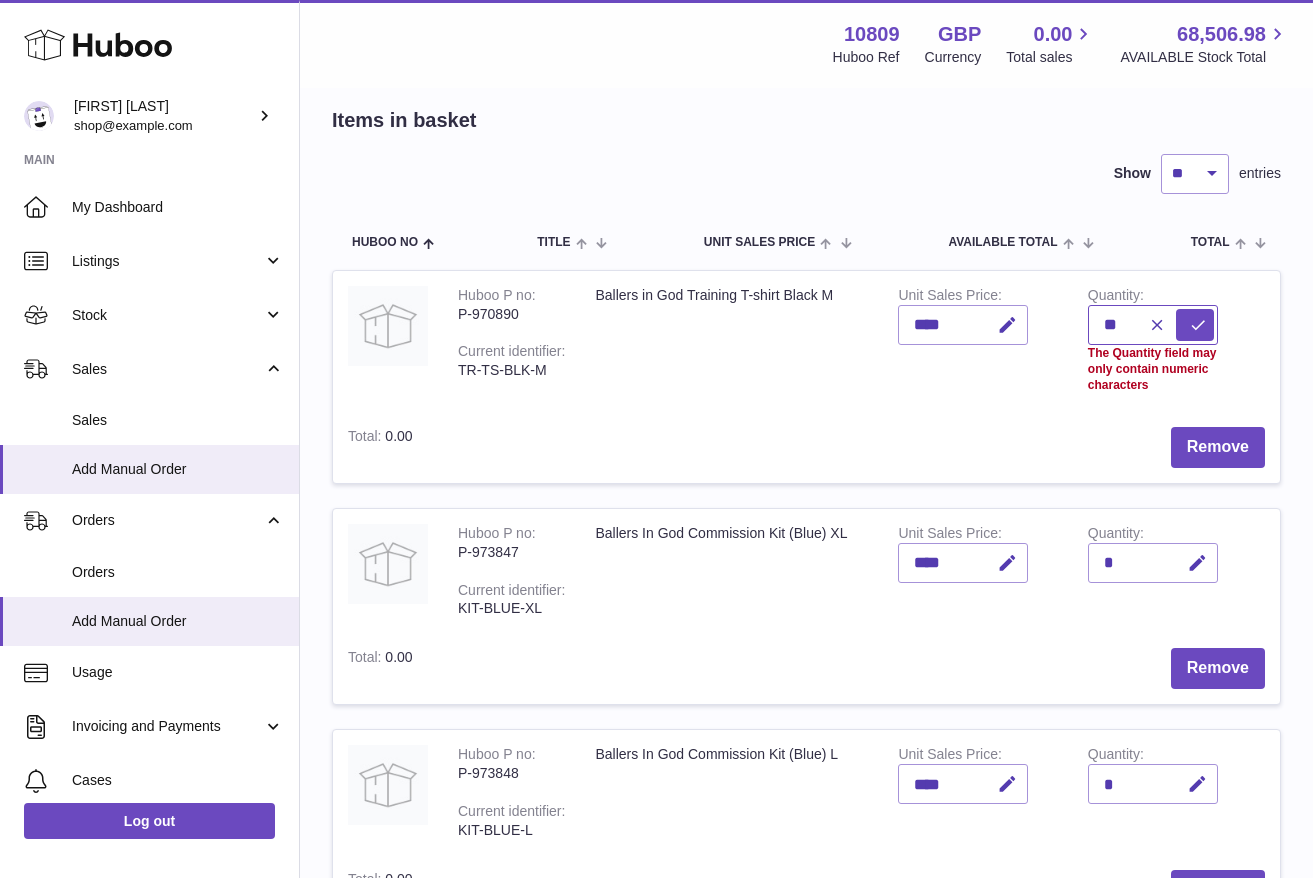 type on "*" 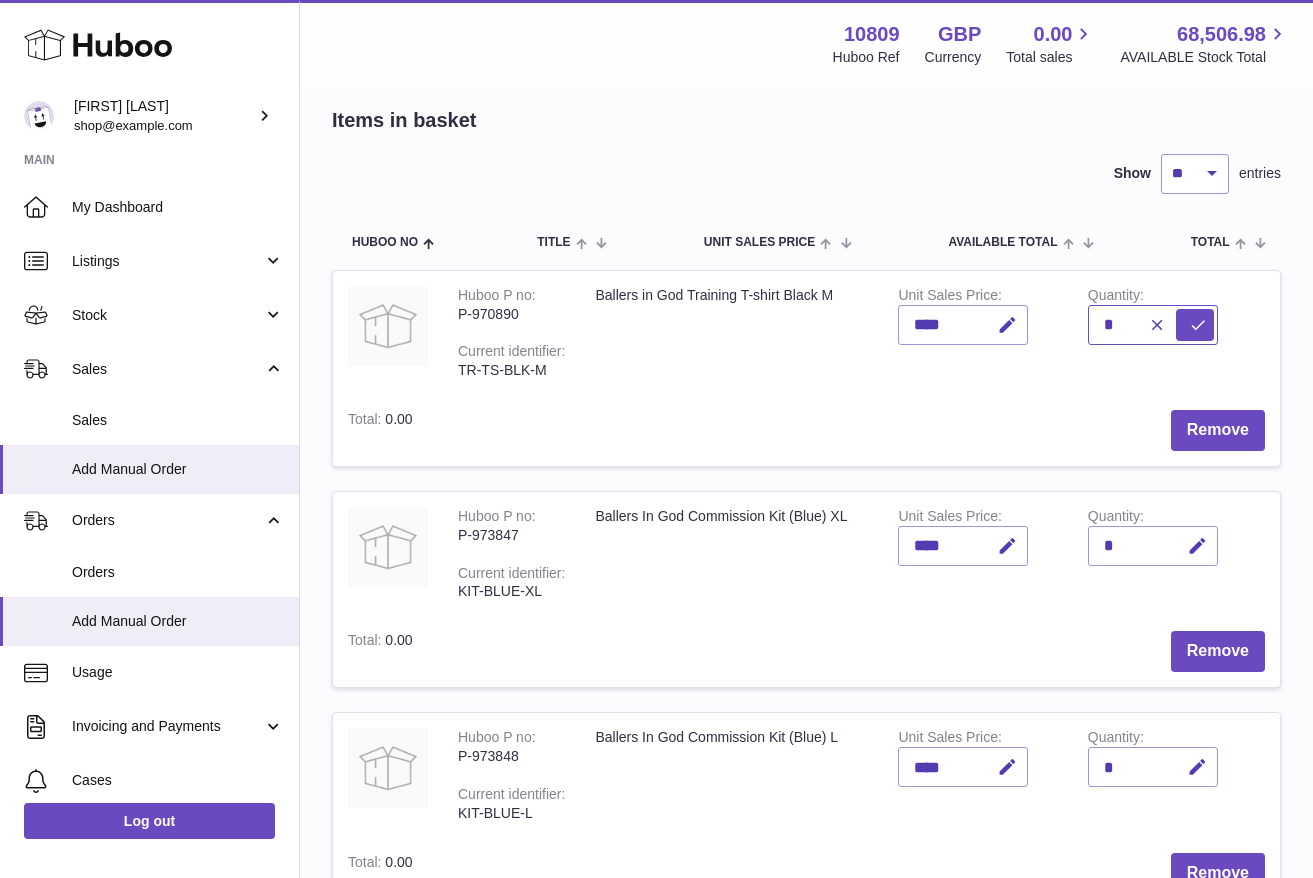 click on "*" at bounding box center [1153, 325] 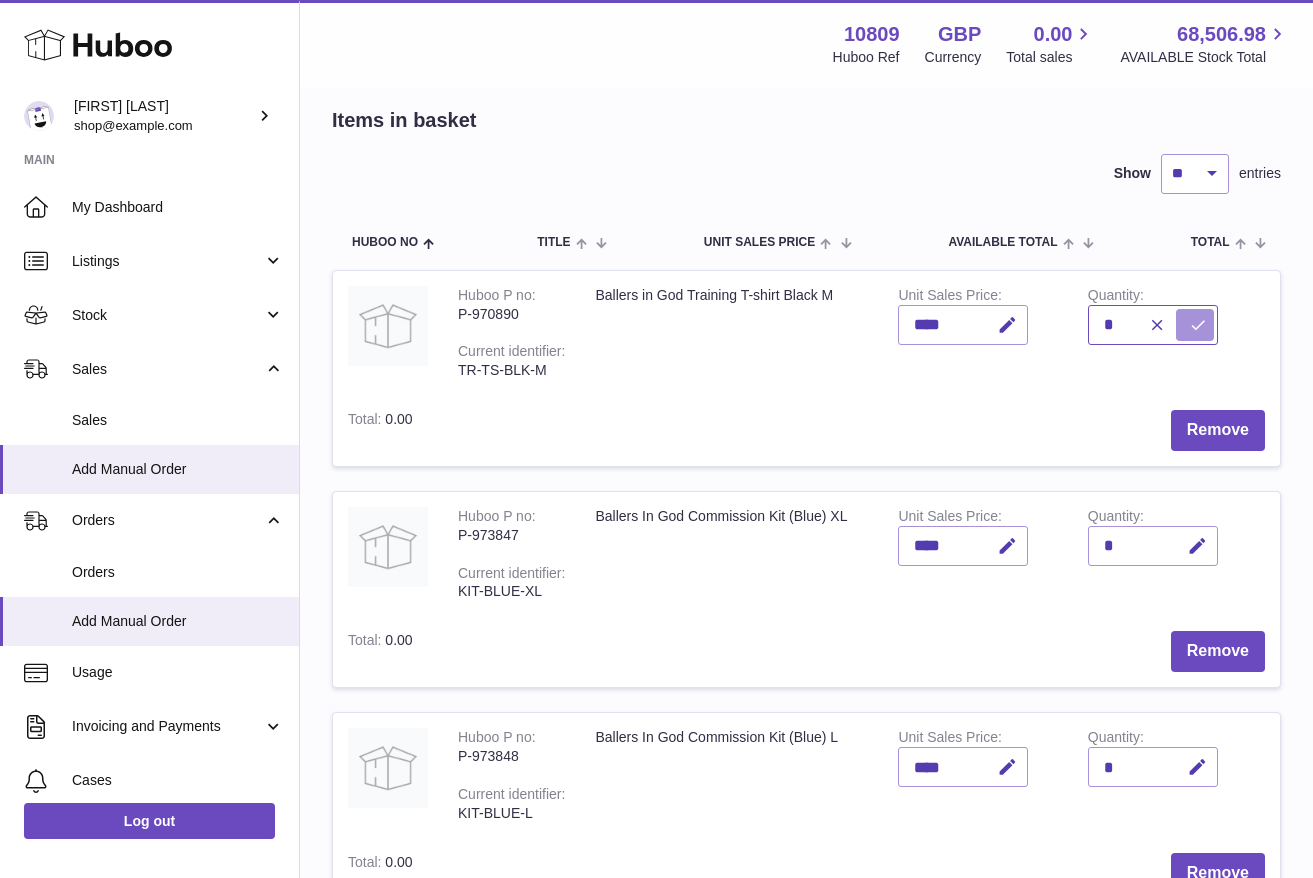 type on "*" 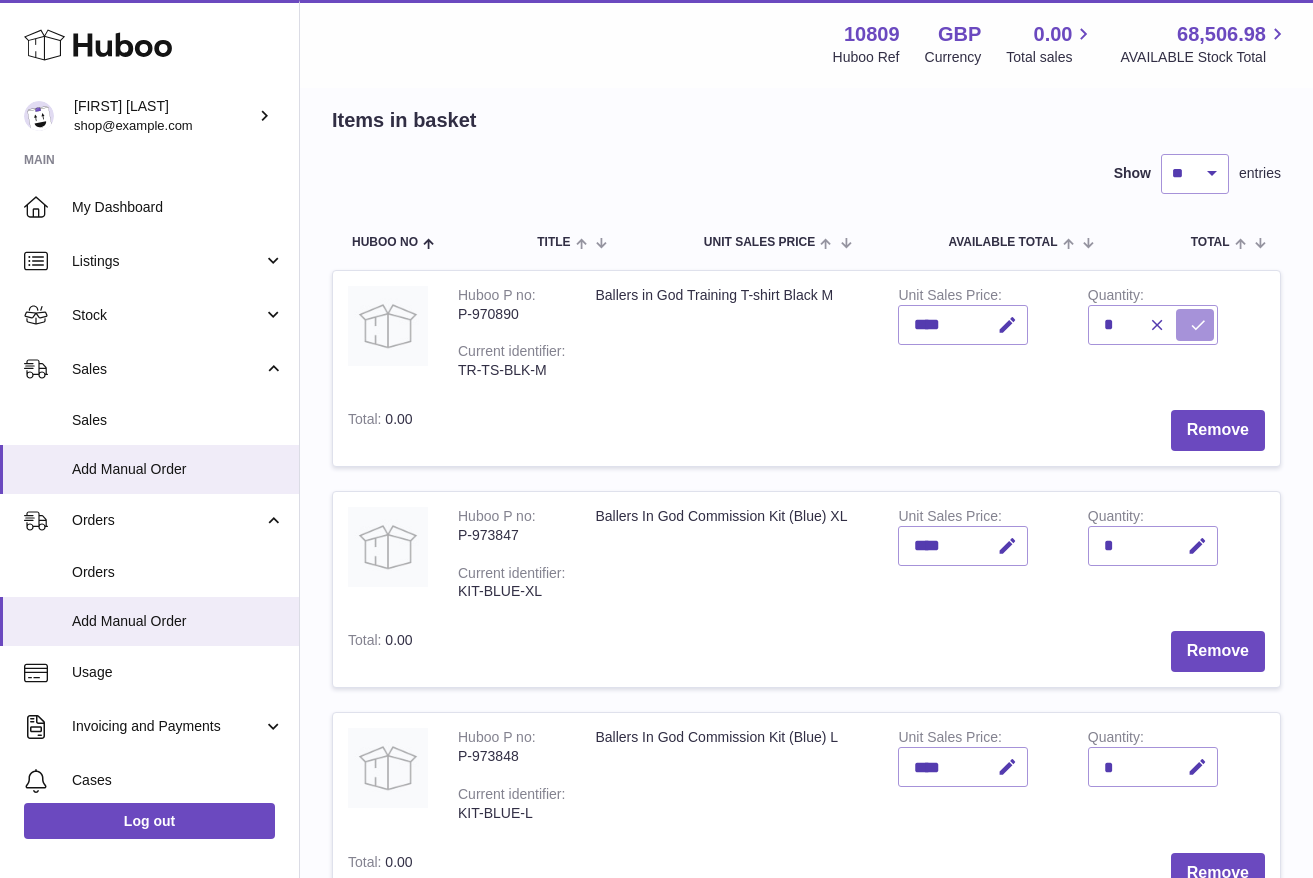 click at bounding box center (1198, 325) 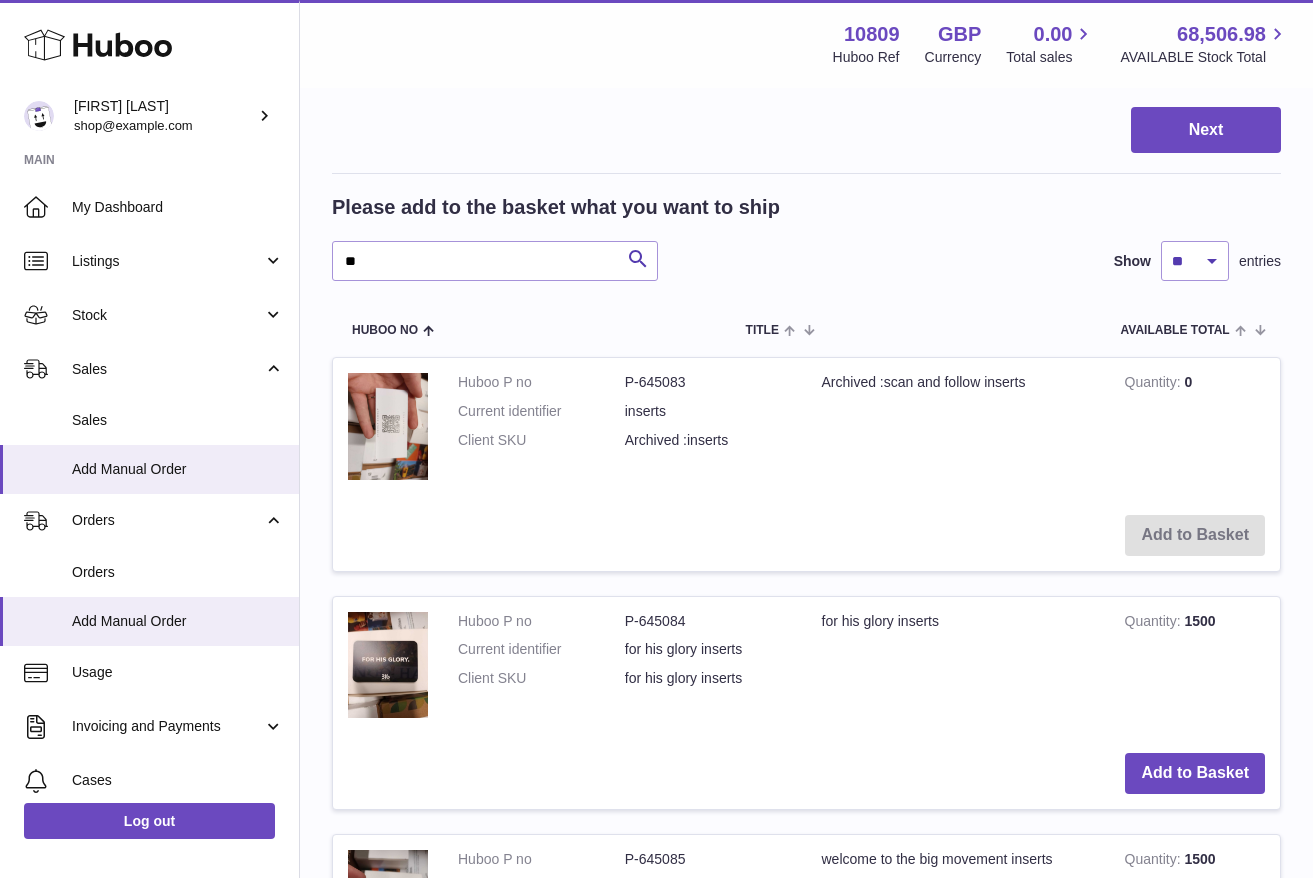 scroll, scrollTop: 2653, scrollLeft: 0, axis: vertical 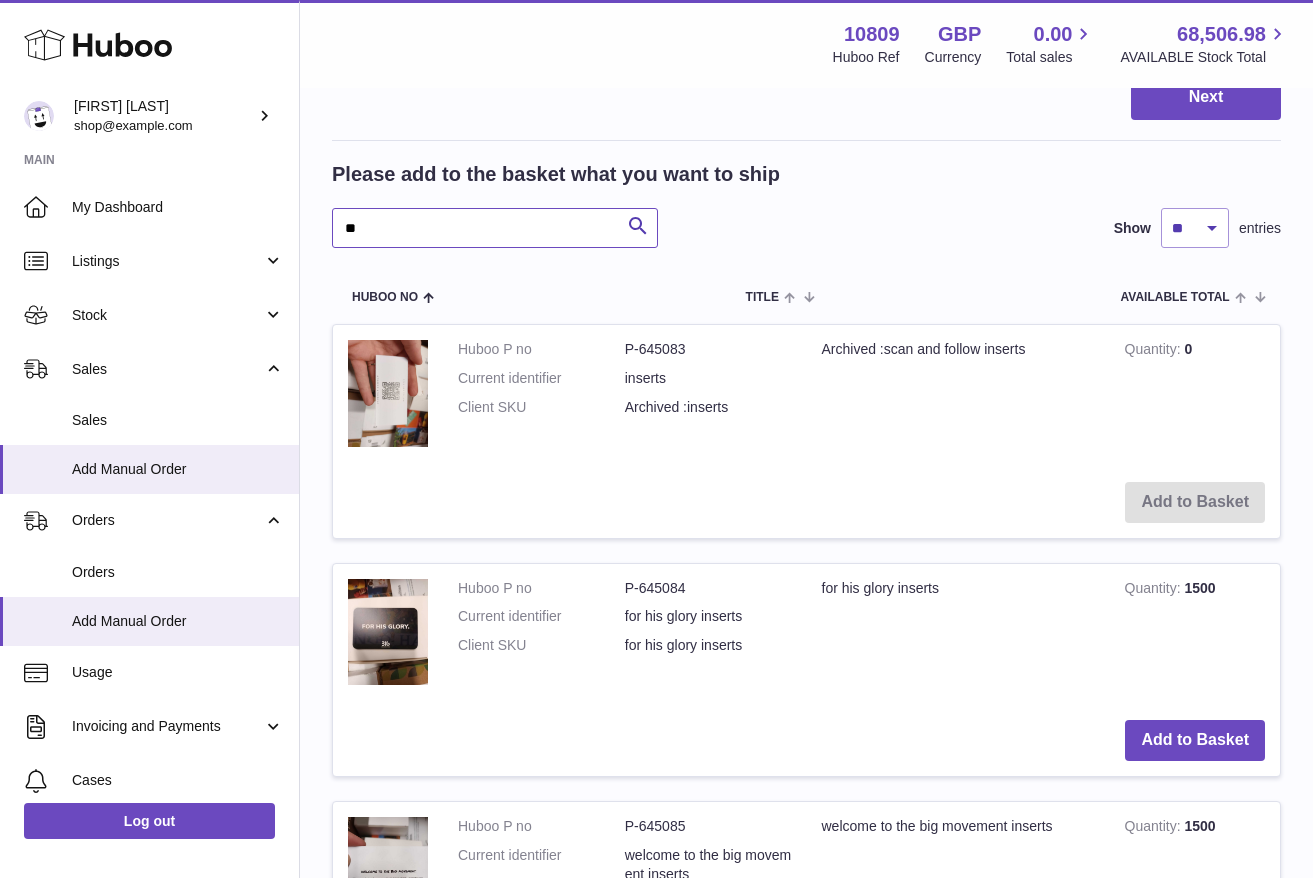 click on "**" at bounding box center [495, 228] 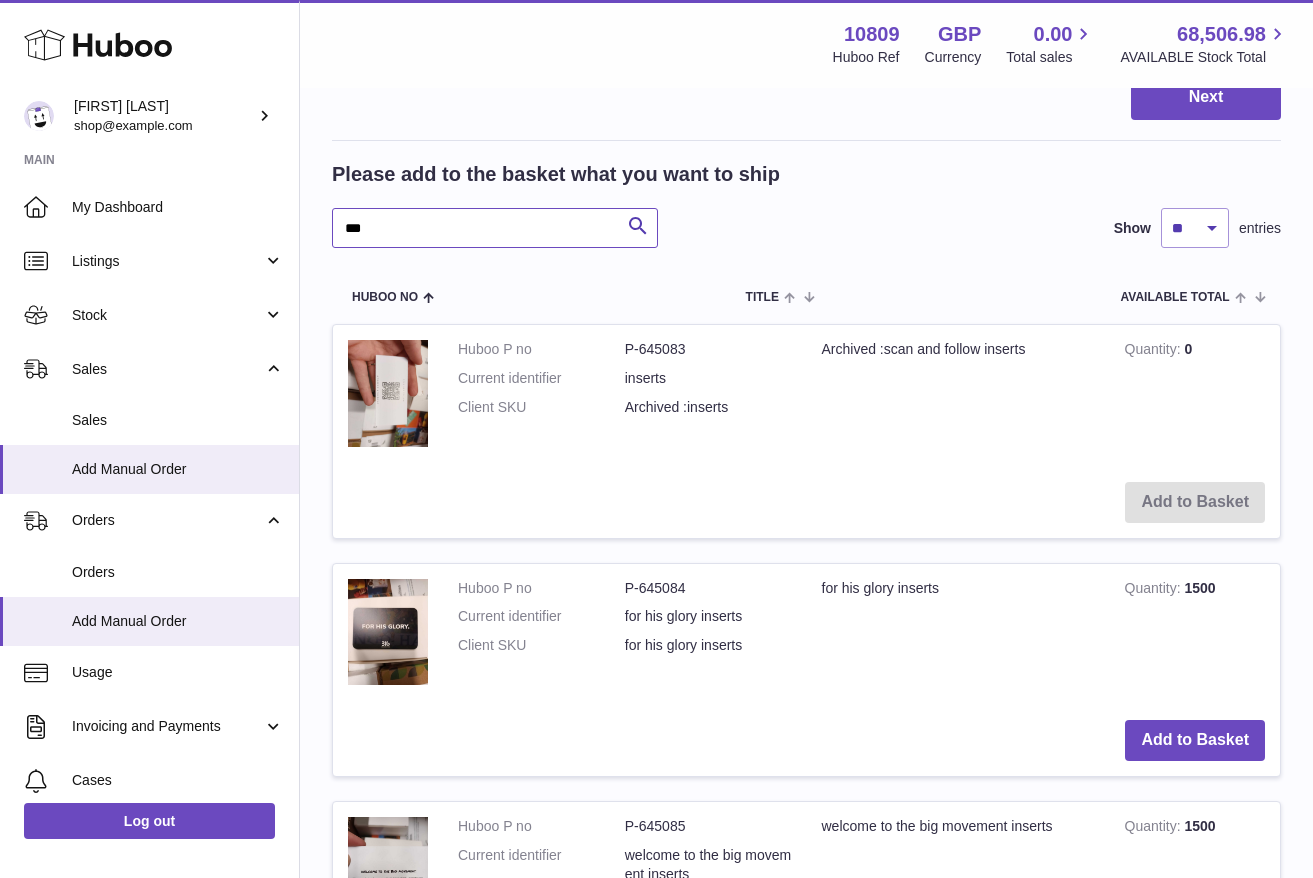 type on "**" 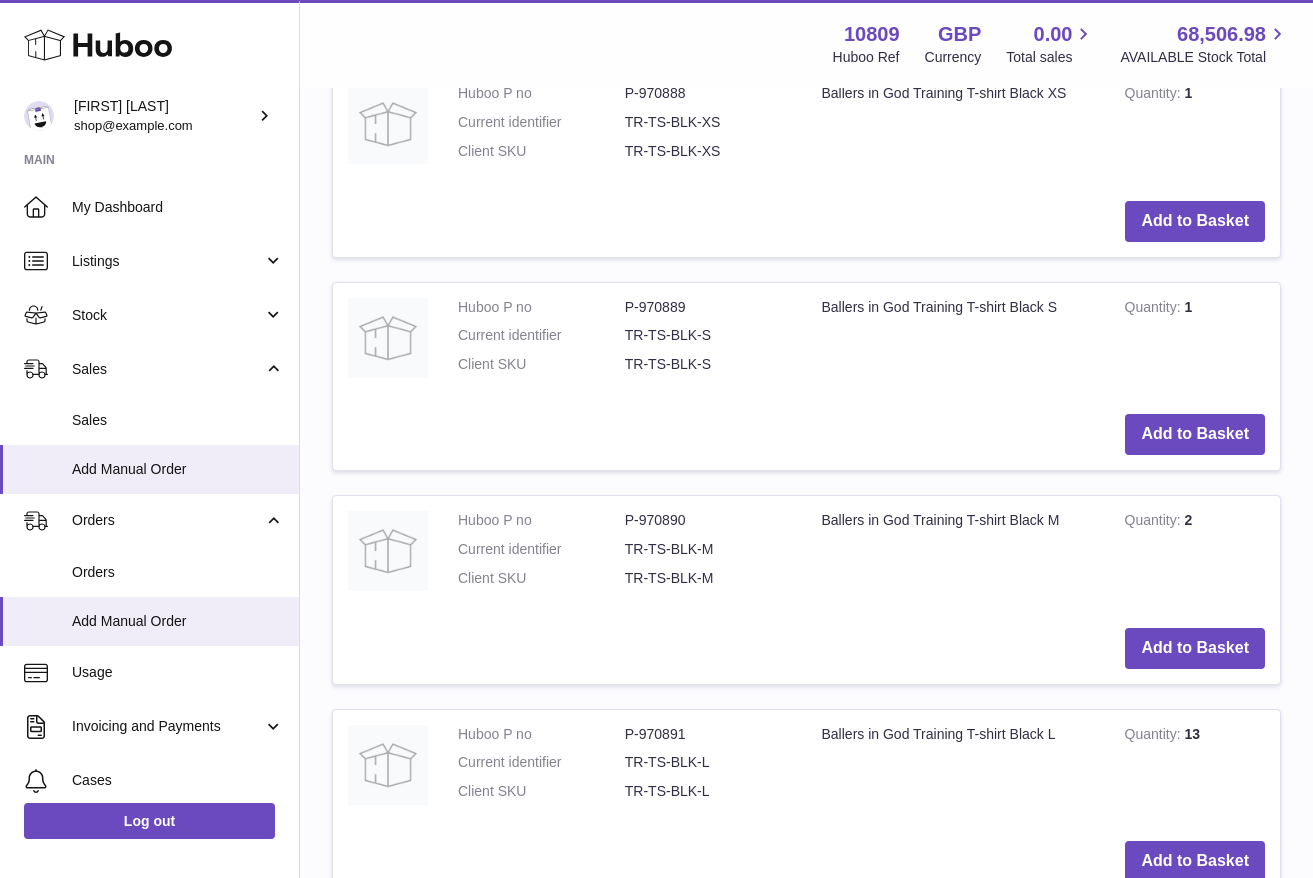 scroll, scrollTop: 3890, scrollLeft: 0, axis: vertical 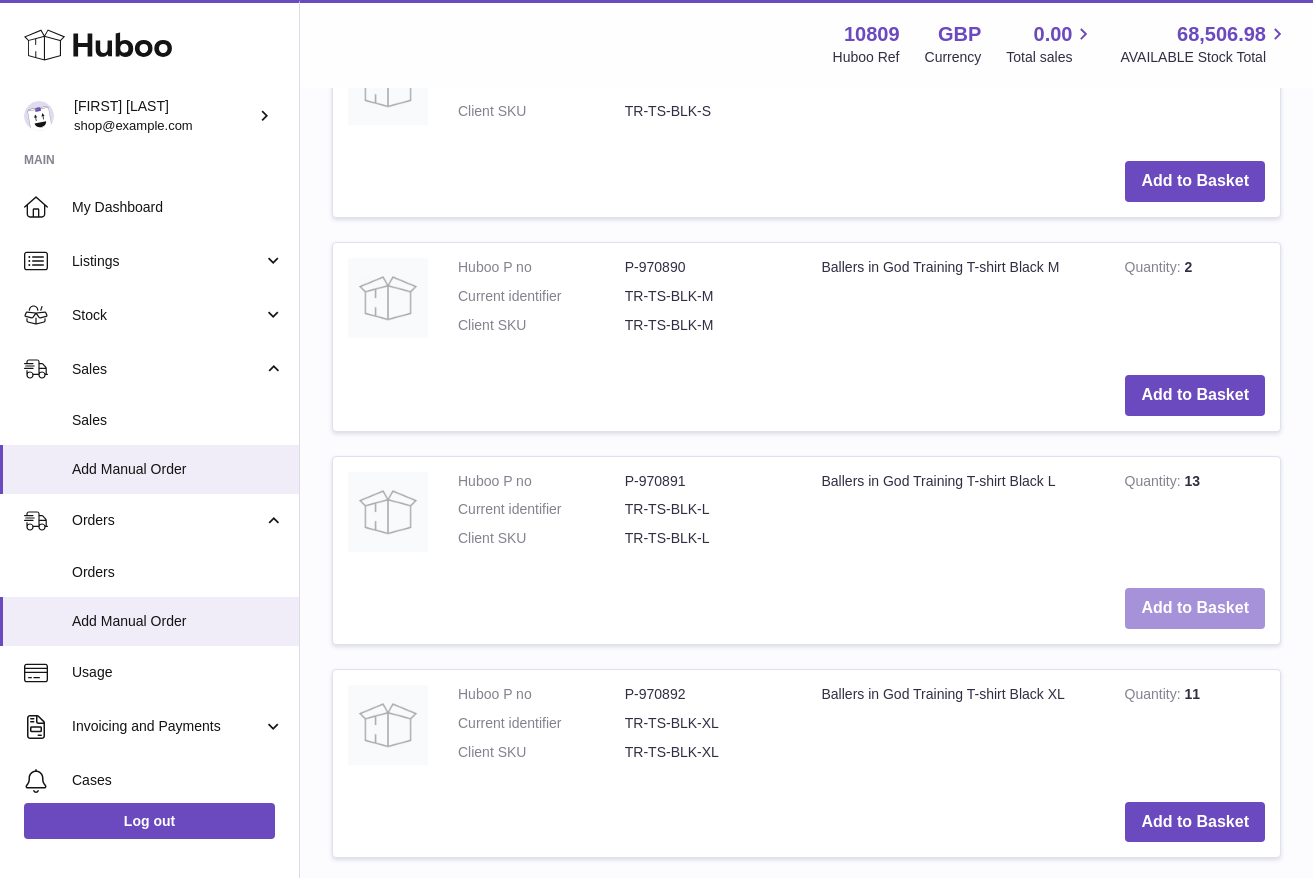 click on "Add to Basket" at bounding box center [1195, 608] 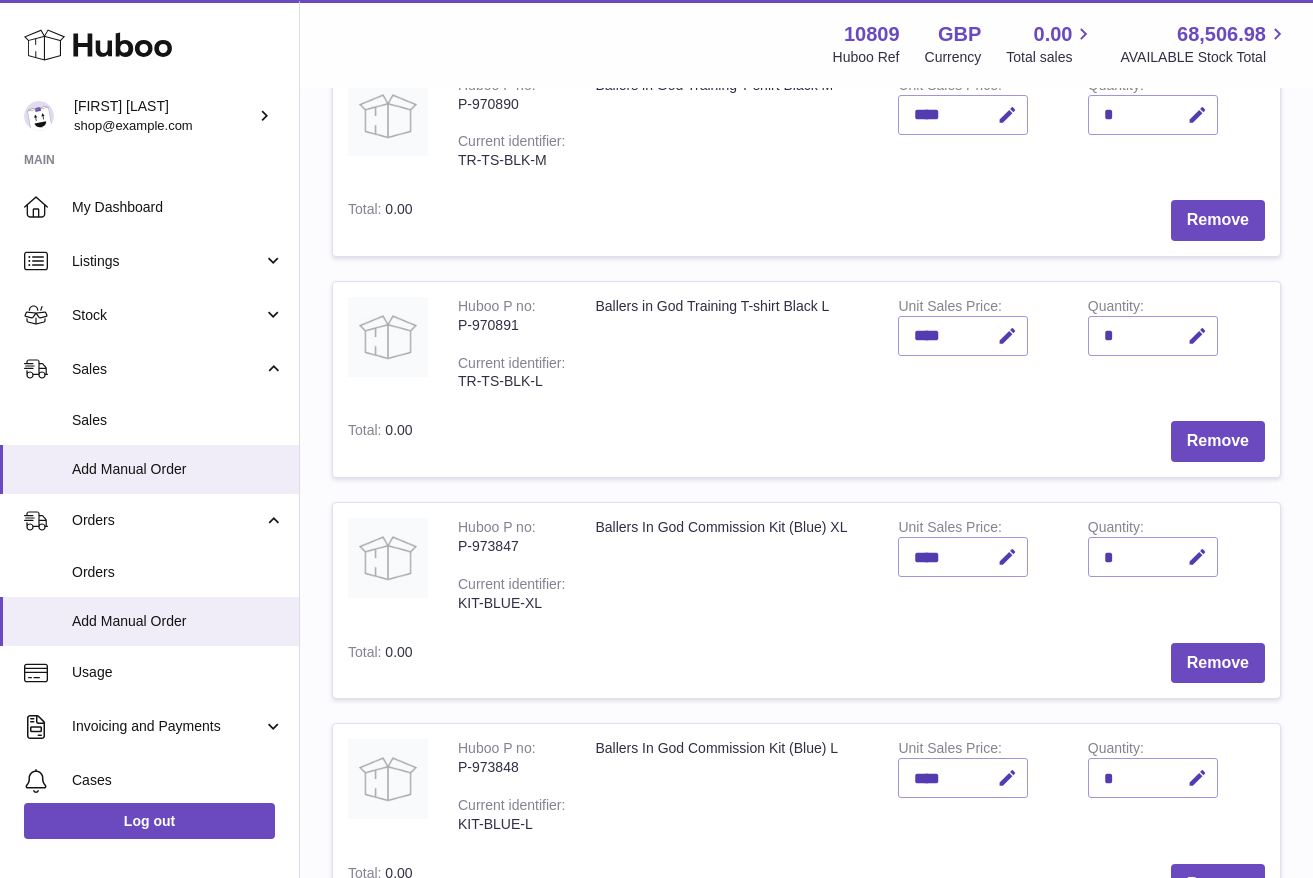 scroll, scrollTop: 285, scrollLeft: 0, axis: vertical 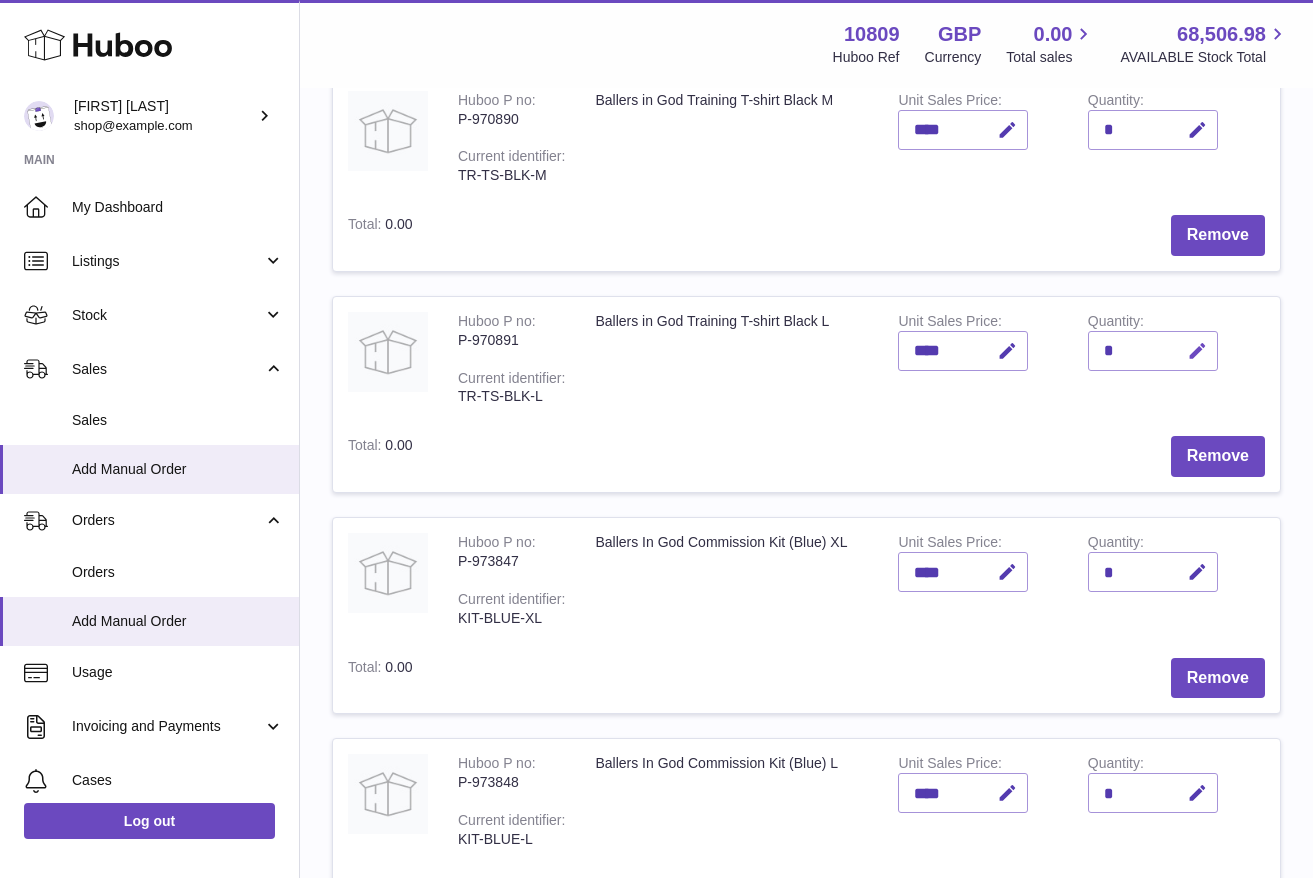 click at bounding box center (1197, 351) 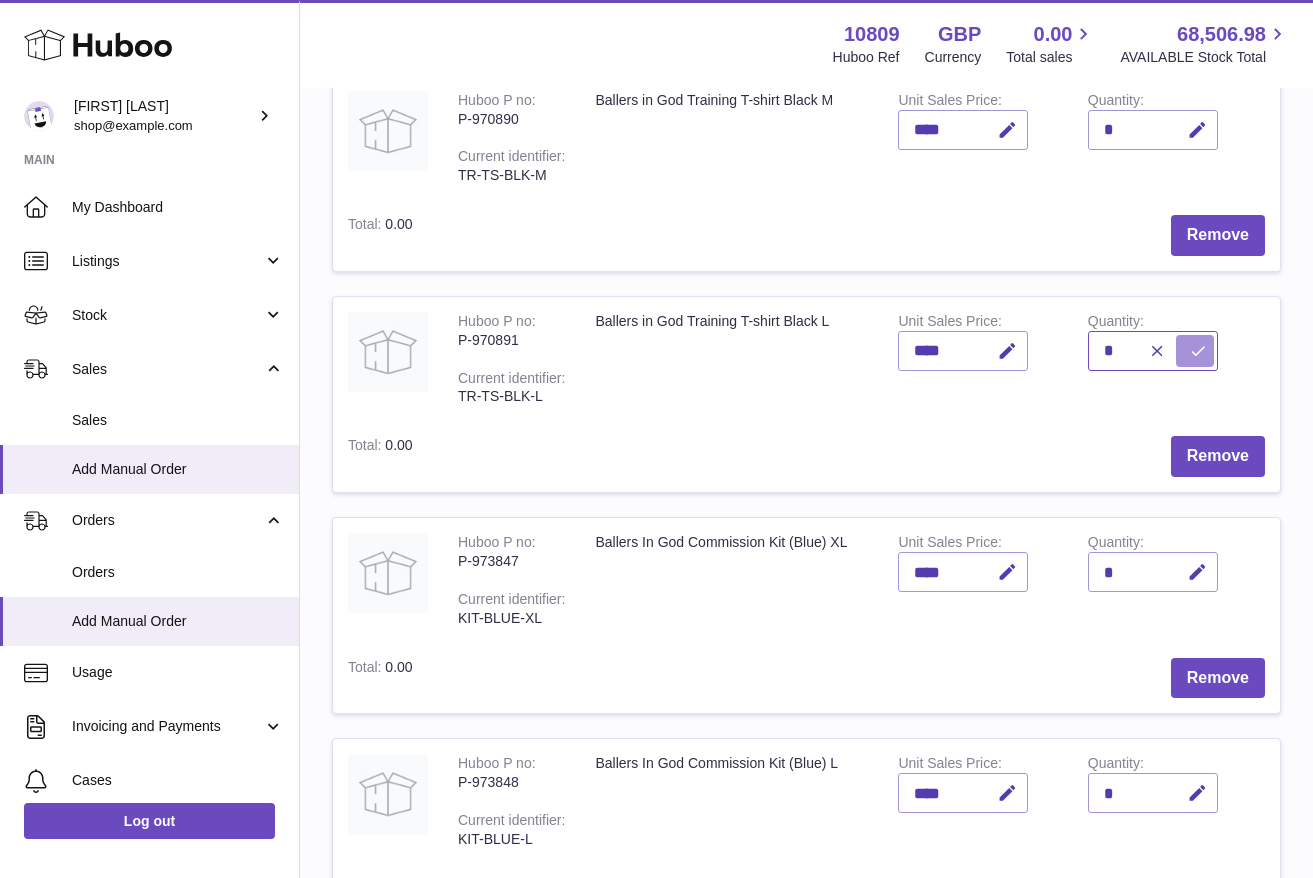 type on "*" 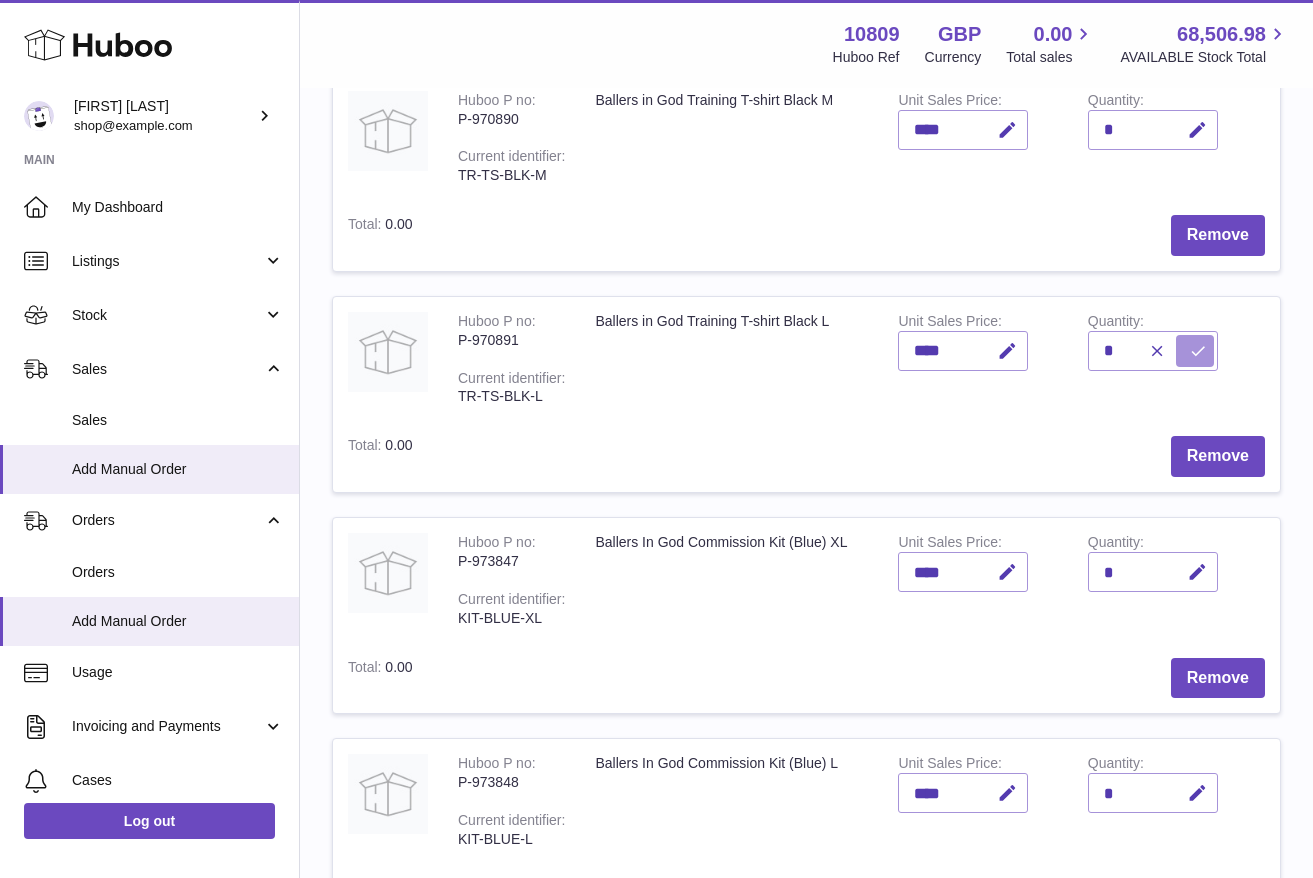click at bounding box center (1198, 351) 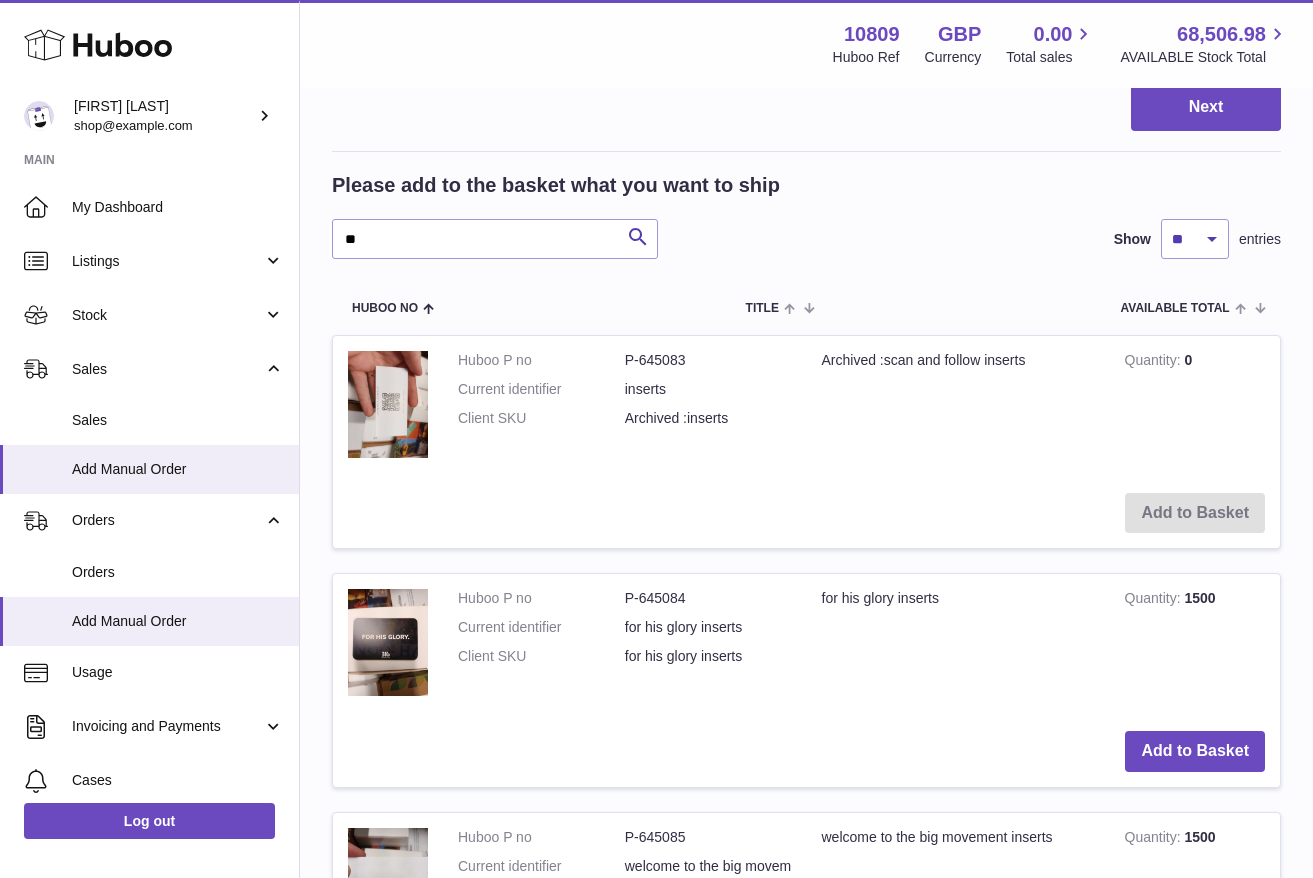 scroll, scrollTop: 2597, scrollLeft: 0, axis: vertical 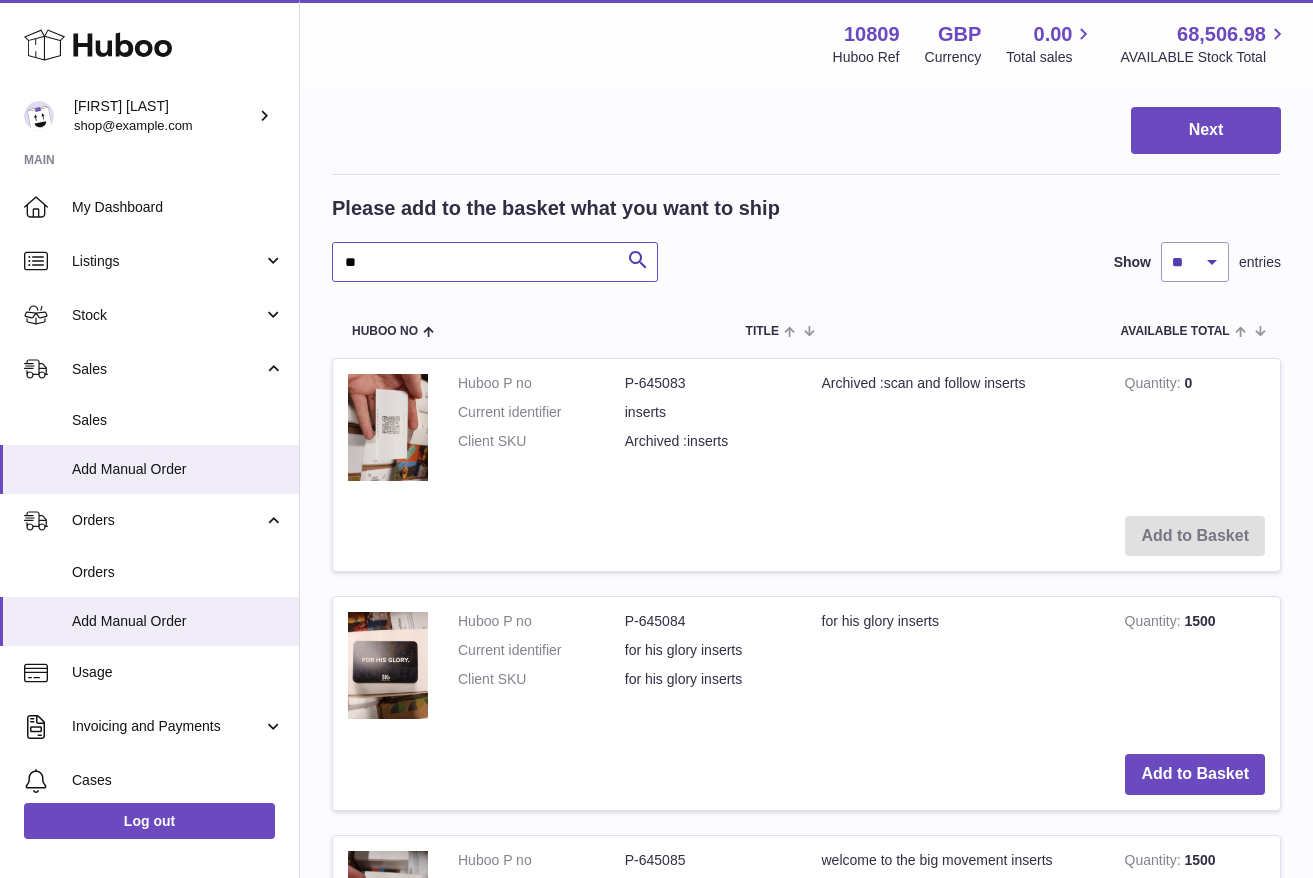 click on "**" at bounding box center (495, 262) 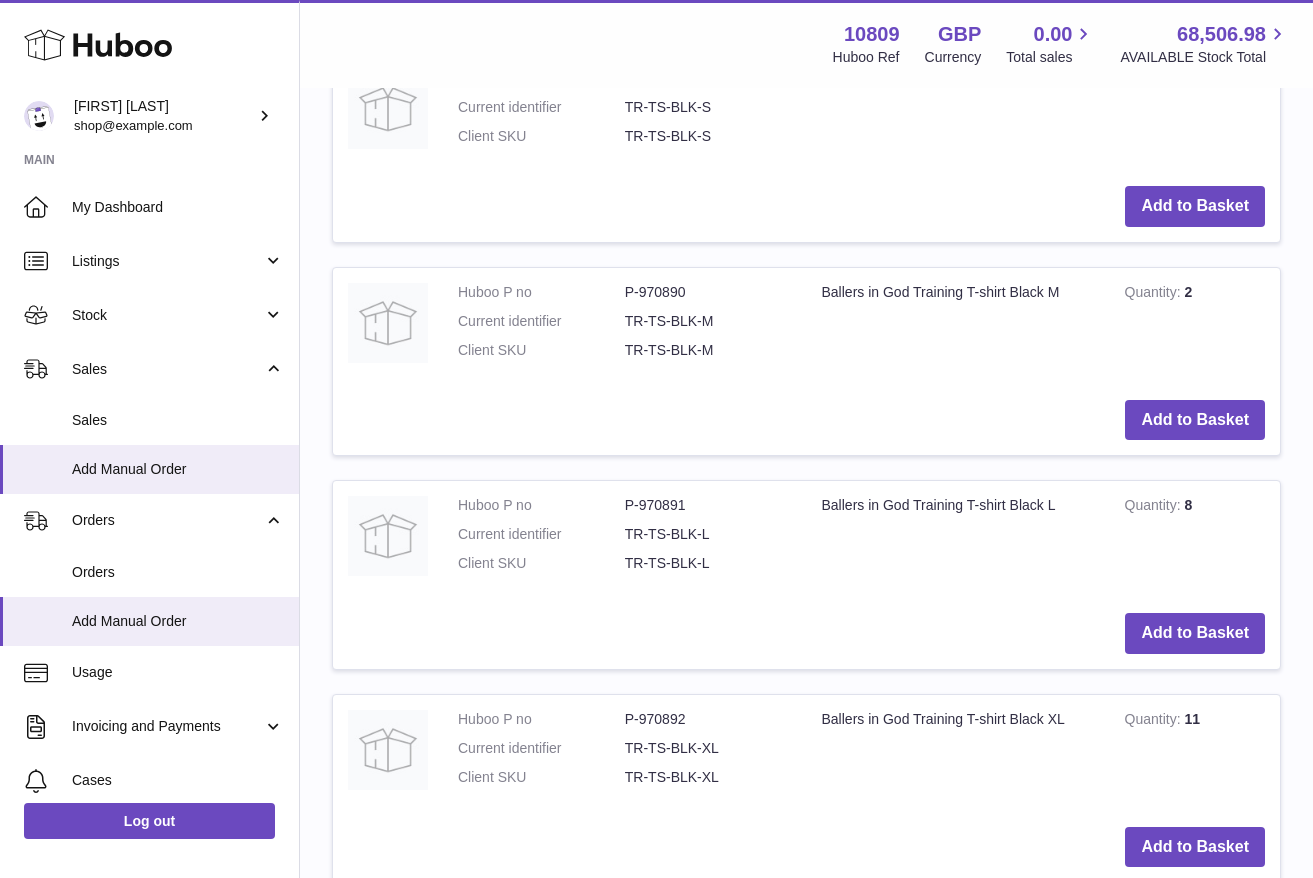 scroll, scrollTop: 3865, scrollLeft: 0, axis: vertical 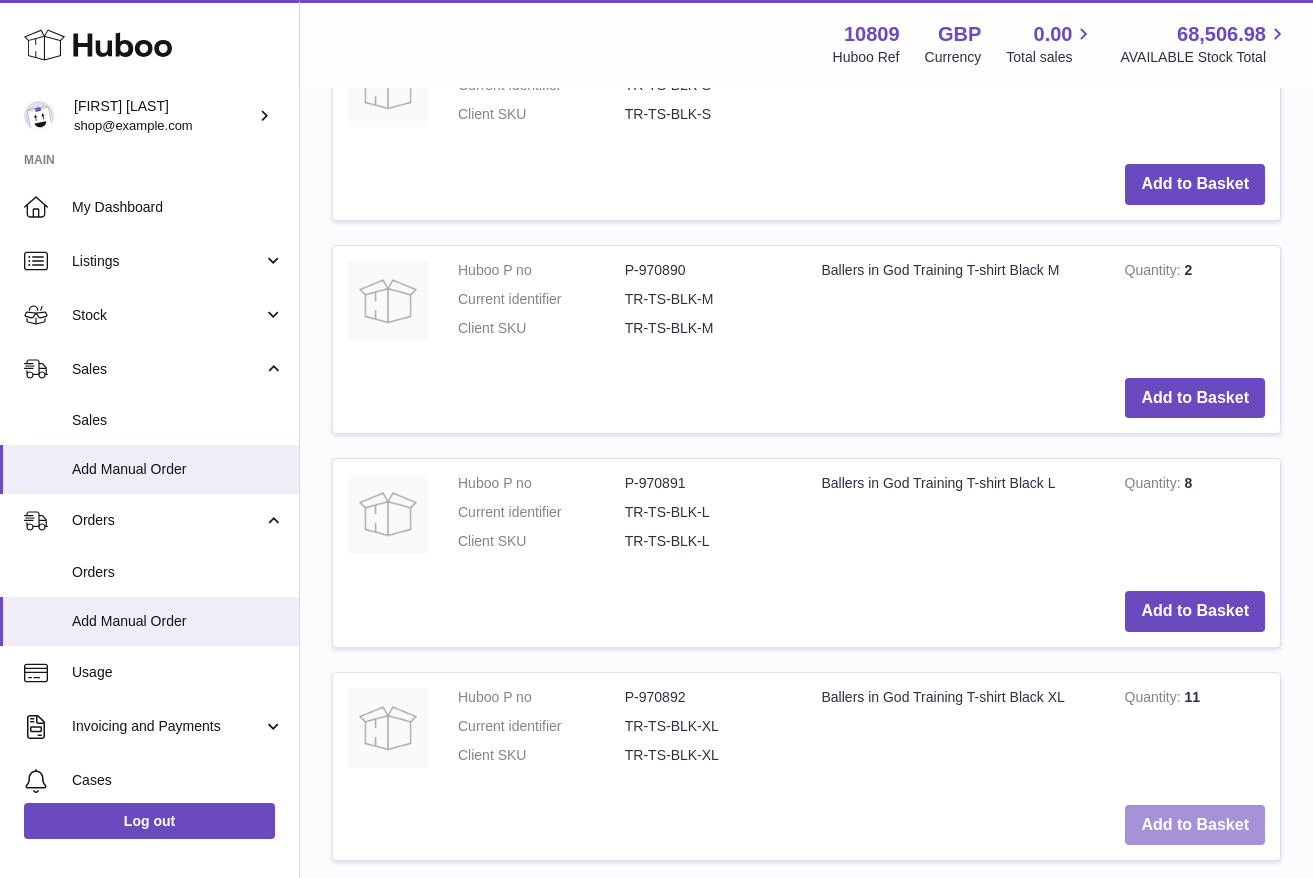click on "Add to Basket" at bounding box center [1195, 825] 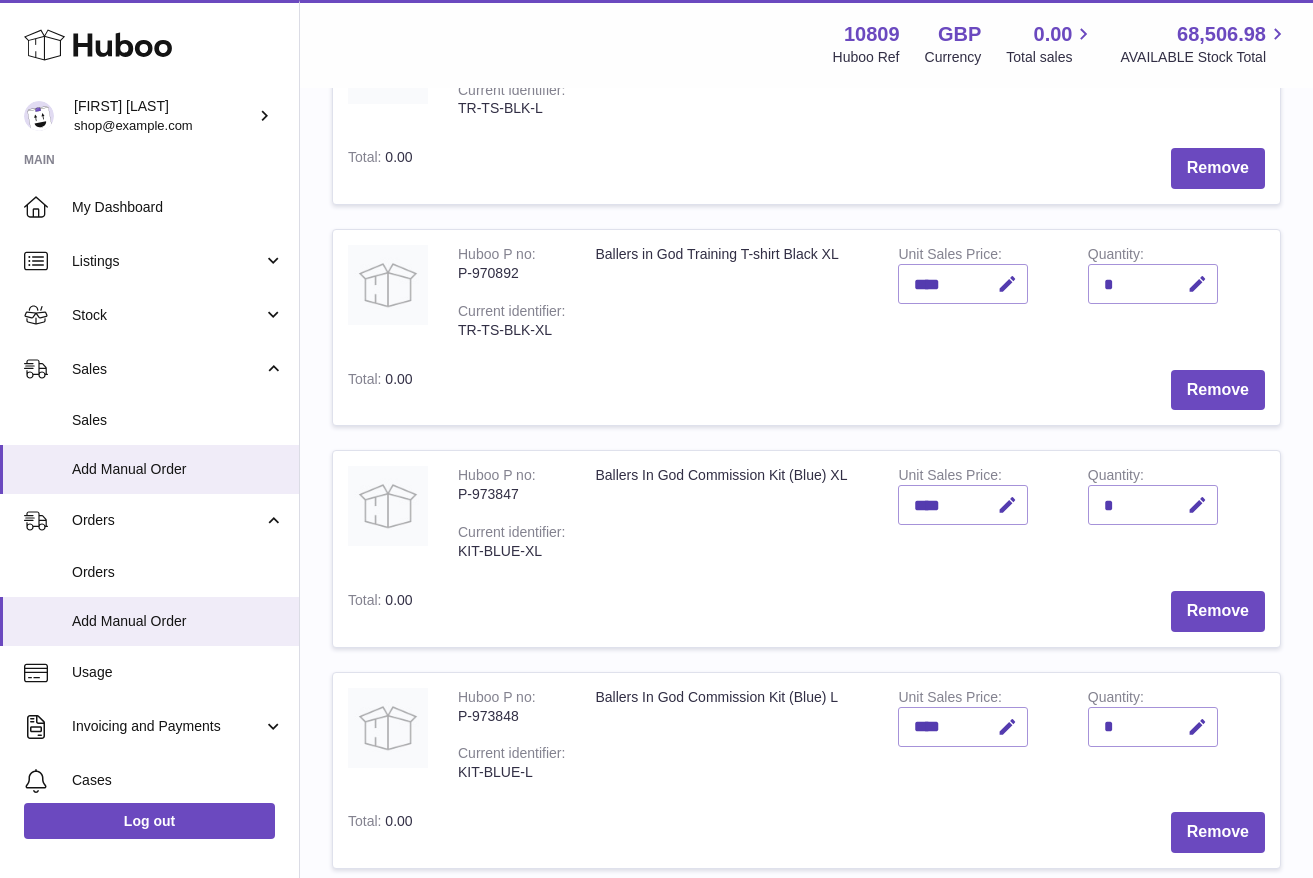 scroll, scrollTop: 544, scrollLeft: 0, axis: vertical 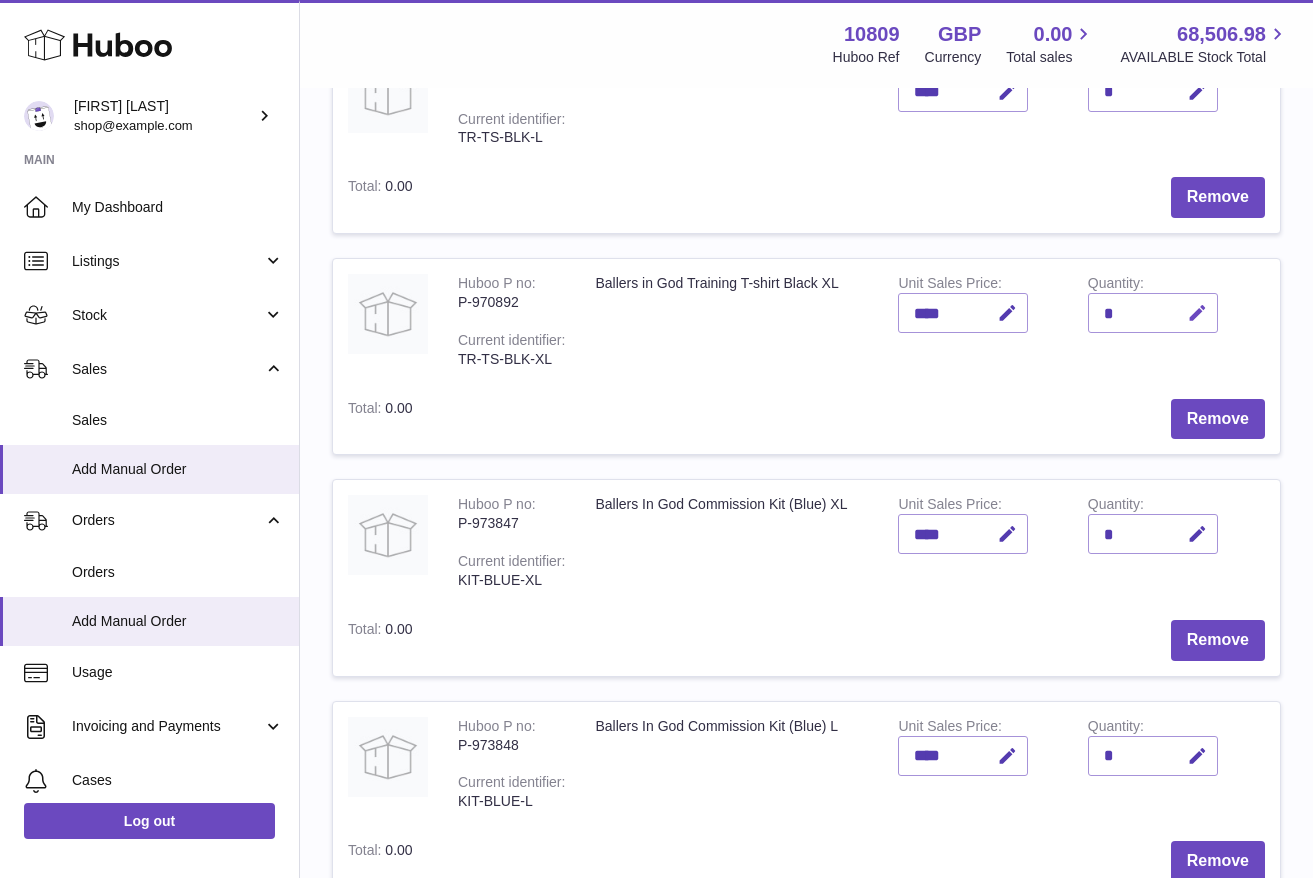 click at bounding box center [1197, 313] 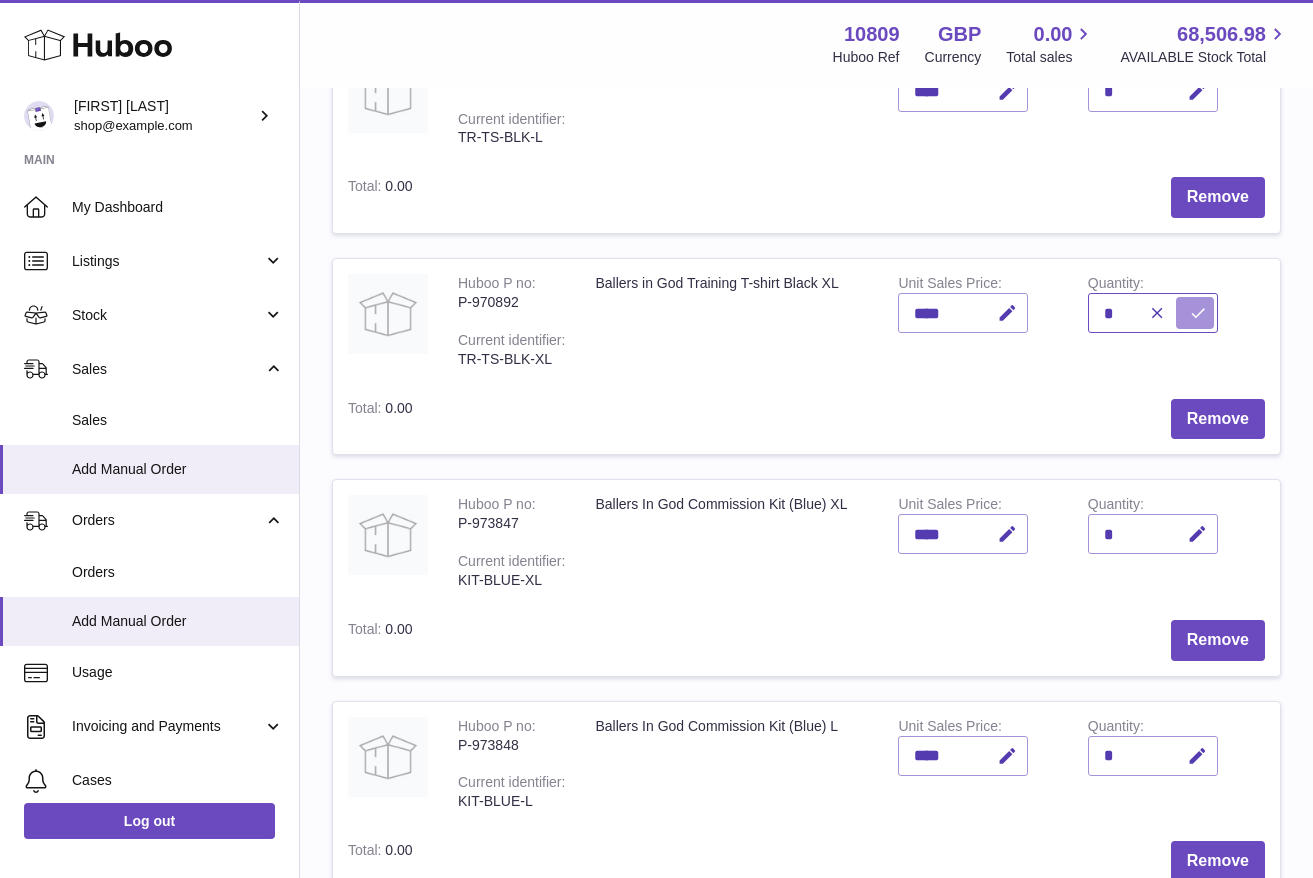 type on "*" 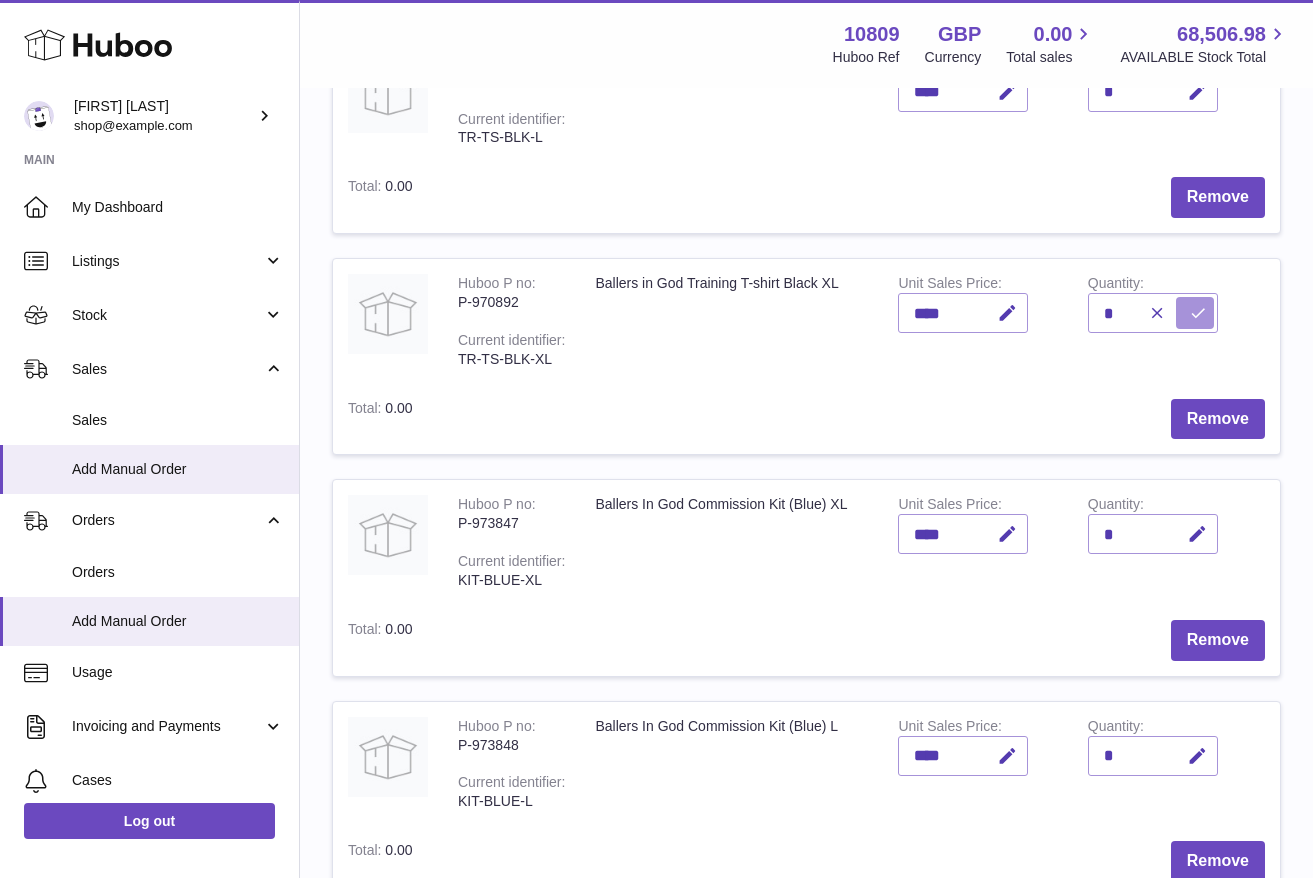 click at bounding box center [1198, 313] 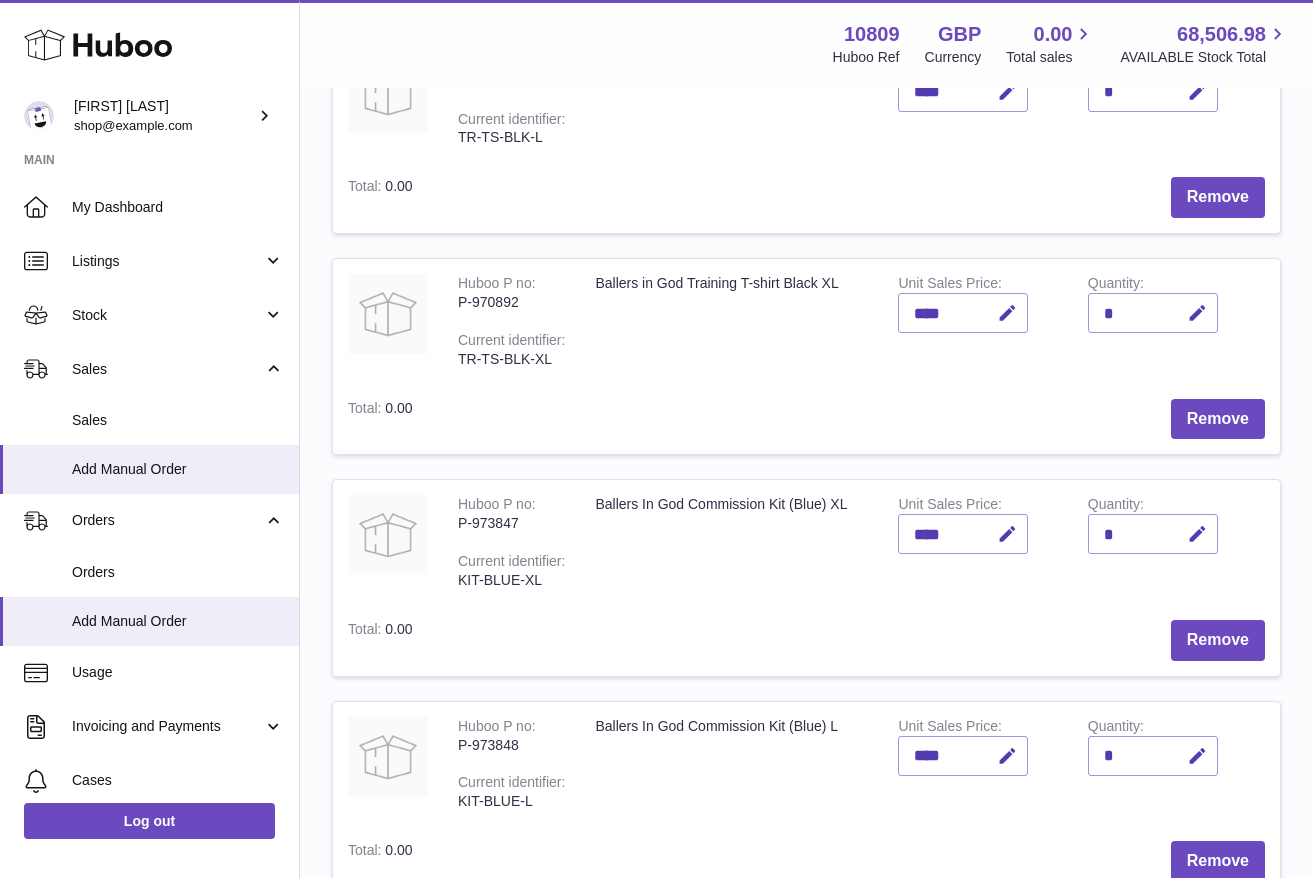 click on "Ballers in God Training T-shirt Black XL" at bounding box center (731, 321) 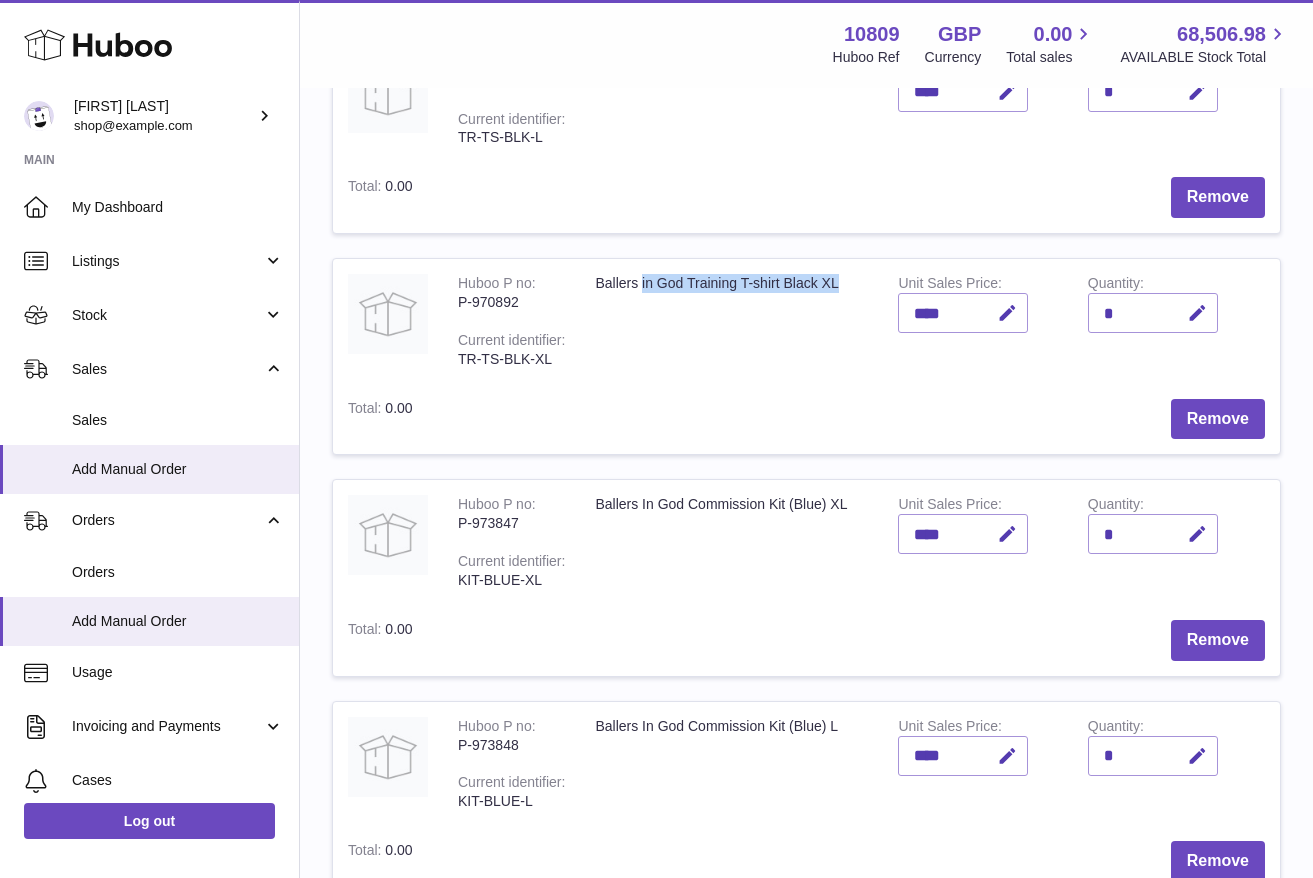 click on "Ballers in God Training T-shirt Black XL" at bounding box center (731, 321) 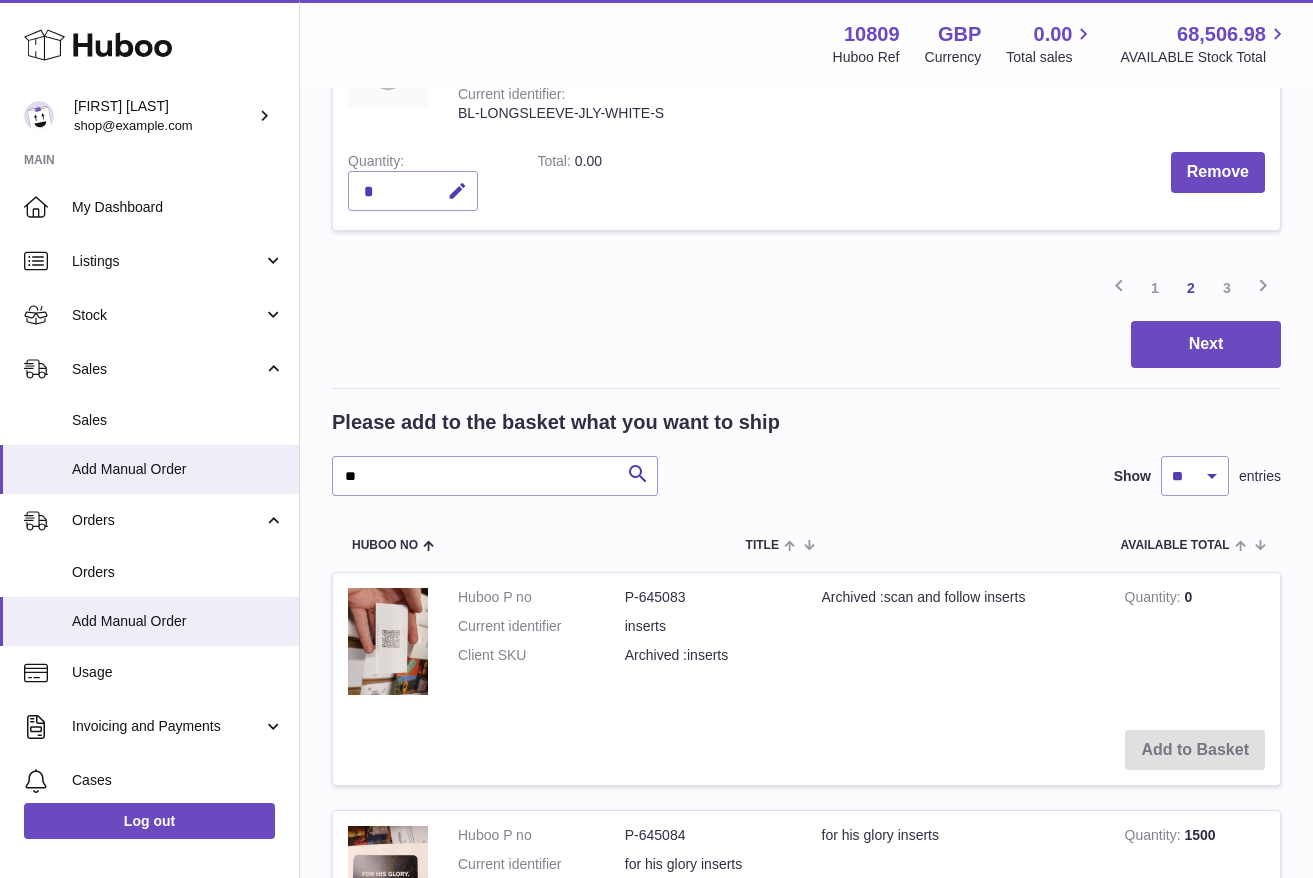 scroll, scrollTop: 2170, scrollLeft: 0, axis: vertical 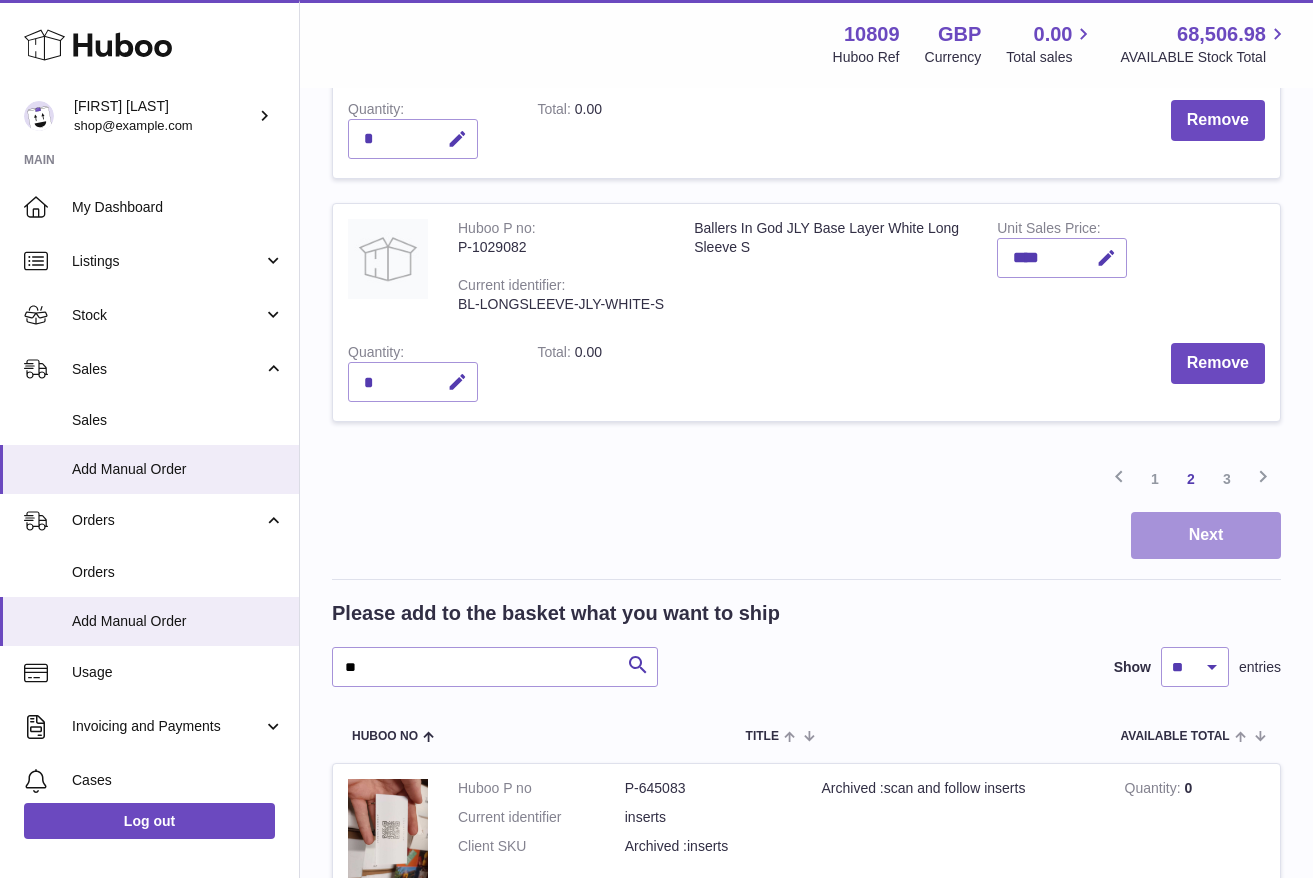 click on "Next" at bounding box center (1206, 535) 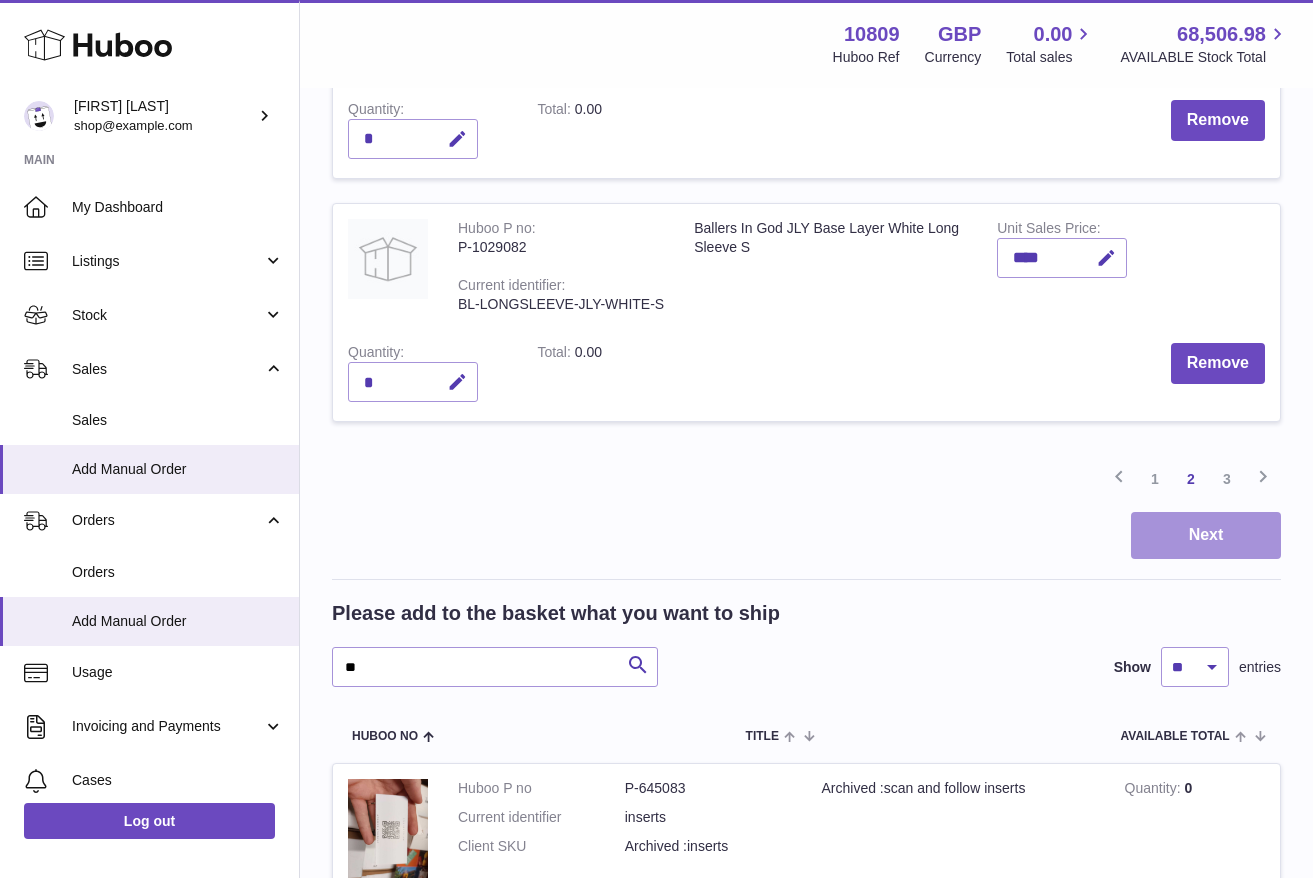 scroll, scrollTop: 0, scrollLeft: 0, axis: both 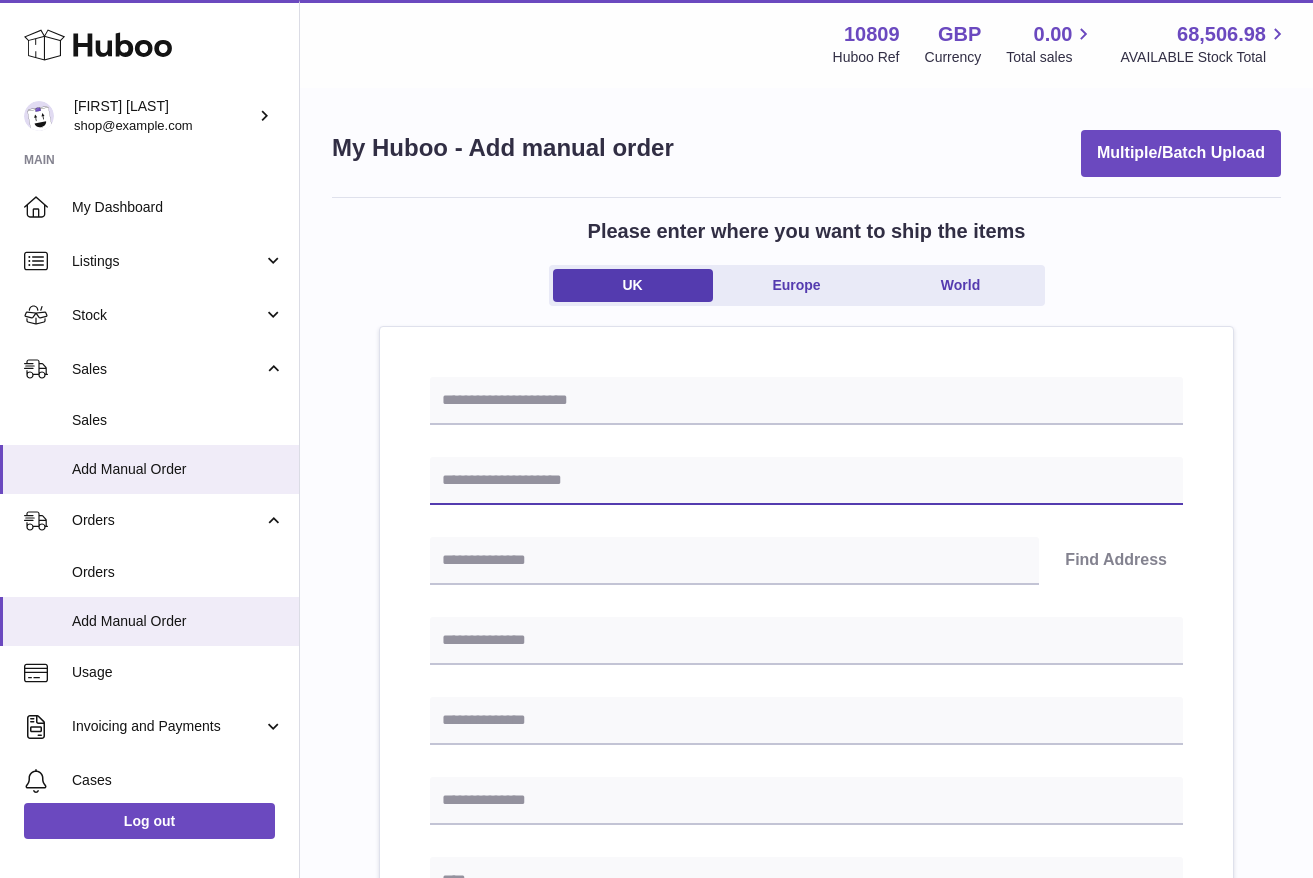click at bounding box center [806, 481] 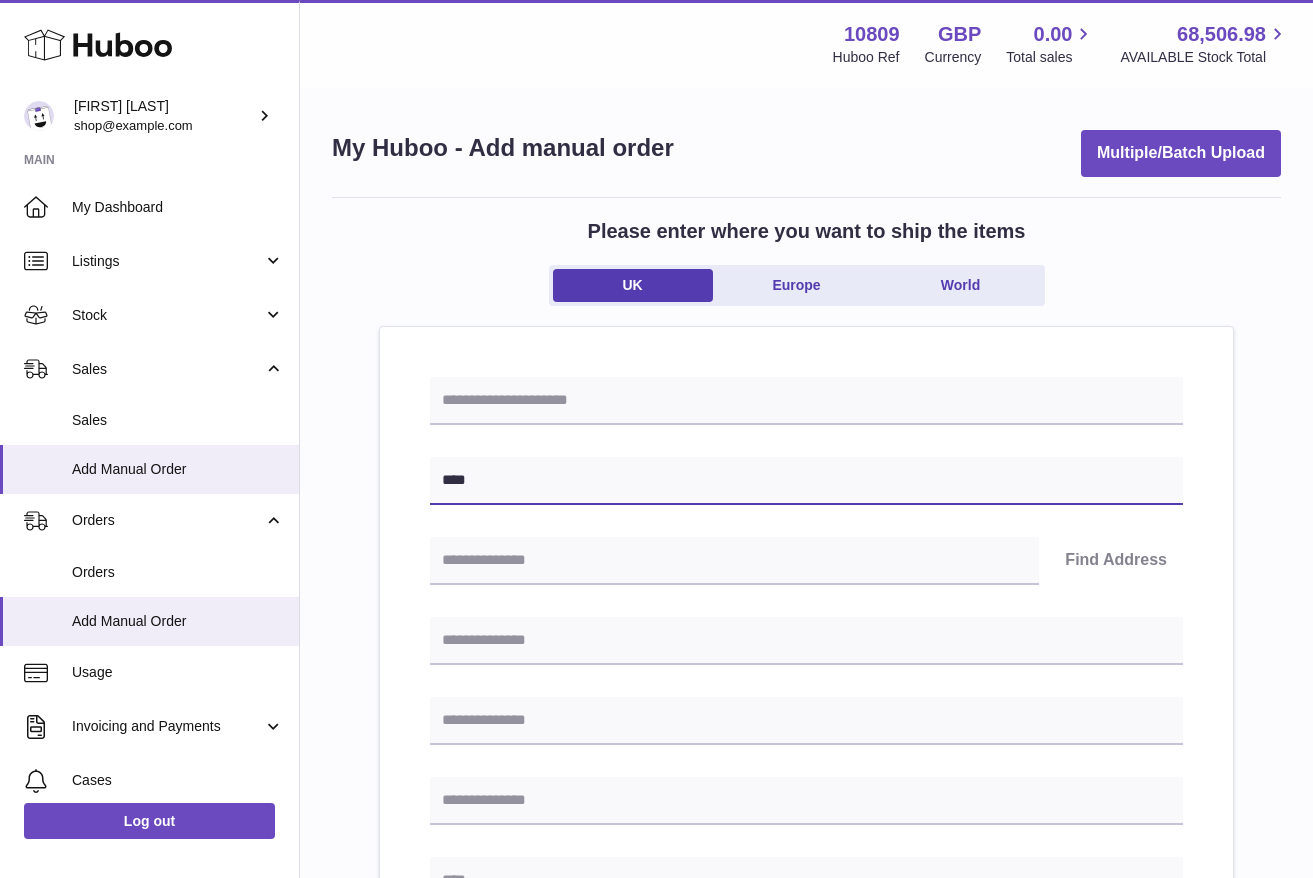 type on "**********" 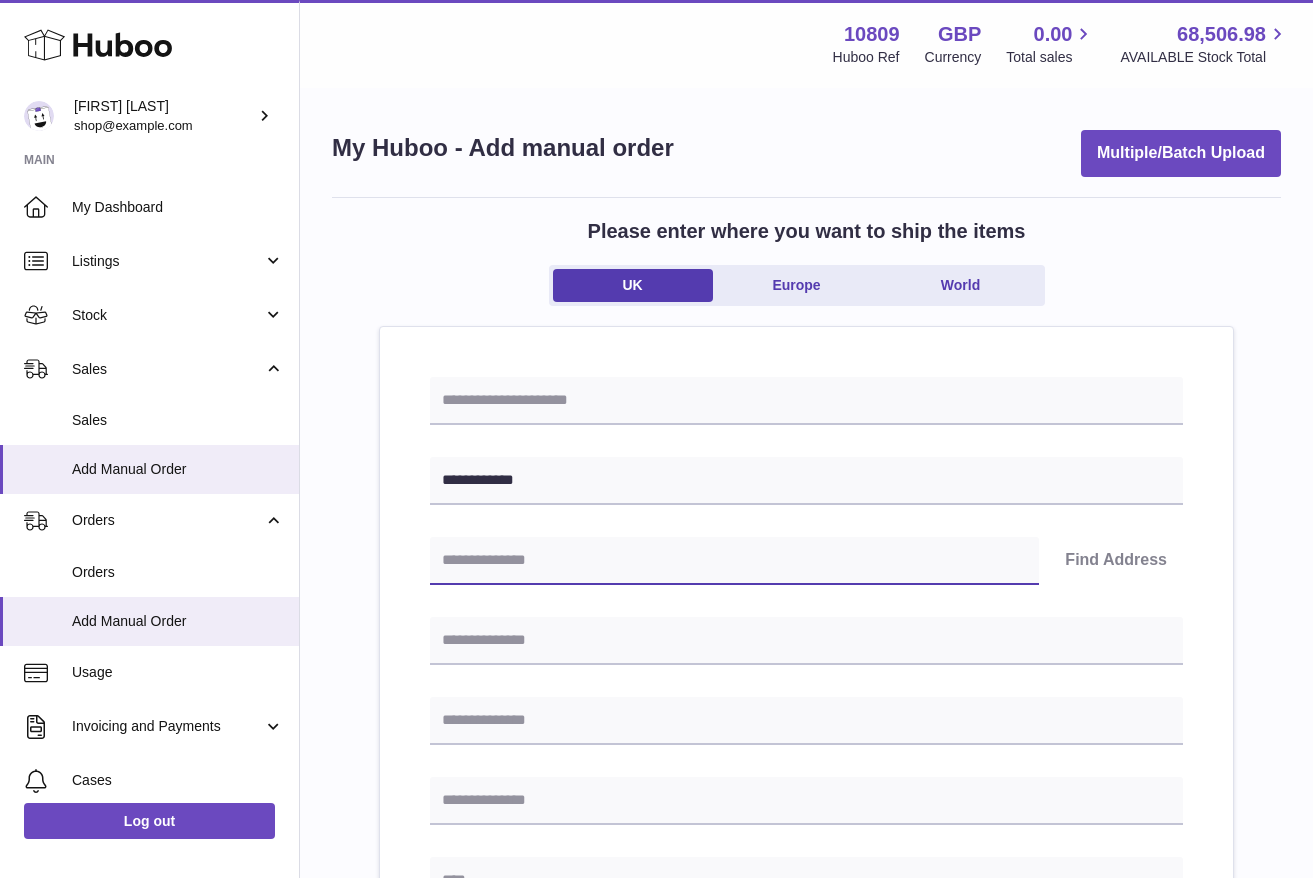 click at bounding box center (734, 561) 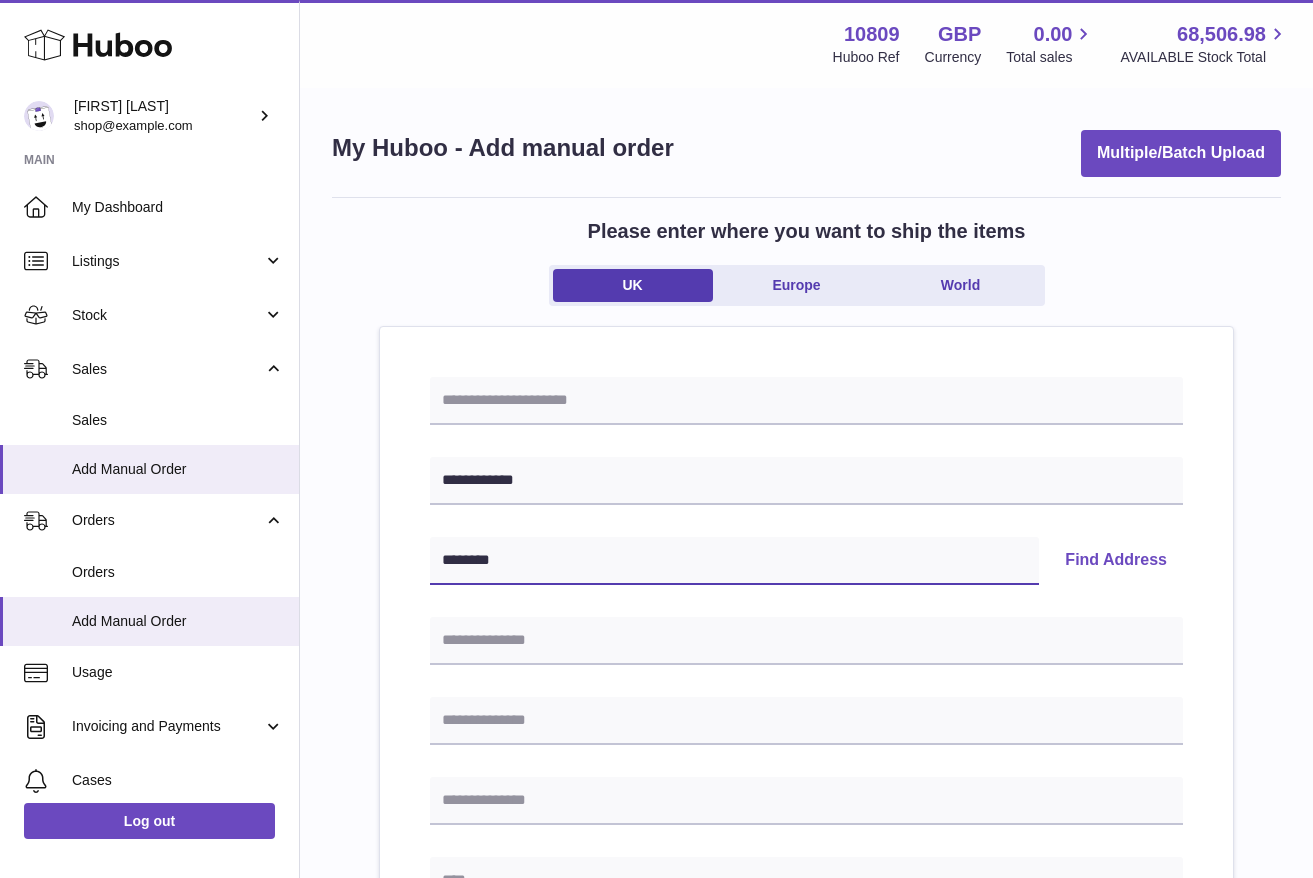 type on "********" 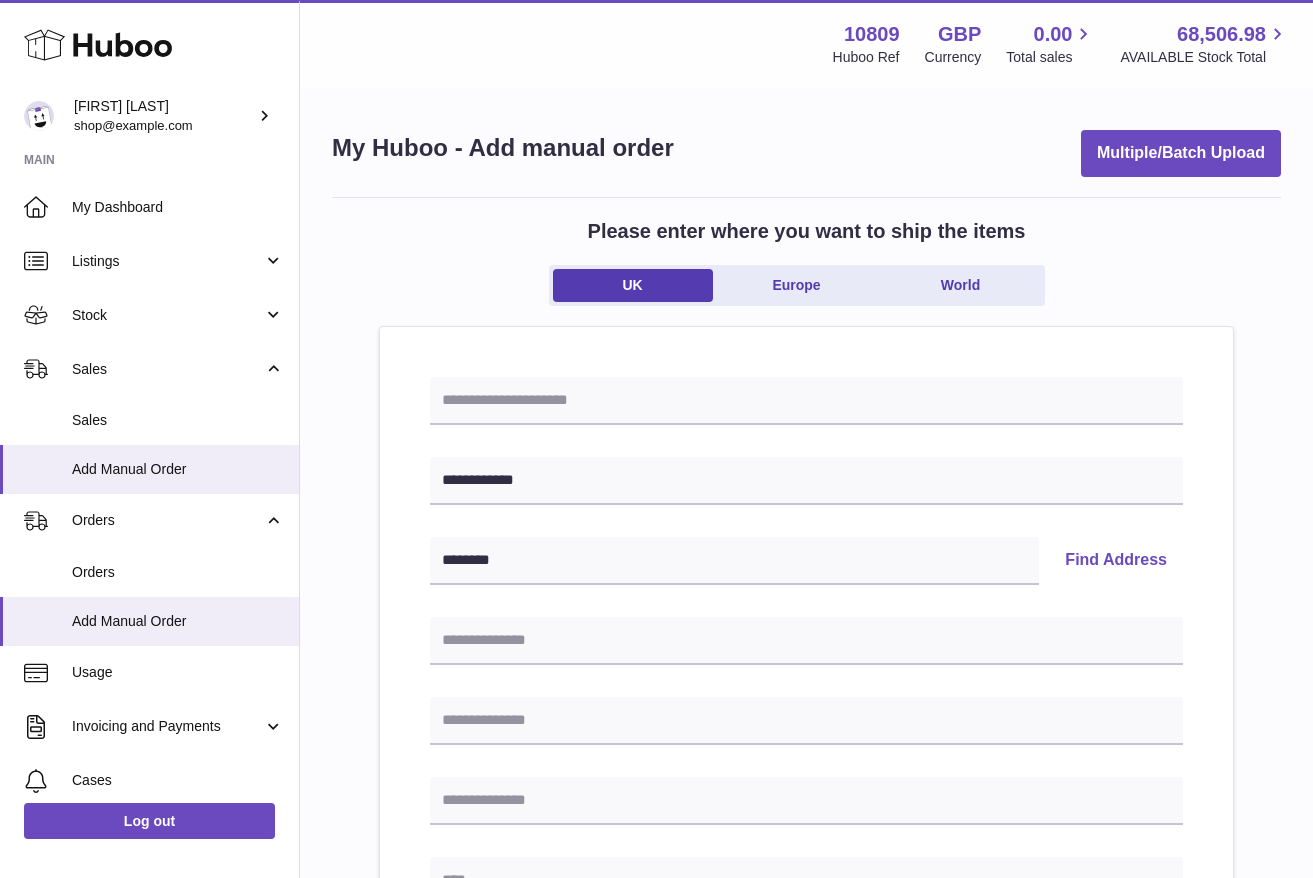 click on "Find Address" at bounding box center (1116, 561) 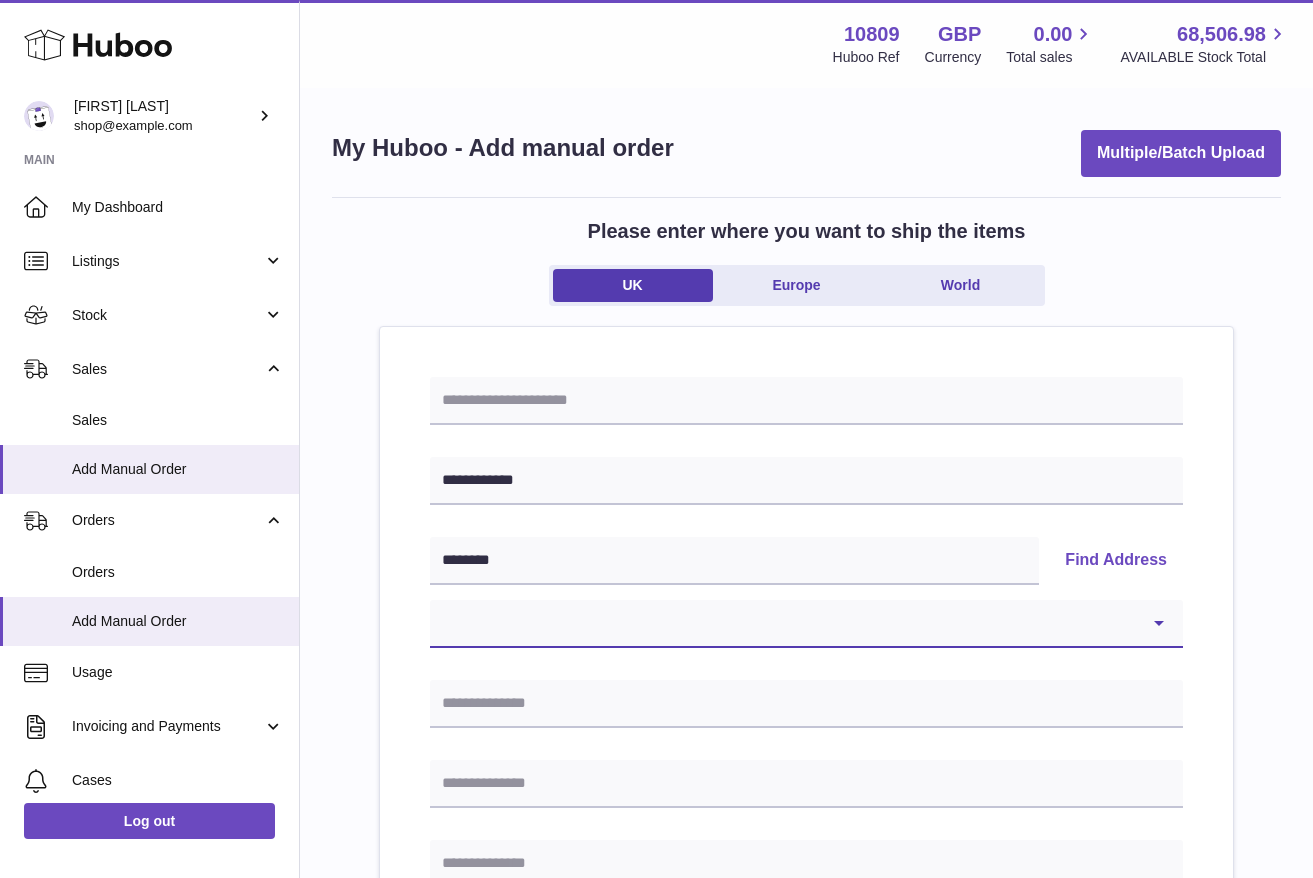 click on "**********" at bounding box center (806, 624) 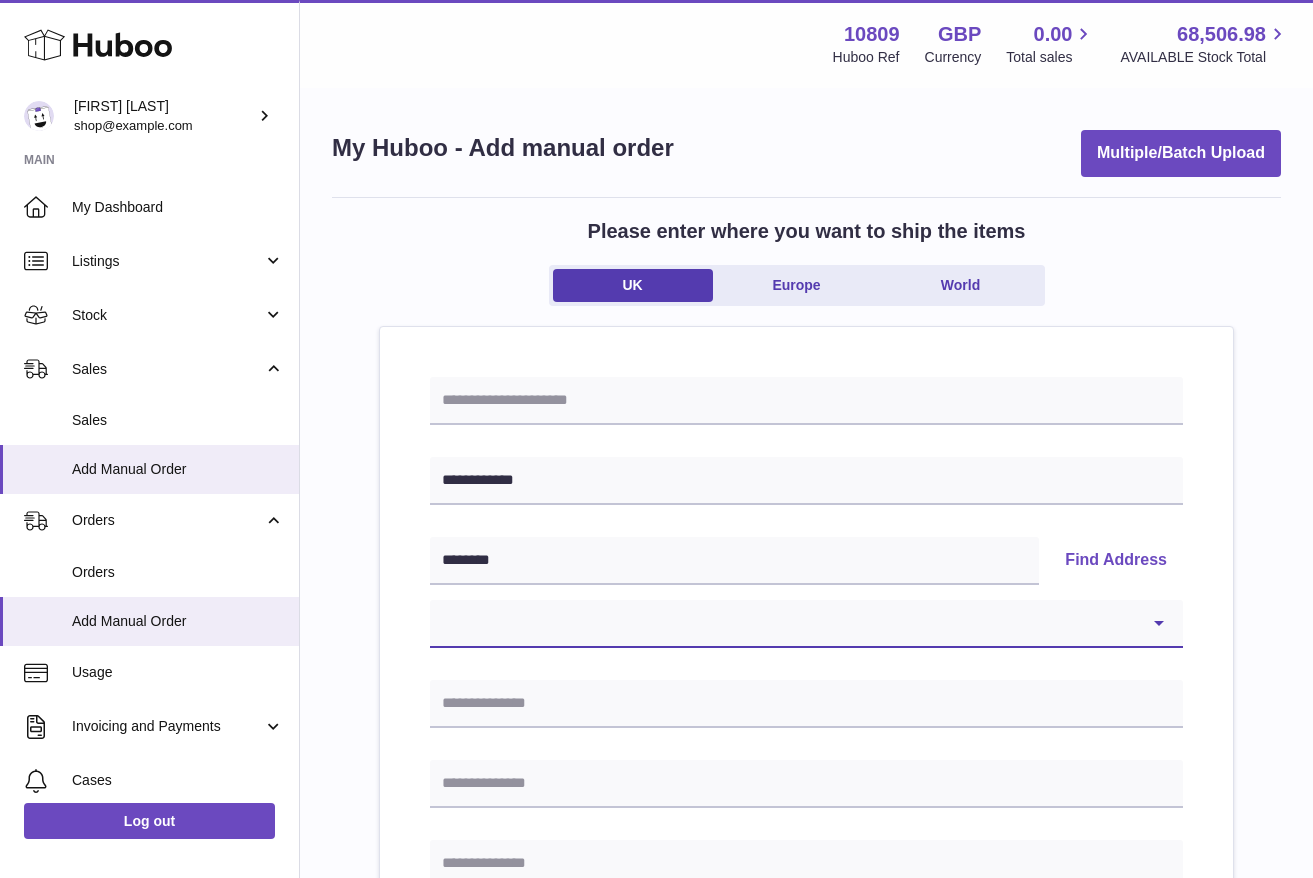 select on "*" 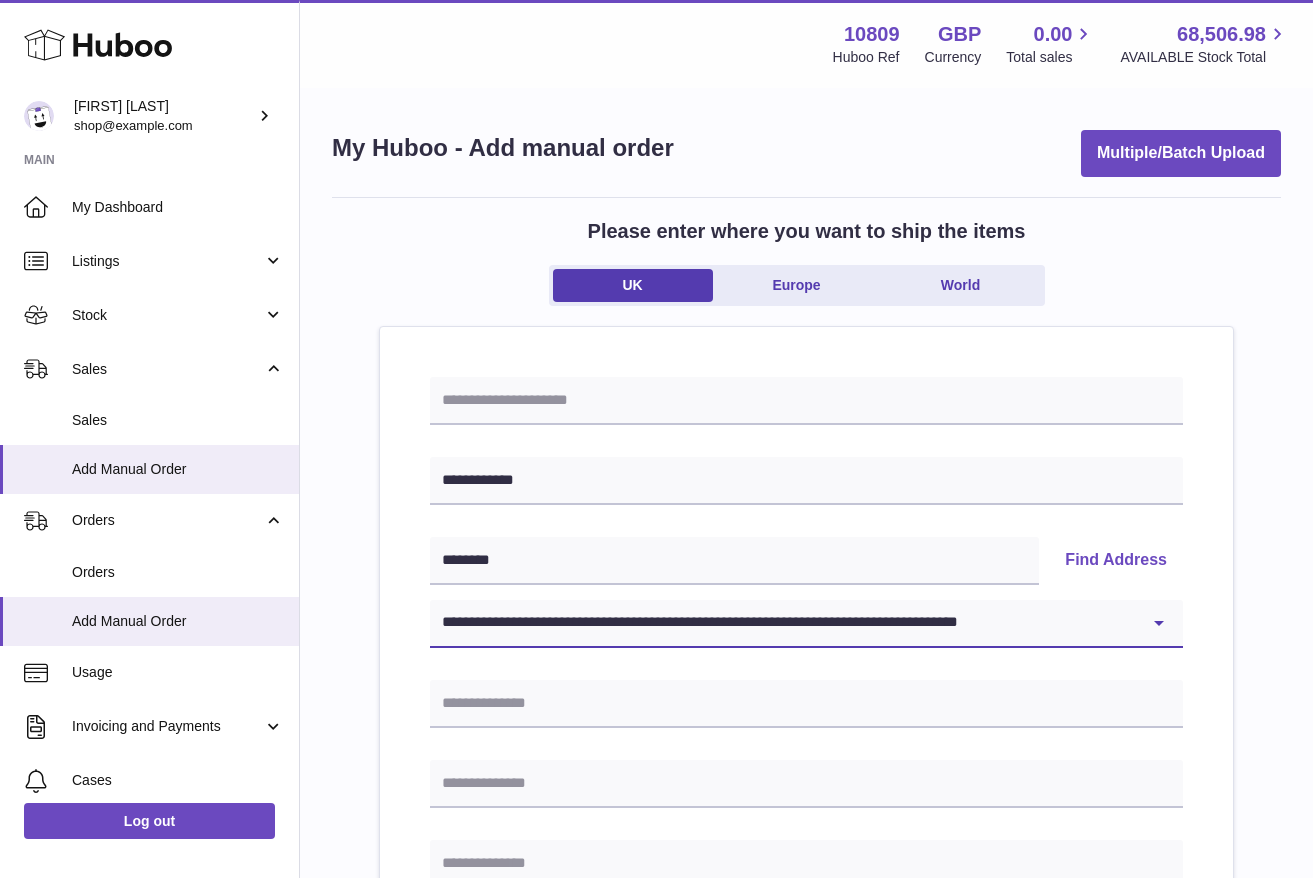 type on "**********" 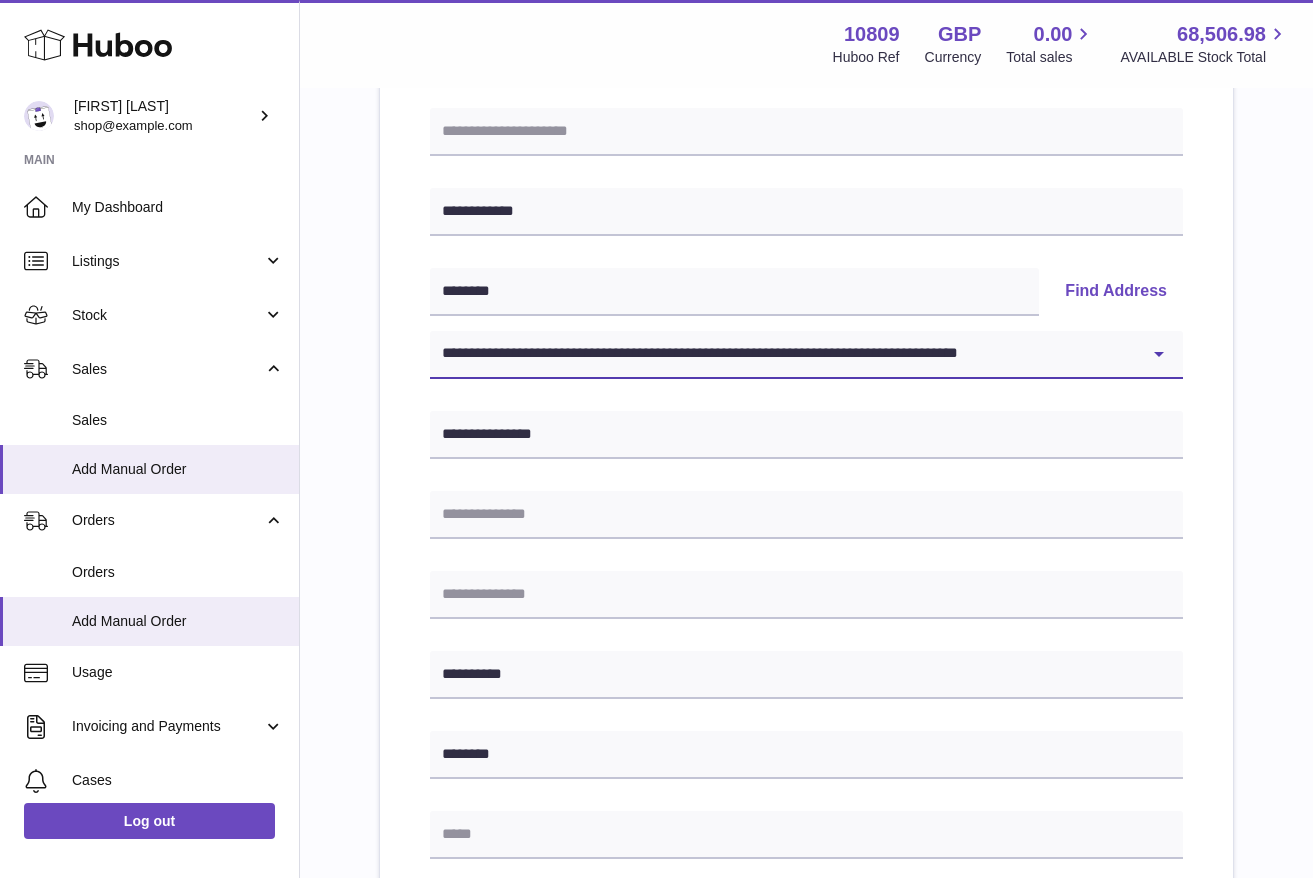 scroll, scrollTop: 290, scrollLeft: 0, axis: vertical 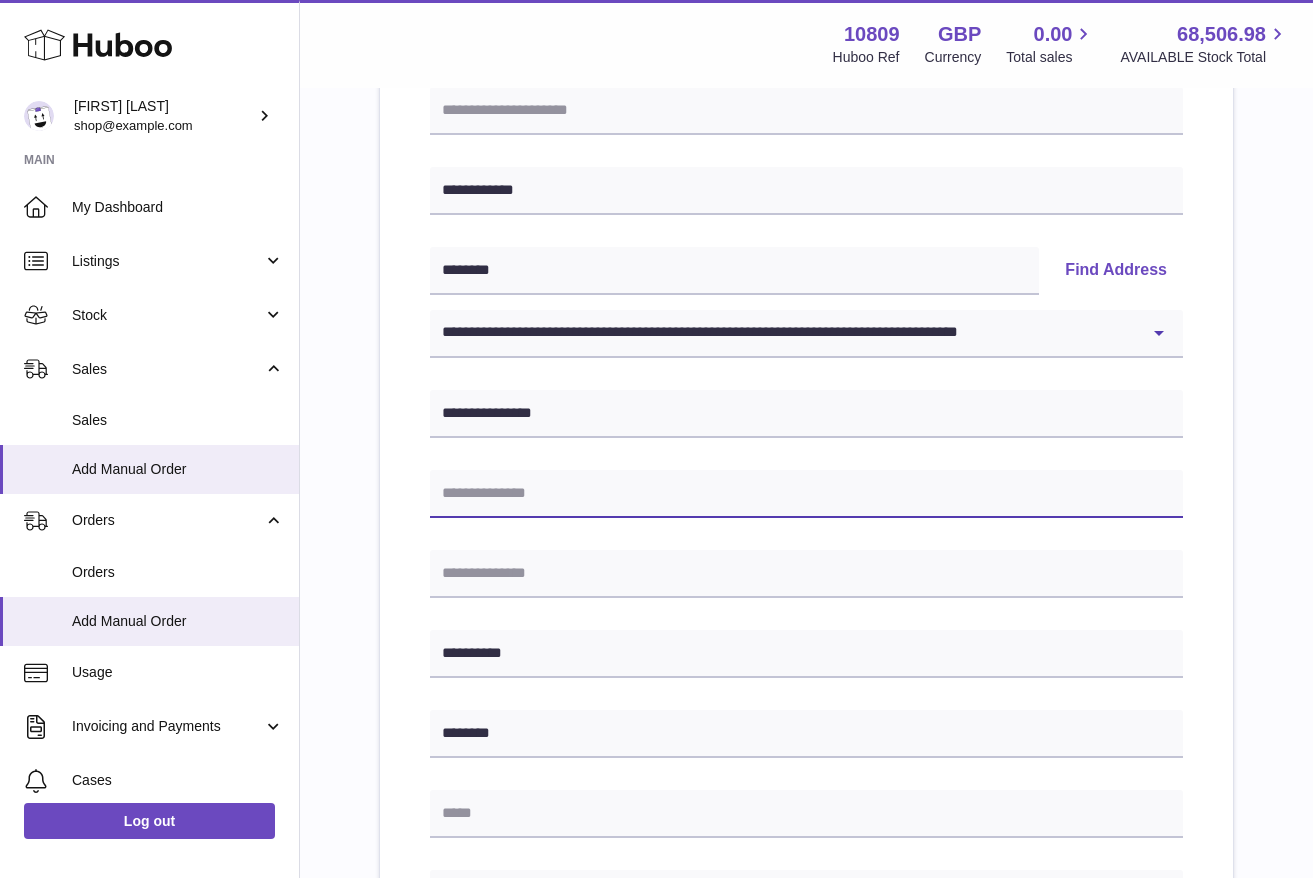 click at bounding box center [806, 494] 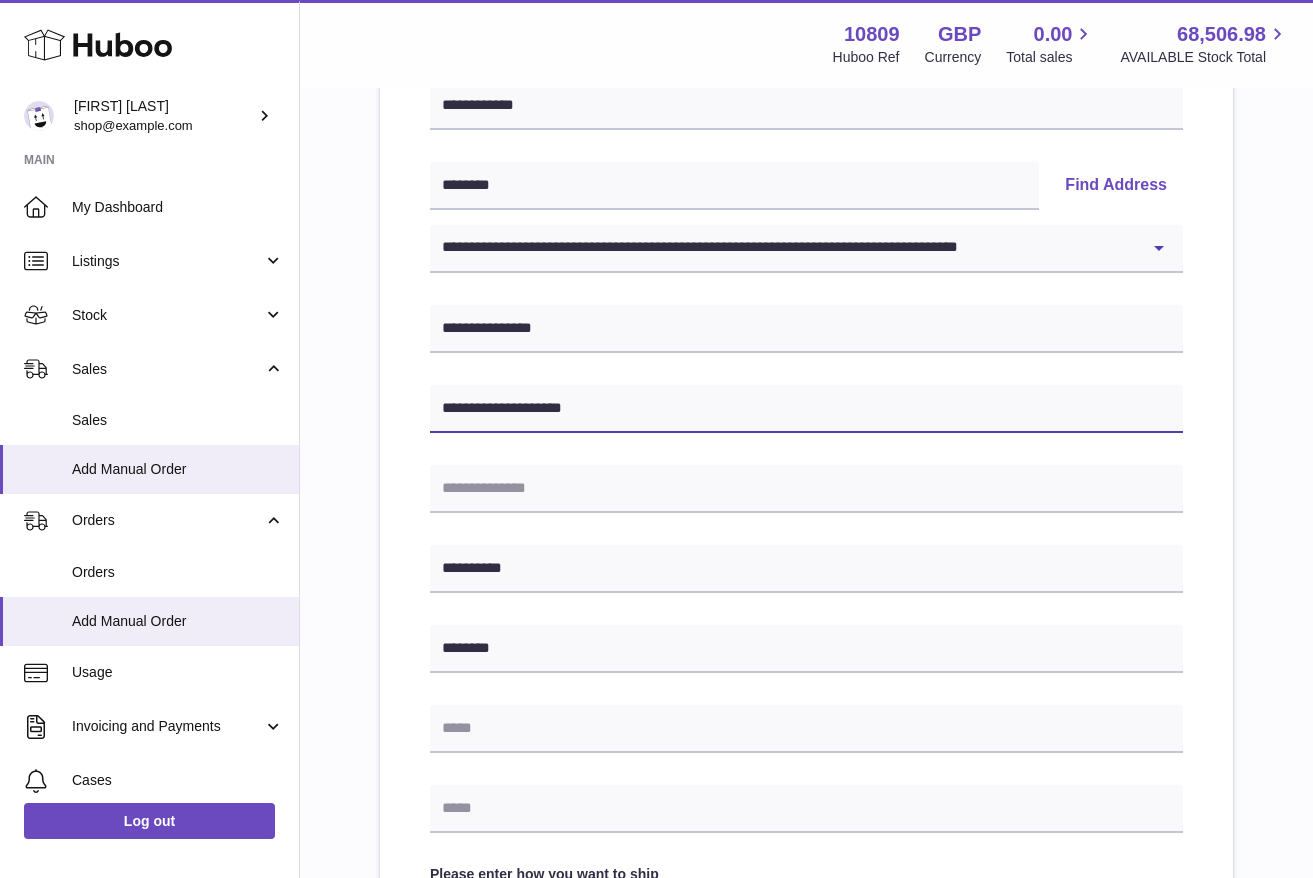 scroll, scrollTop: 392, scrollLeft: 0, axis: vertical 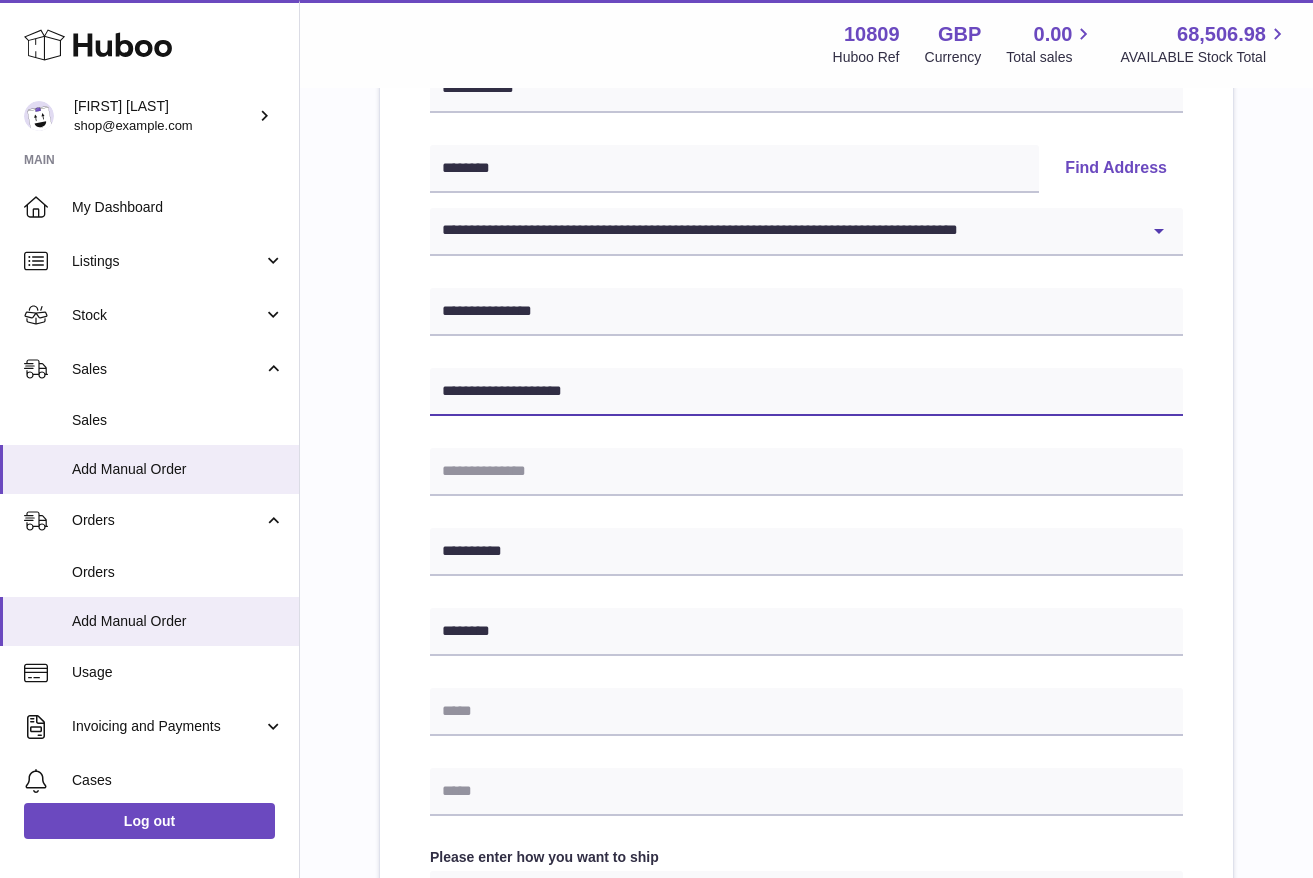 type on "**********" 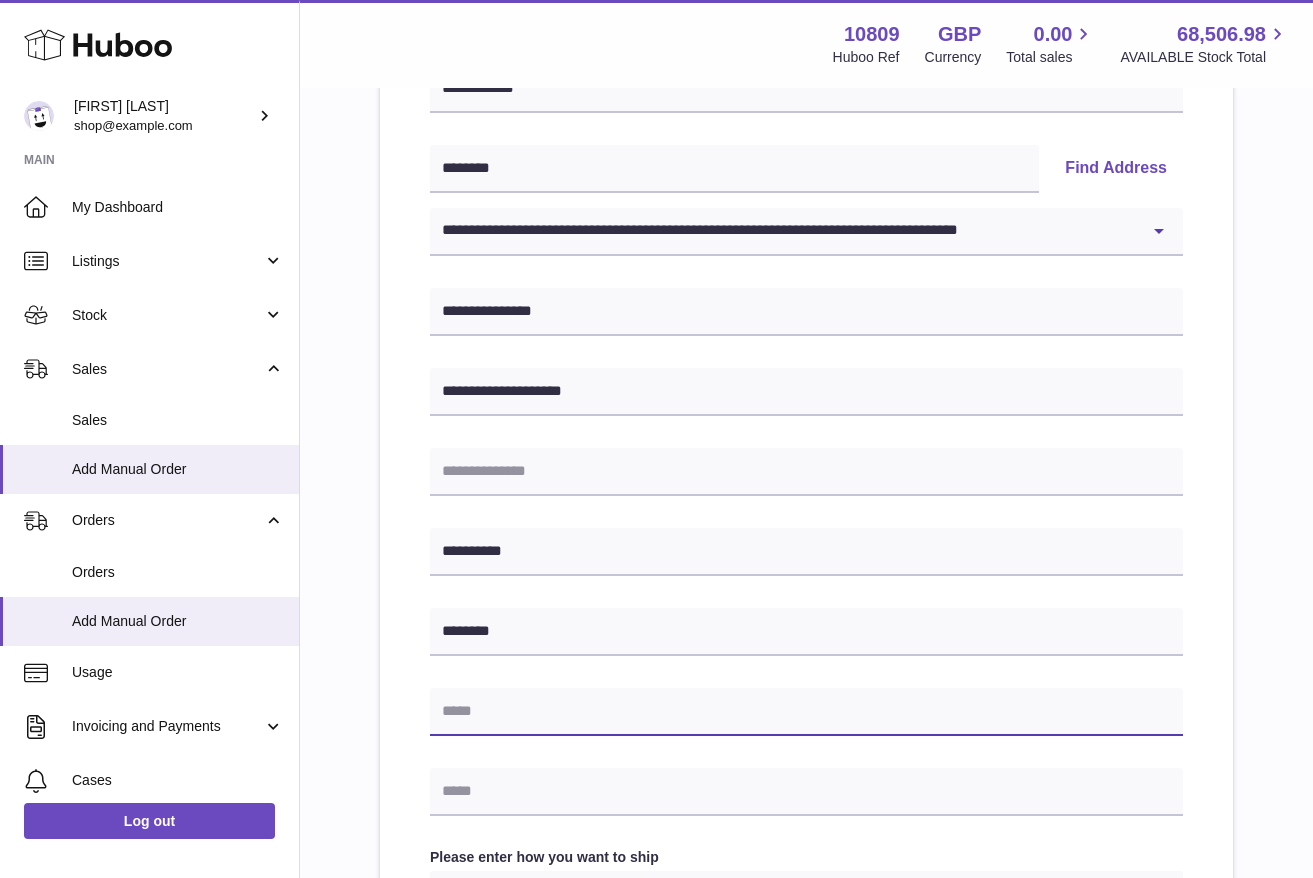 click at bounding box center [806, 712] 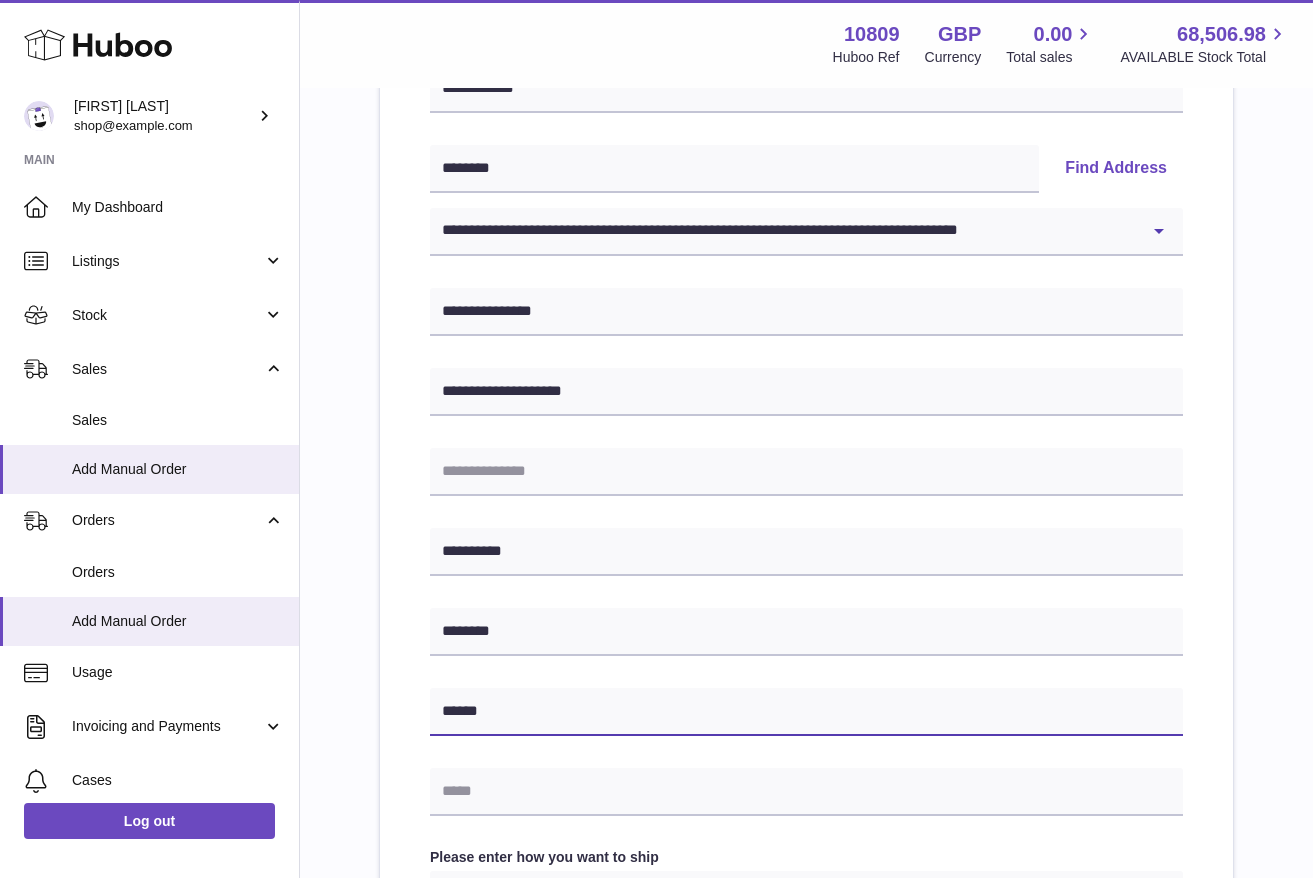 type on "**********" 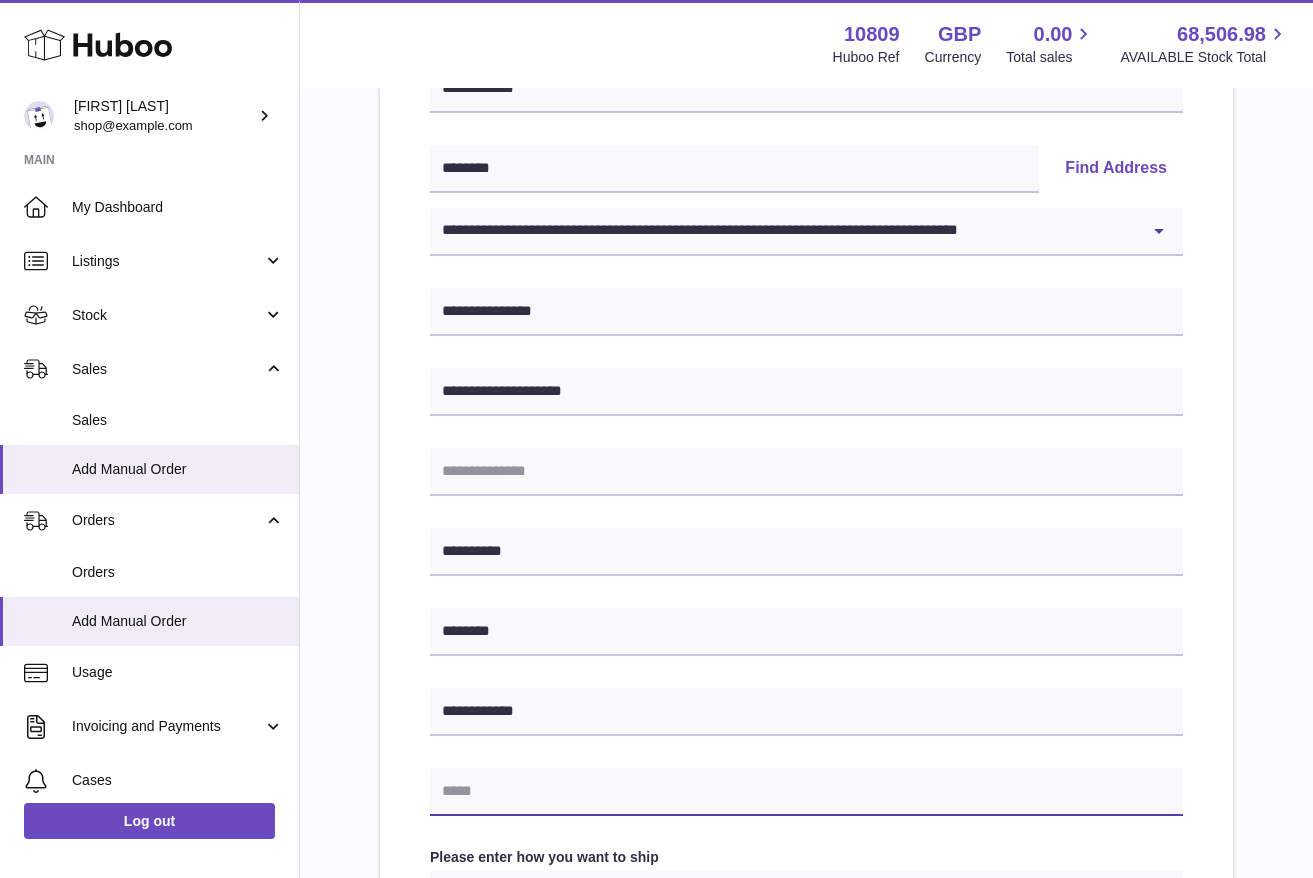 click at bounding box center (806, 792) 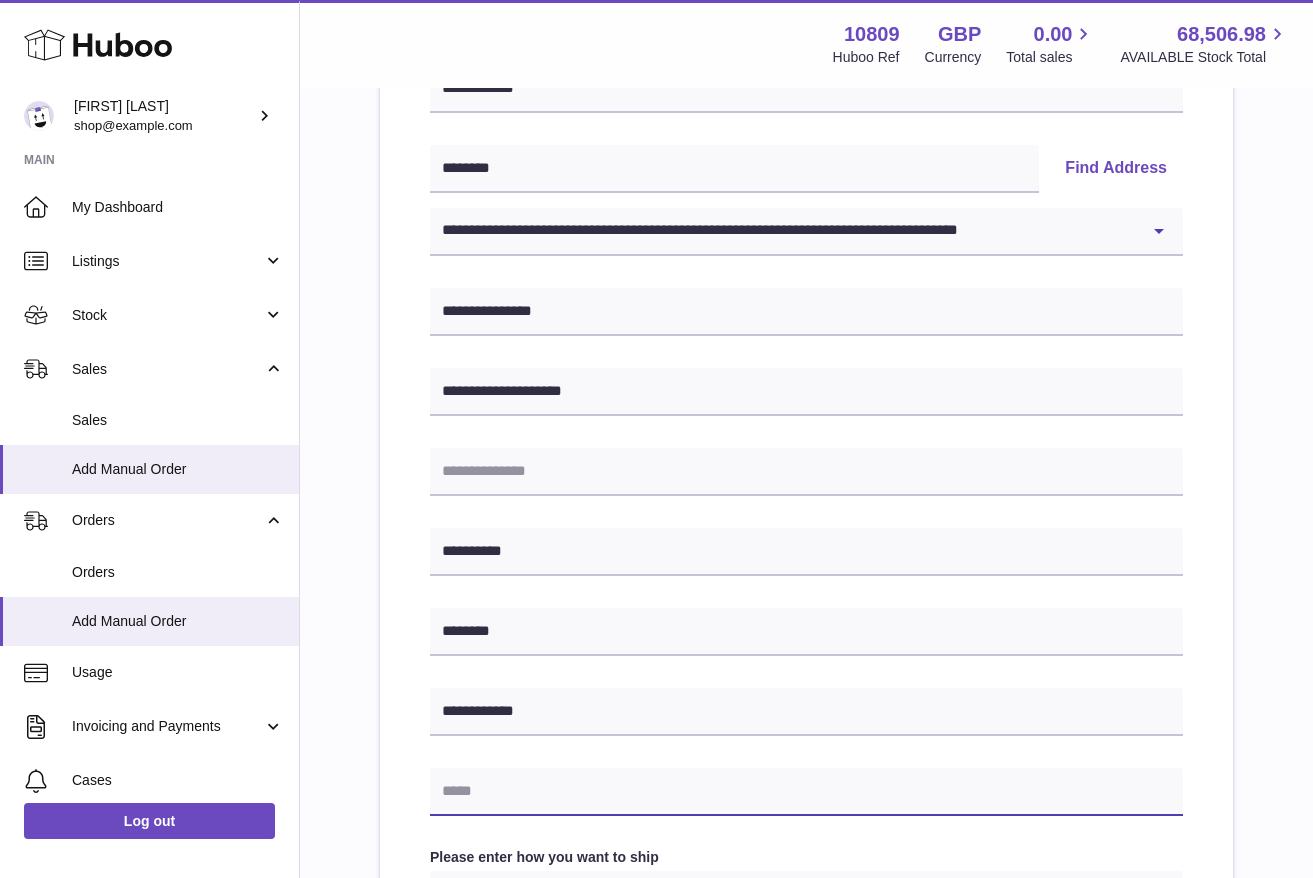 type on "**********" 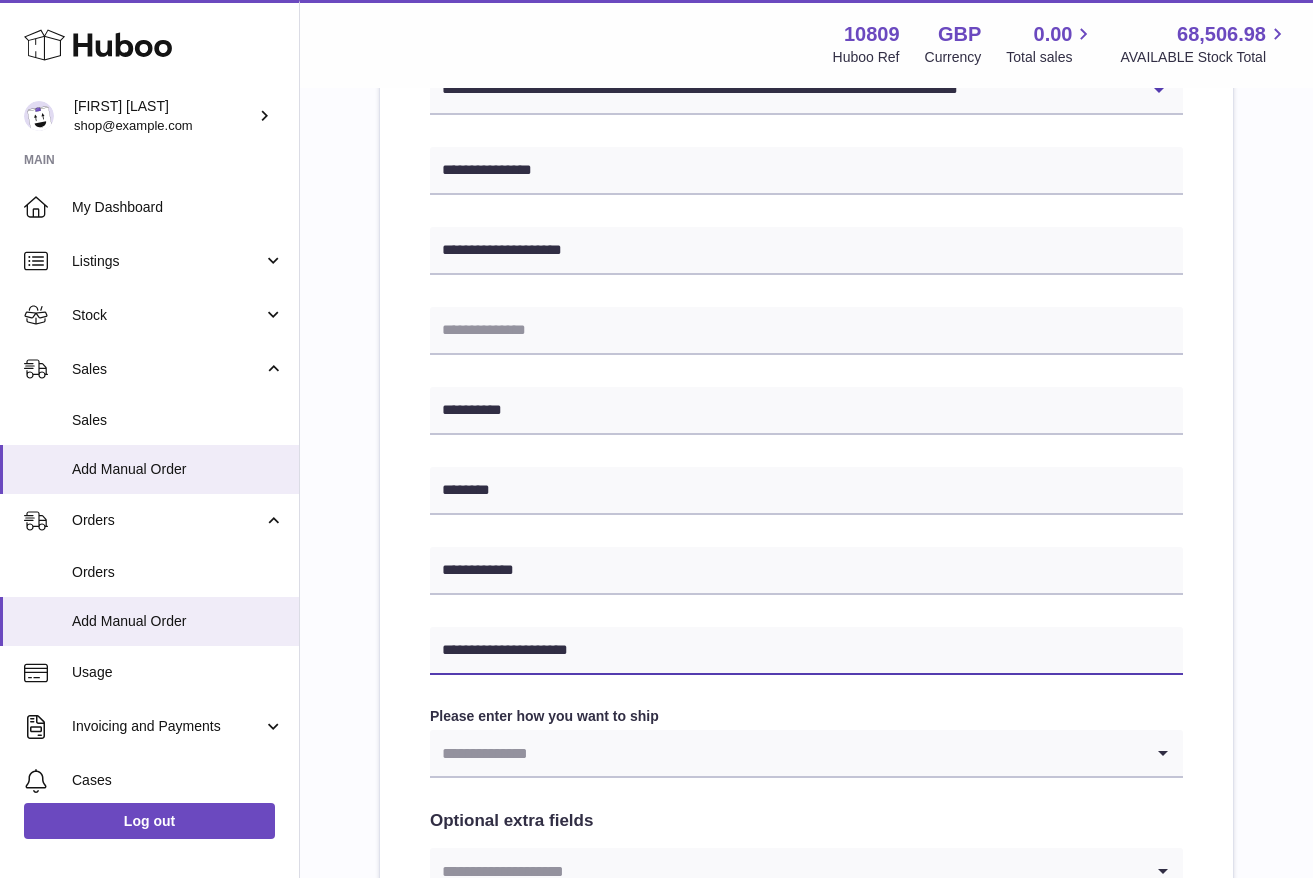 scroll, scrollTop: 745, scrollLeft: 0, axis: vertical 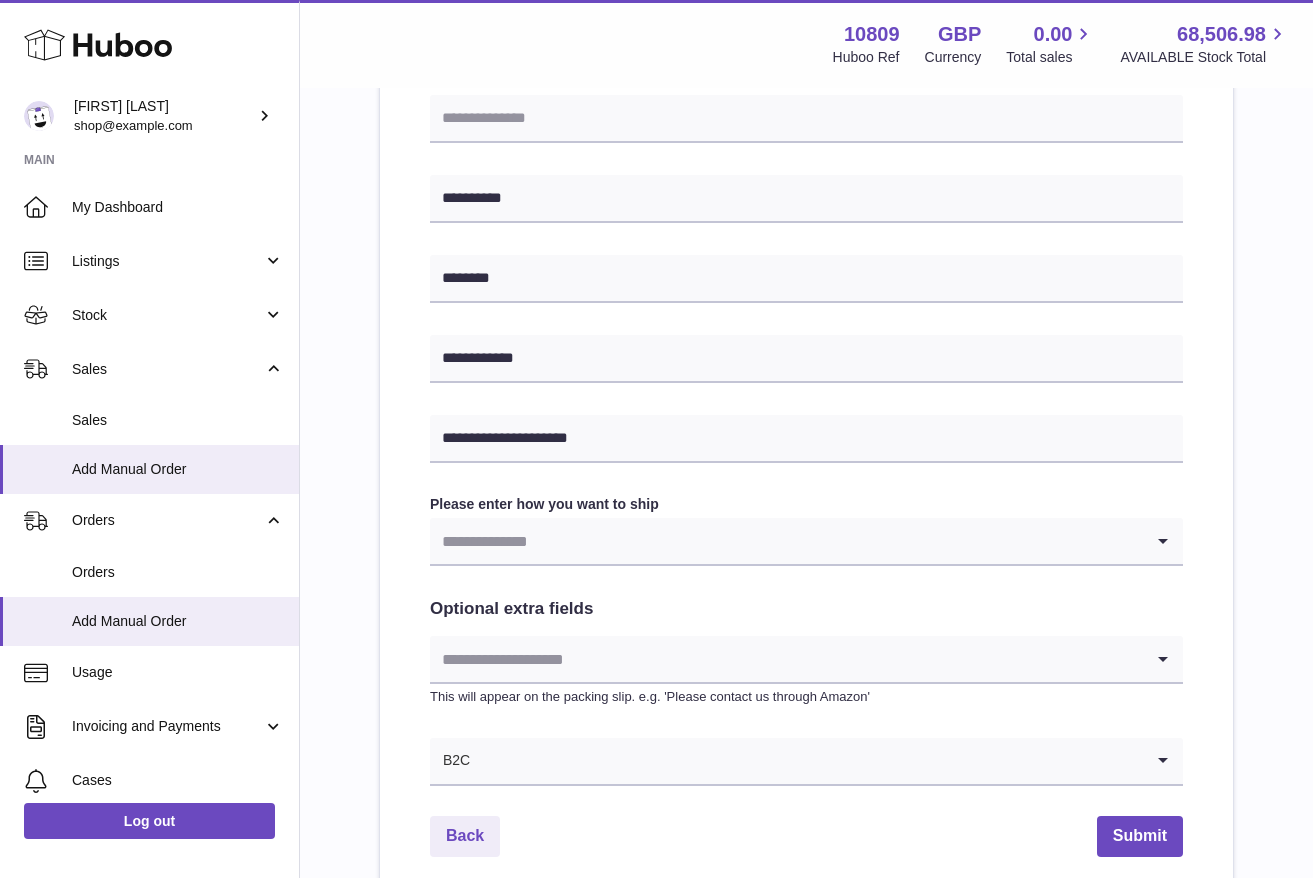 click at bounding box center [786, 541] 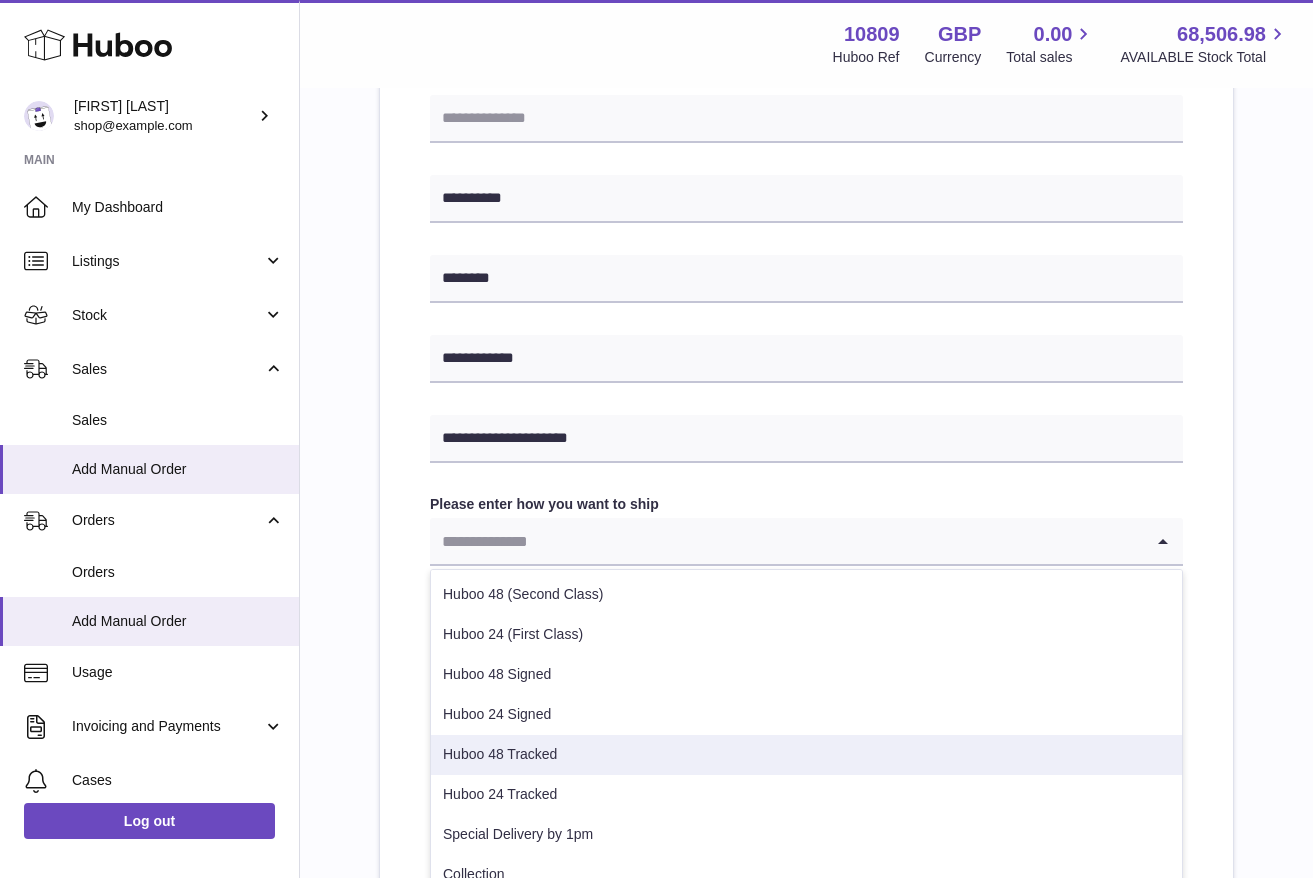 click on "Huboo 48 Tracked" at bounding box center (806, 755) 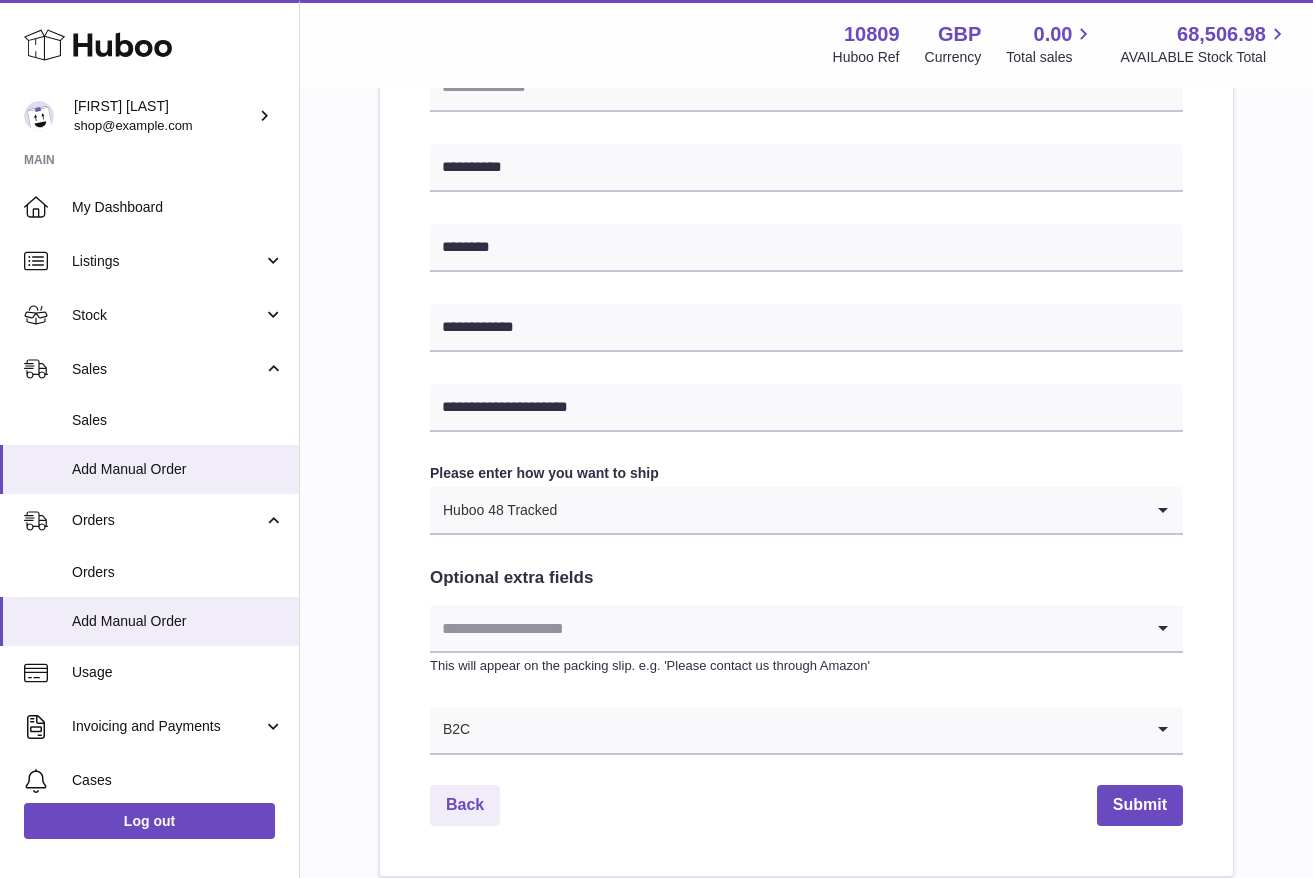 scroll, scrollTop: 787, scrollLeft: 0, axis: vertical 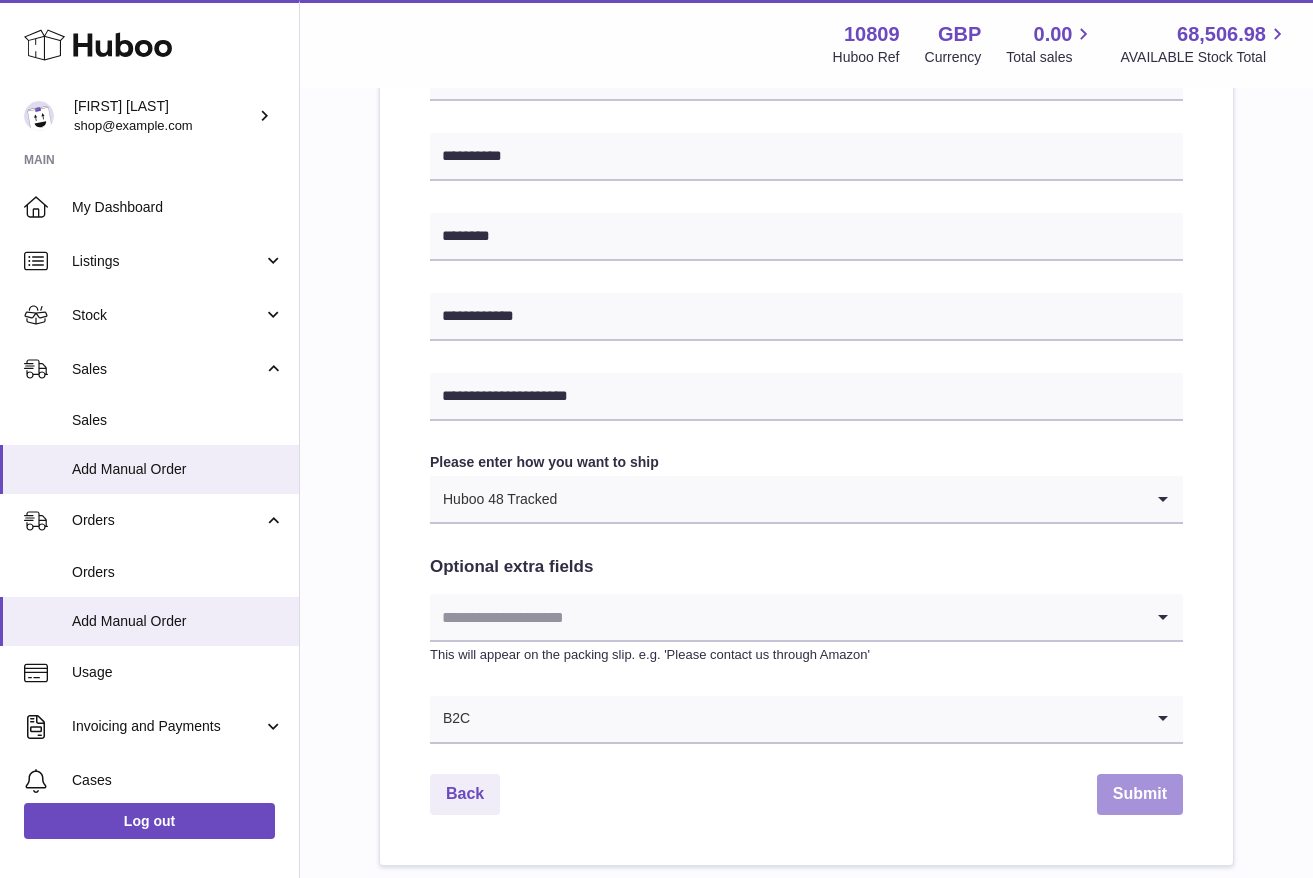 click on "Submit" at bounding box center [1140, 794] 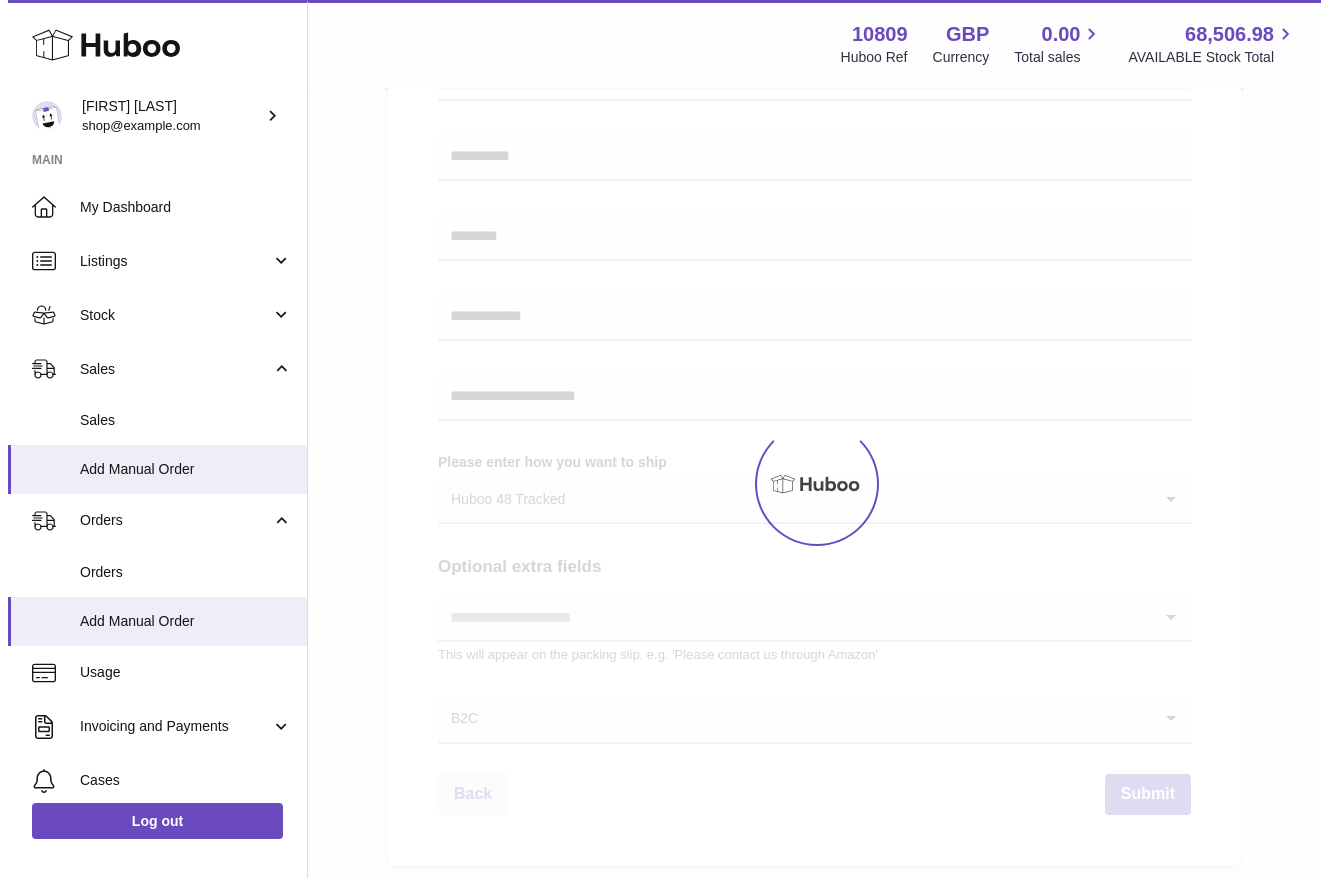 scroll, scrollTop: 0, scrollLeft: 0, axis: both 